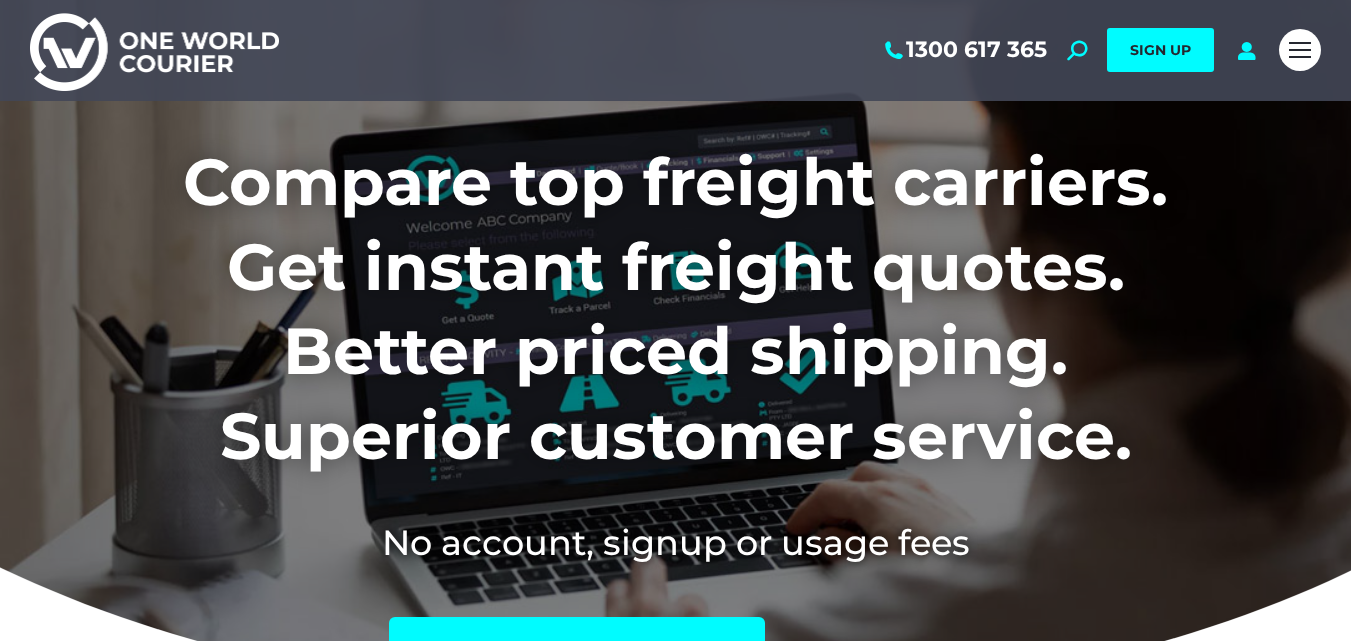 scroll, scrollTop: 0, scrollLeft: 0, axis: both 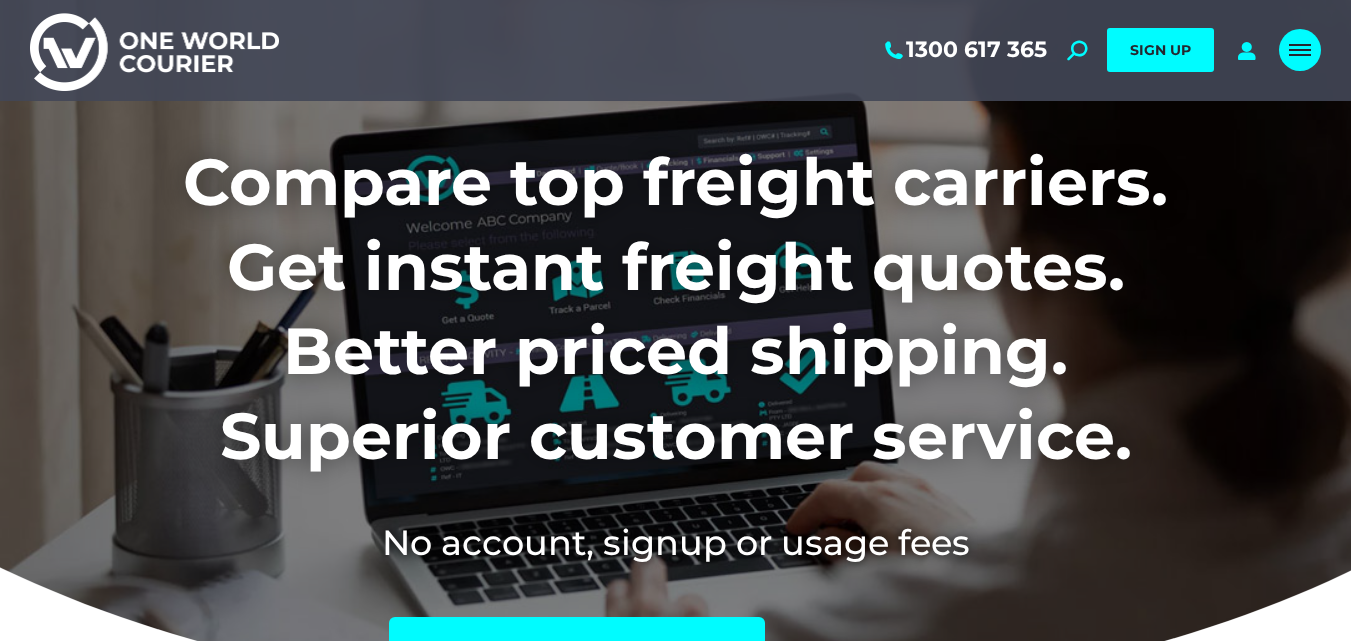 click at bounding box center [1300, 45] 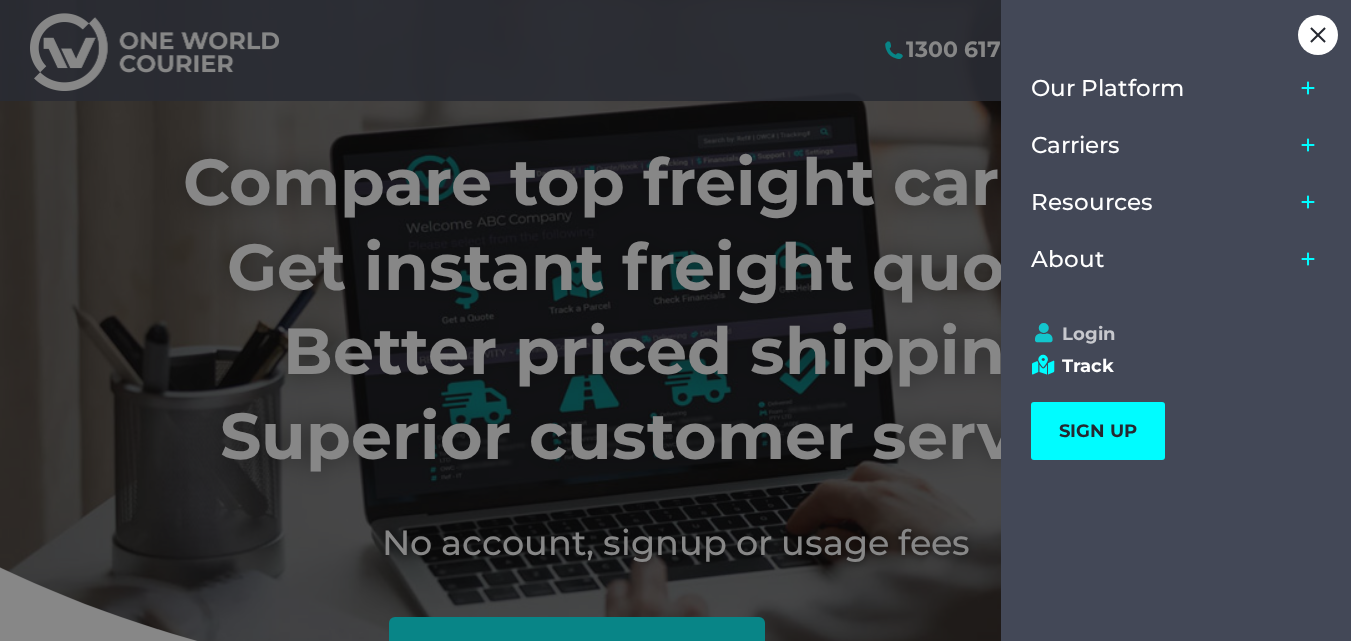 click on "Login" at bounding box center [1167, 334] 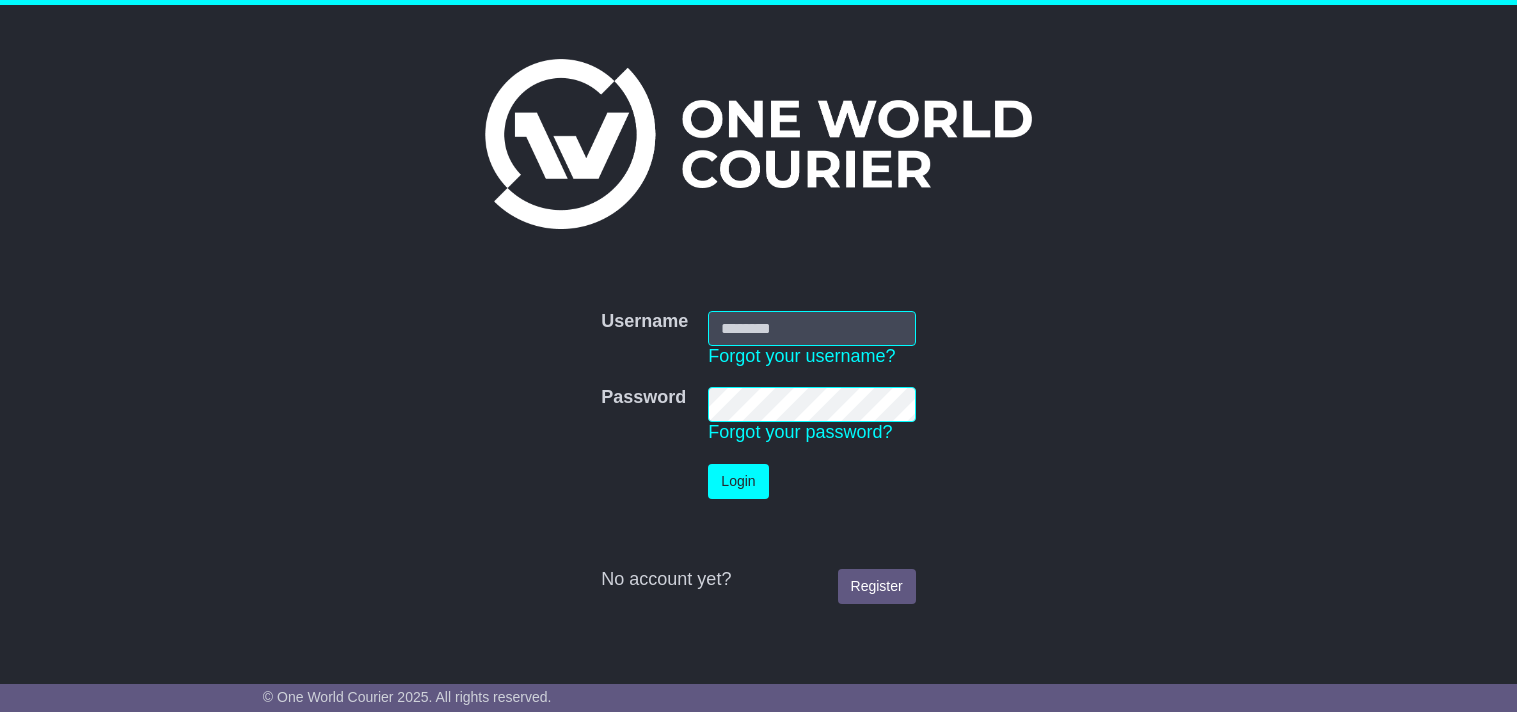 scroll, scrollTop: 0, scrollLeft: 0, axis: both 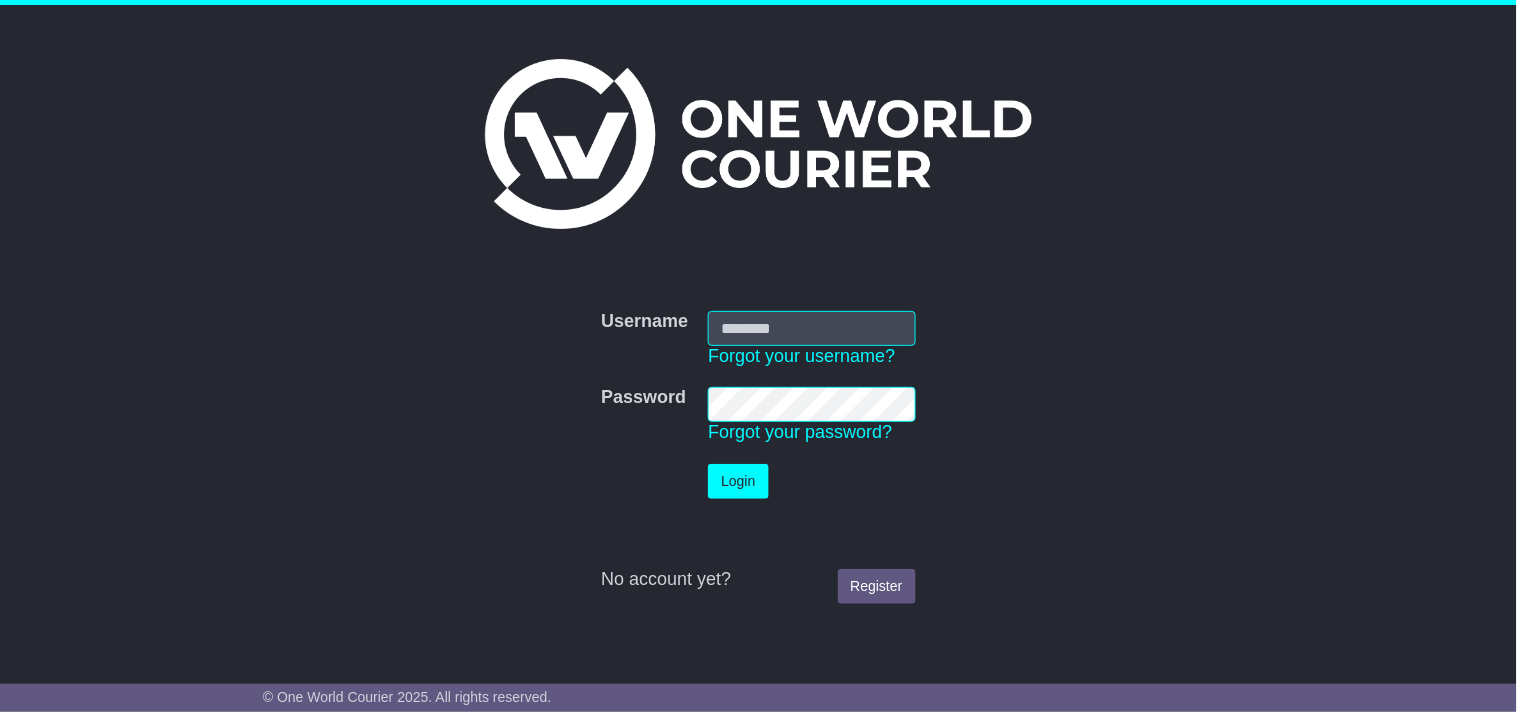 type on "**********" 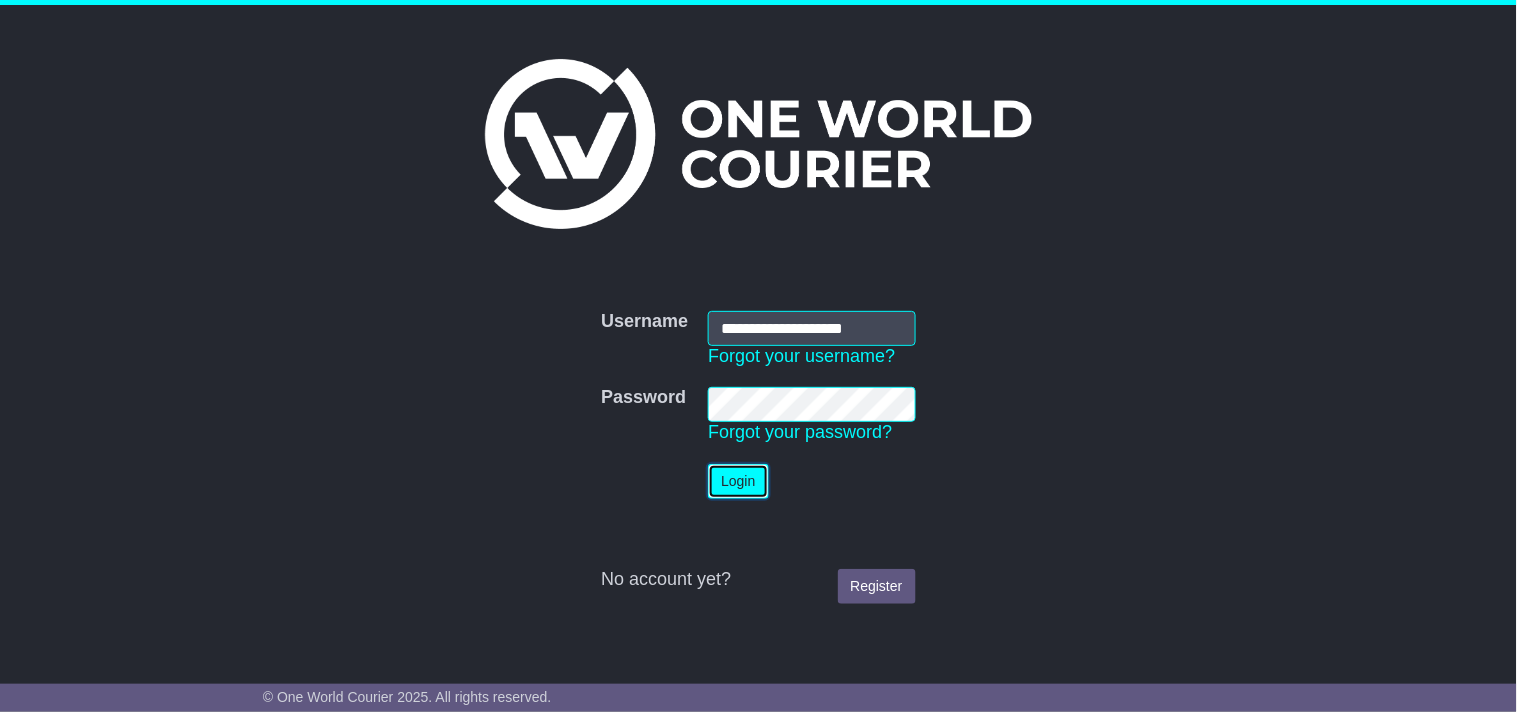 click on "Login" at bounding box center (738, 481) 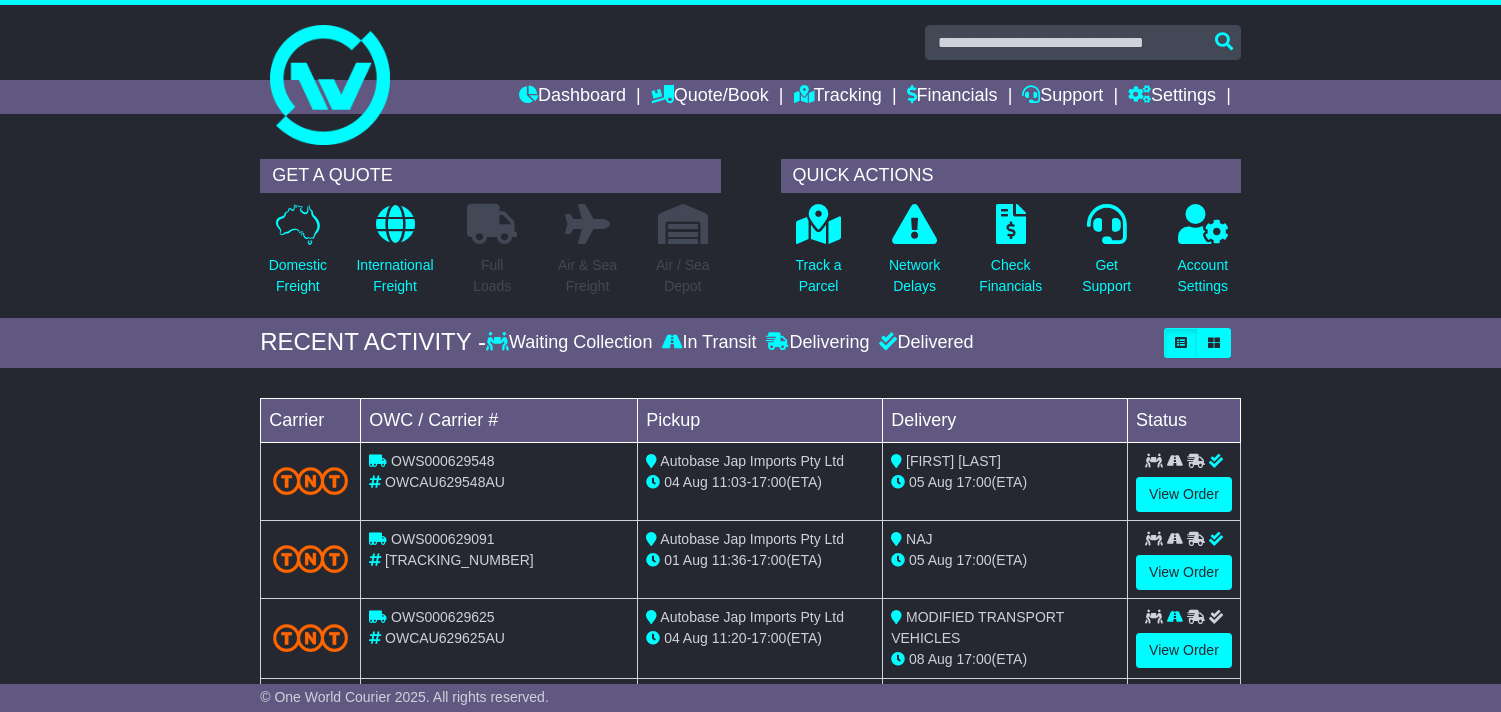 scroll, scrollTop: 0, scrollLeft: 0, axis: both 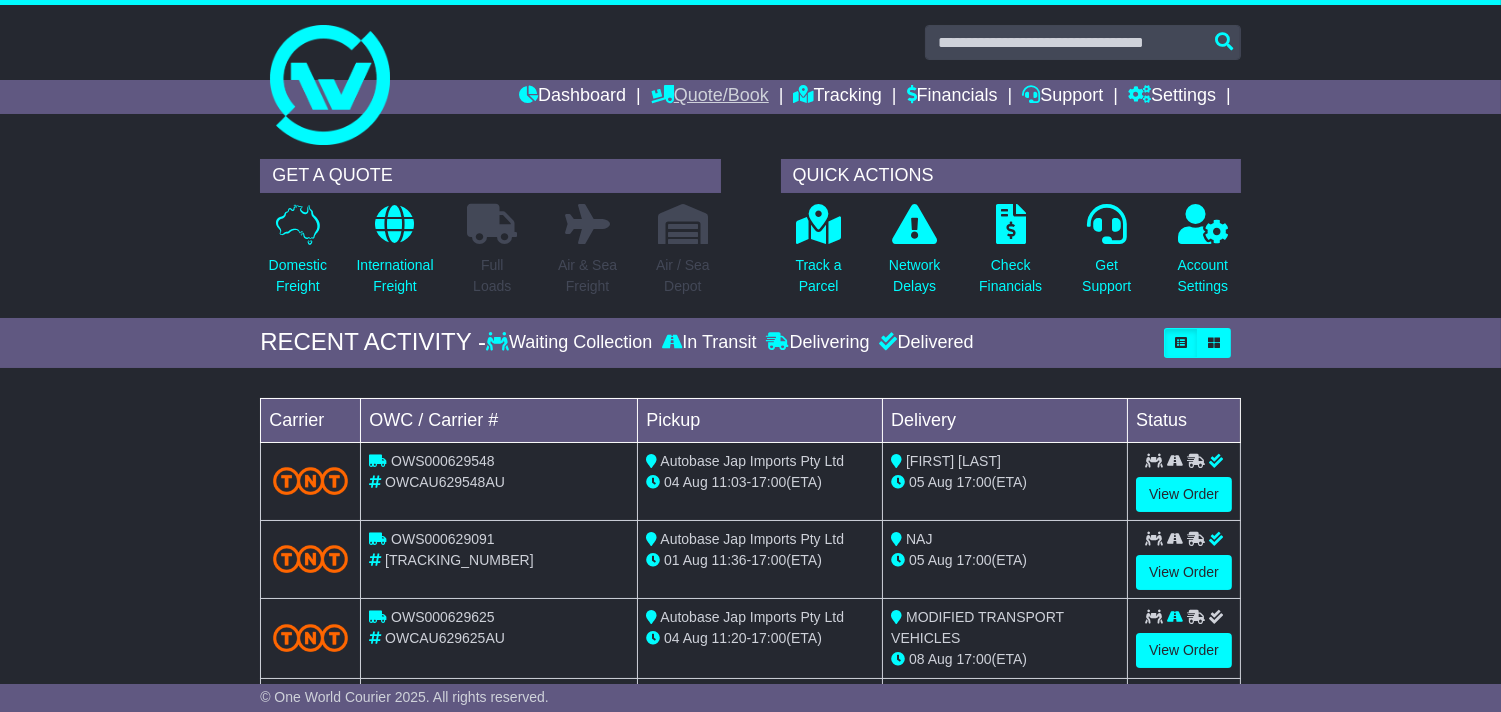 click on "Quote/Book" at bounding box center [710, 97] 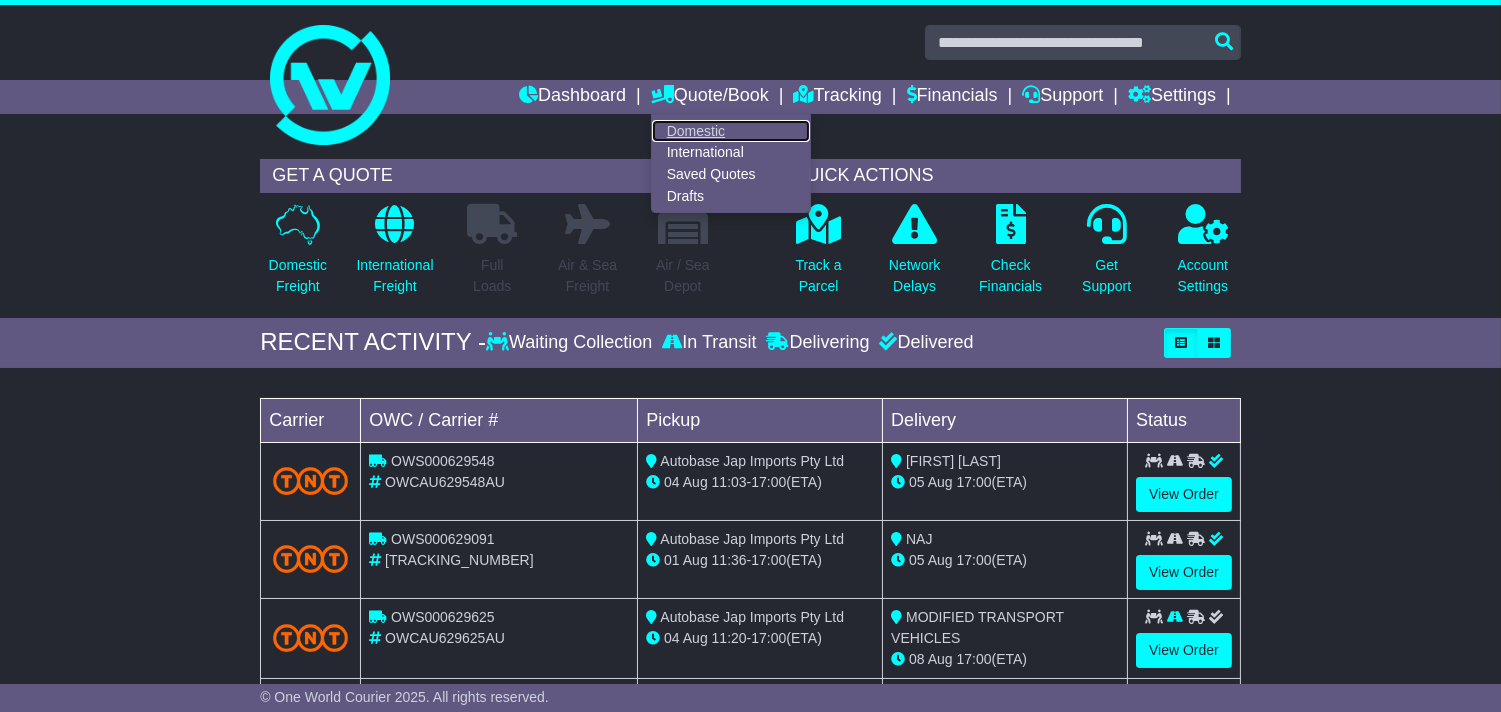 click on "Domestic" at bounding box center (731, 131) 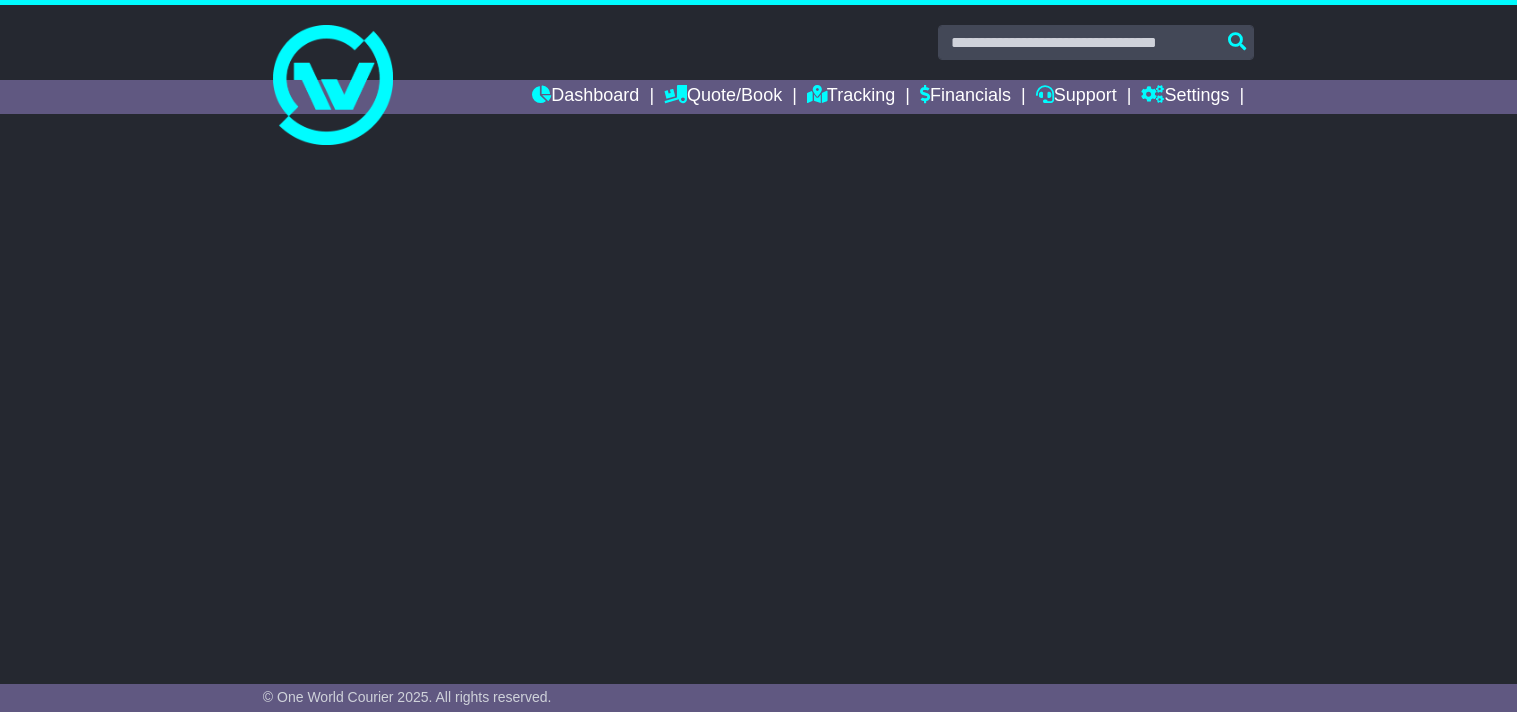 scroll, scrollTop: 0, scrollLeft: 0, axis: both 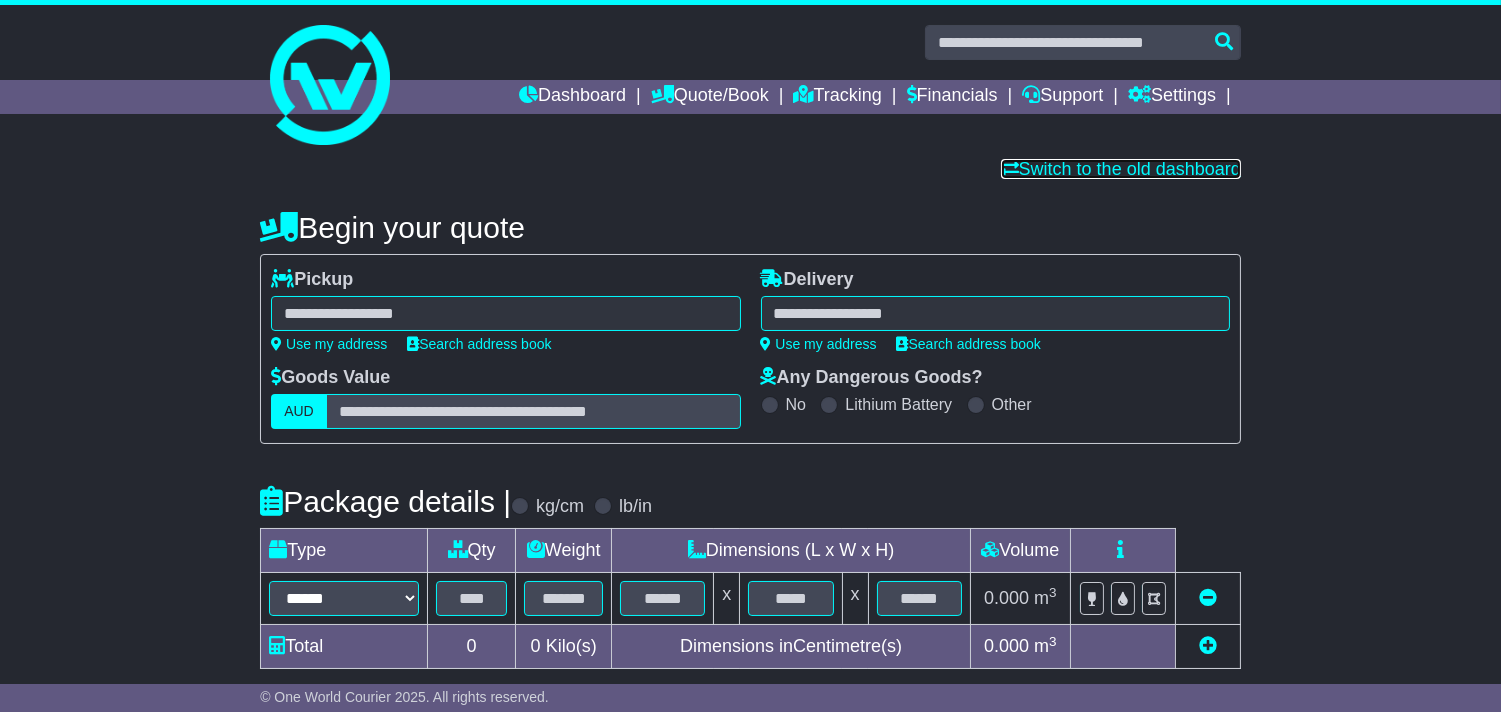 click on "Switch to the old dashboard" at bounding box center (1121, 169) 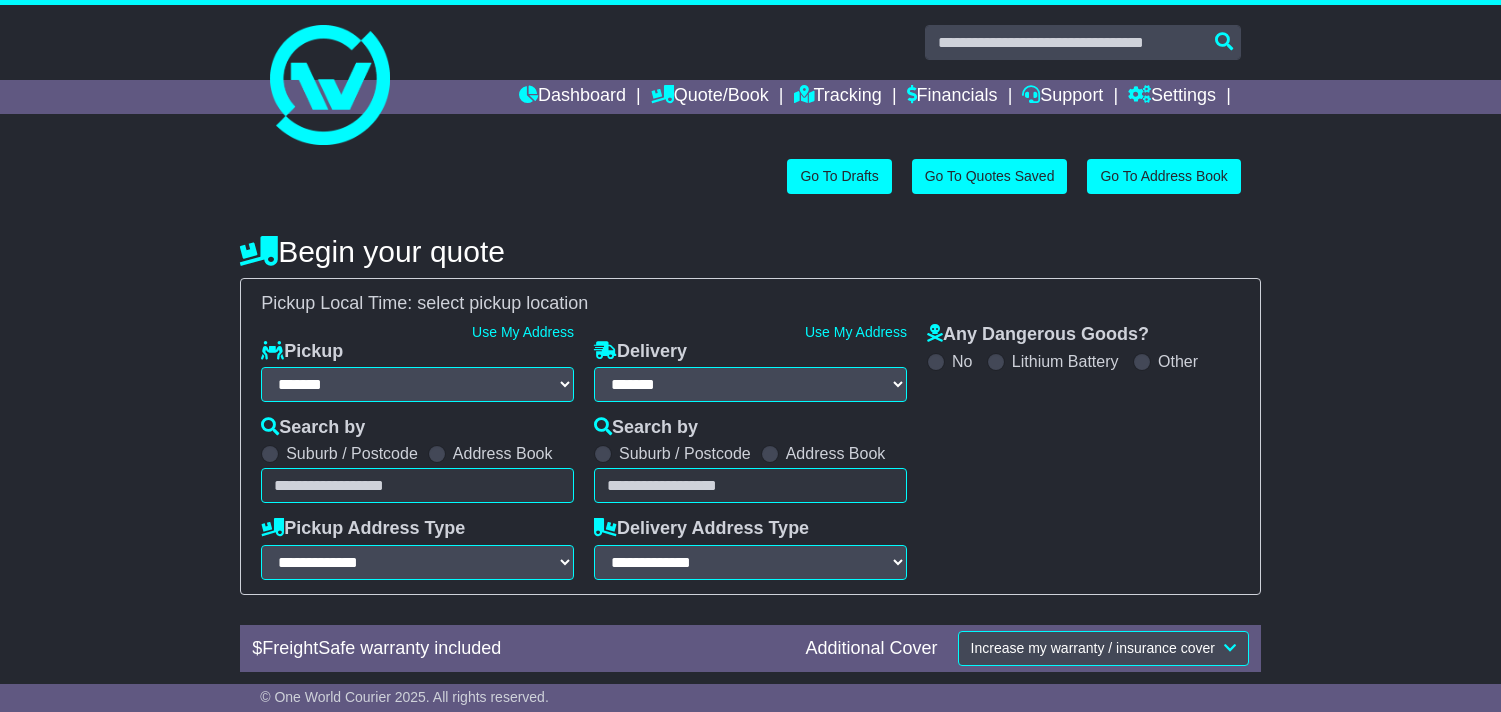 select on "**" 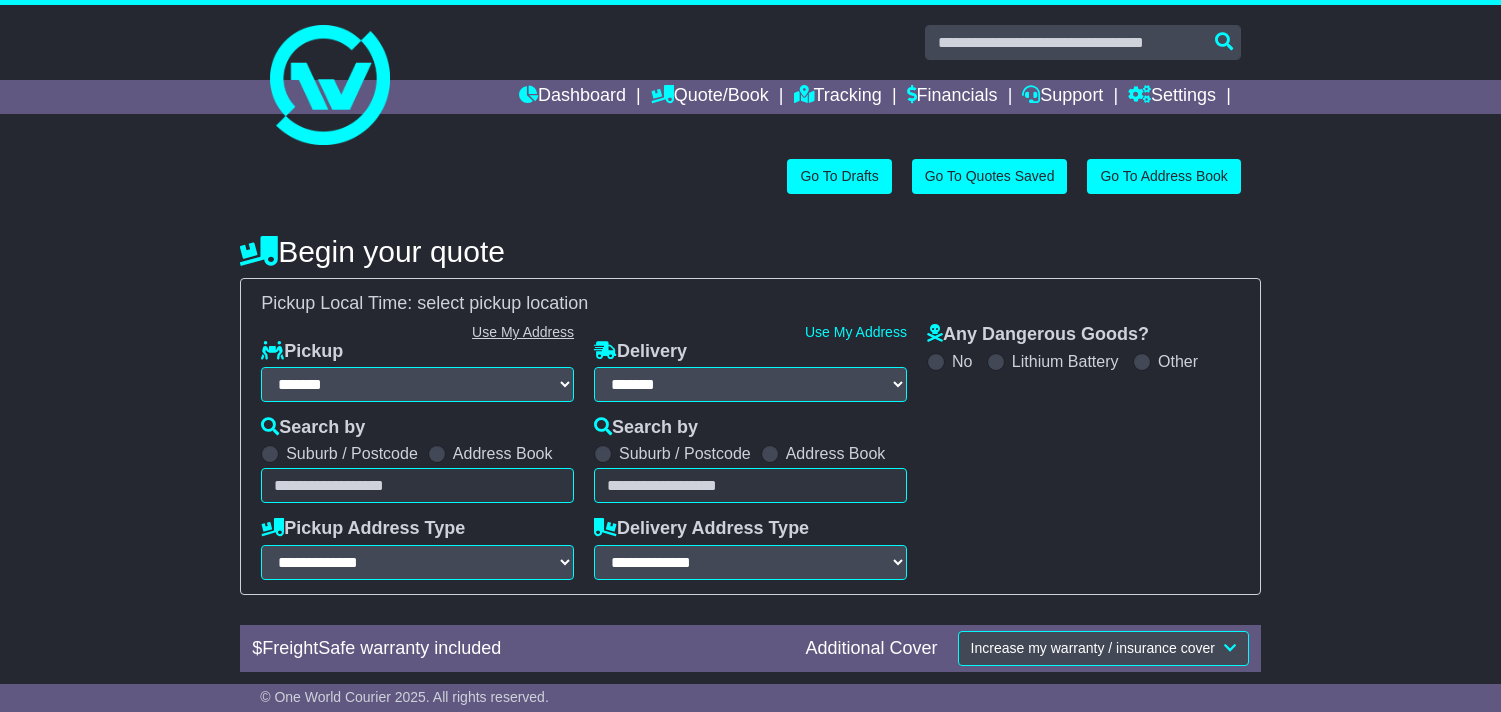 scroll, scrollTop: 0, scrollLeft: 0, axis: both 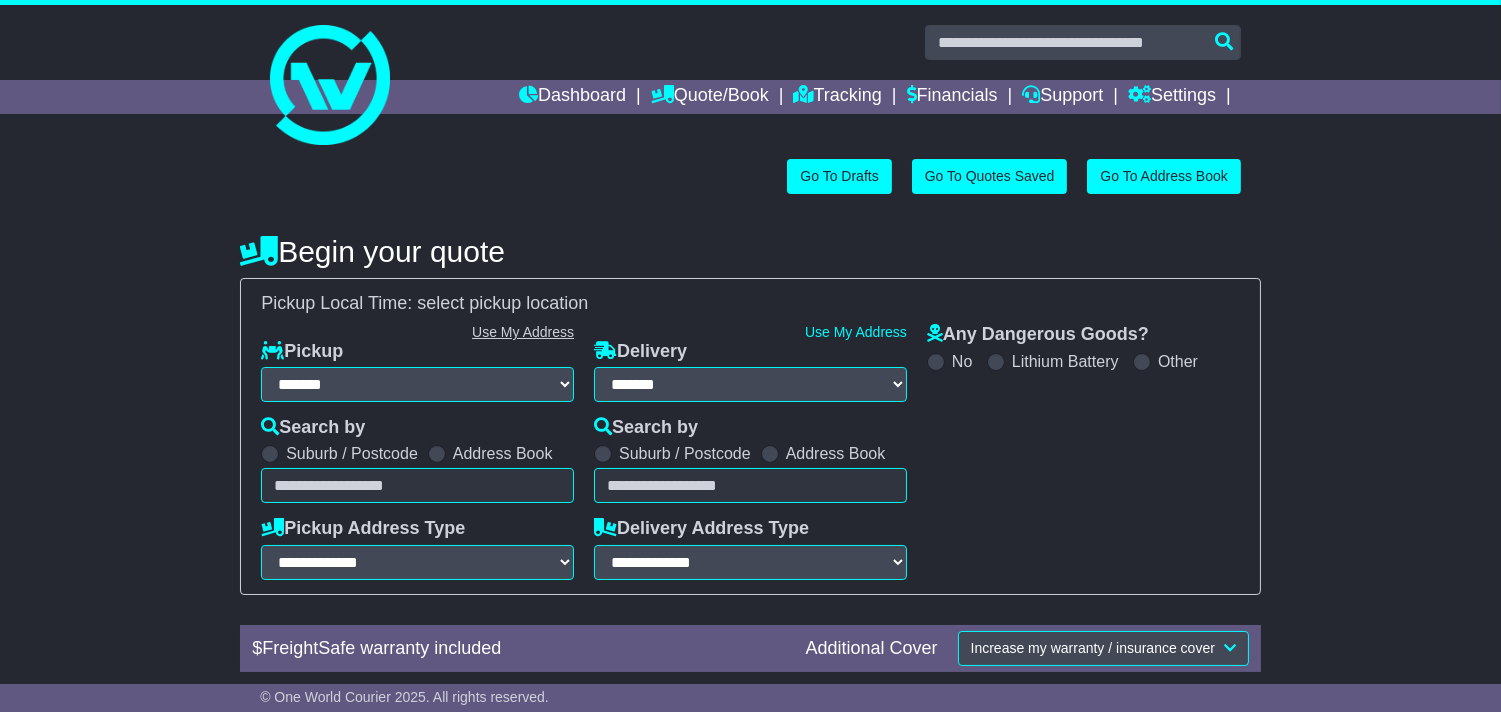 select 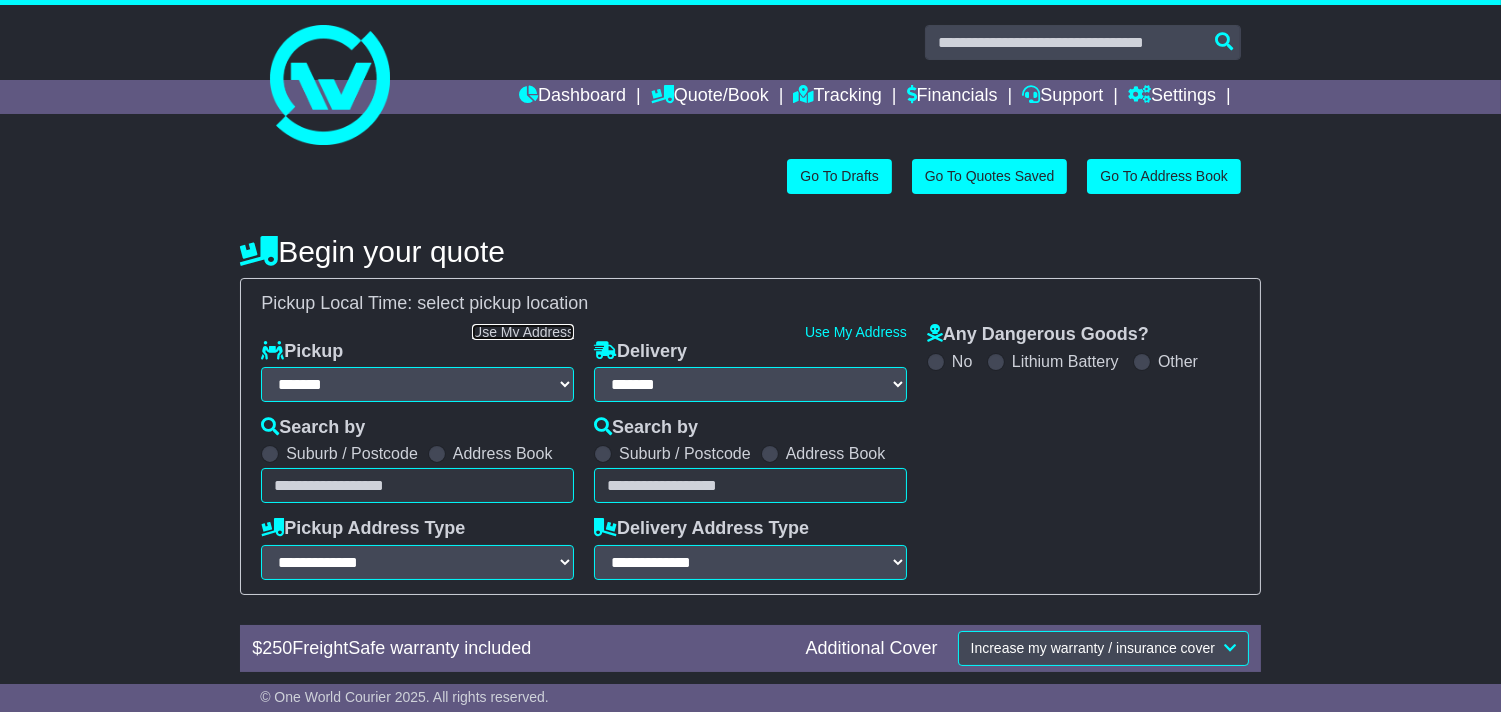 click on "Use My Address" at bounding box center [523, 332] 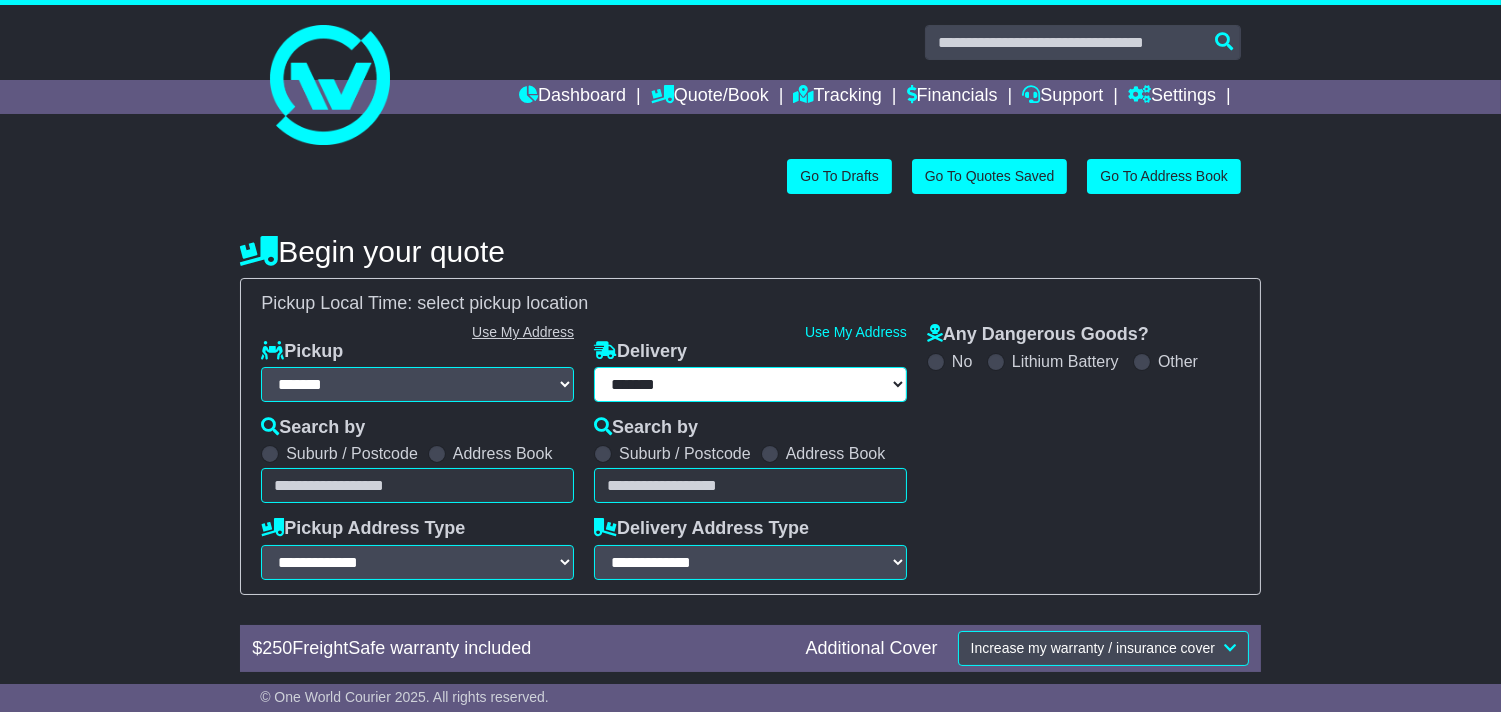 type on "**********" 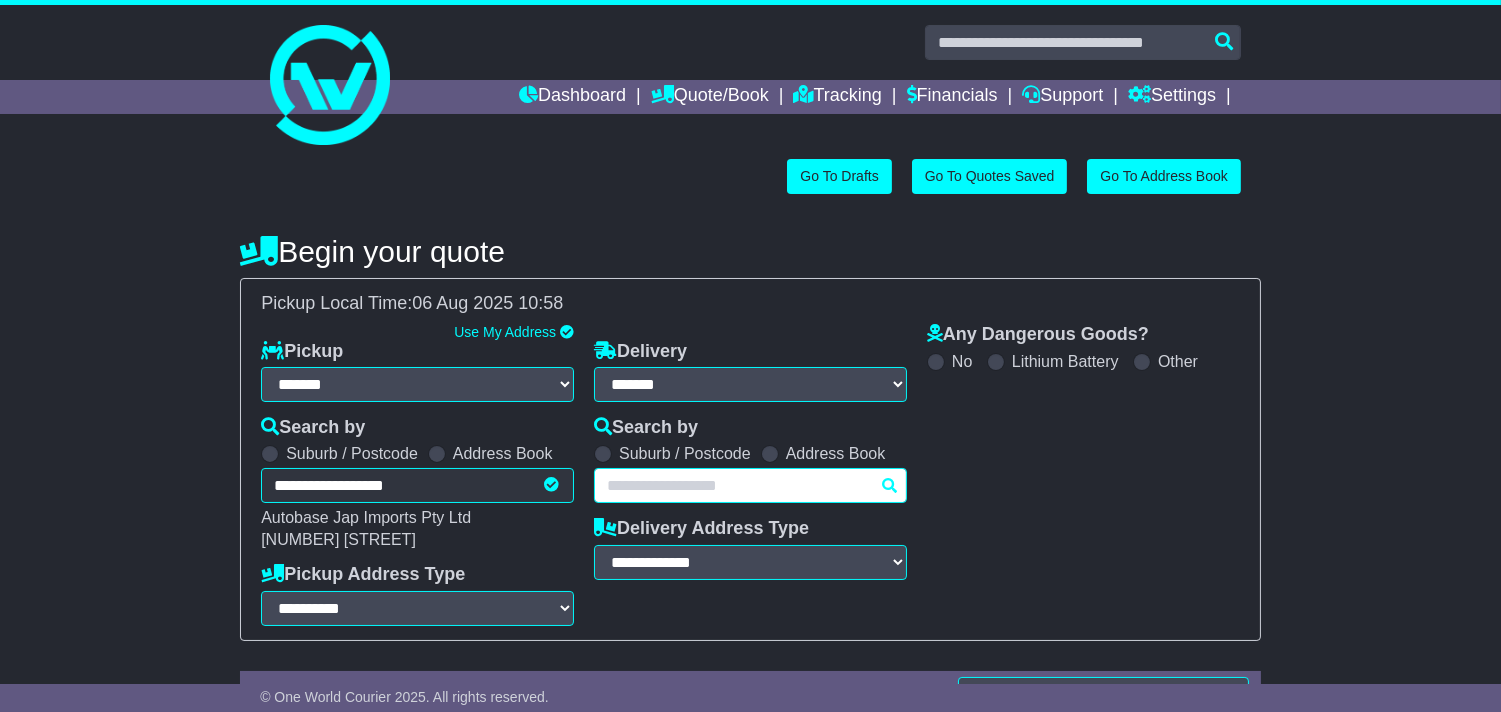 click at bounding box center [750, 485] 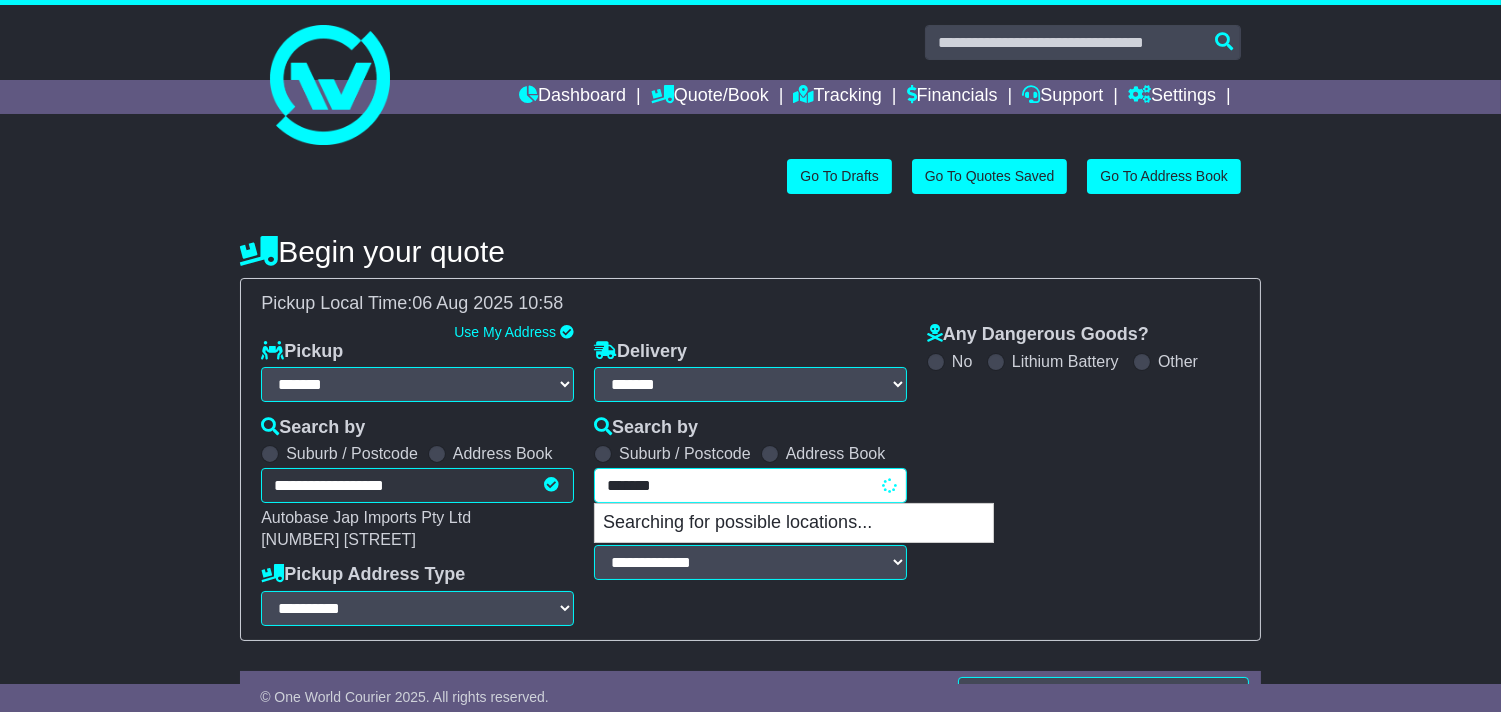 type on "********" 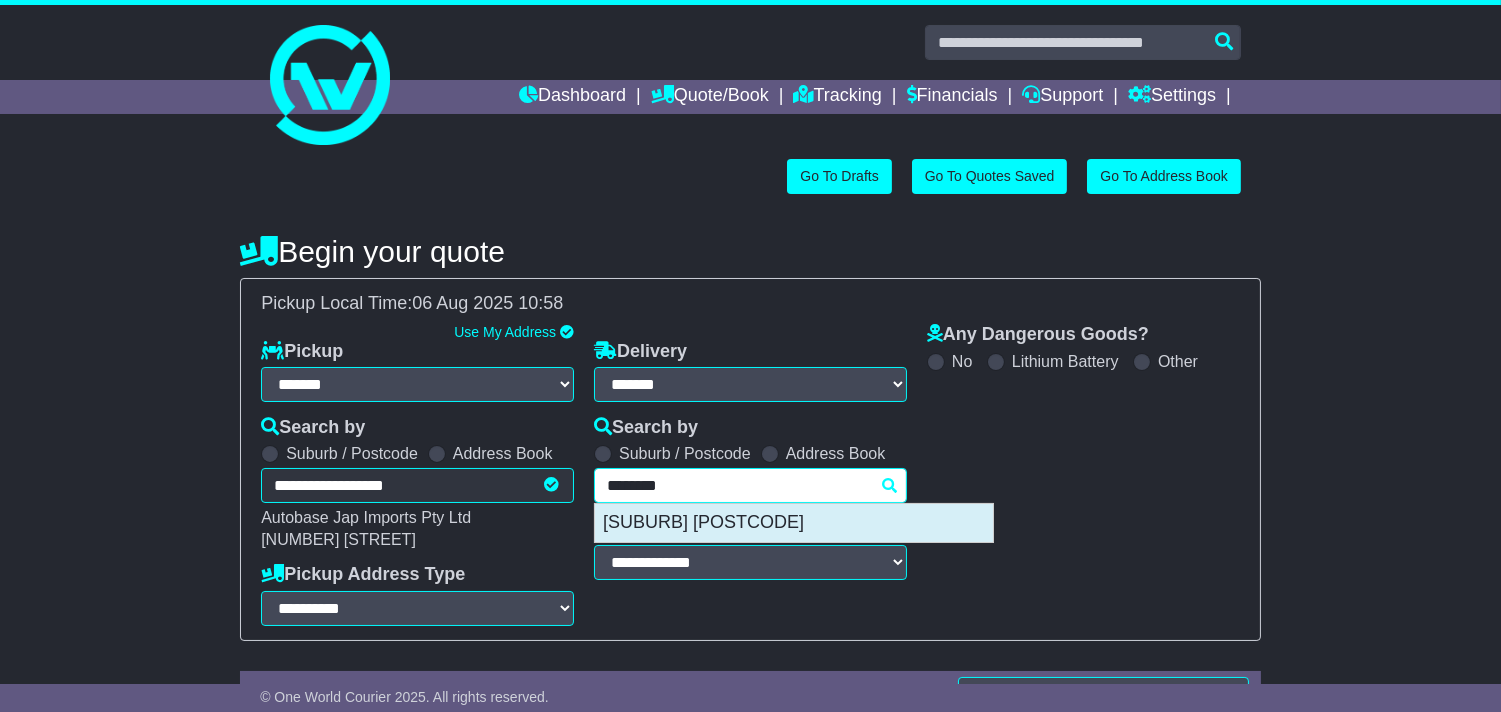 click on "BRAESIDE 3195" at bounding box center [794, 523] 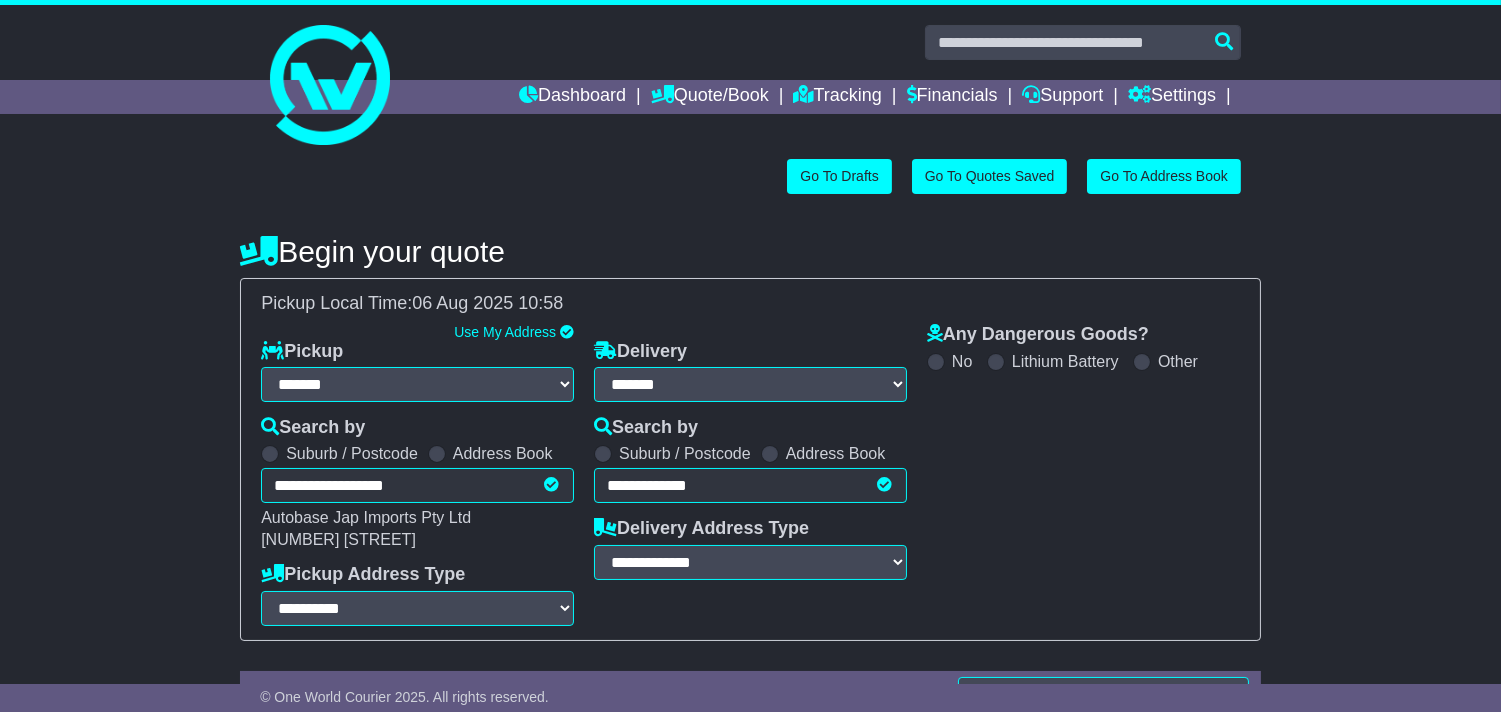 type on "**********" 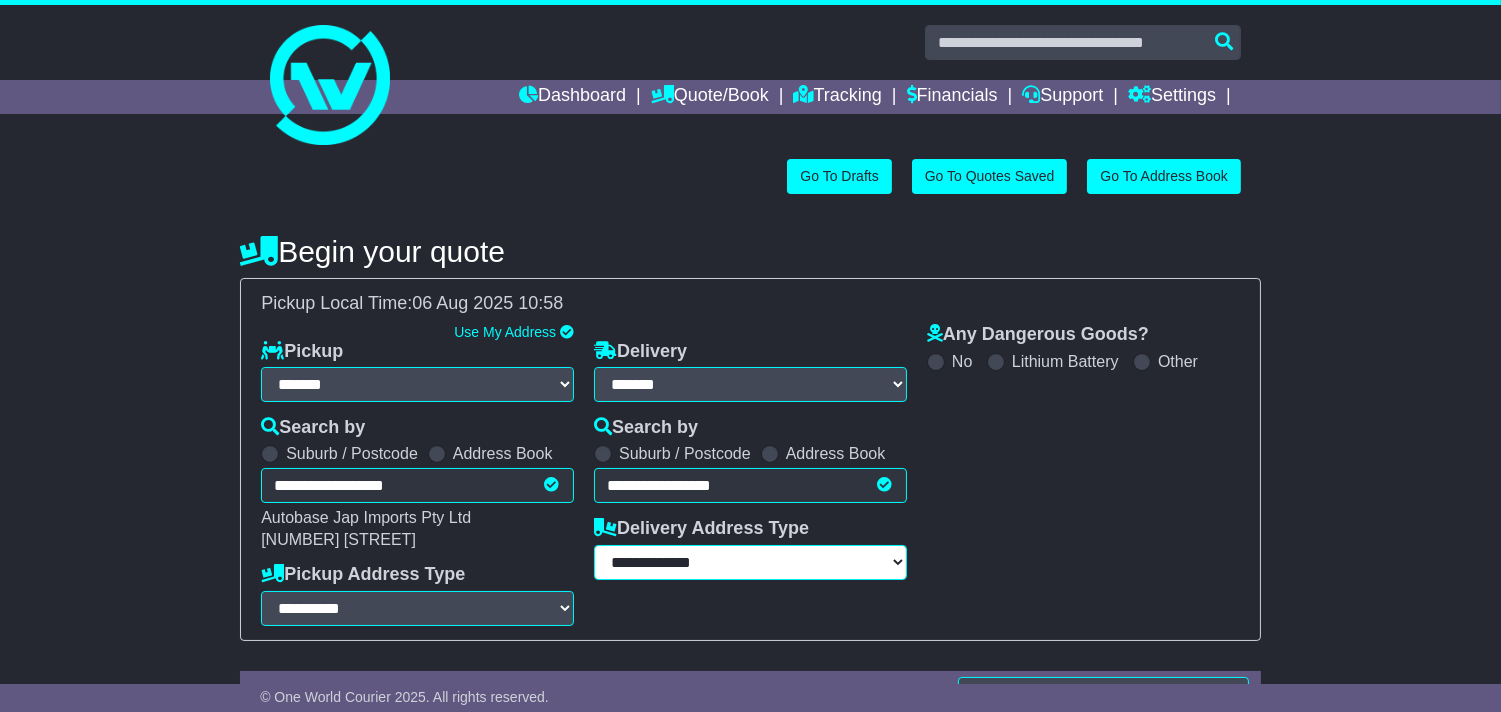 click on "**********" at bounding box center [750, 562] 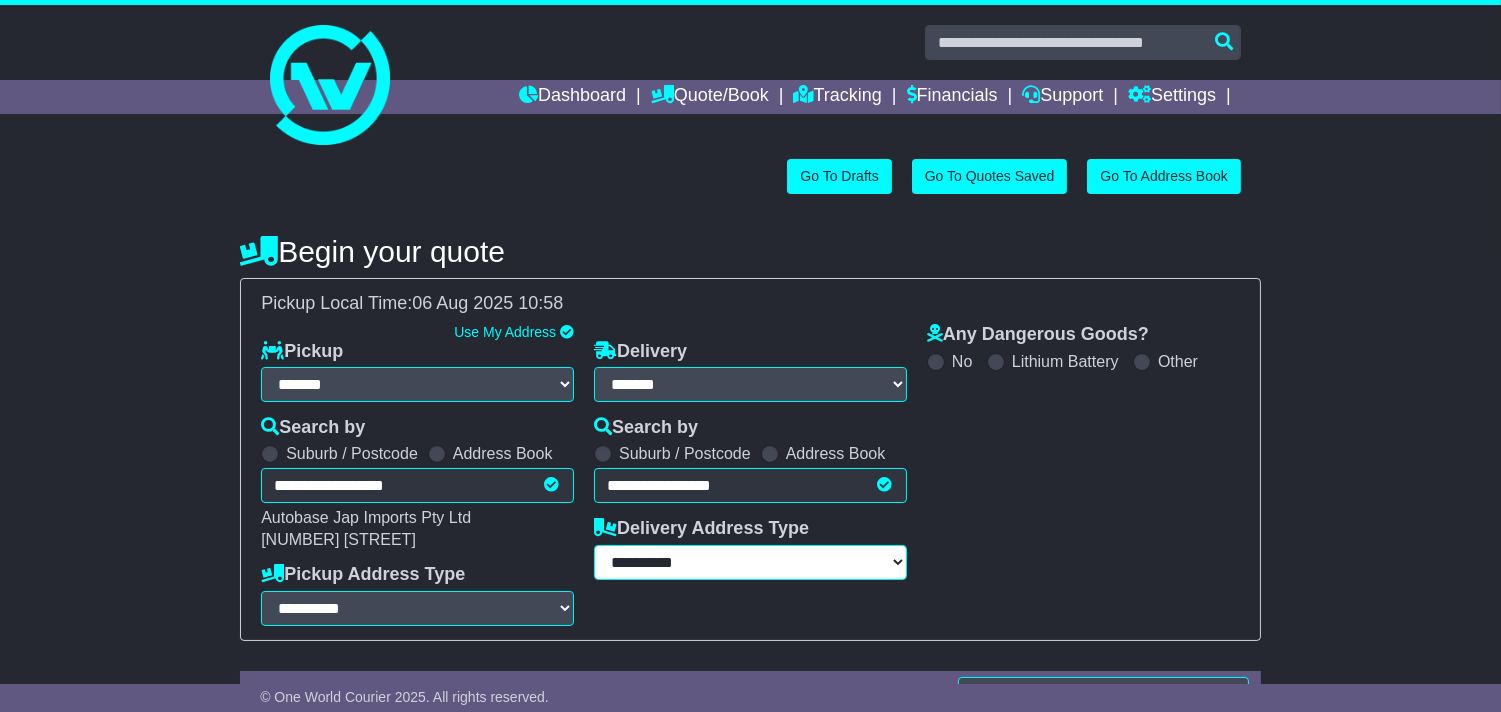 click on "**********" at bounding box center [750, 562] 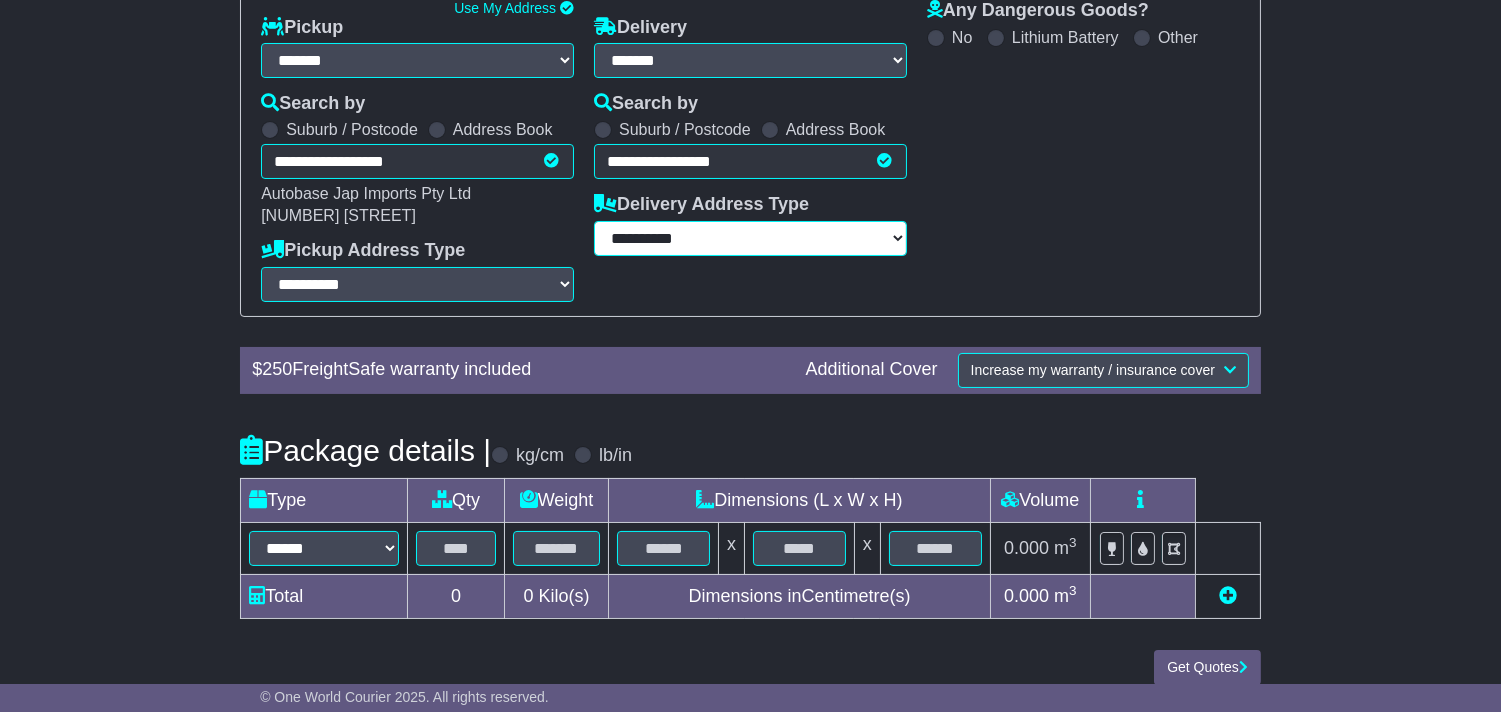 scroll, scrollTop: 347, scrollLeft: 0, axis: vertical 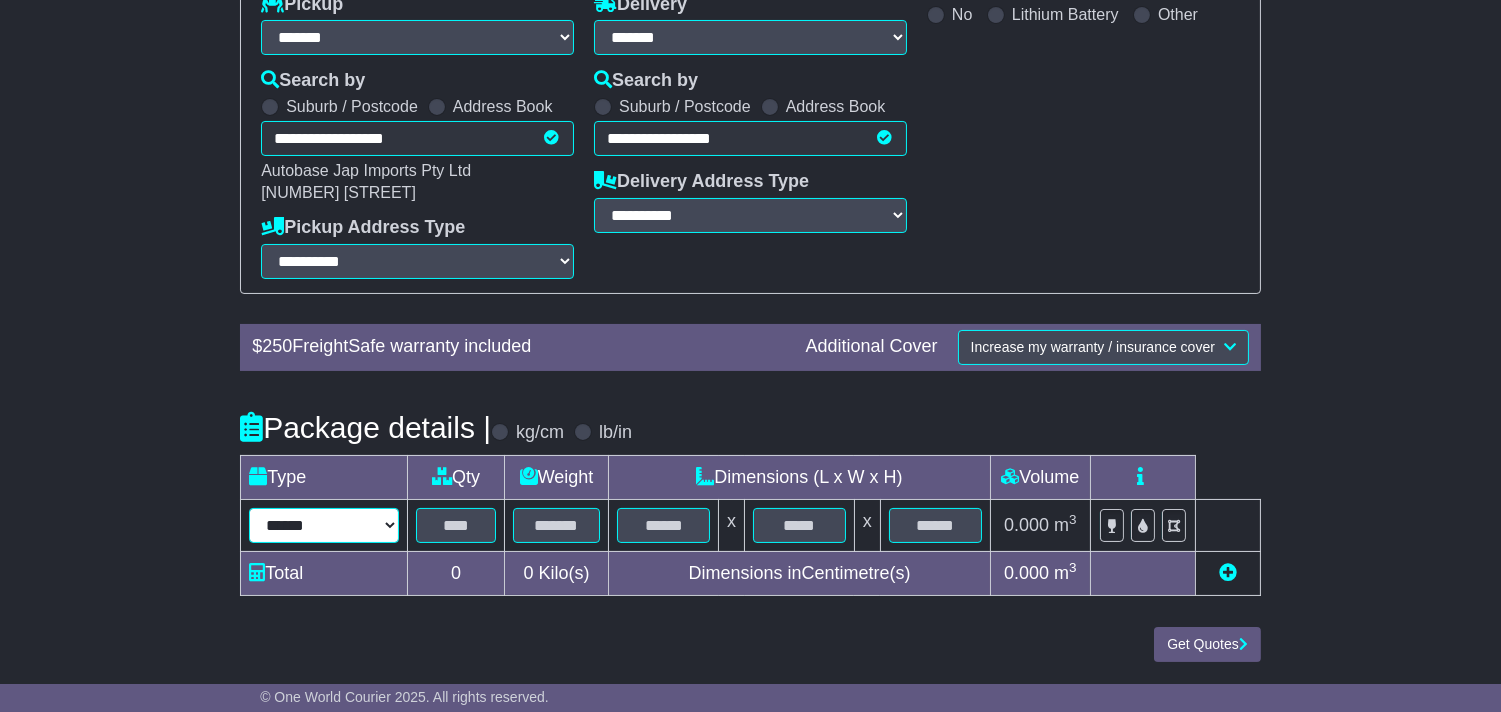 click on "****** ****** *** ******** ***** **** **** ****** *** *******" at bounding box center (324, 525) 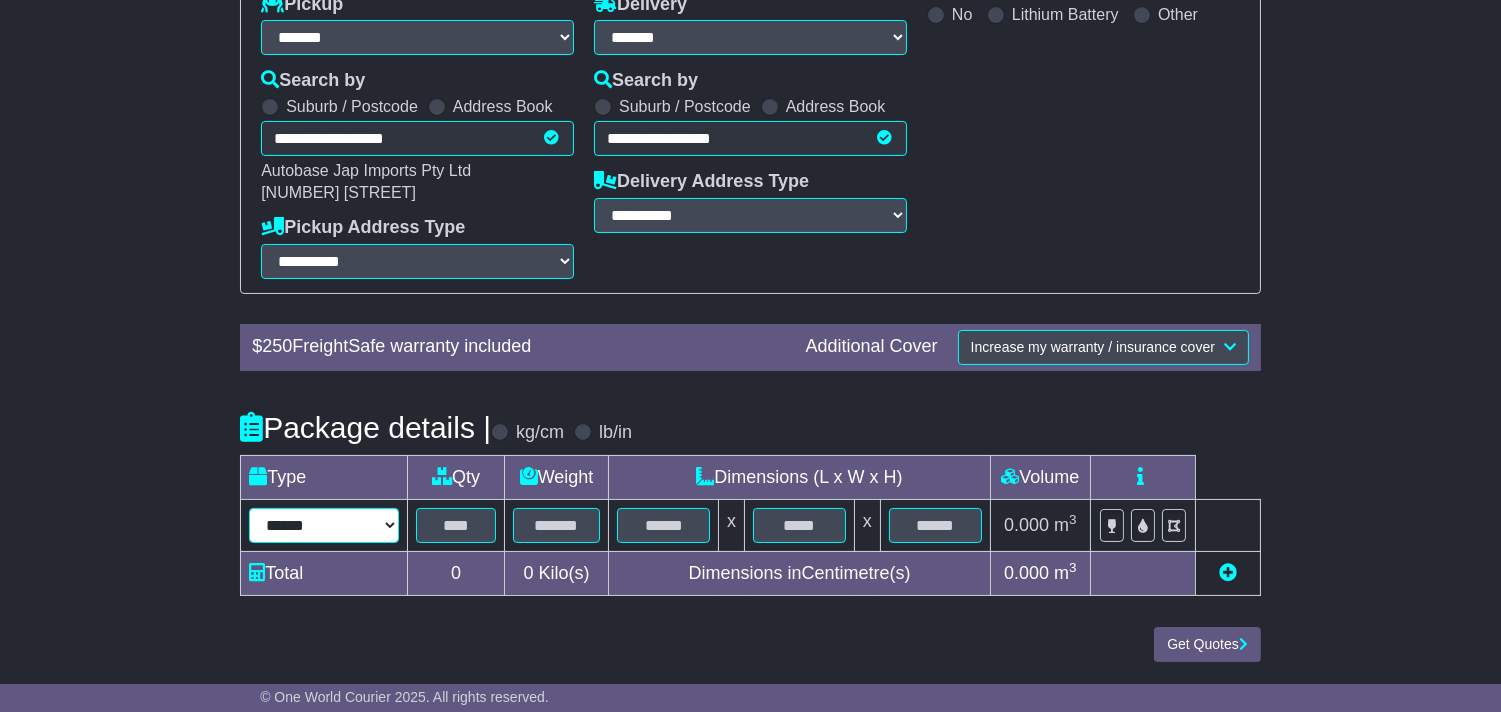 select on "****" 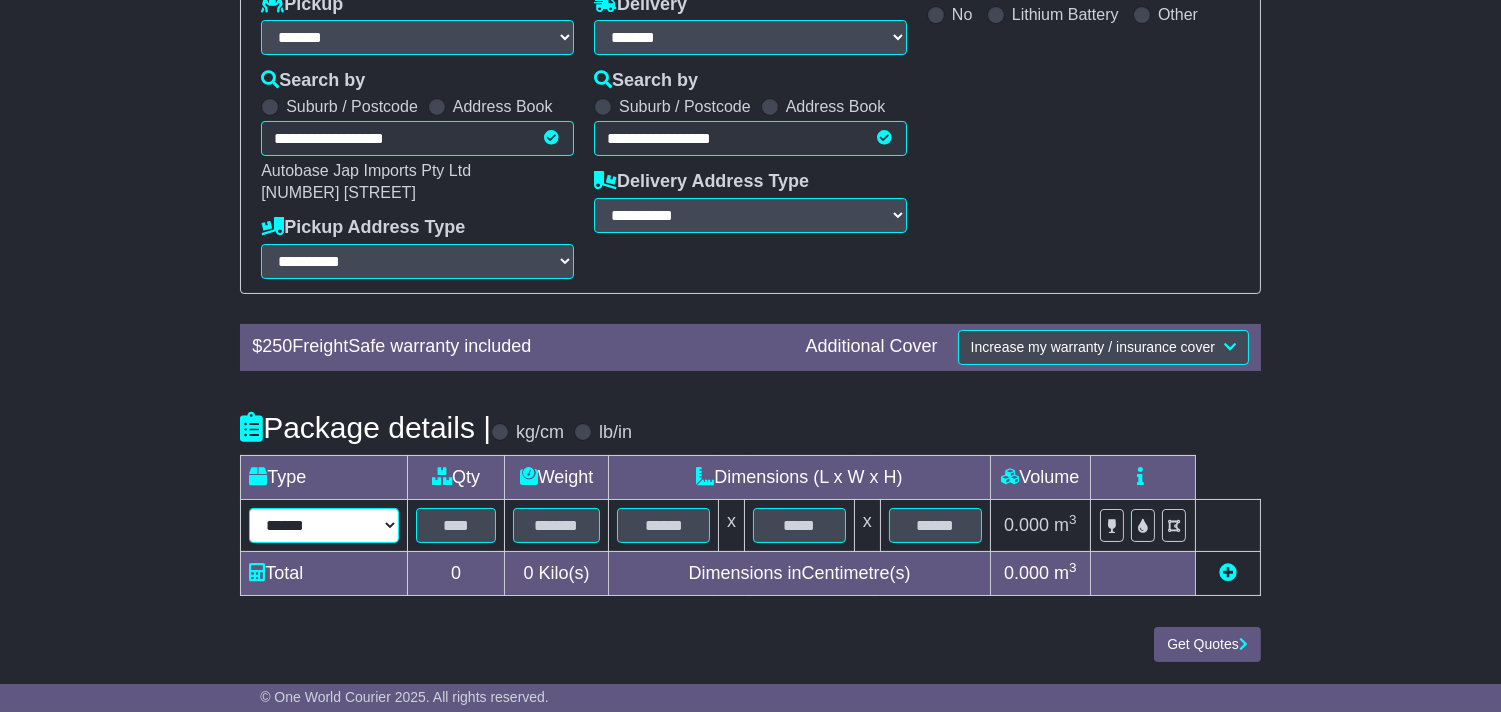 click on "****** ****** *** ******** ***** **** **** ****** *** *******" at bounding box center [324, 525] 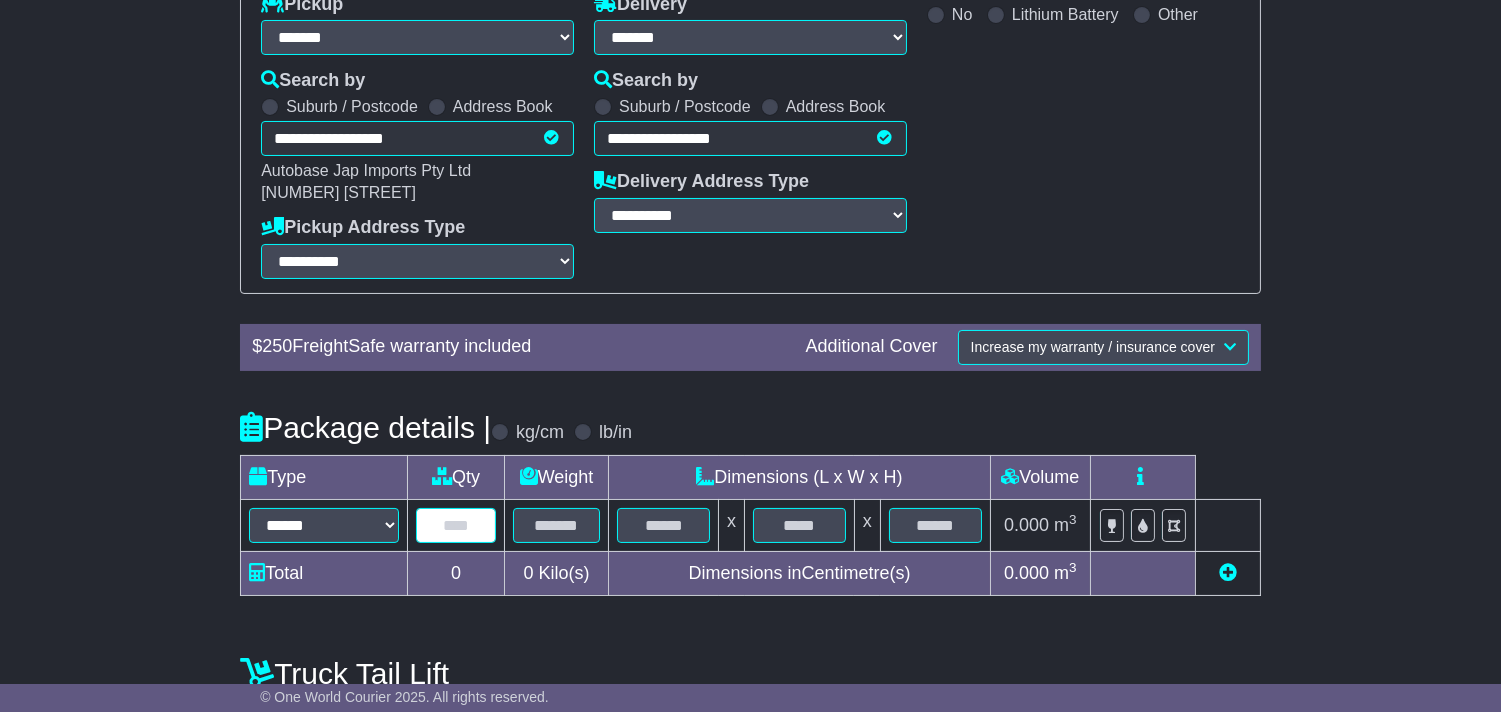 click at bounding box center [456, 525] 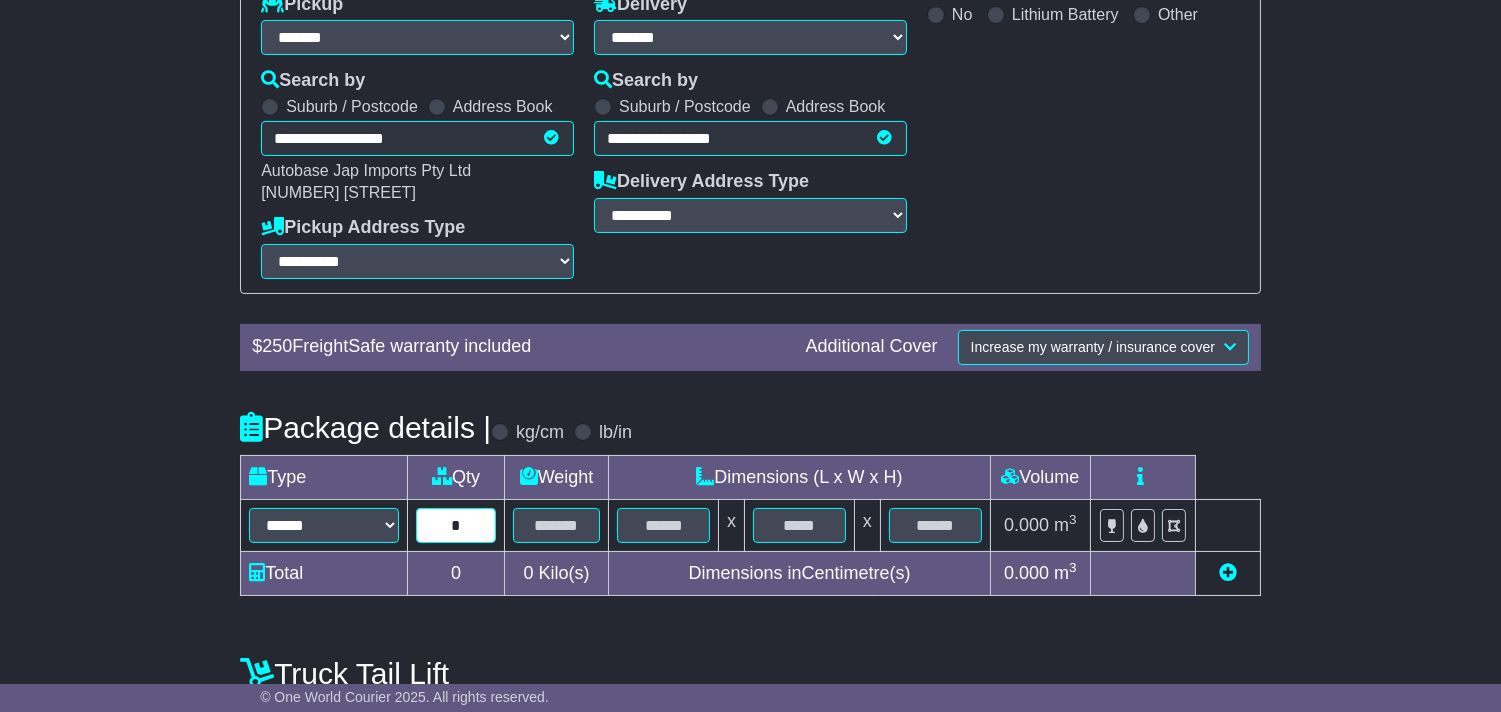 type on "*" 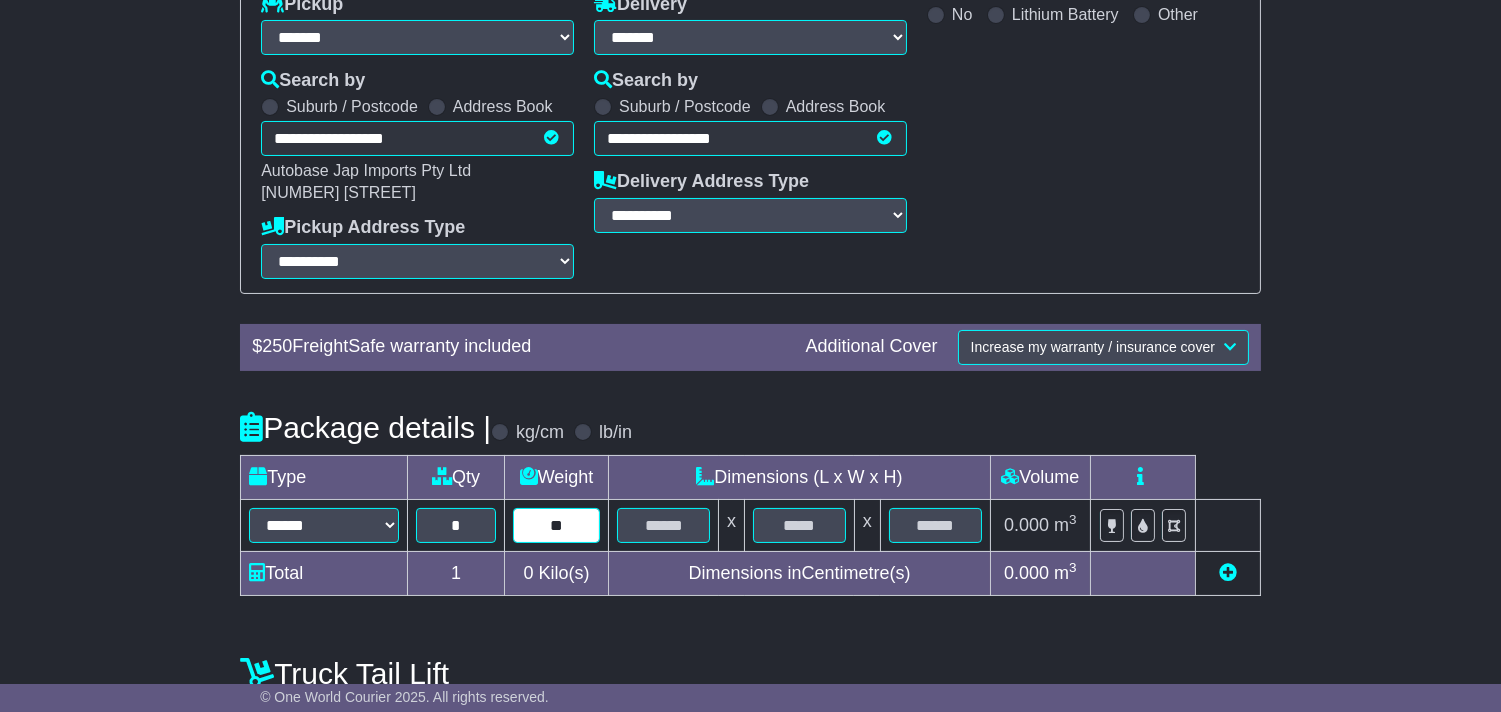 type on "**" 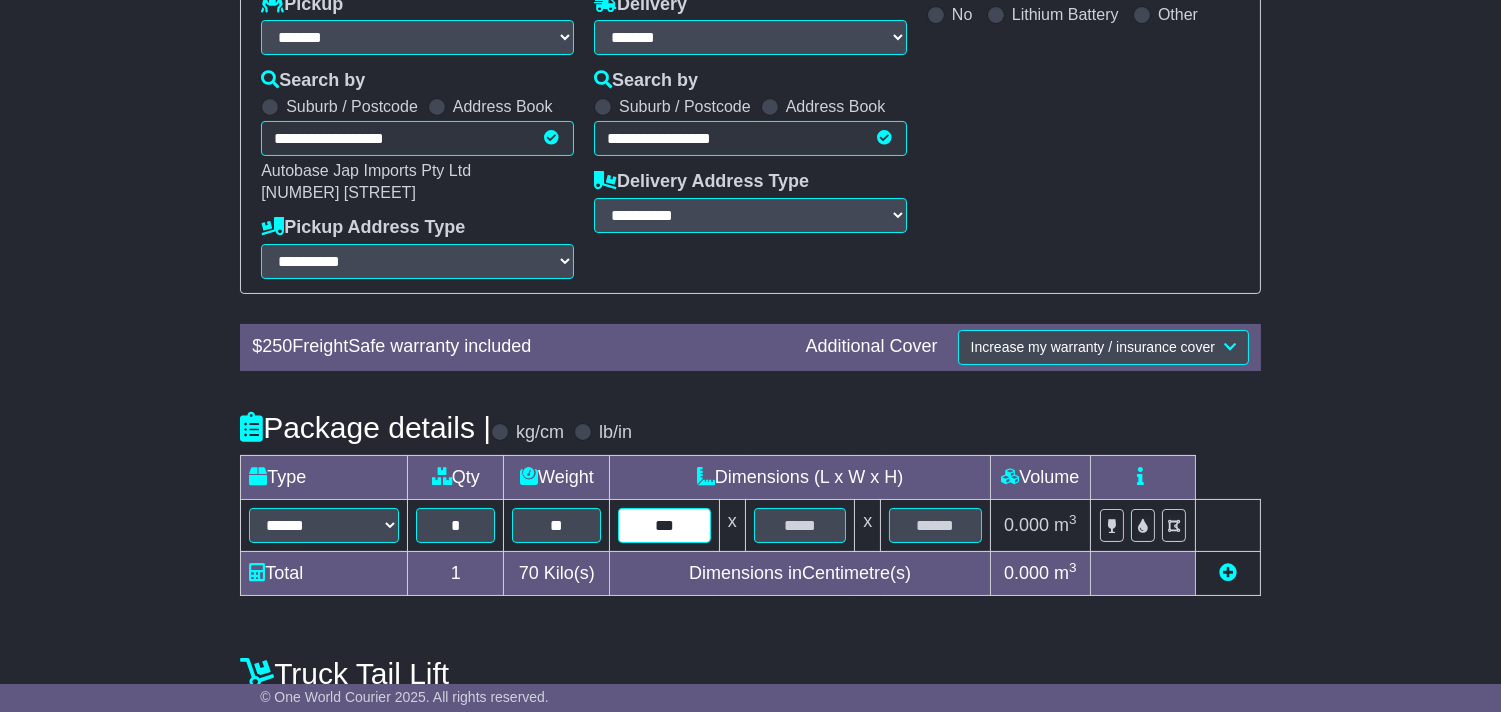 type on "***" 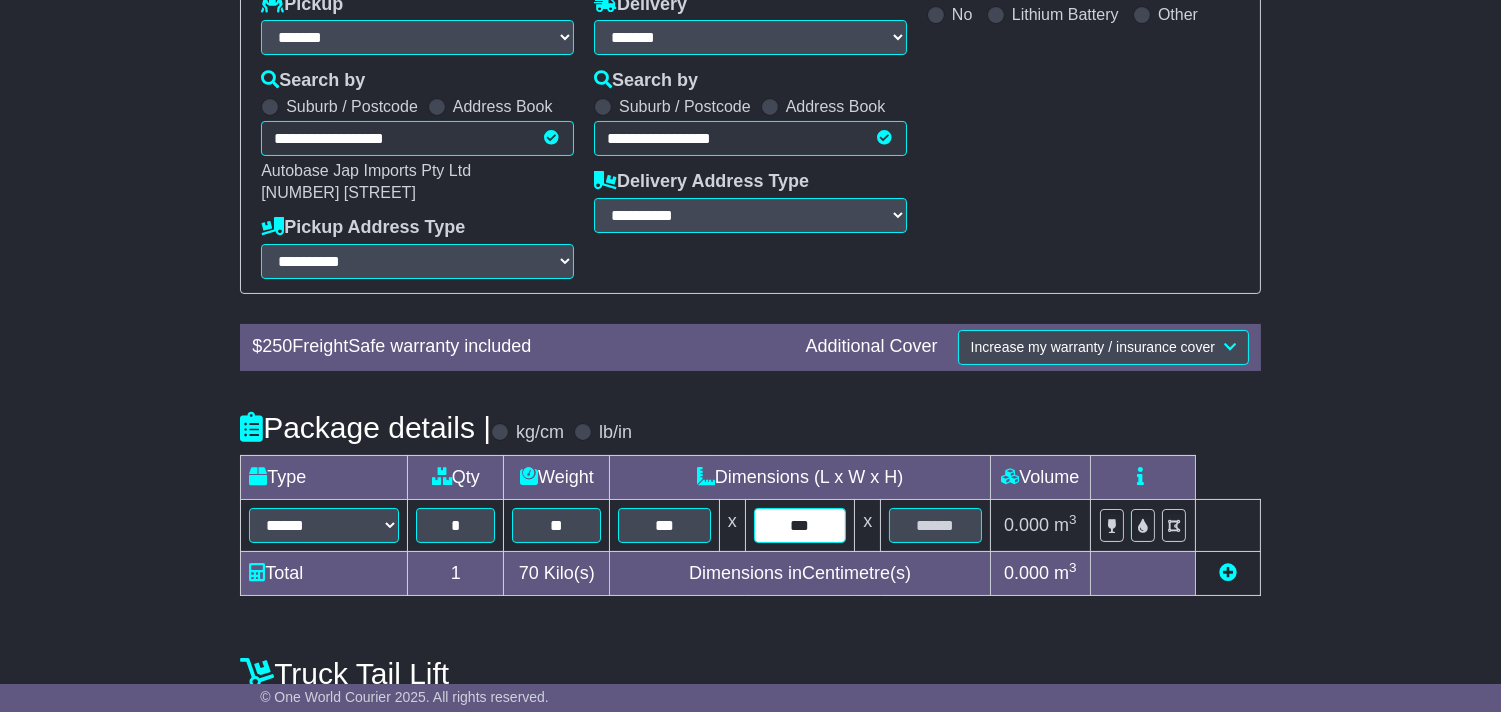 type on "***" 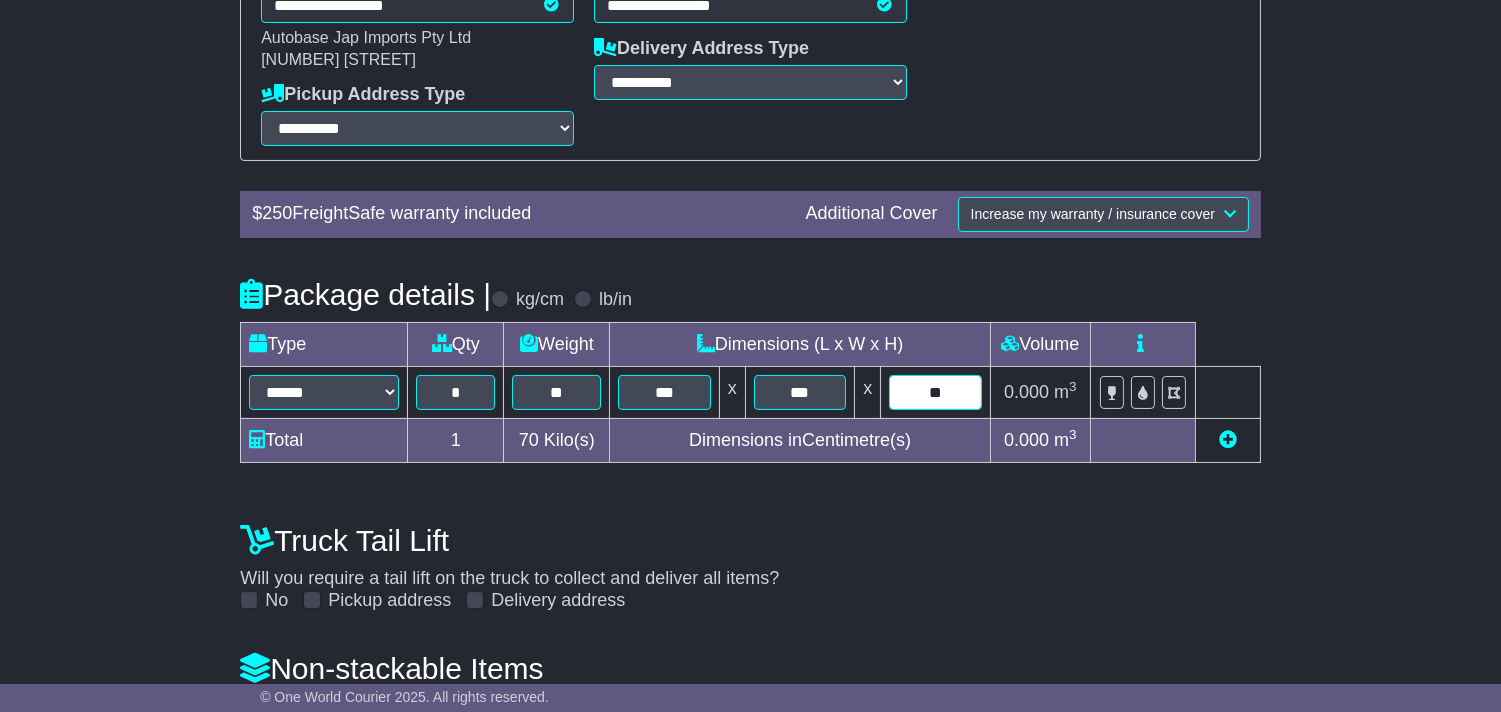scroll, scrollTop: 621, scrollLeft: 0, axis: vertical 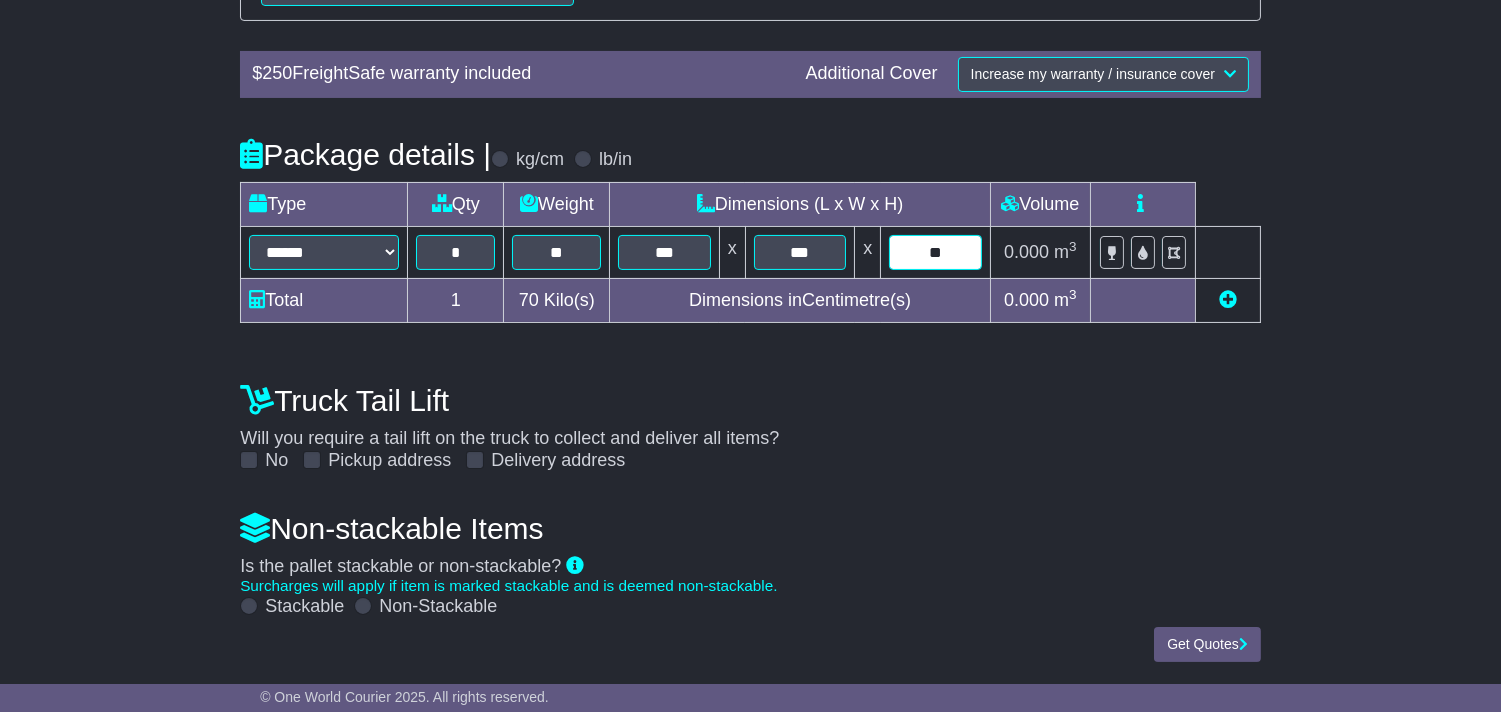 type on "**" 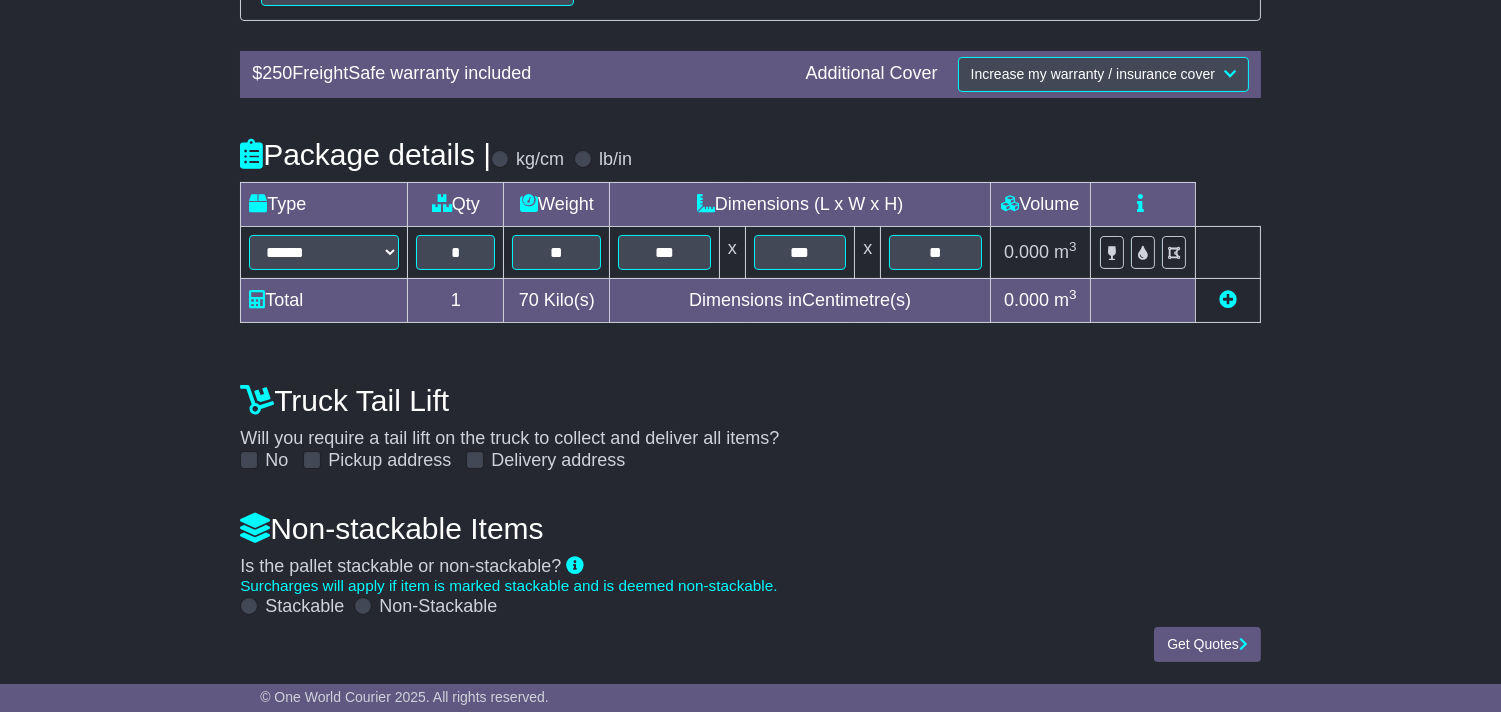 click at bounding box center (363, 606) 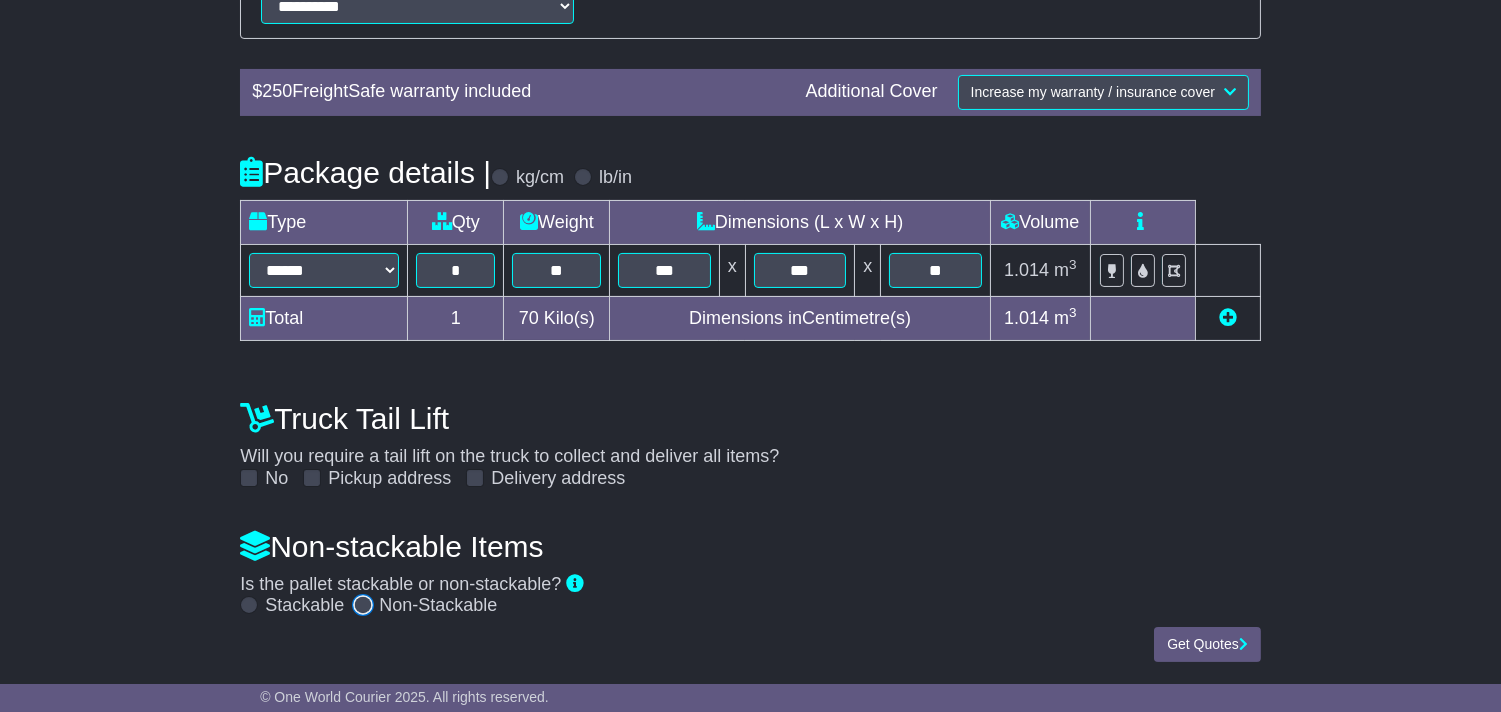 scroll, scrollTop: 602, scrollLeft: 0, axis: vertical 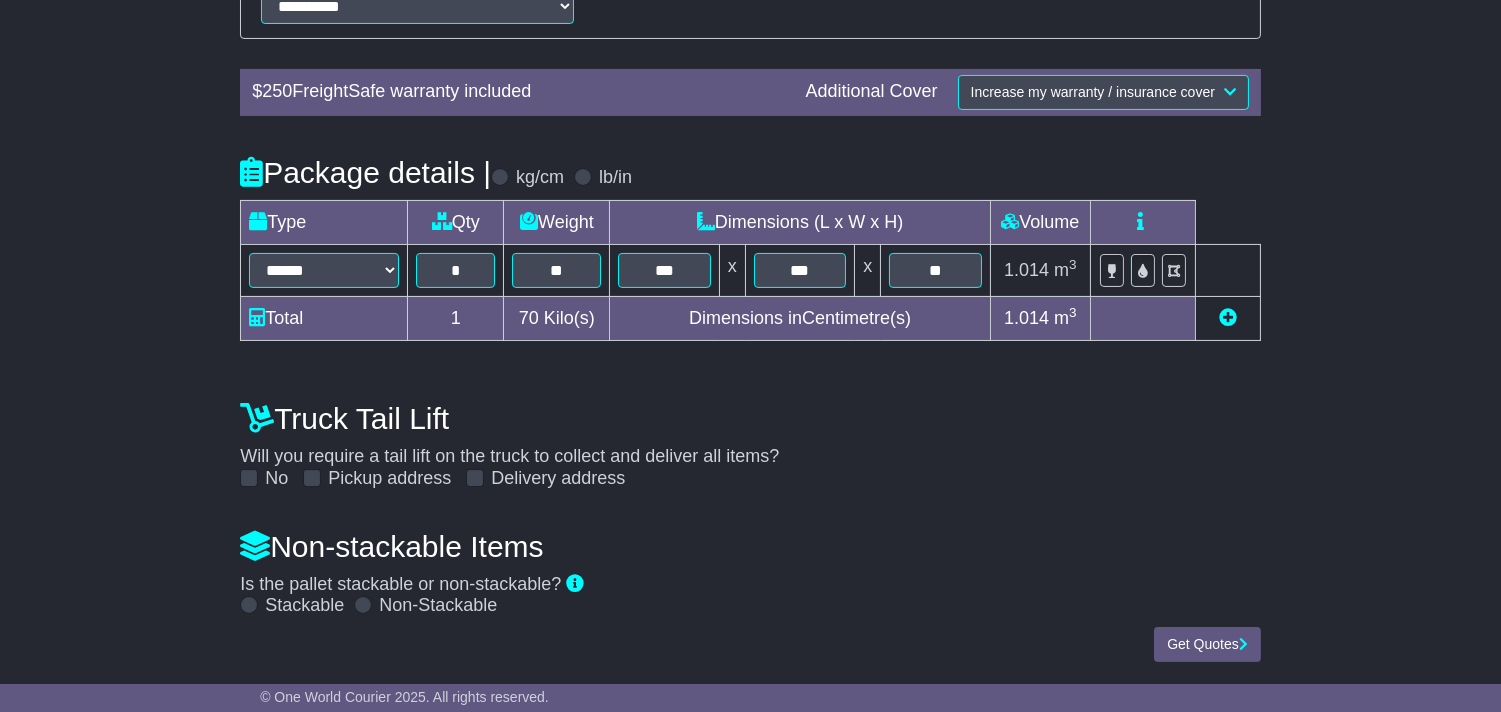 click at bounding box center [1228, 317] 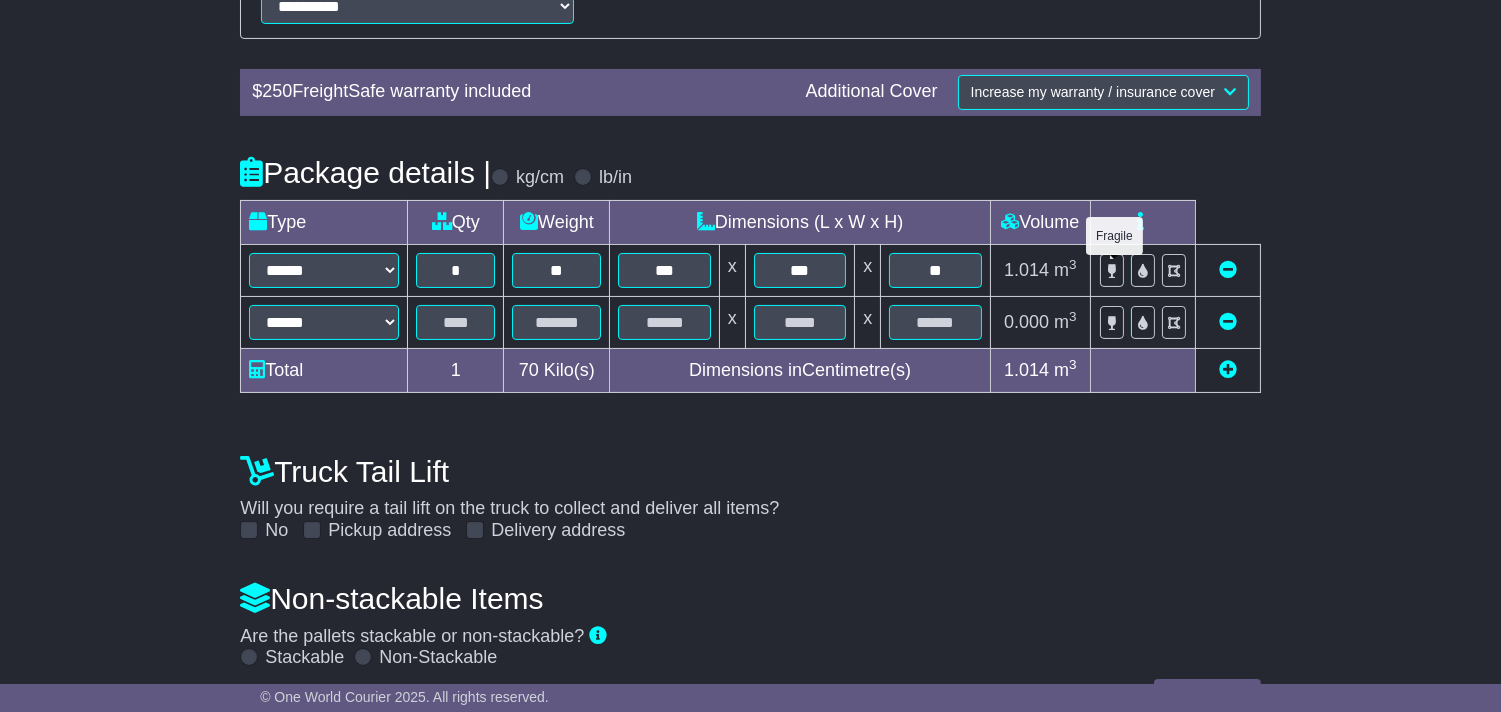 click at bounding box center [1112, 270] 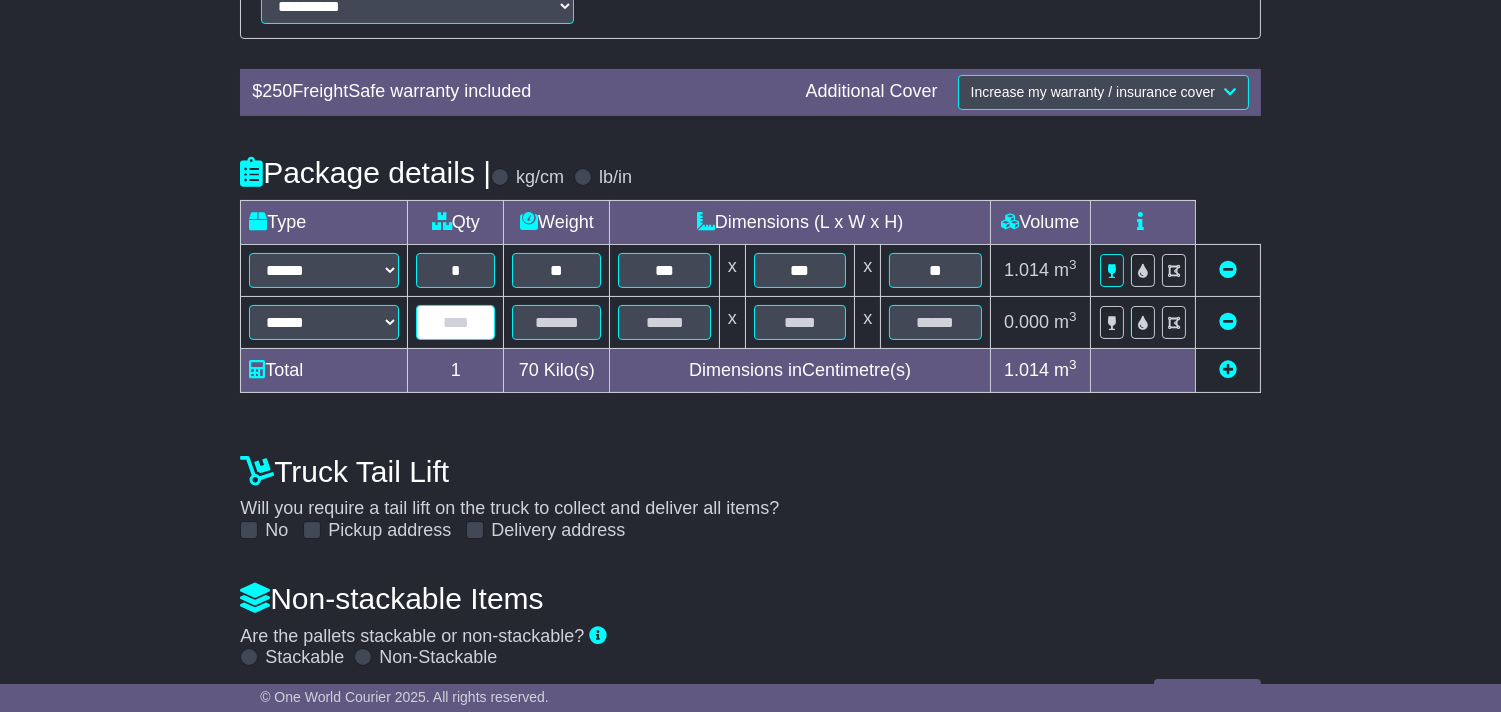 click at bounding box center (455, 322) 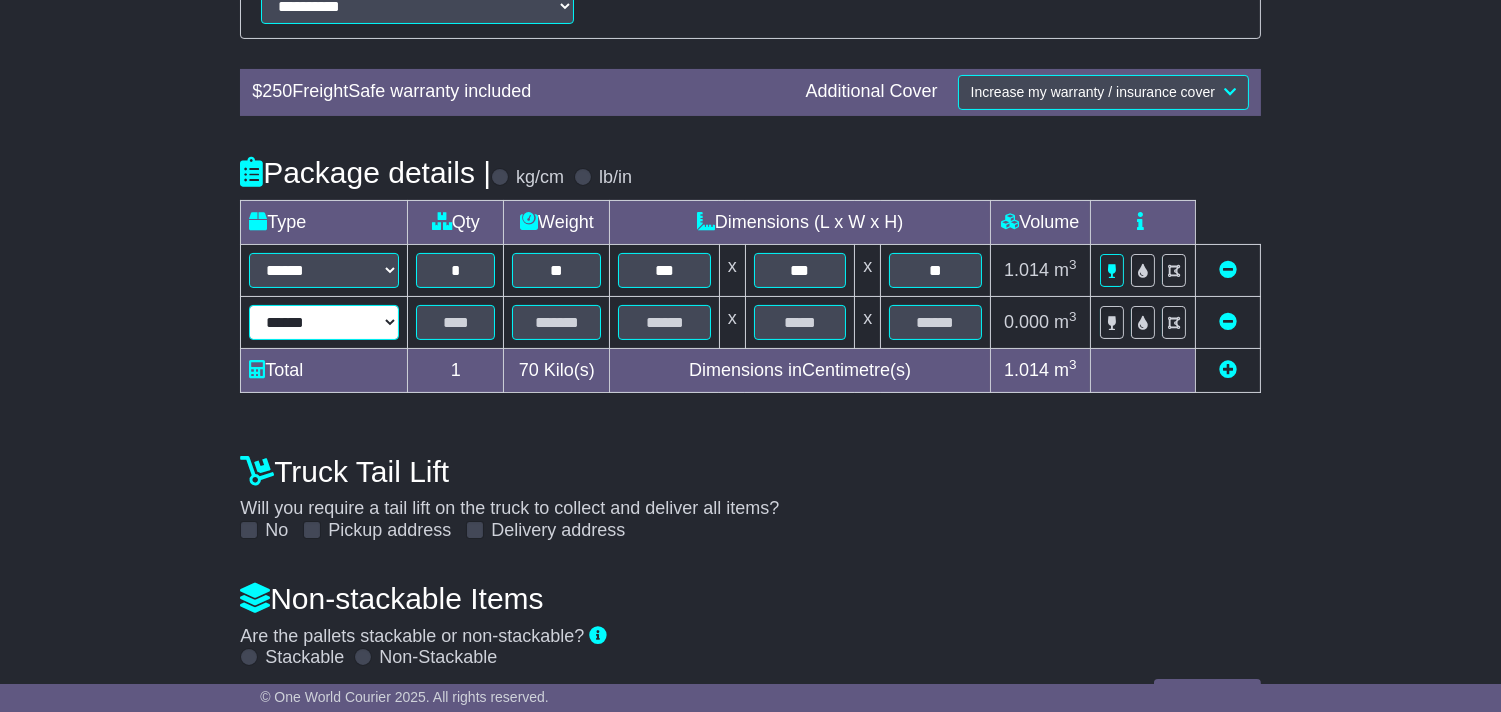 click on "****** ****** *** ******** ***** **** **** ****** *** *******" at bounding box center (324, 322) 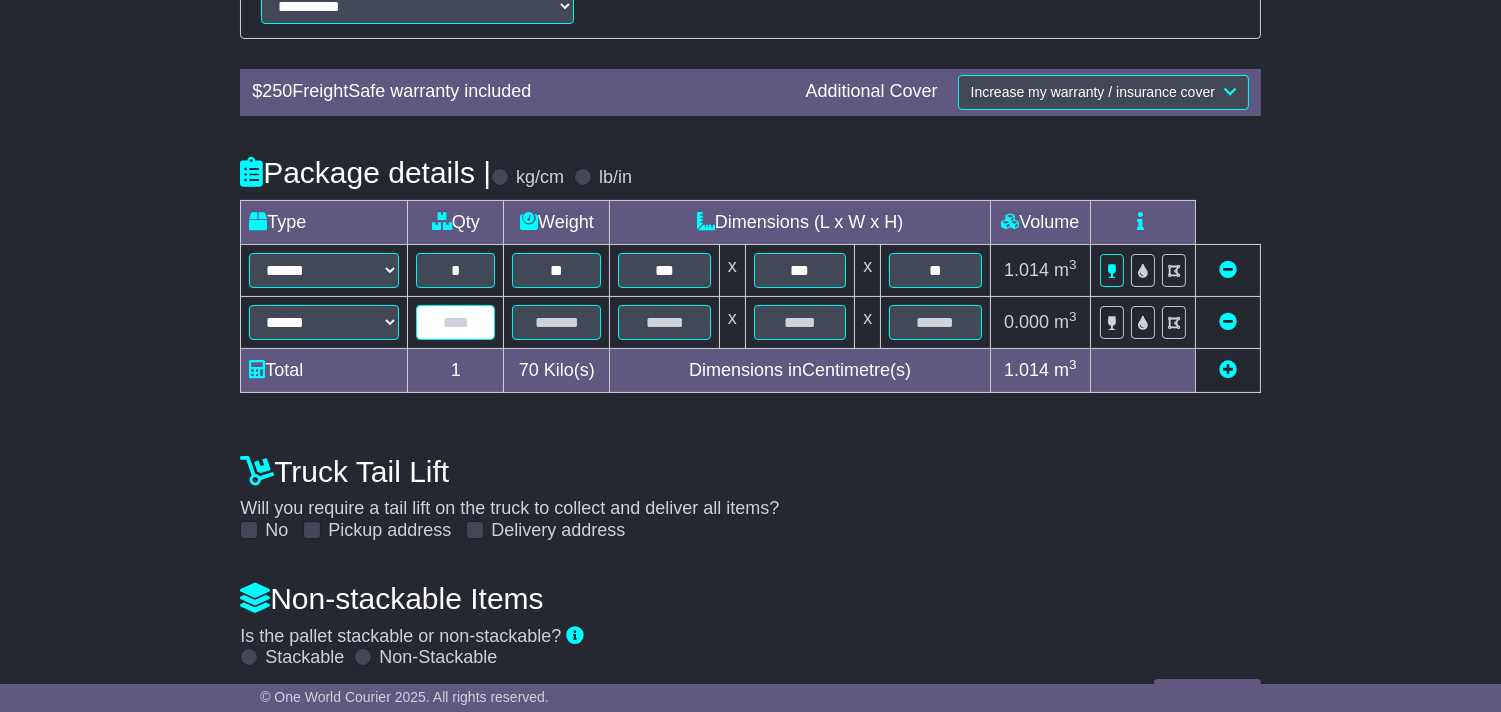 click at bounding box center (455, 322) 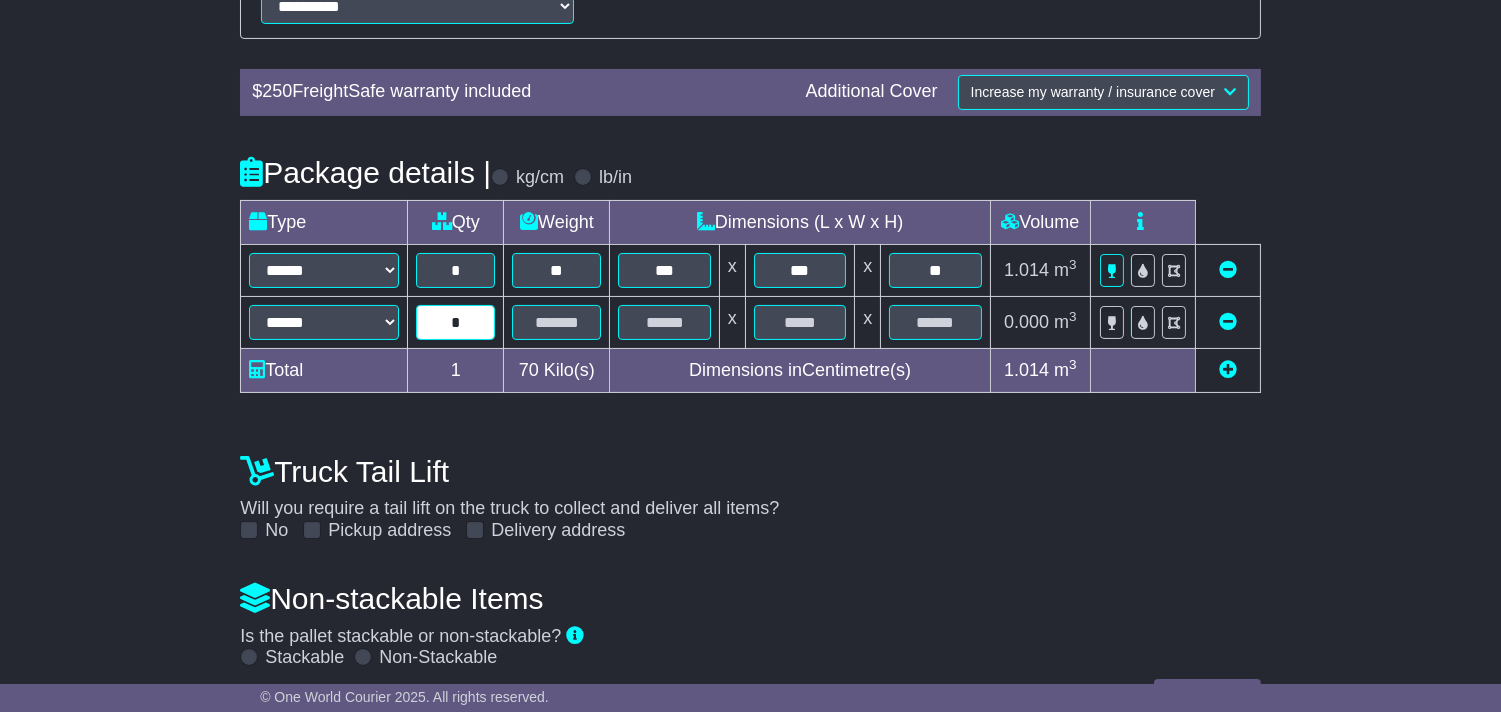 type on "*" 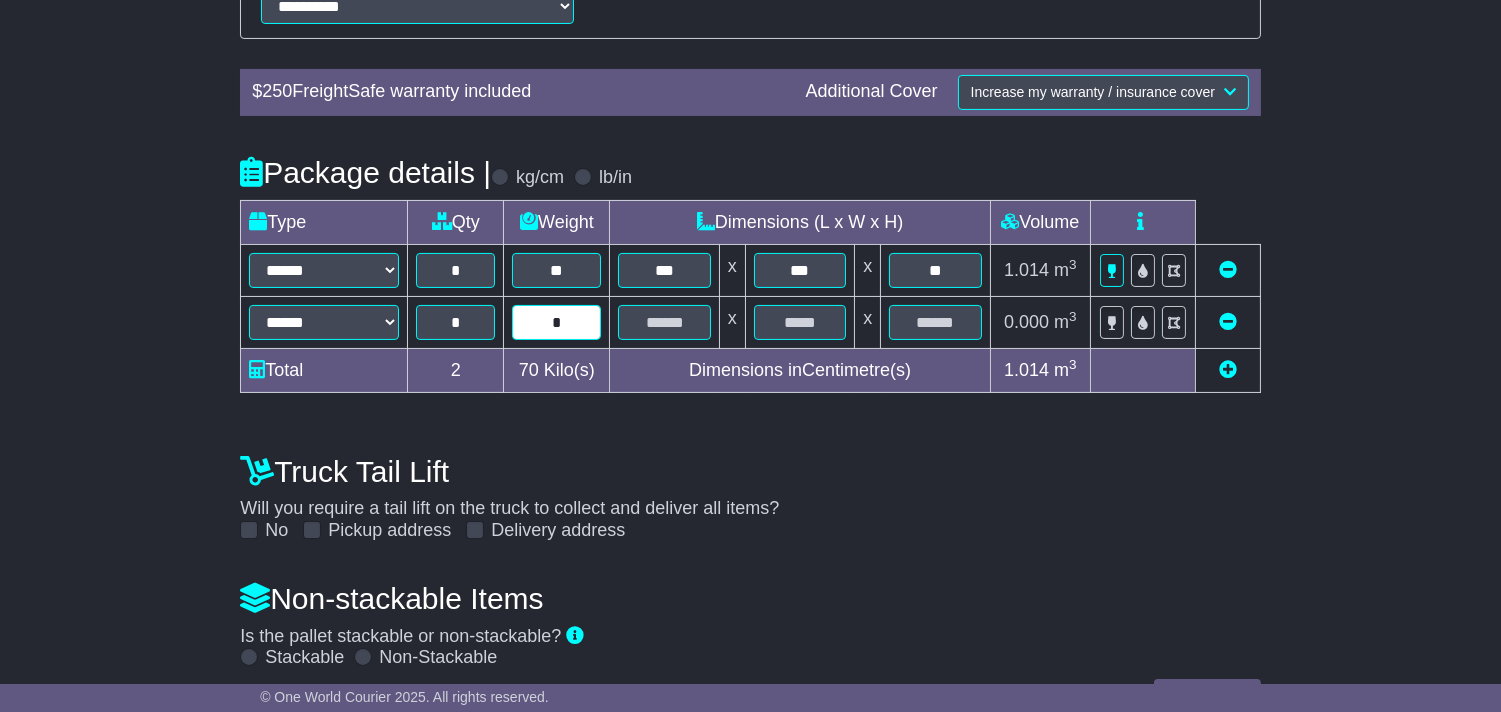 type on "*" 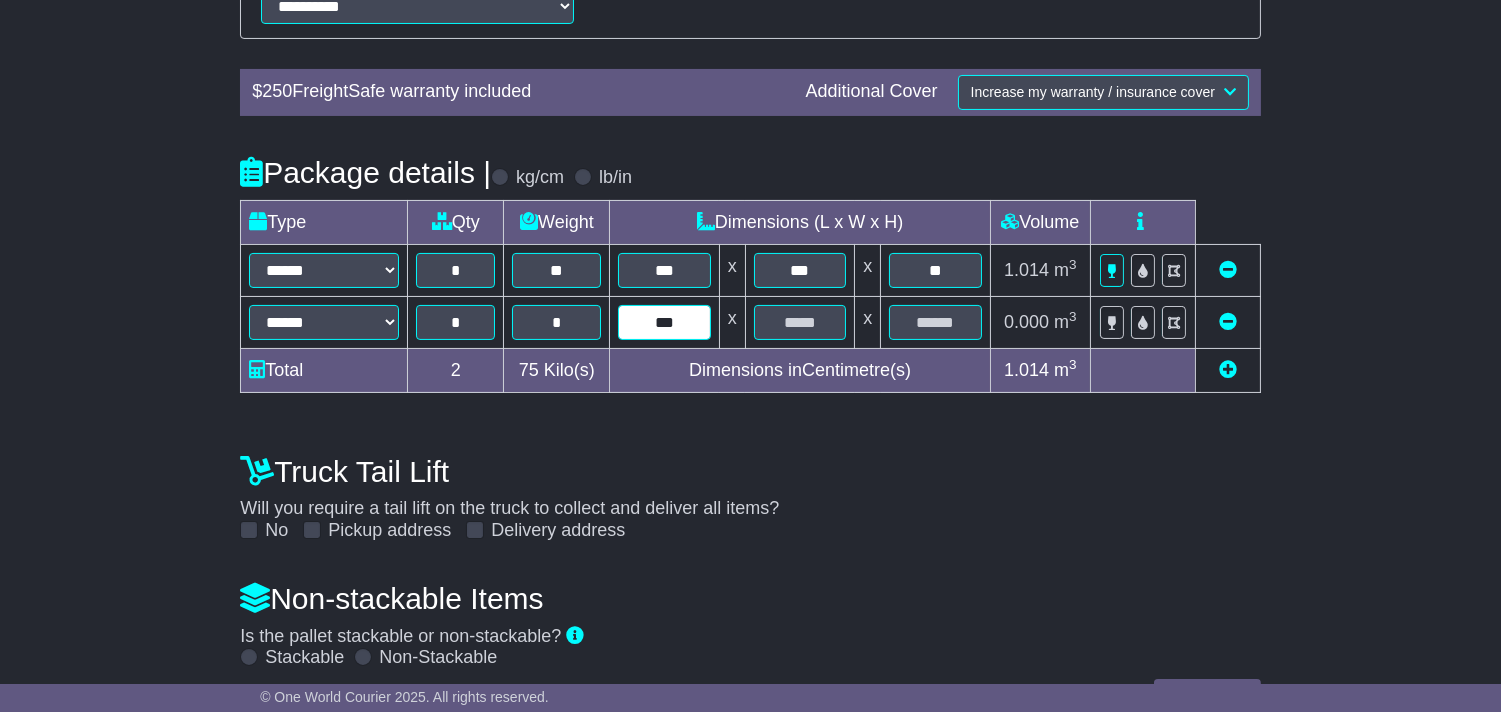 type on "***" 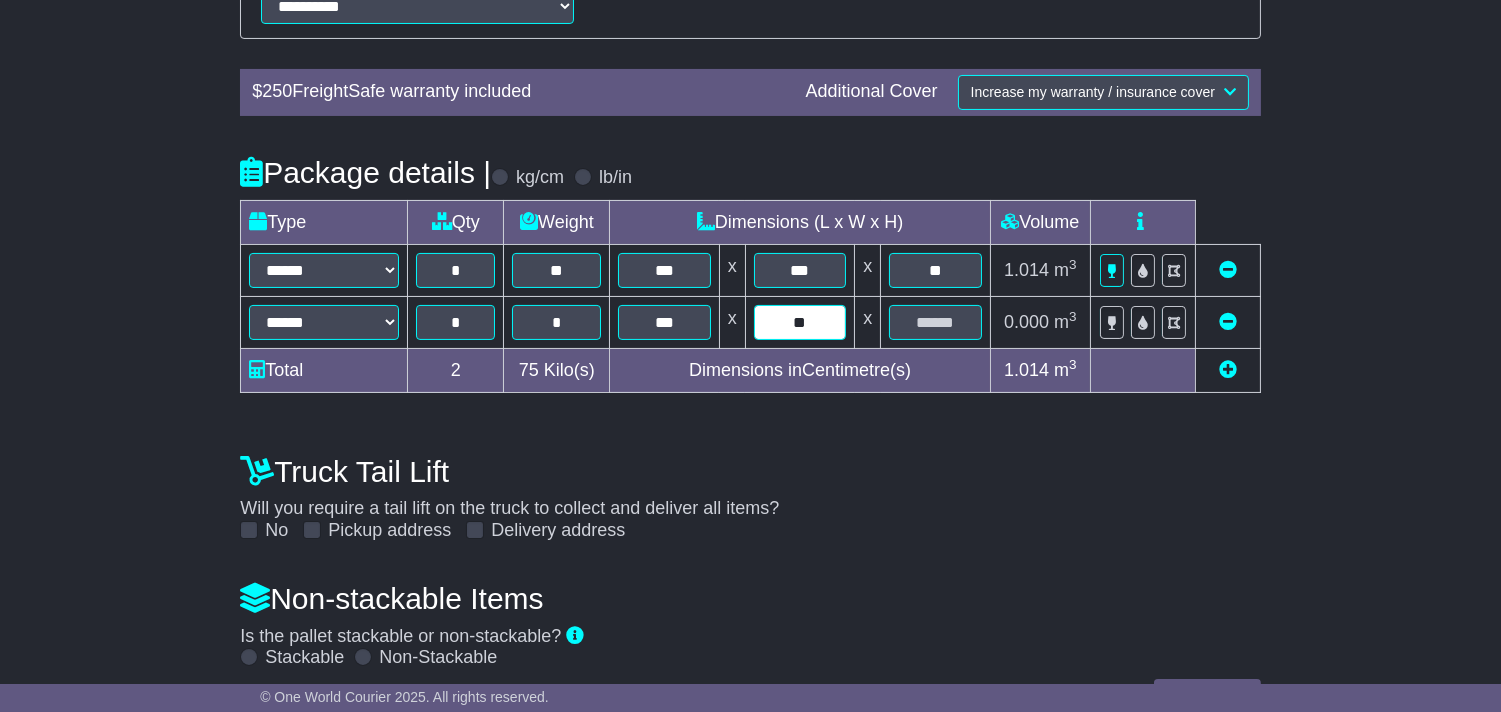 type on "**" 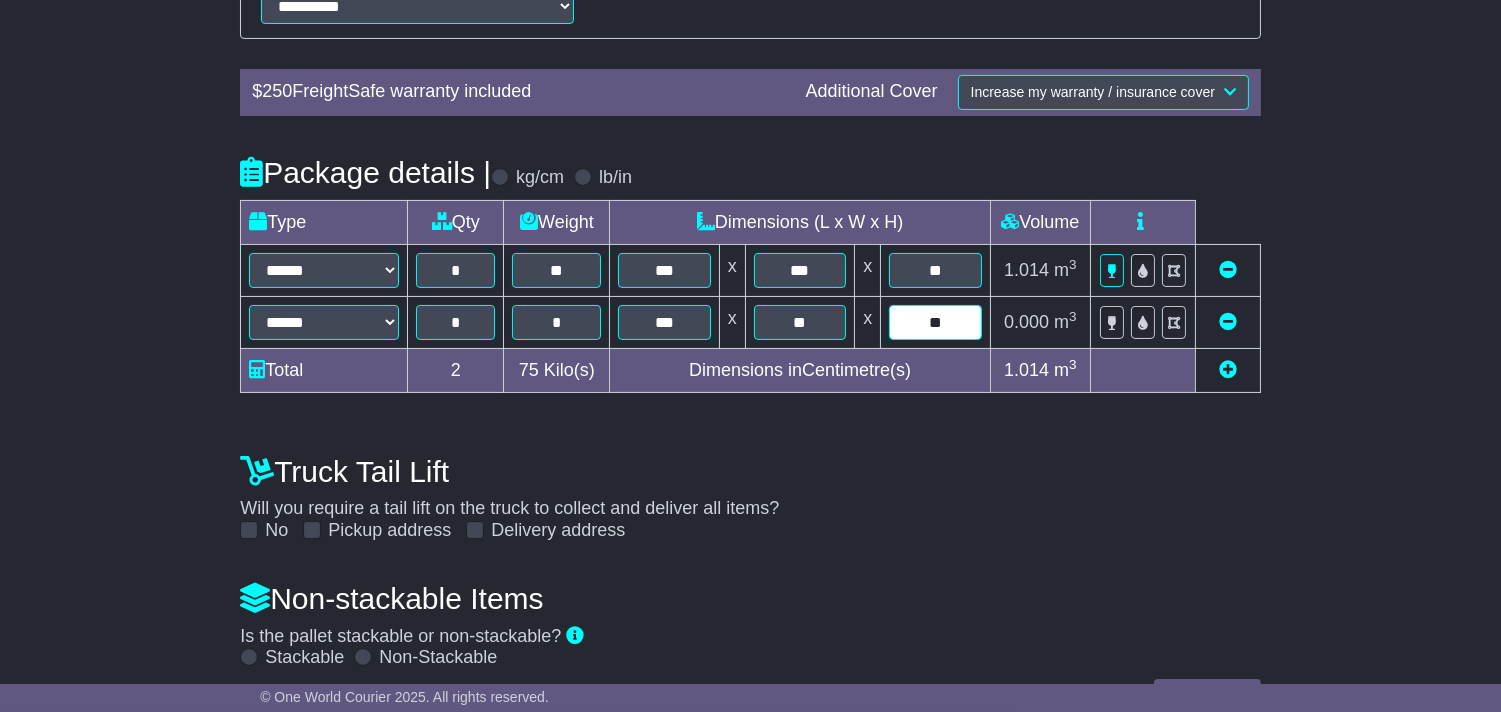 type on "**" 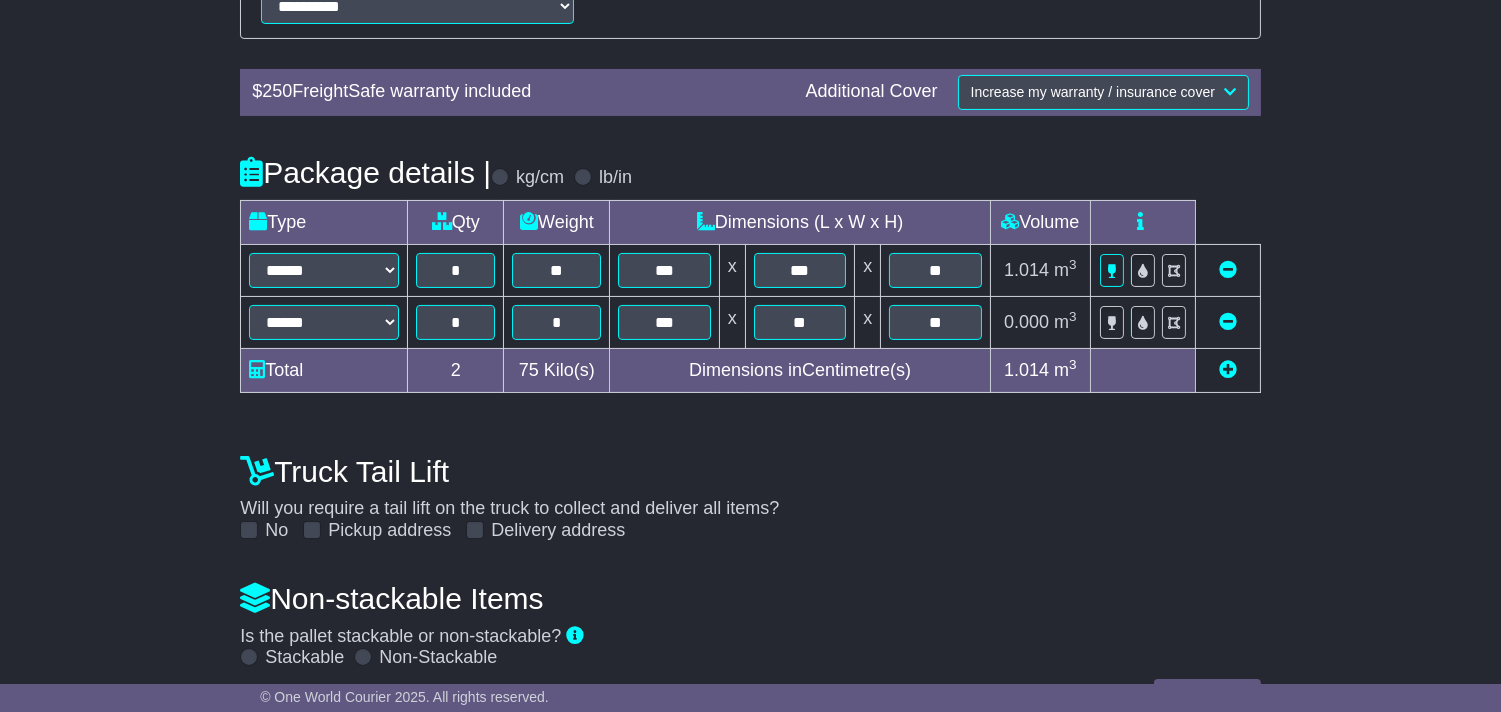 click at bounding box center [1174, 322] 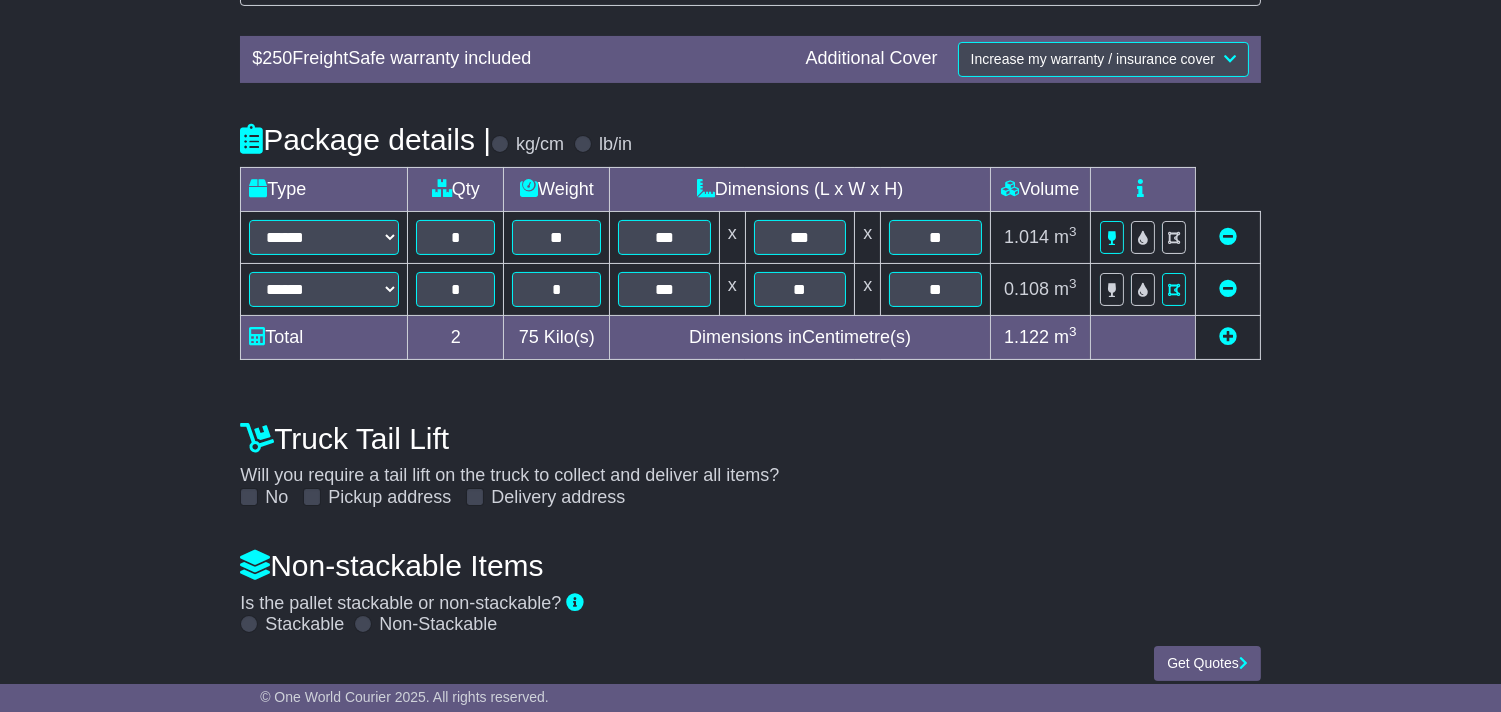 scroll, scrollTop: 654, scrollLeft: 0, axis: vertical 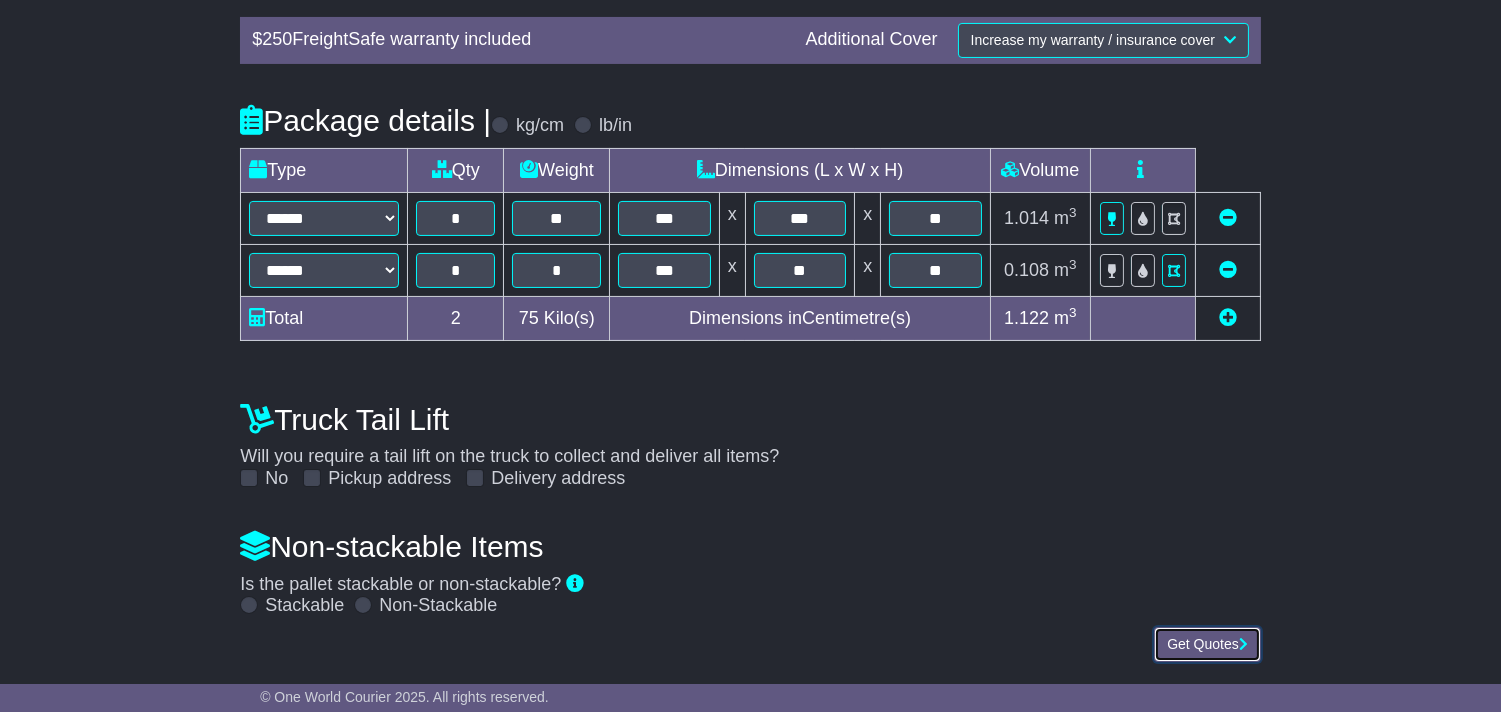 click on "Get Quotes" at bounding box center (1207, 644) 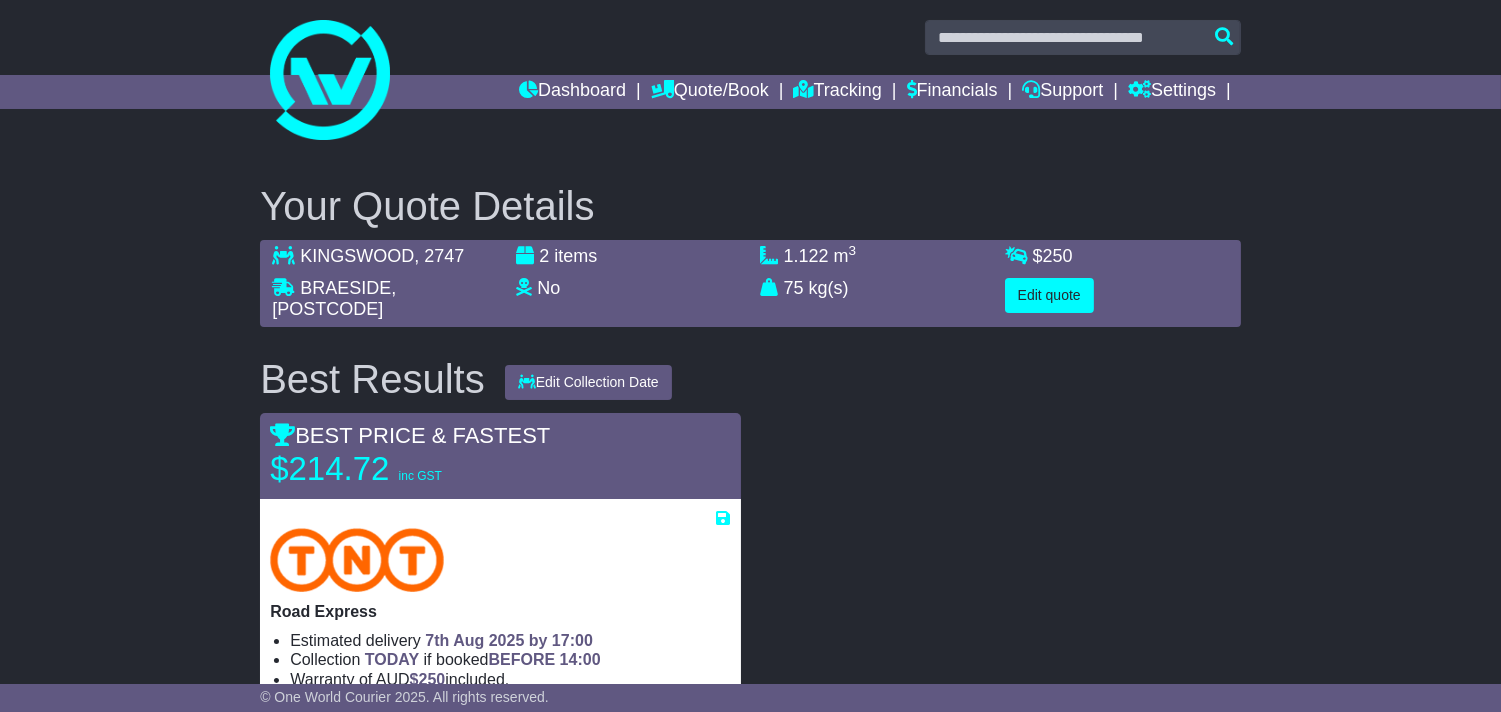 scroll, scrollTop: 0, scrollLeft: 0, axis: both 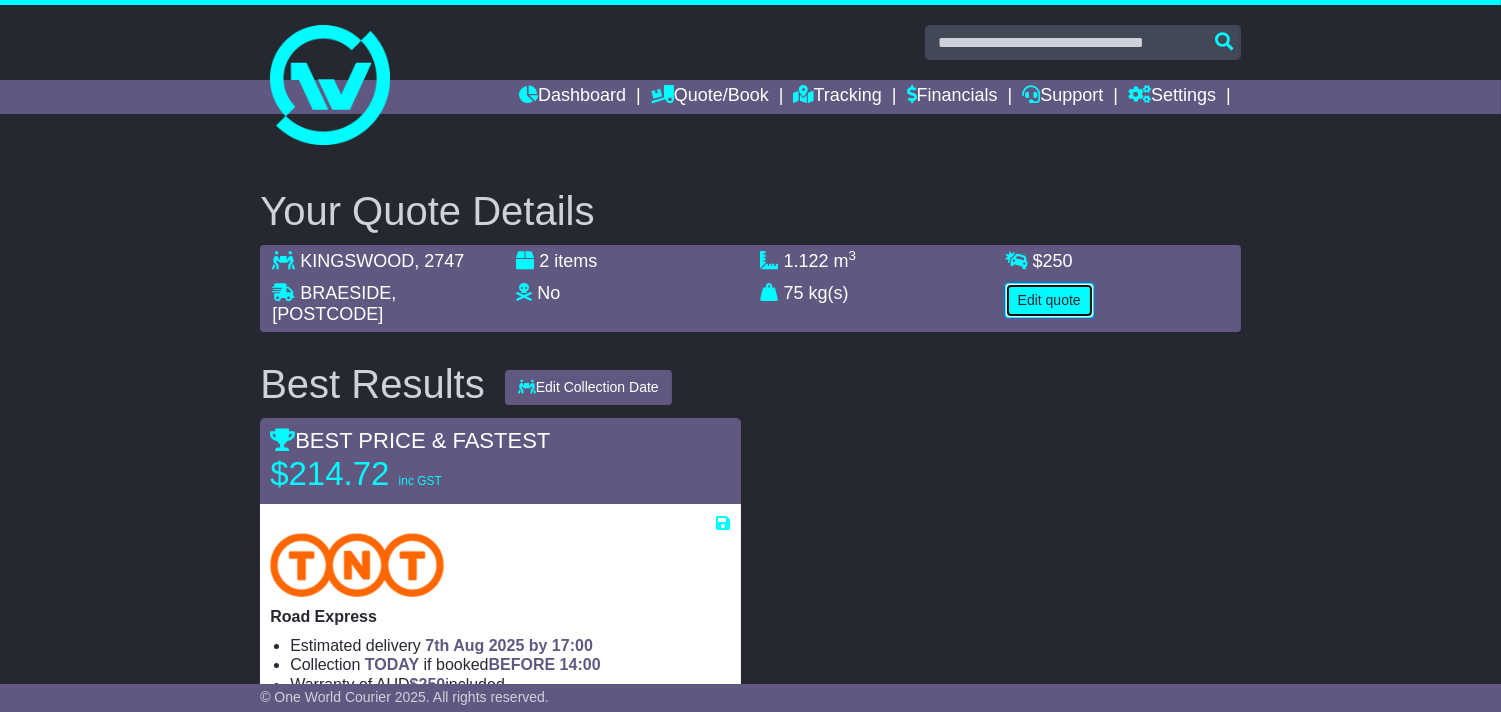 click on "Edit quote" at bounding box center (1049, 300) 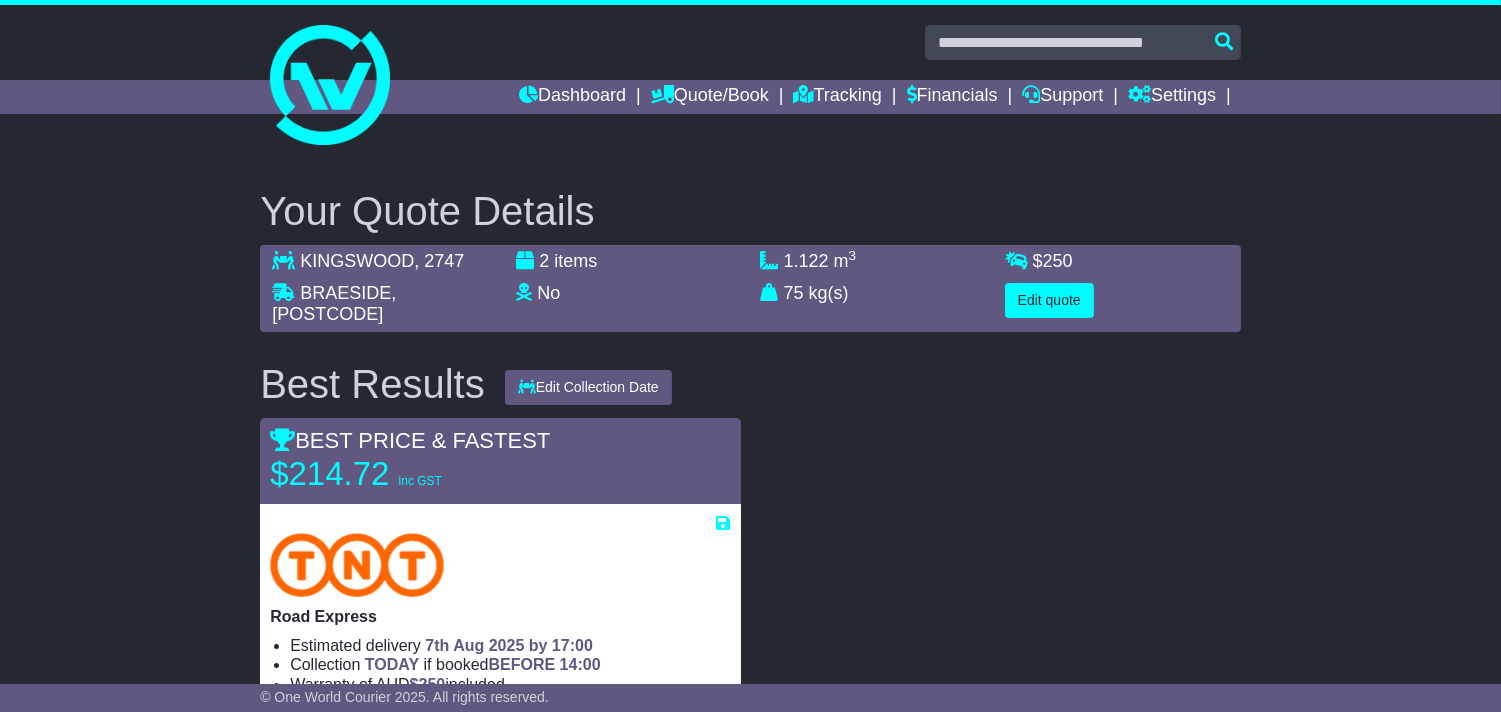 select on "**" 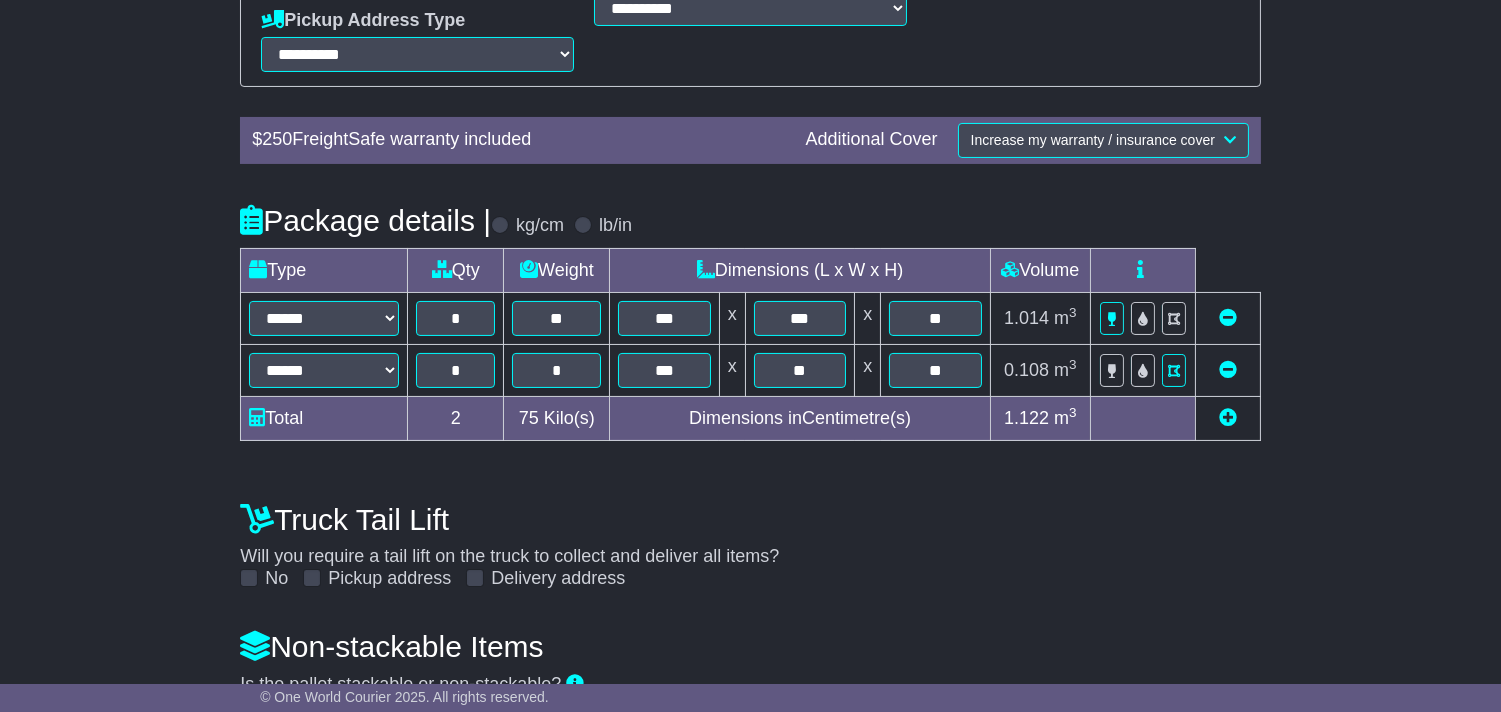 scroll, scrollTop: 654, scrollLeft: 0, axis: vertical 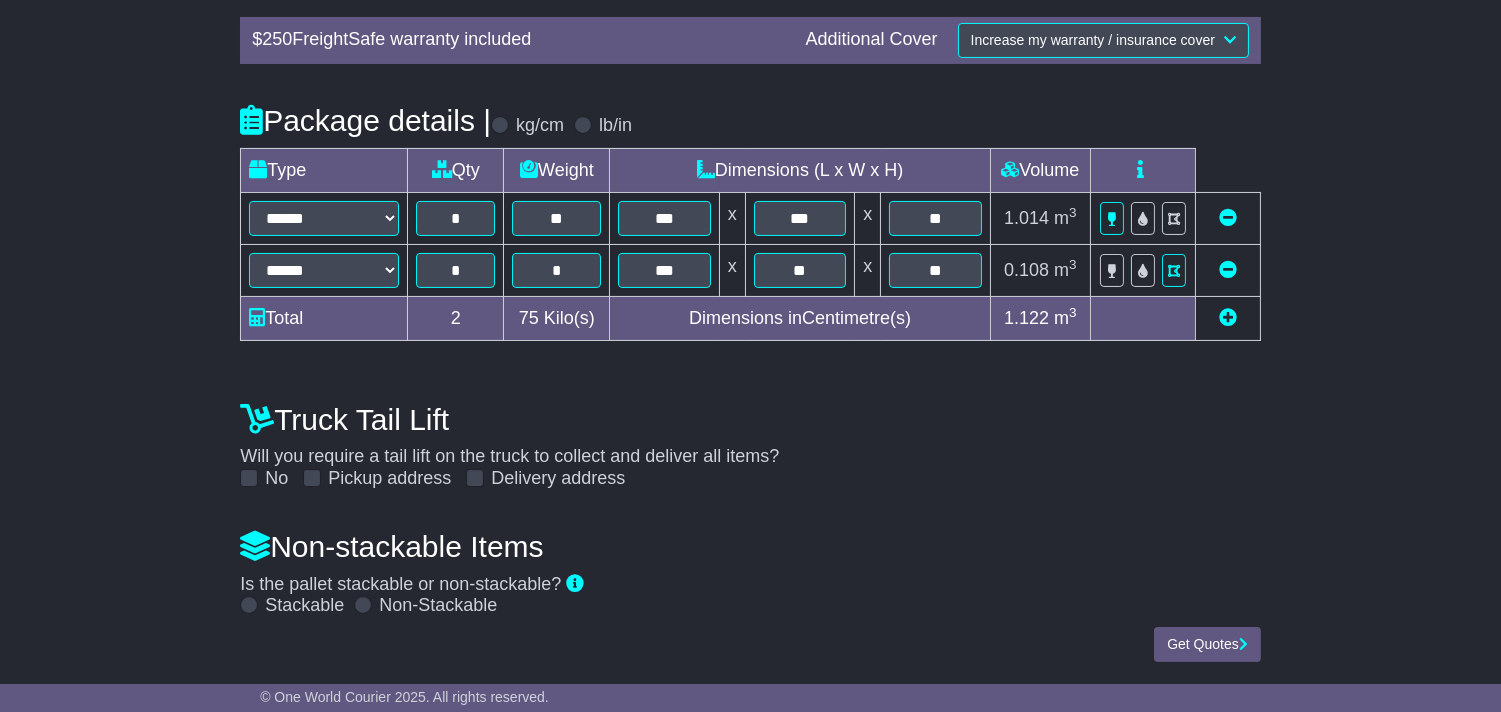 click on "Delivery address" at bounding box center [558, 479] 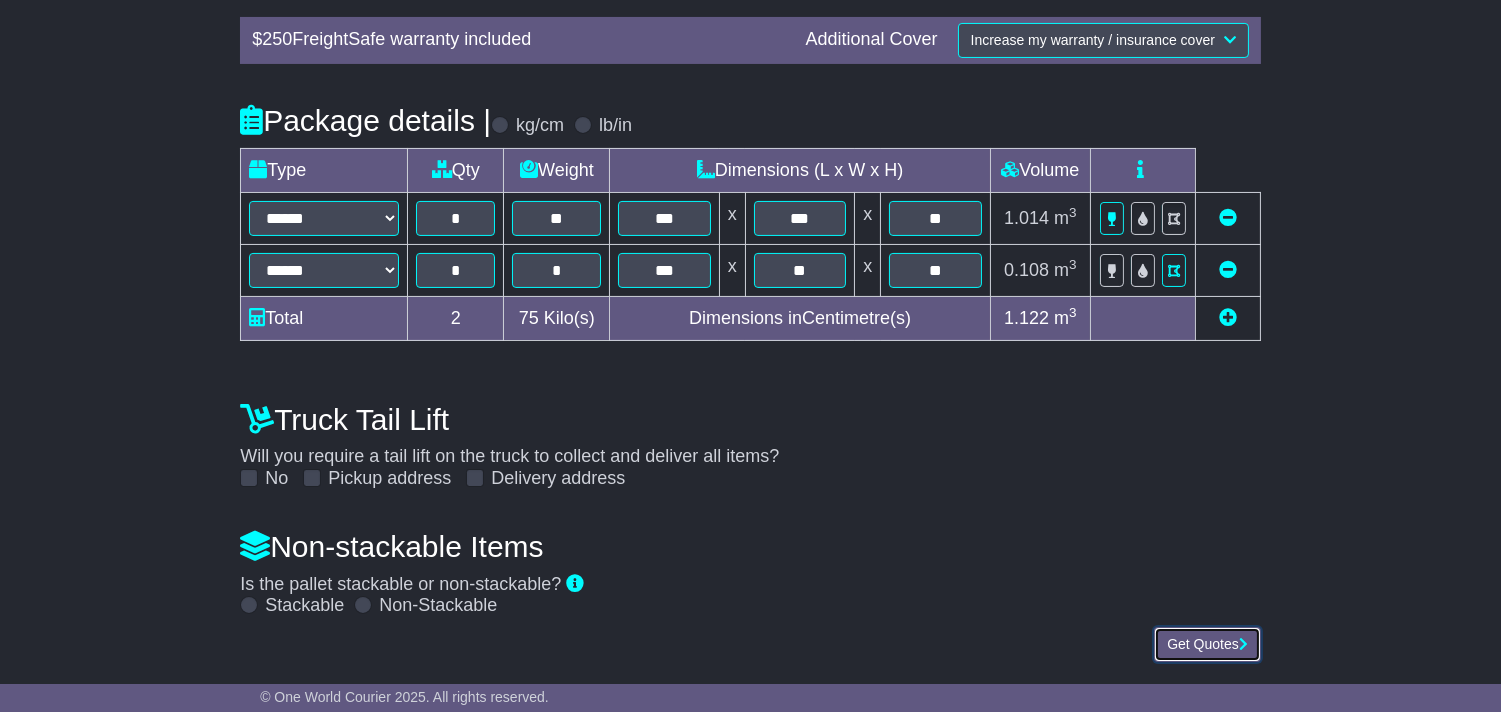 click on "Get Quotes" at bounding box center [1207, 644] 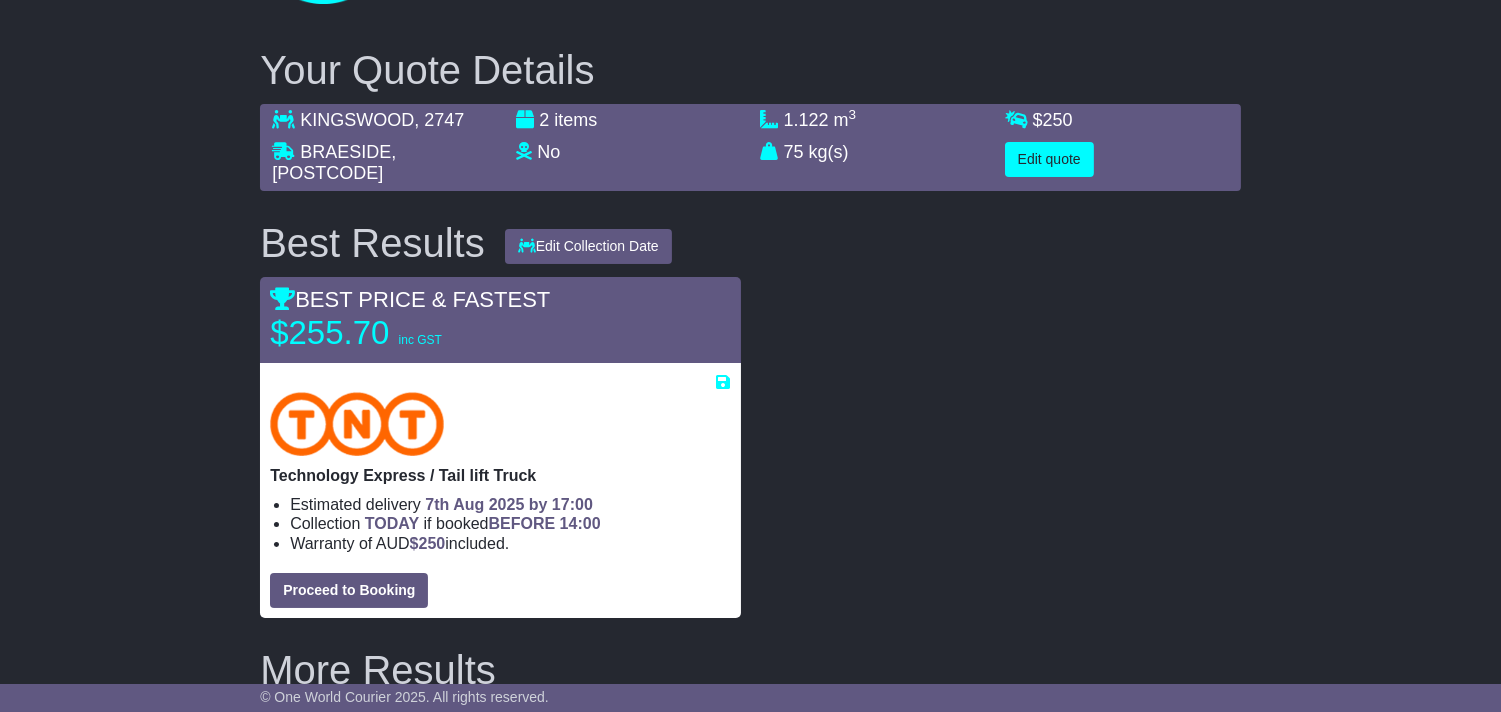 scroll, scrollTop: 44, scrollLeft: 0, axis: vertical 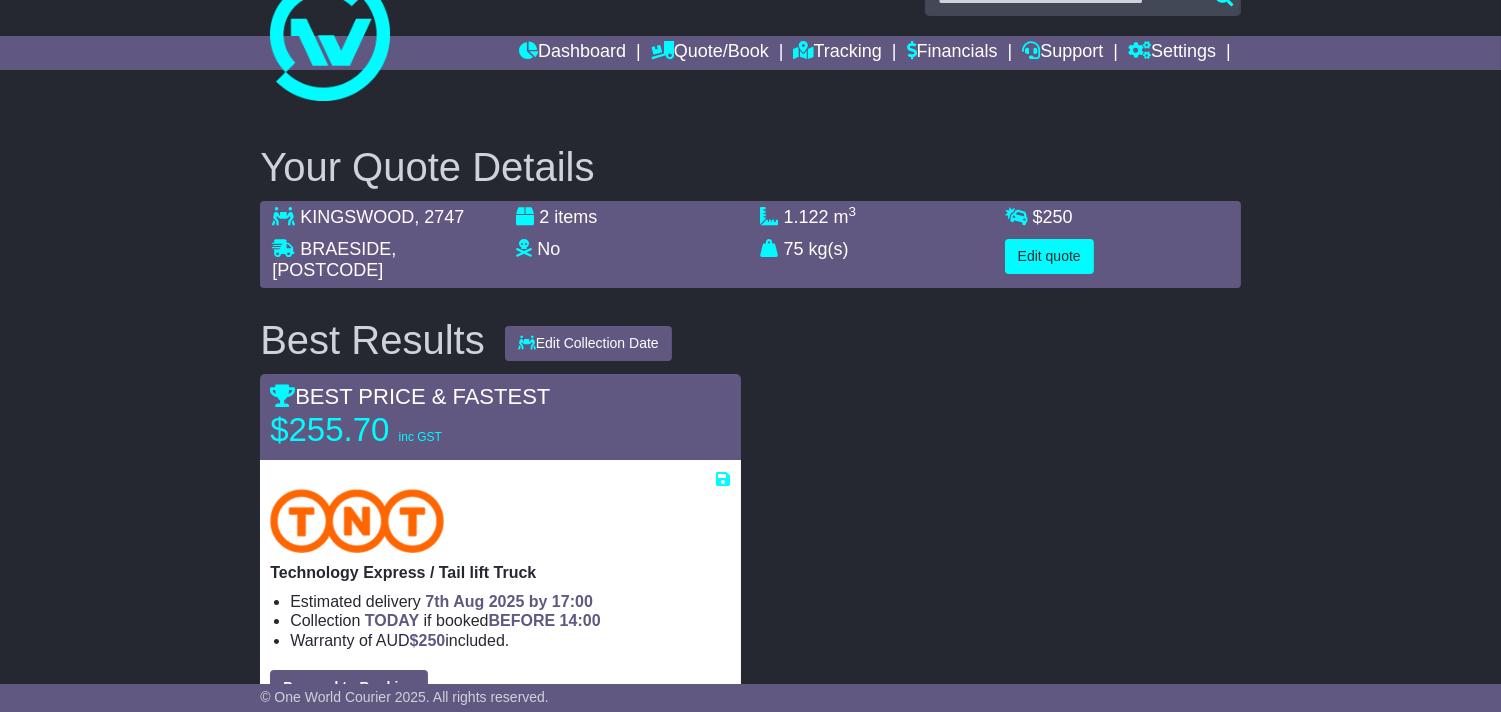 click on "Your Quote Details
KINGSWOOD , 2747
BRAESIDE , 3195
2   items
No
Lithium Battery
Other Dangerous Goods
1.122
m 3
in 3
75
kg(s)
lb(s)
$ 250
Edit quote
Best Results
Edit Collection Date
06 Aug 2025" at bounding box center (750, 615) 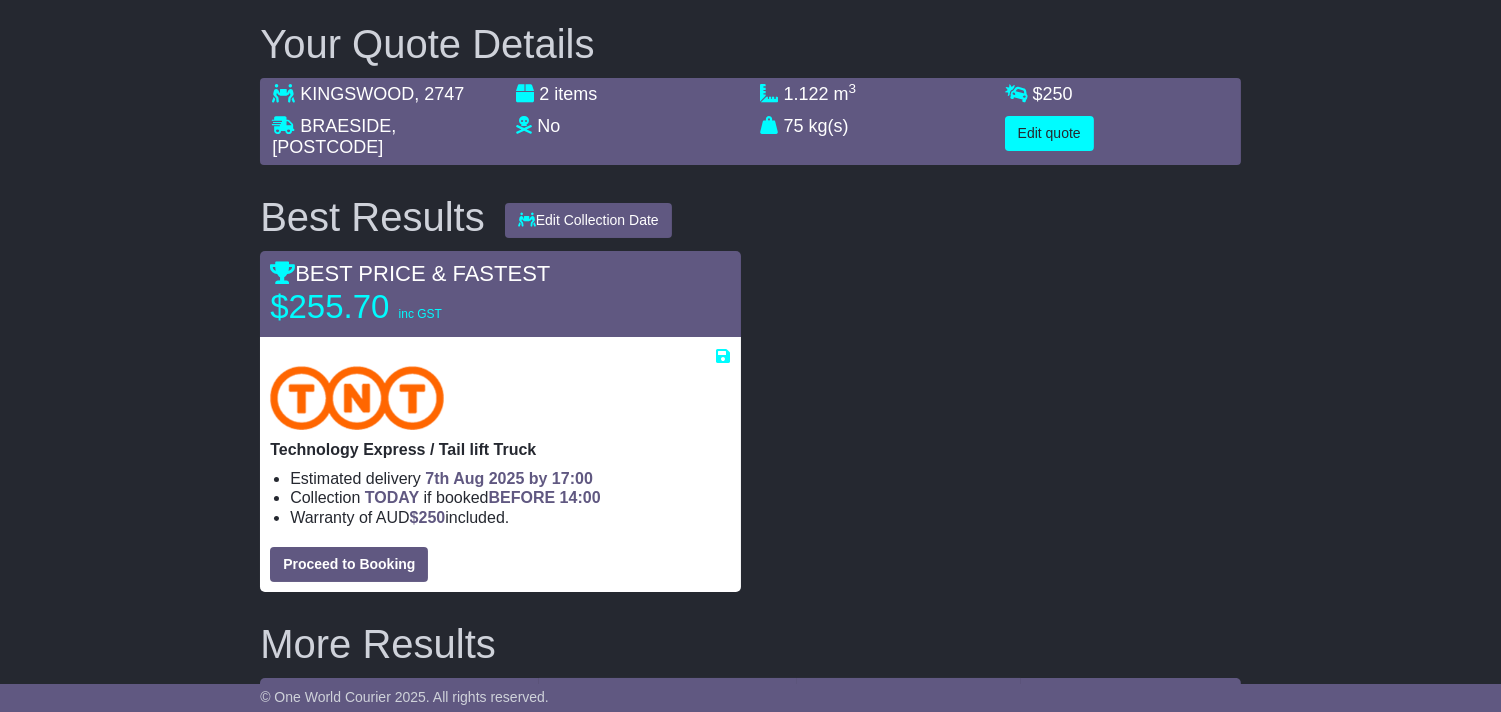 scroll, scrollTop: 0, scrollLeft: 0, axis: both 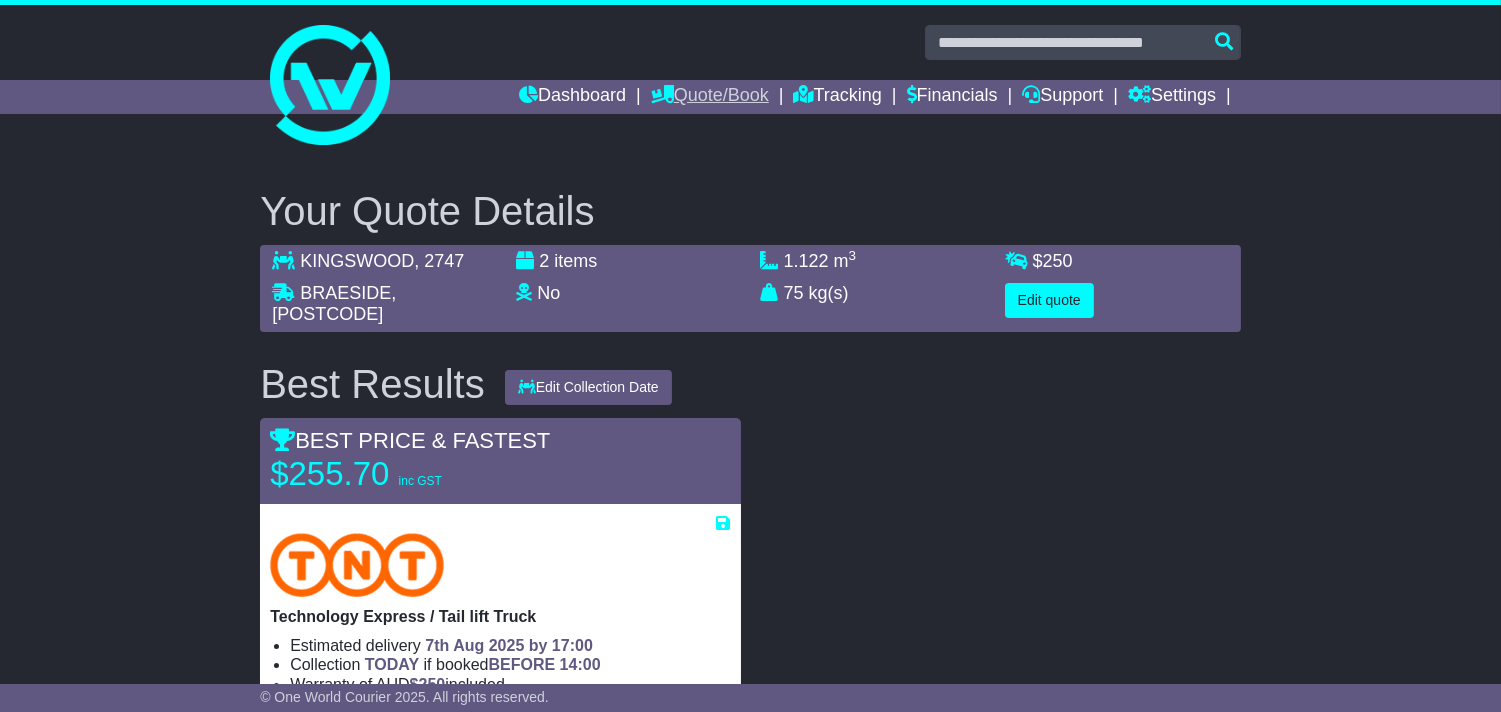 click on "Quote/Book" at bounding box center [710, 97] 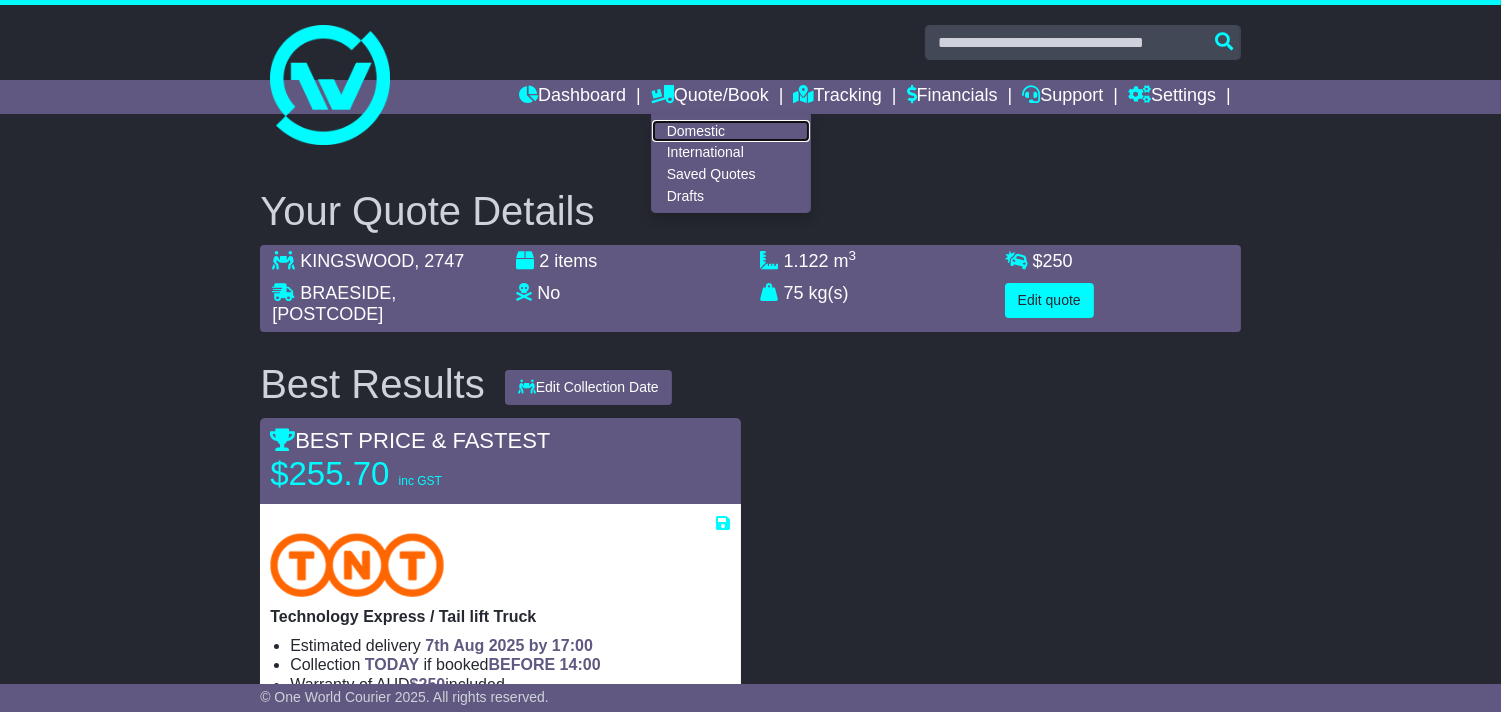 click on "Domestic" at bounding box center [731, 131] 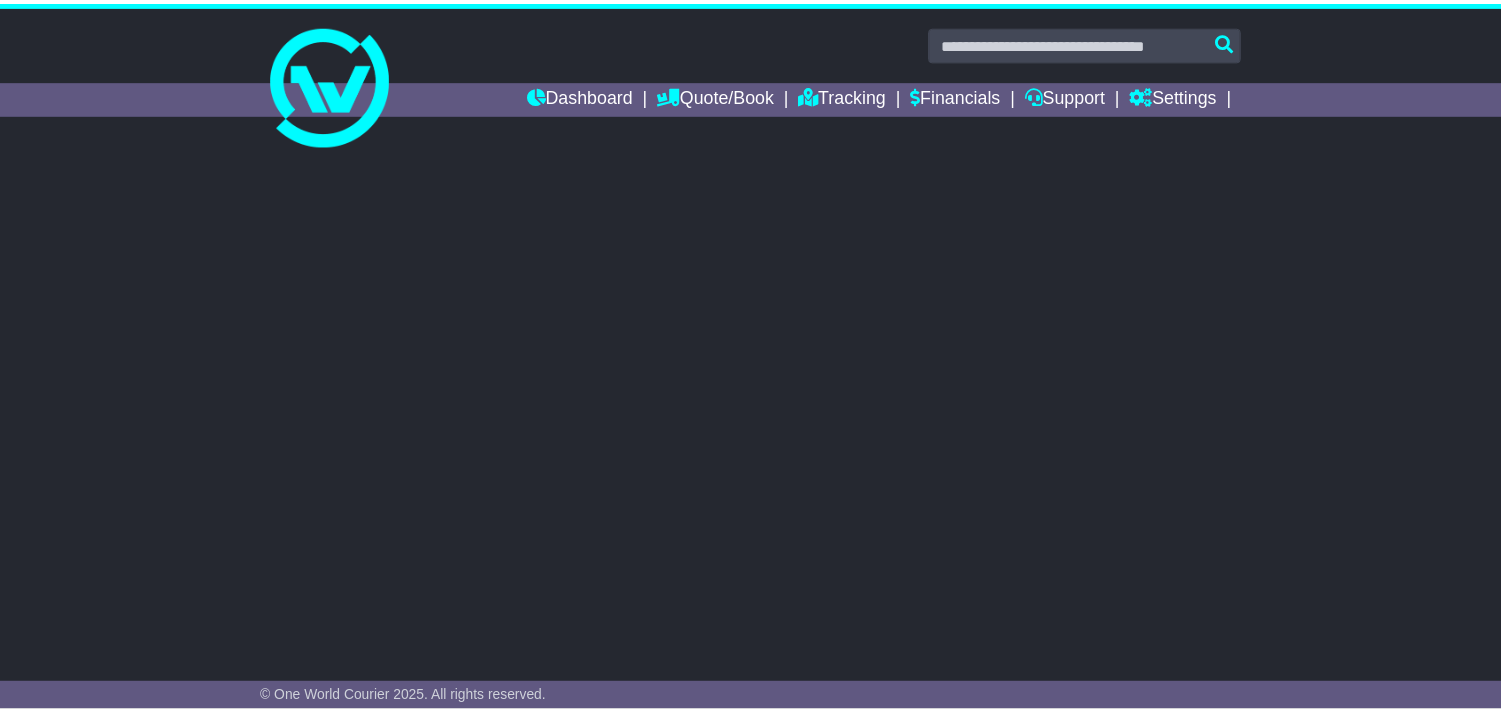 scroll, scrollTop: 0, scrollLeft: 0, axis: both 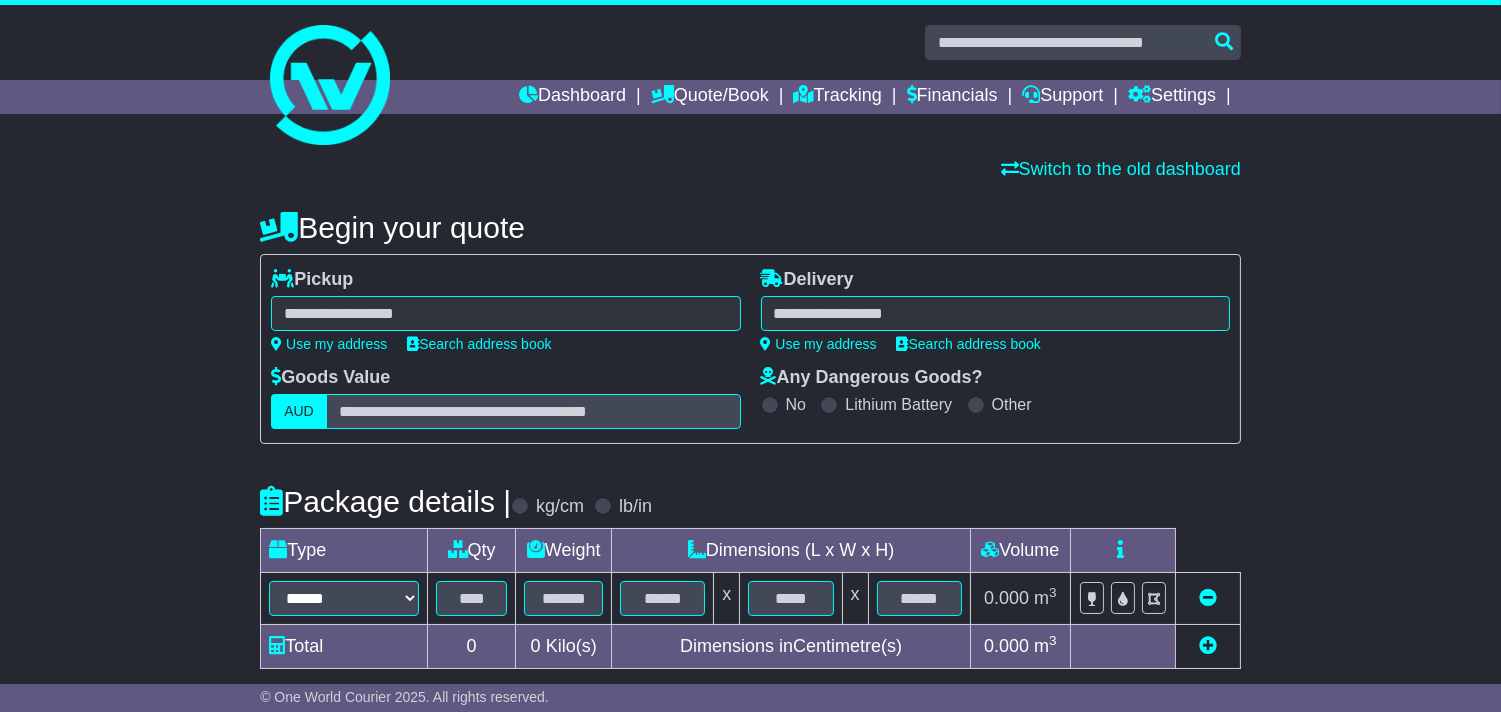 click on "Switch to the old dashboard" at bounding box center [750, 170] 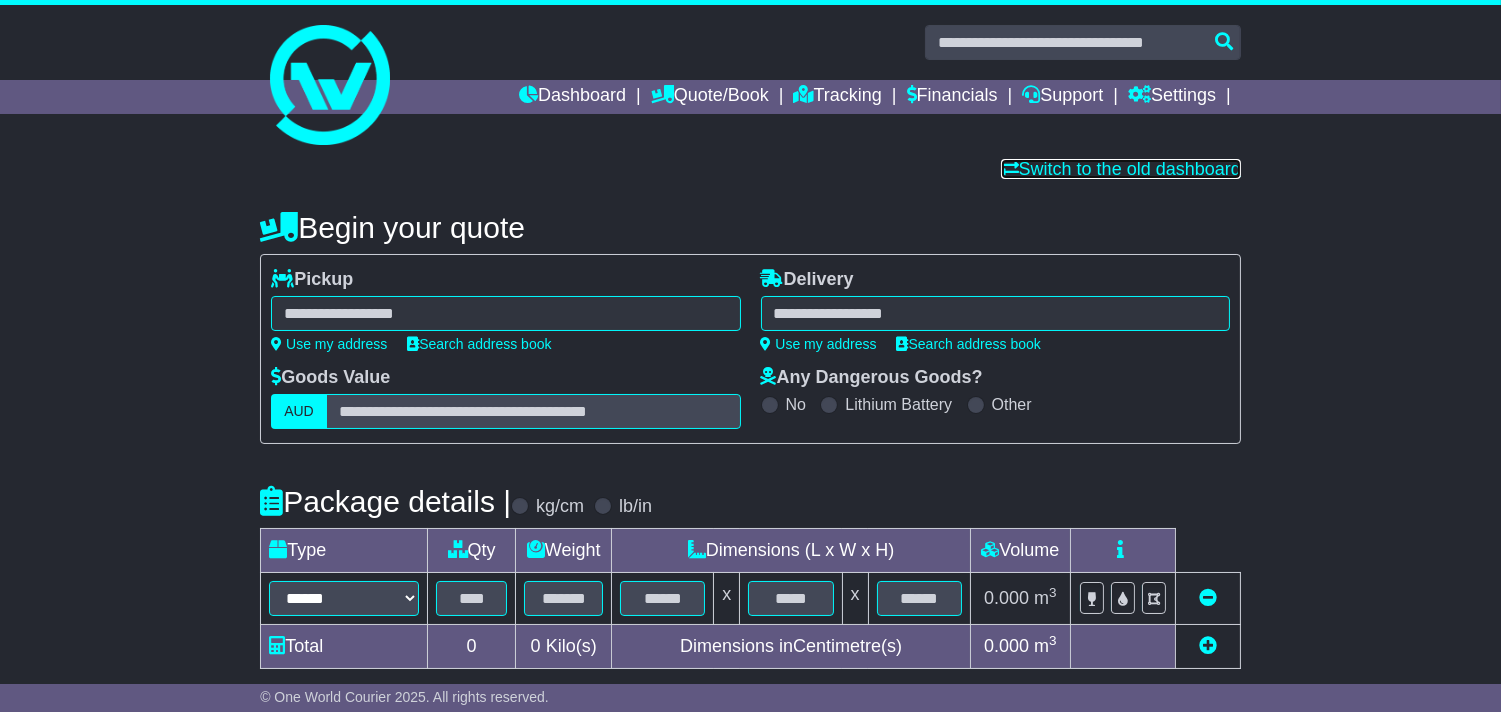 click on "Switch to the old dashboard" at bounding box center (1121, 169) 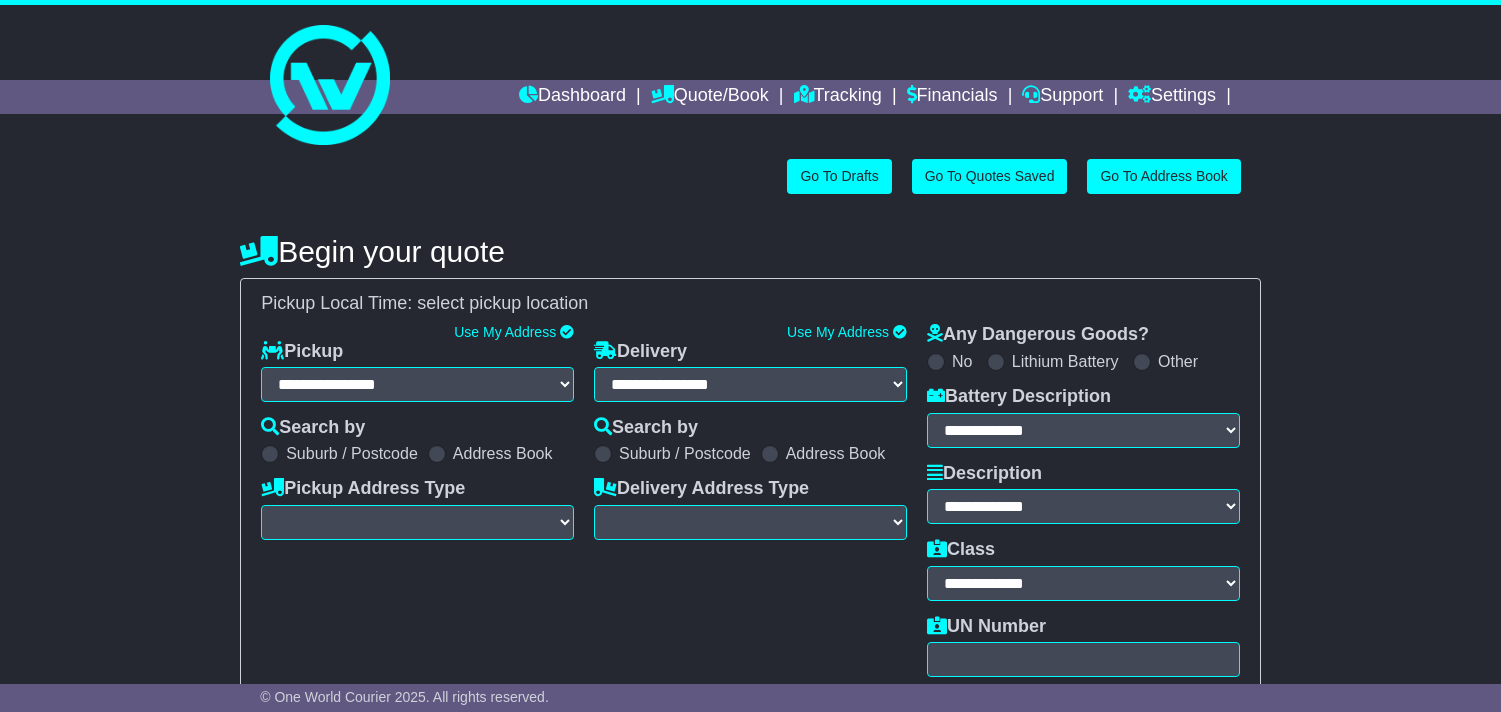 scroll, scrollTop: 0, scrollLeft: 0, axis: both 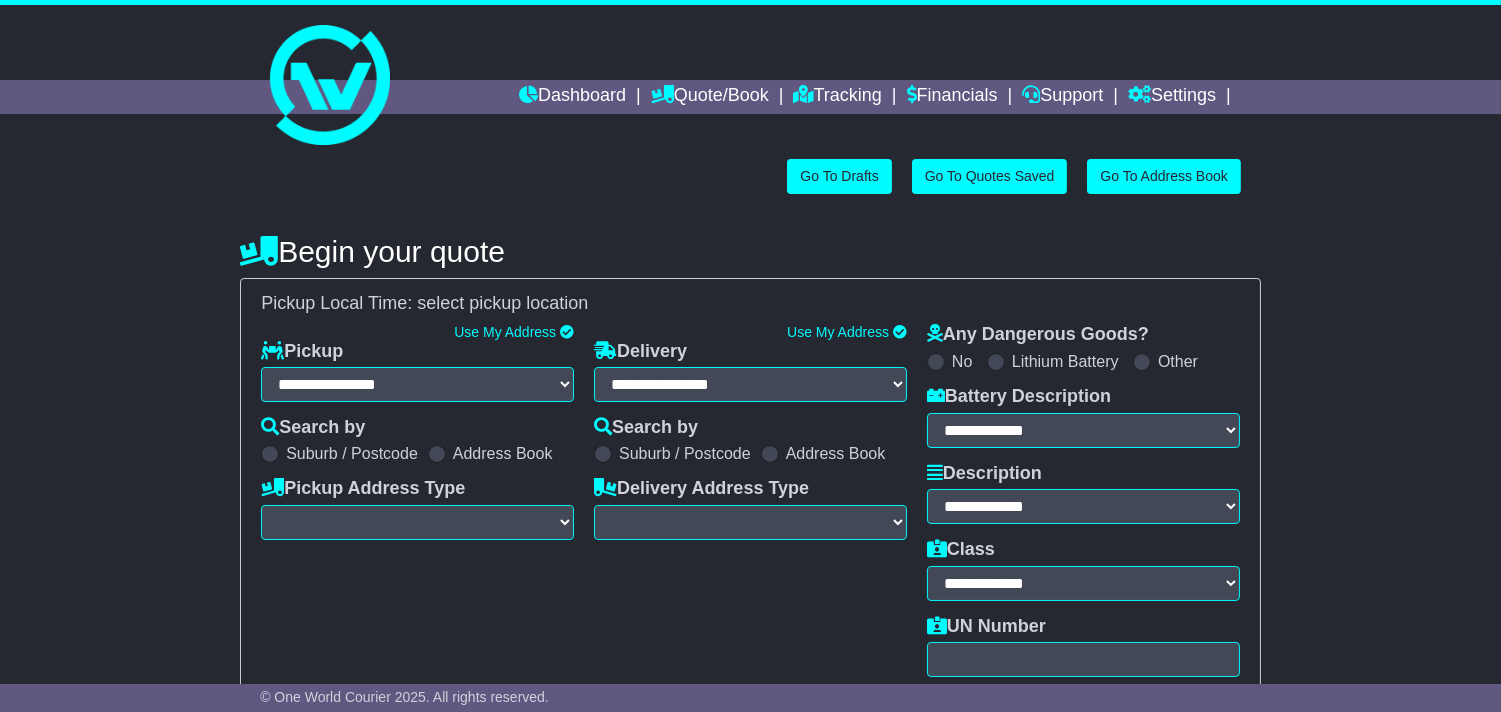 select on "**" 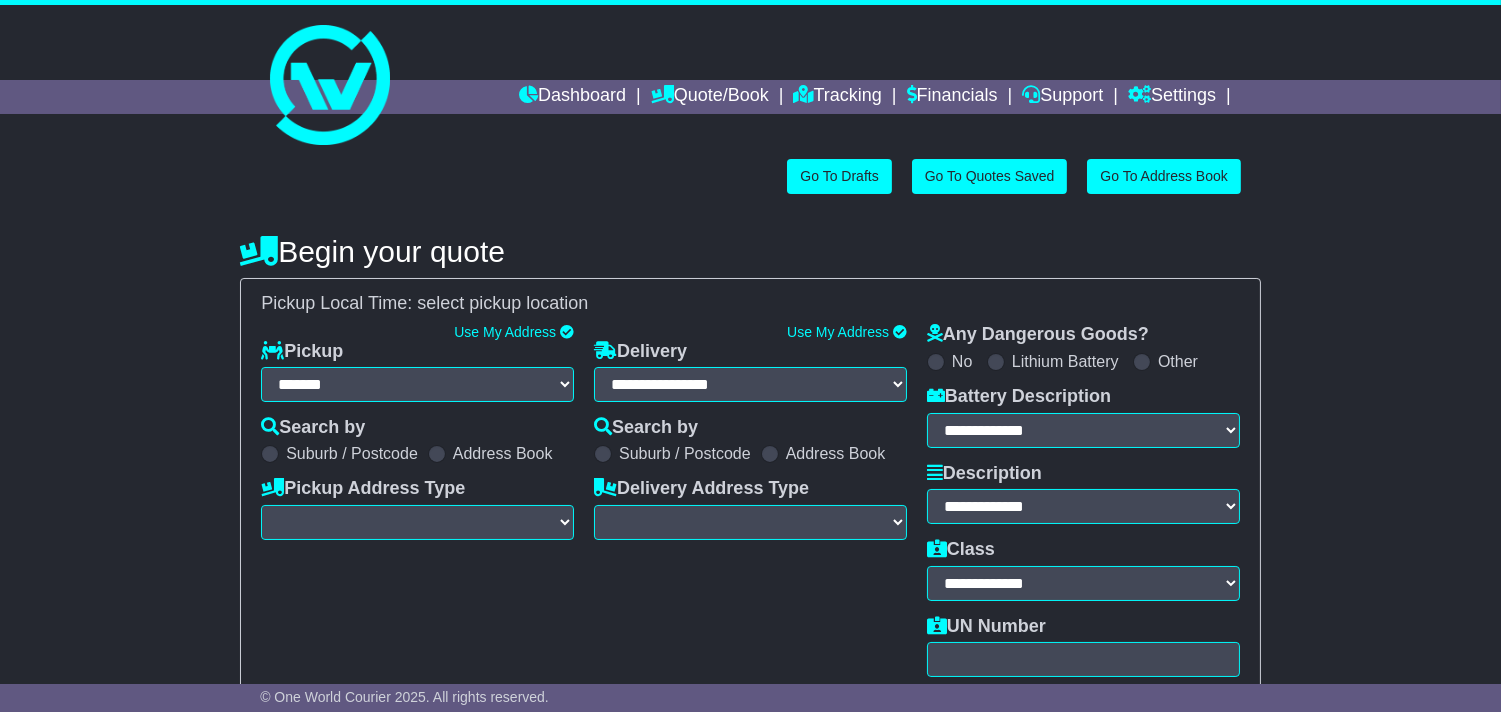 select on "**" 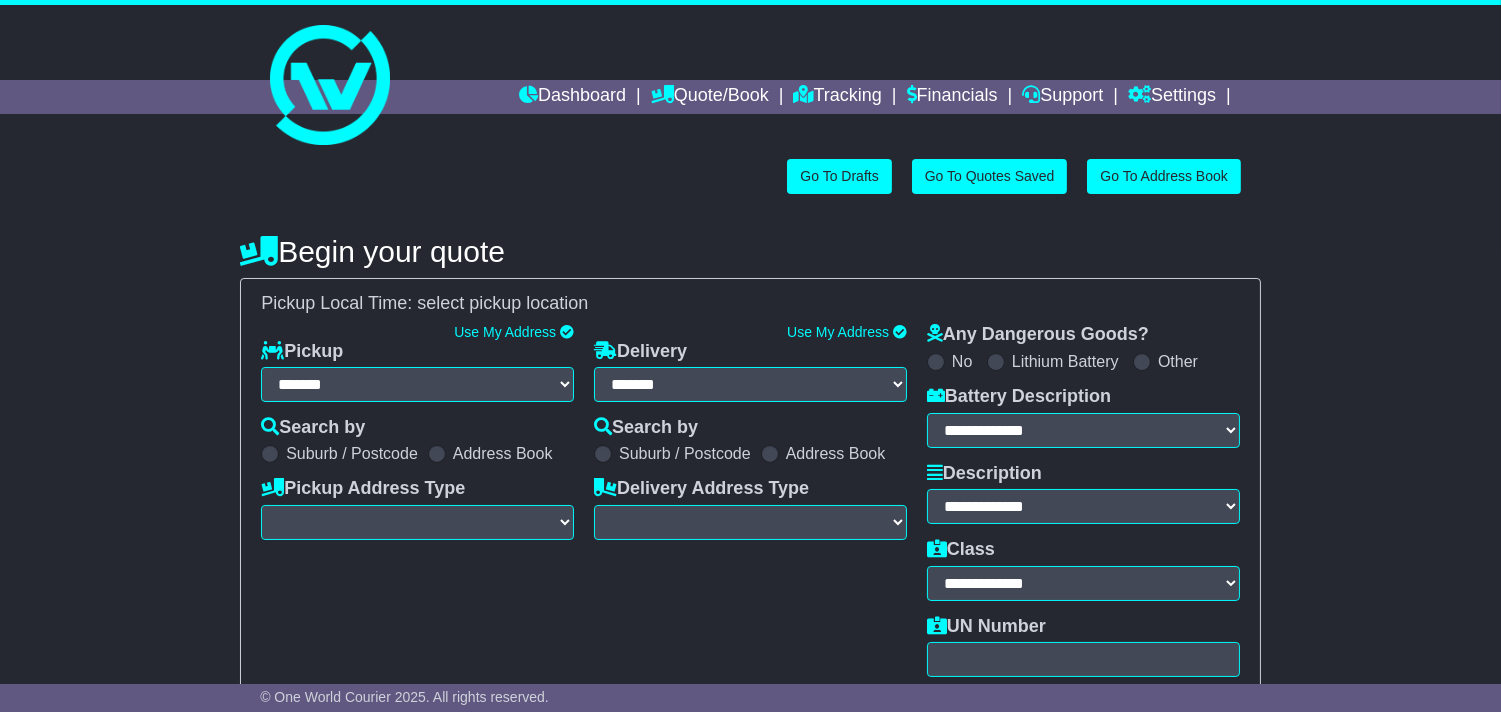 select 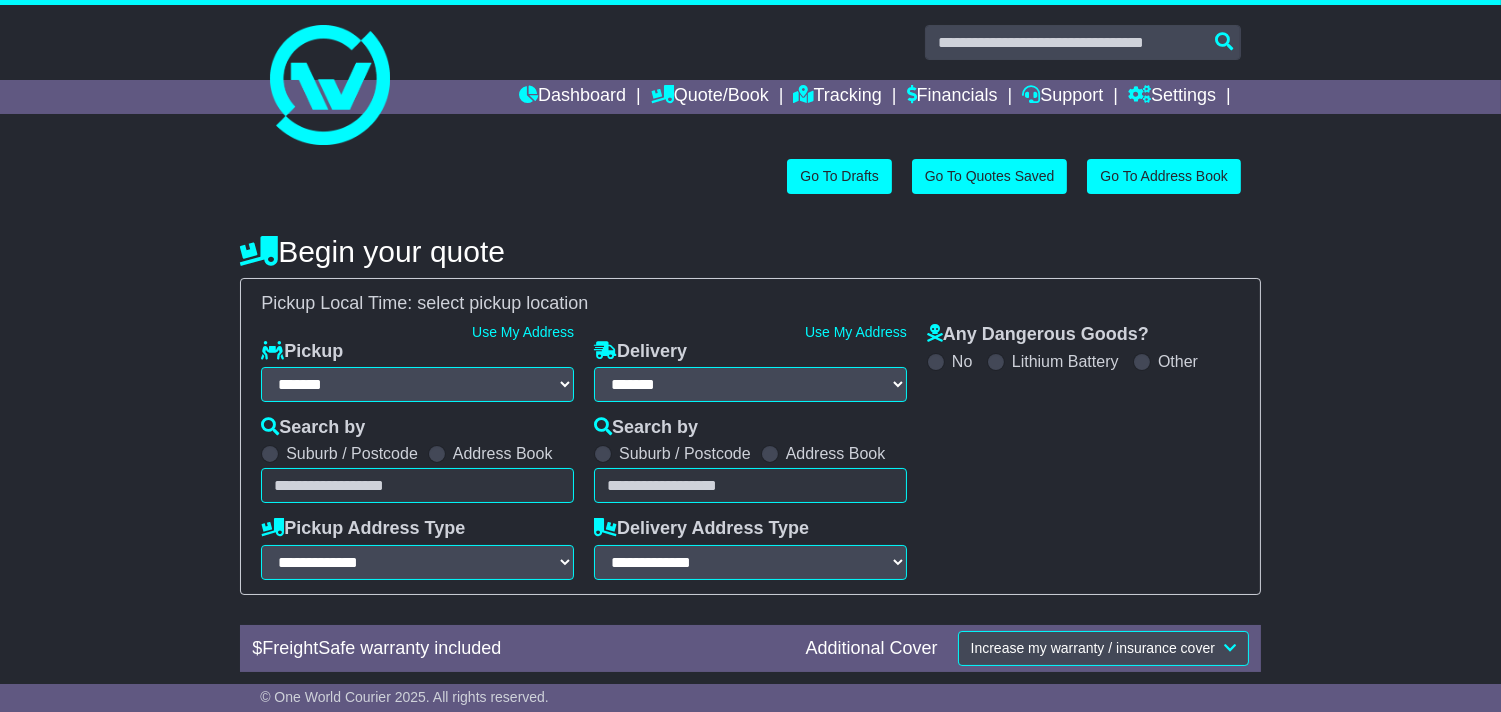 select 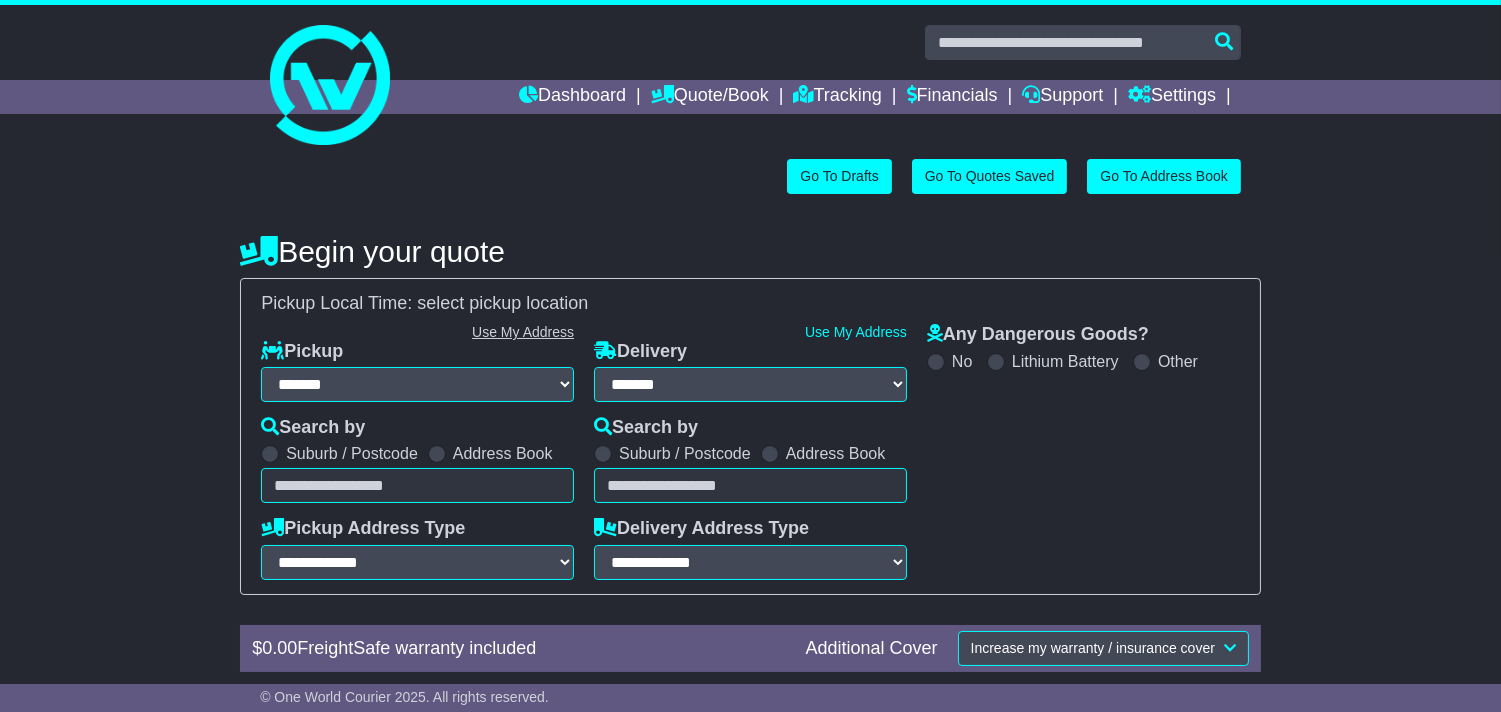 scroll, scrollTop: 0, scrollLeft: 0, axis: both 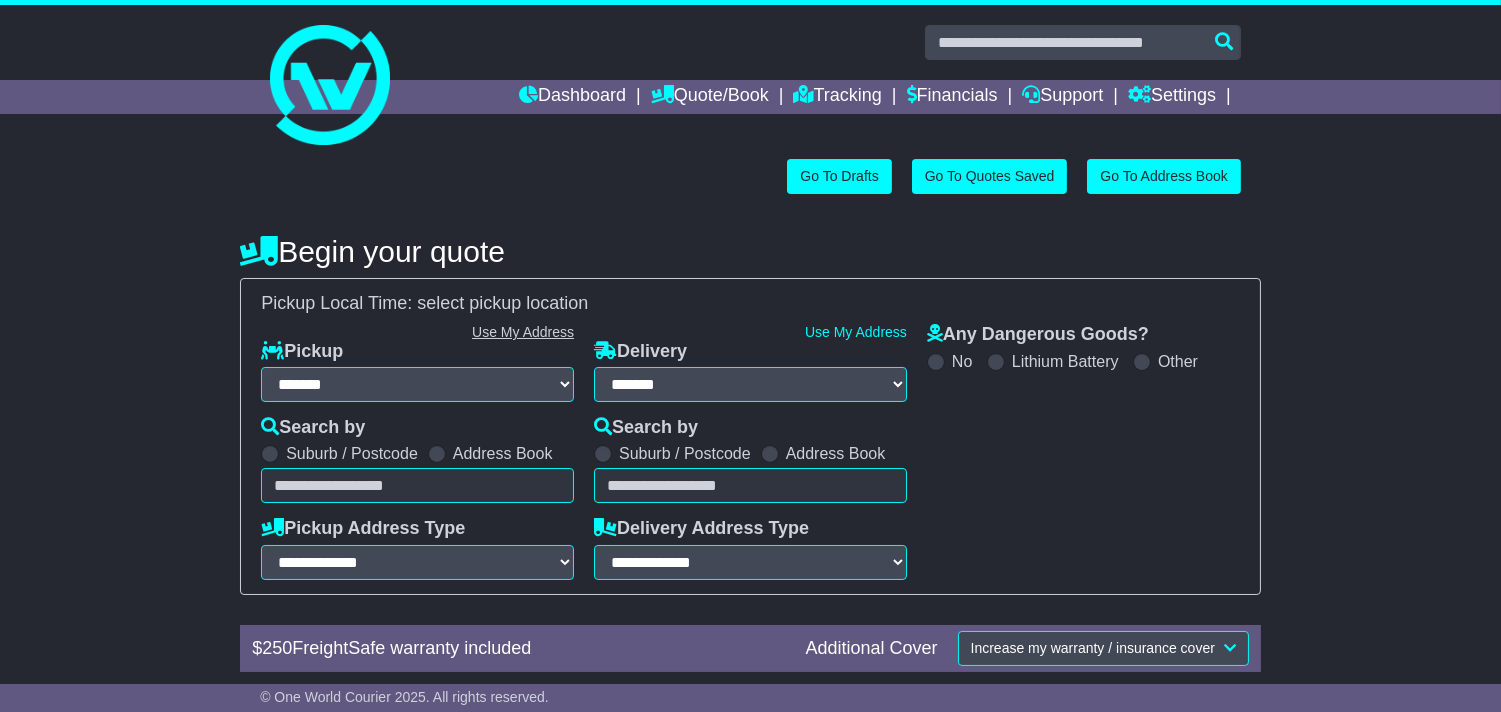 drag, startPoint x: 514, startPoint y: 328, endPoint x: 517, endPoint y: 338, distance: 10.440307 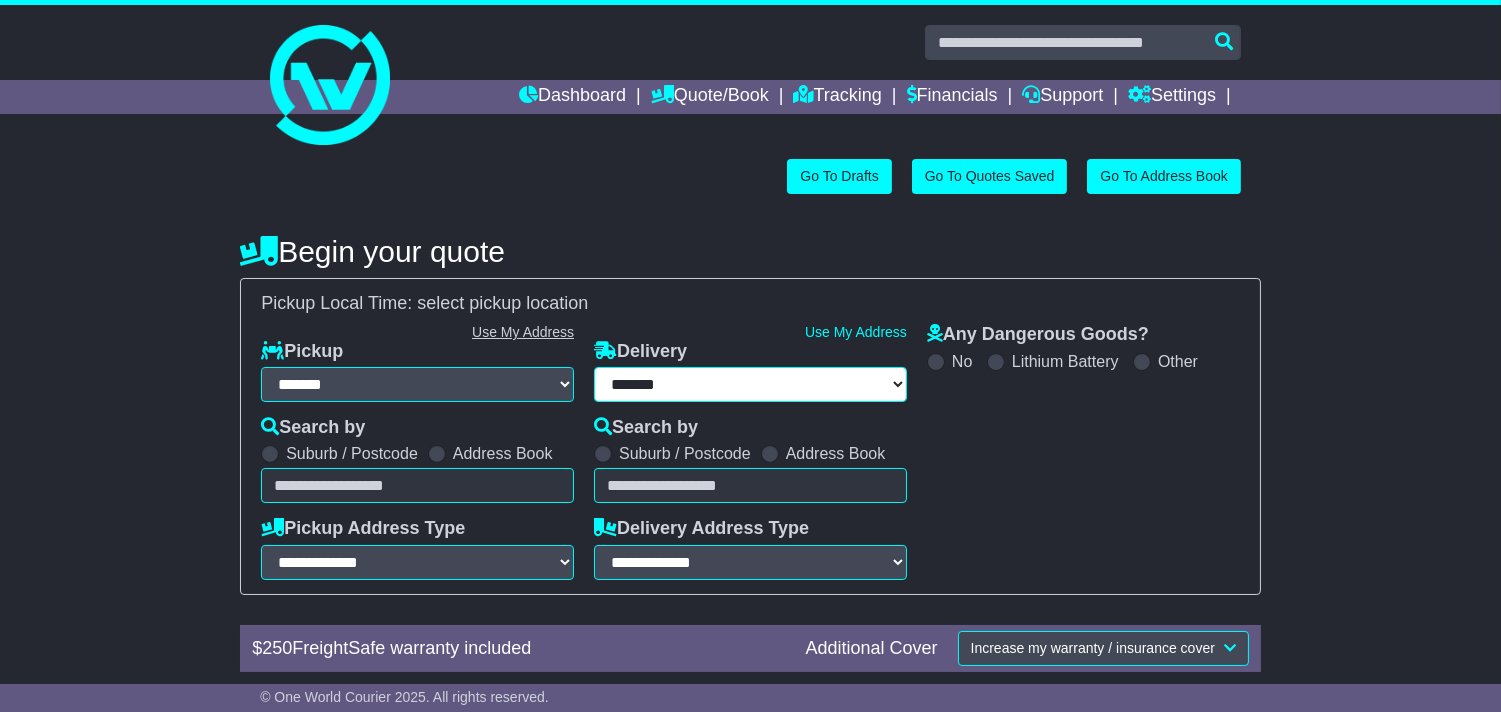 select on "**********" 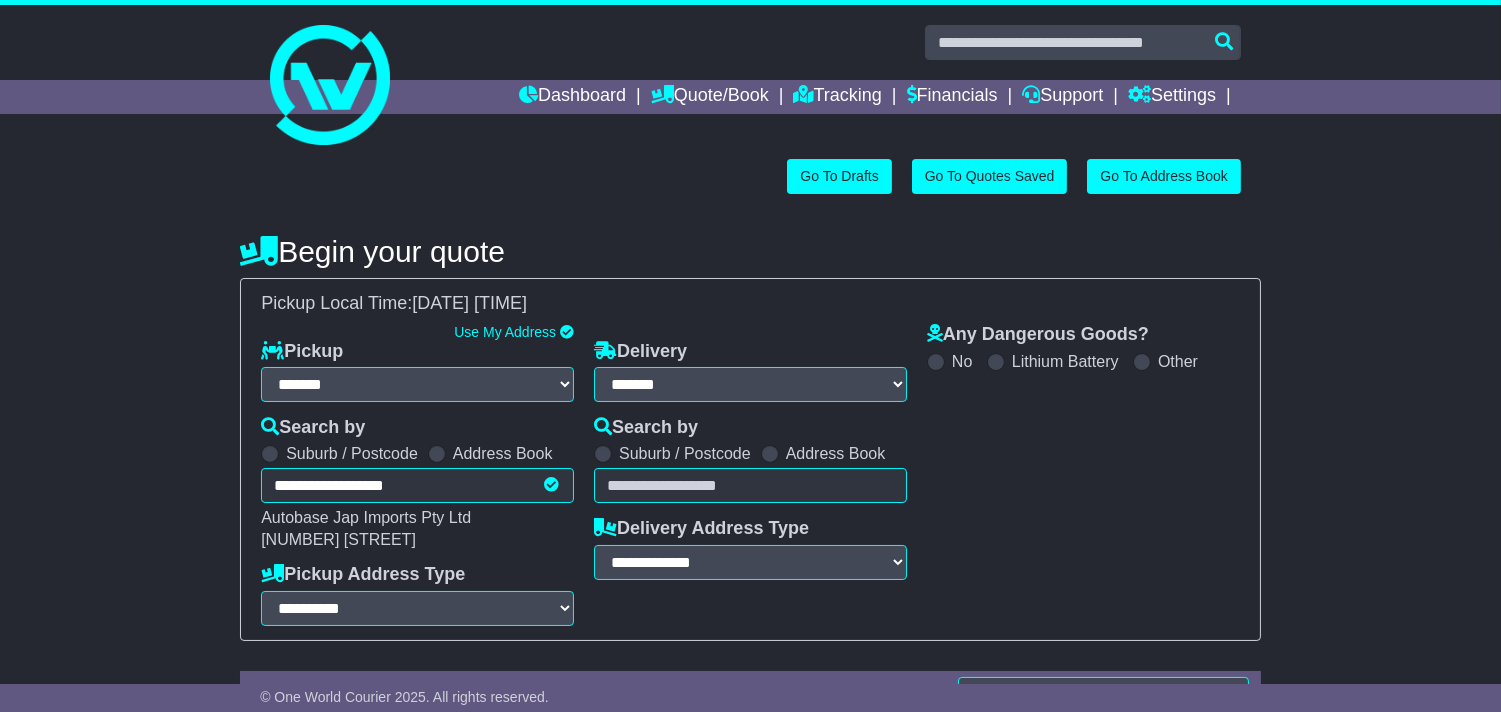 click at bounding box center [750, 485] 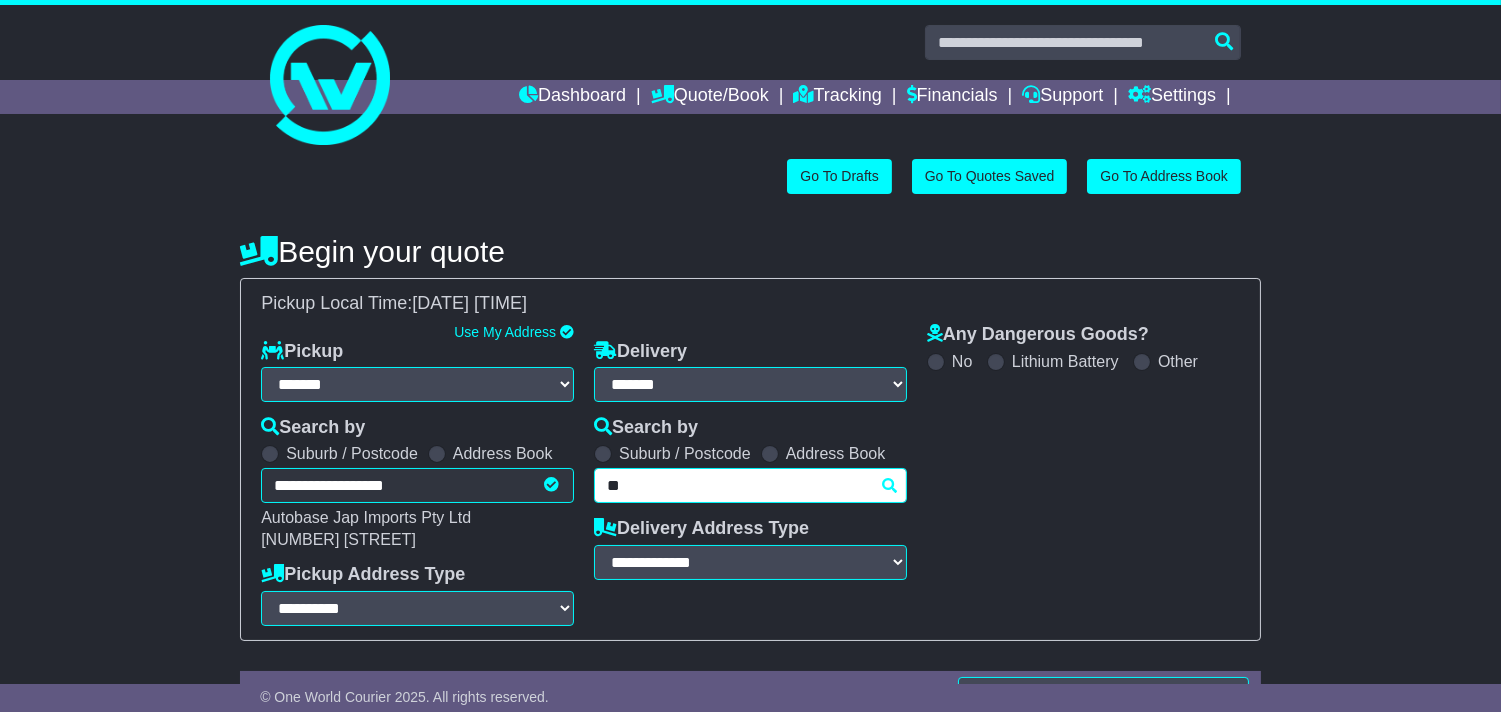 type on "*" 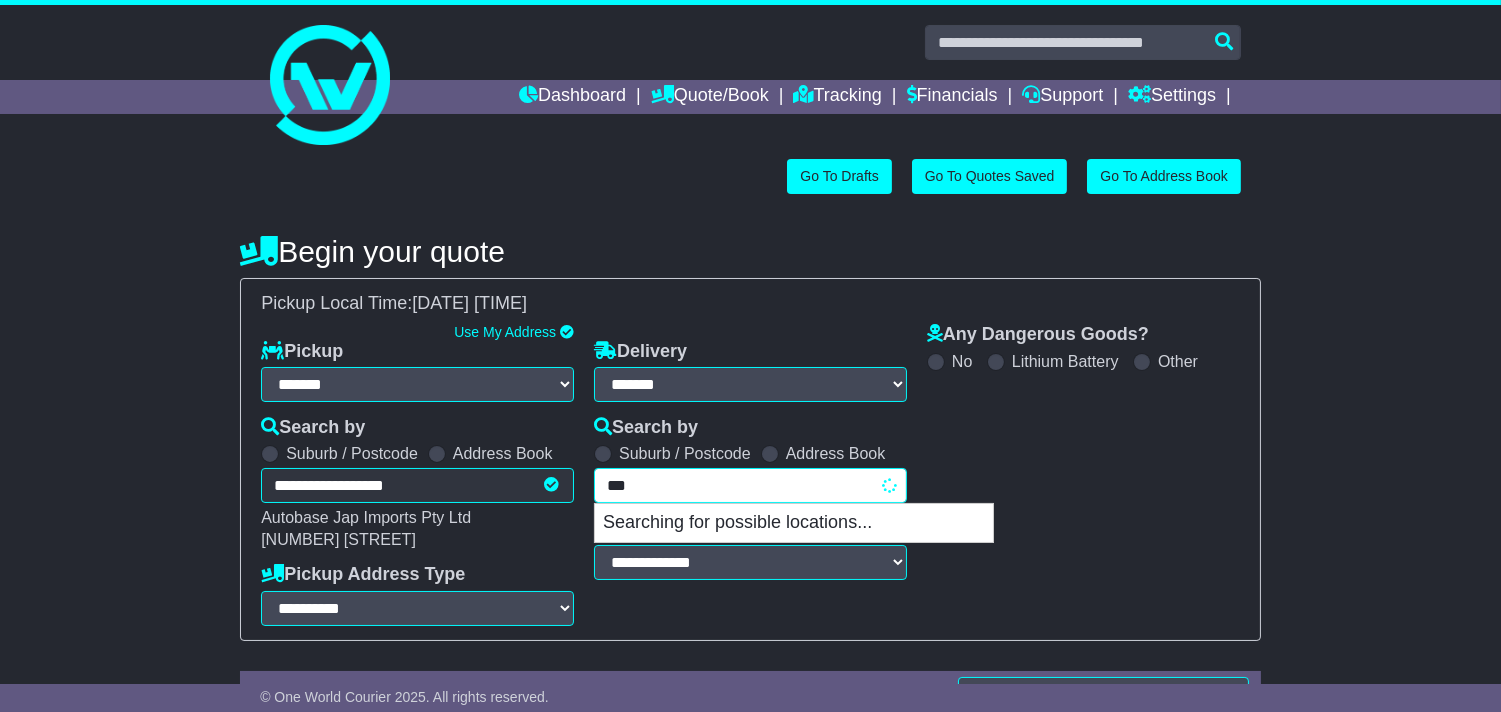 type on "****" 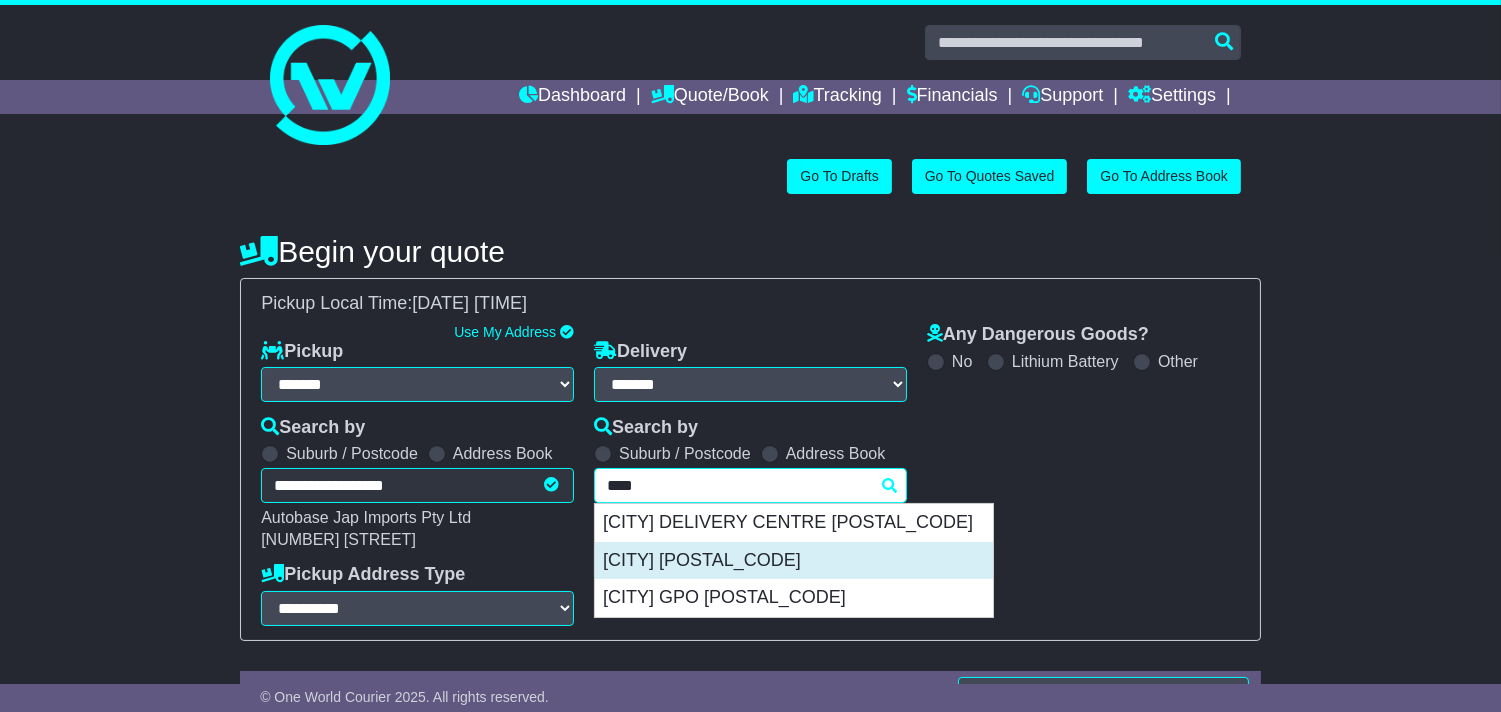 click on "PERTH 6000" at bounding box center (794, 561) 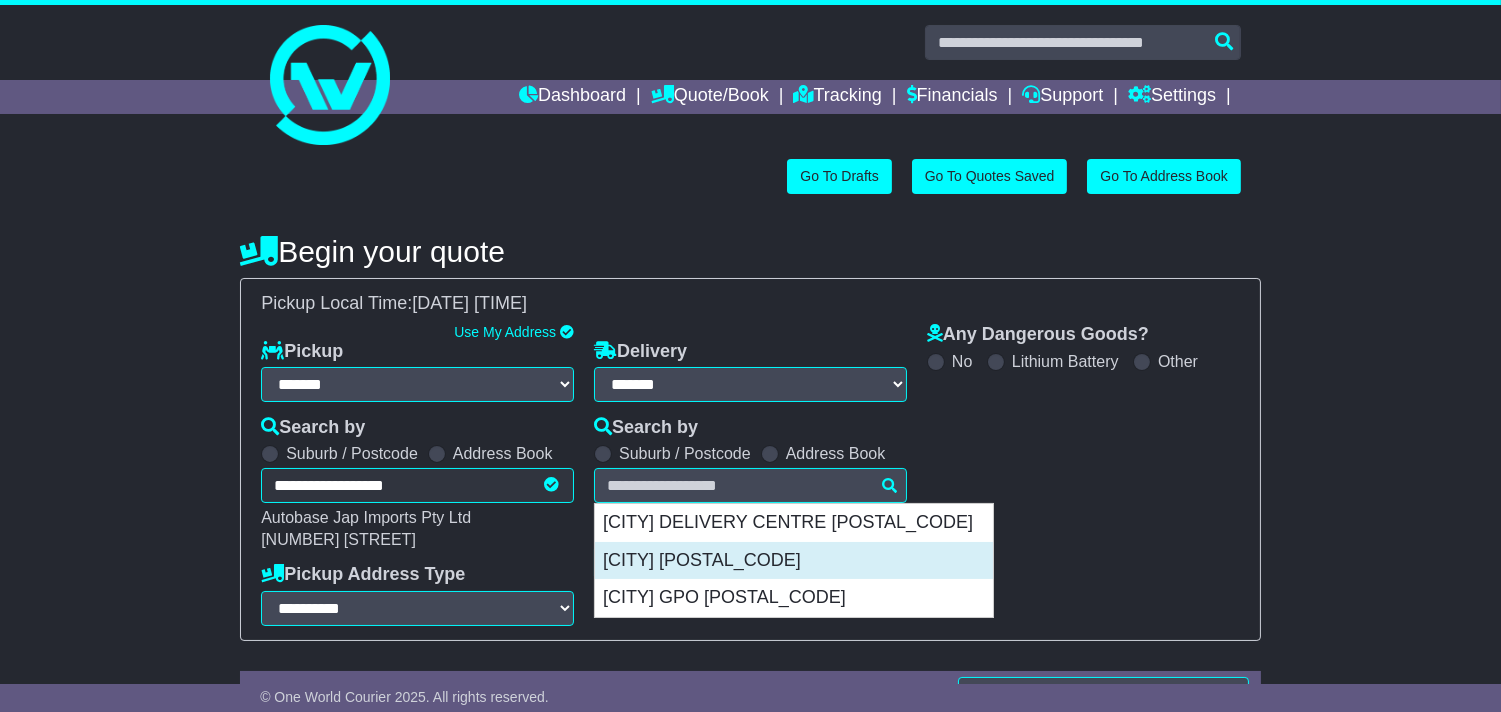 type on "**********" 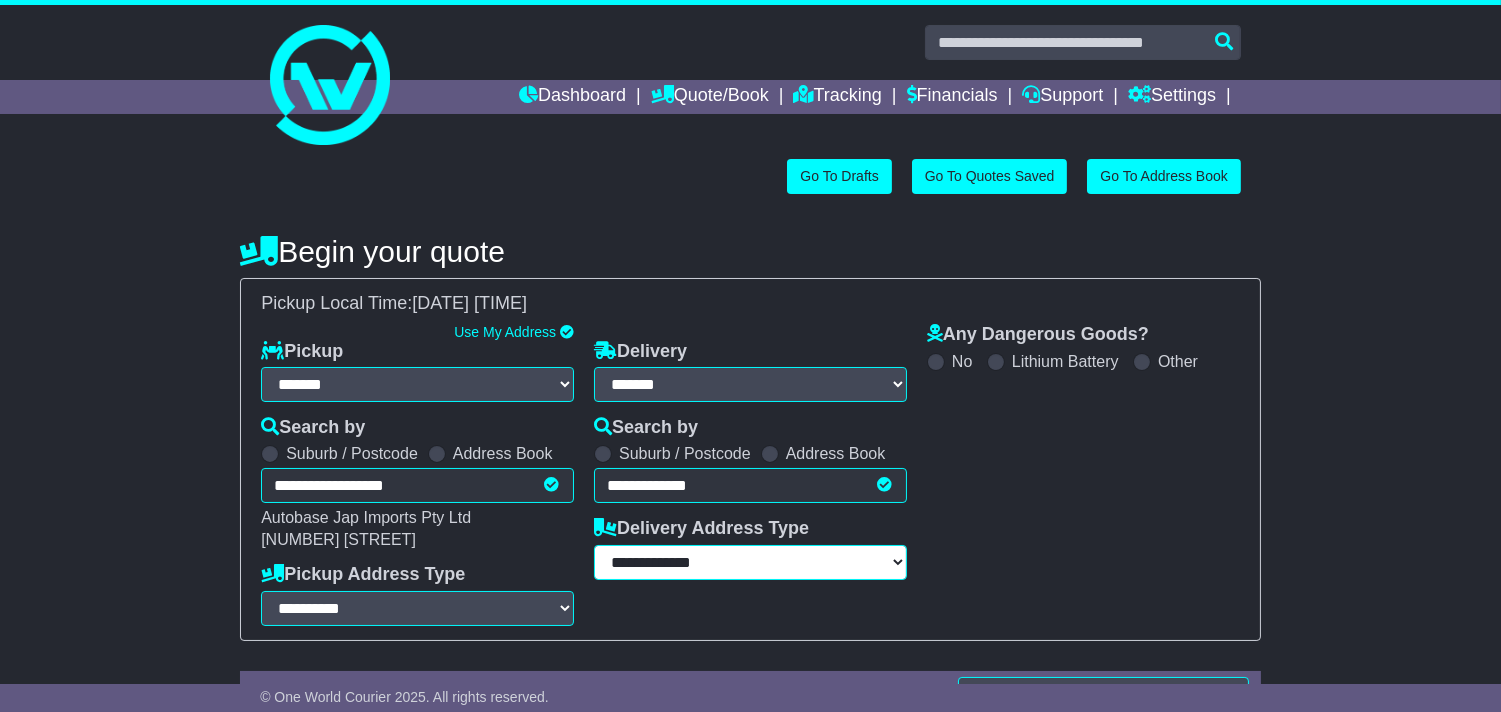 click on "**********" at bounding box center [750, 562] 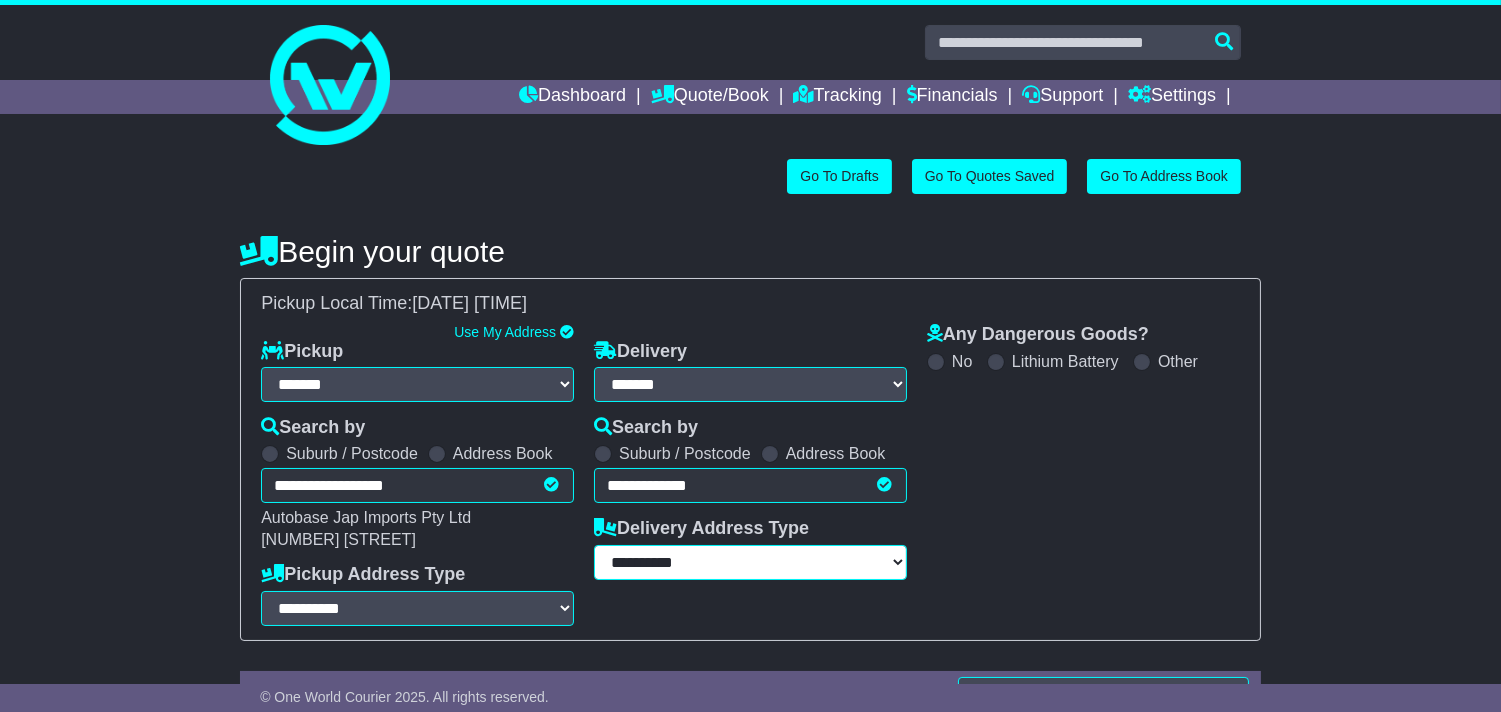 click on "**********" at bounding box center [750, 562] 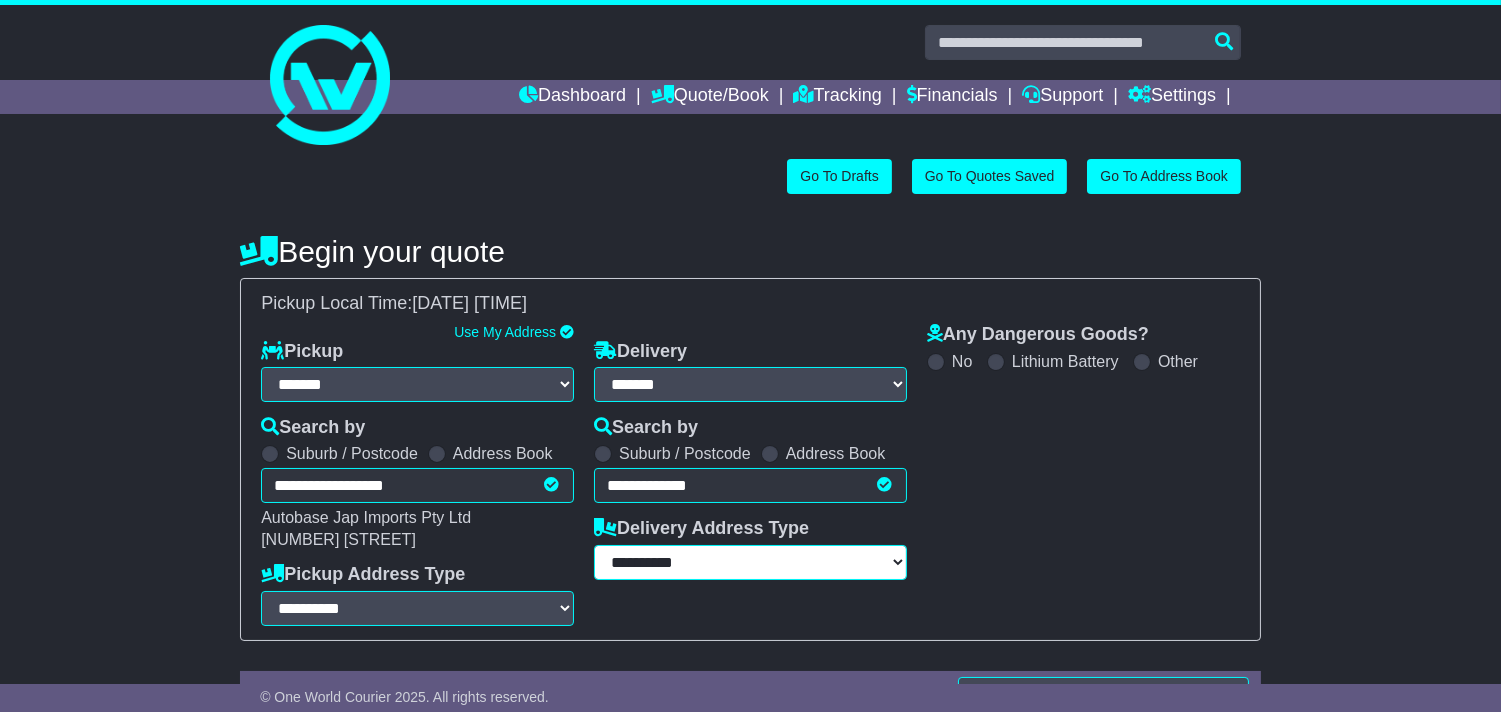 scroll, scrollTop: 347, scrollLeft: 0, axis: vertical 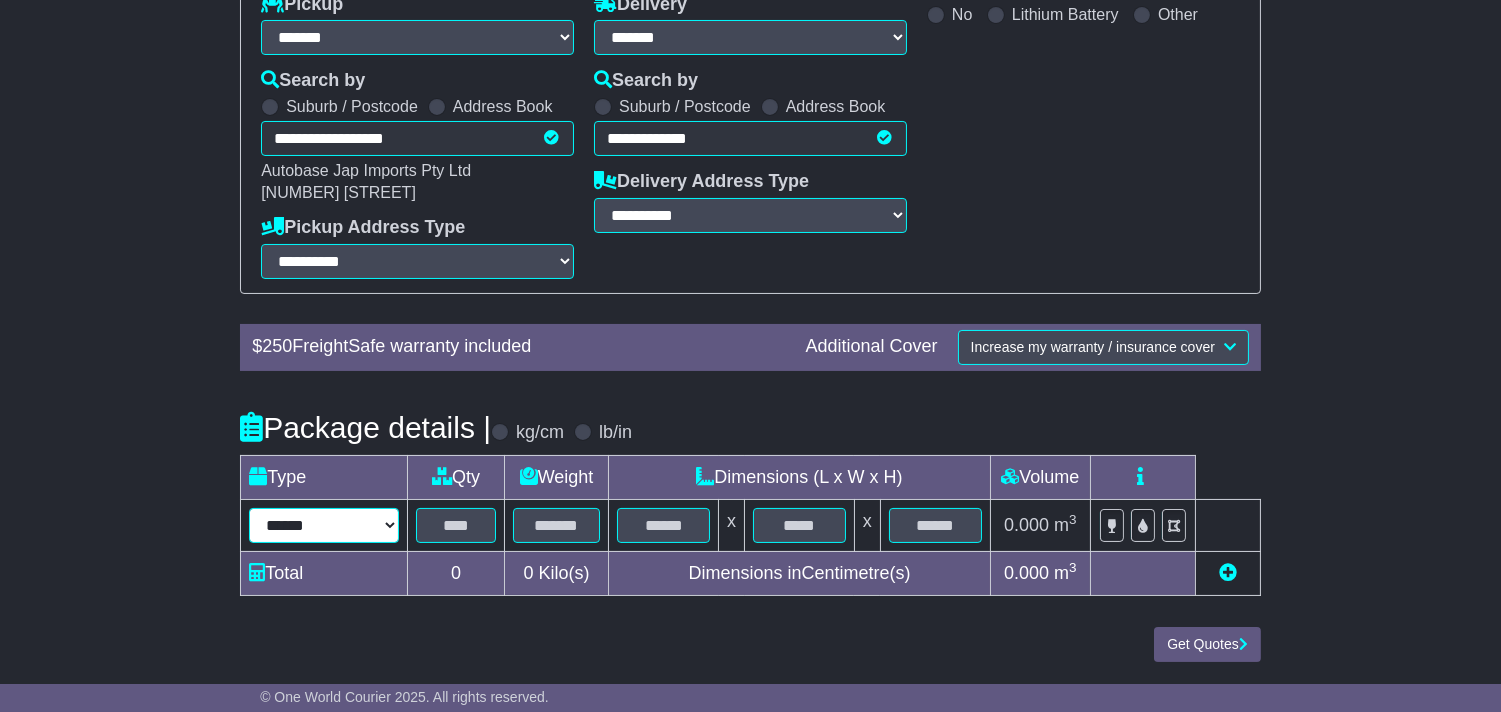 click on "****** ****** *** ******** ***** **** **** ****** *** *******" at bounding box center (324, 525) 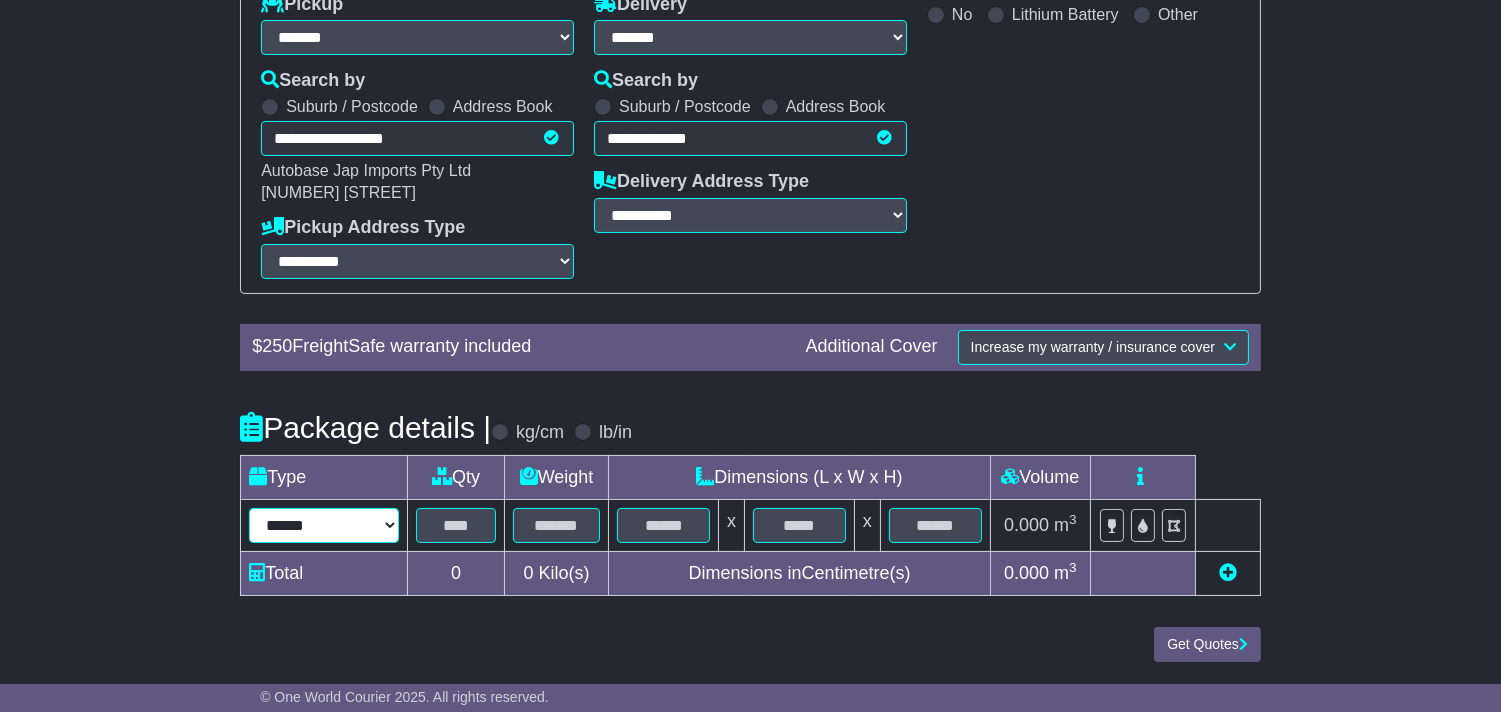 select on "****" 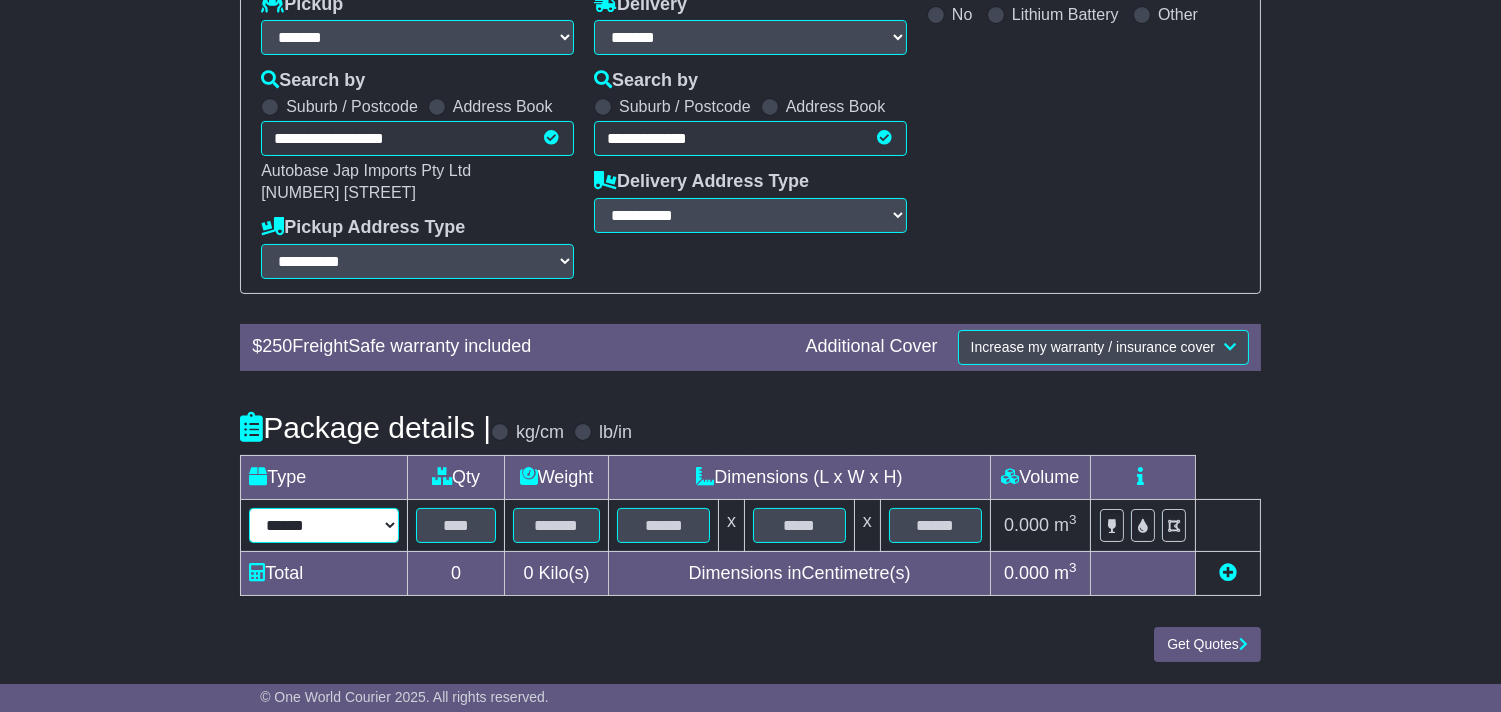 click on "****** ****** *** ******** ***** **** **** ****** *** *******" at bounding box center [324, 525] 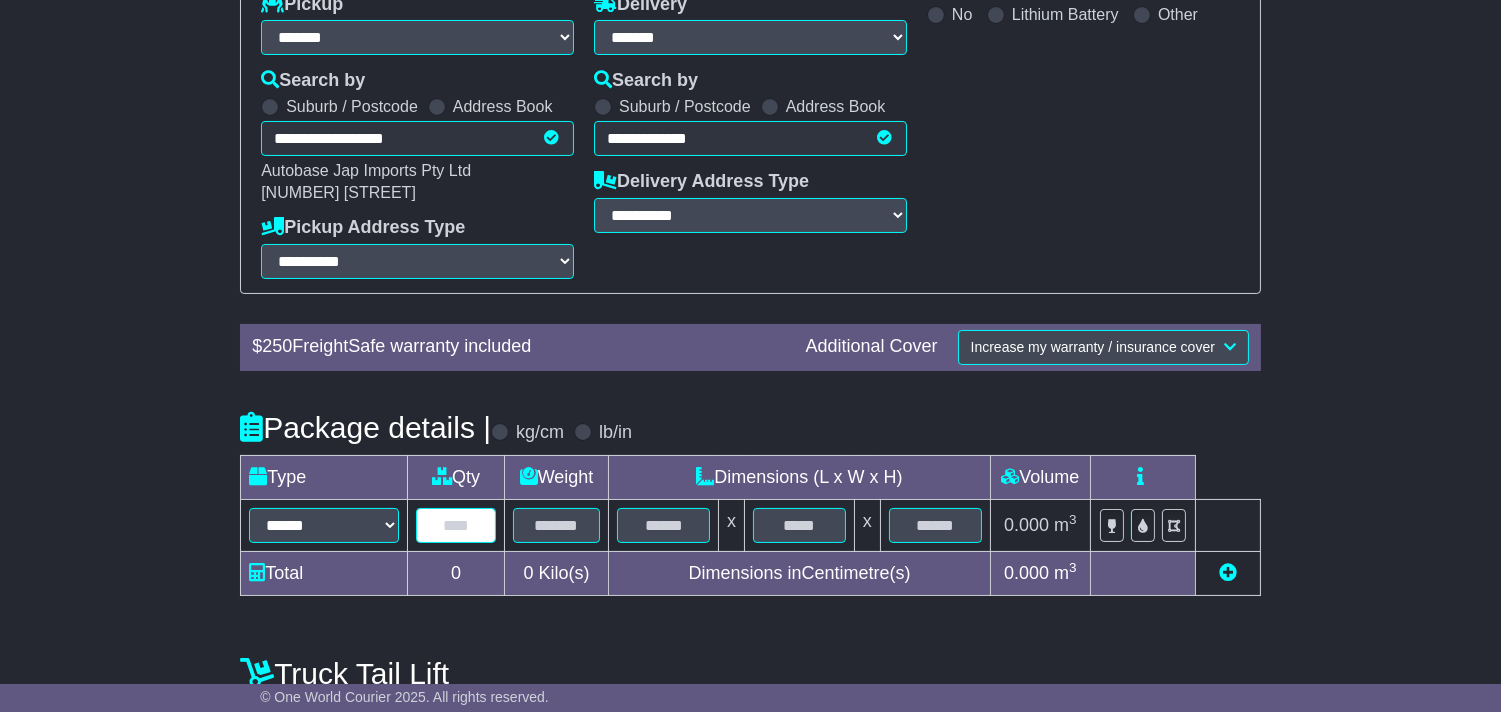 click at bounding box center [456, 525] 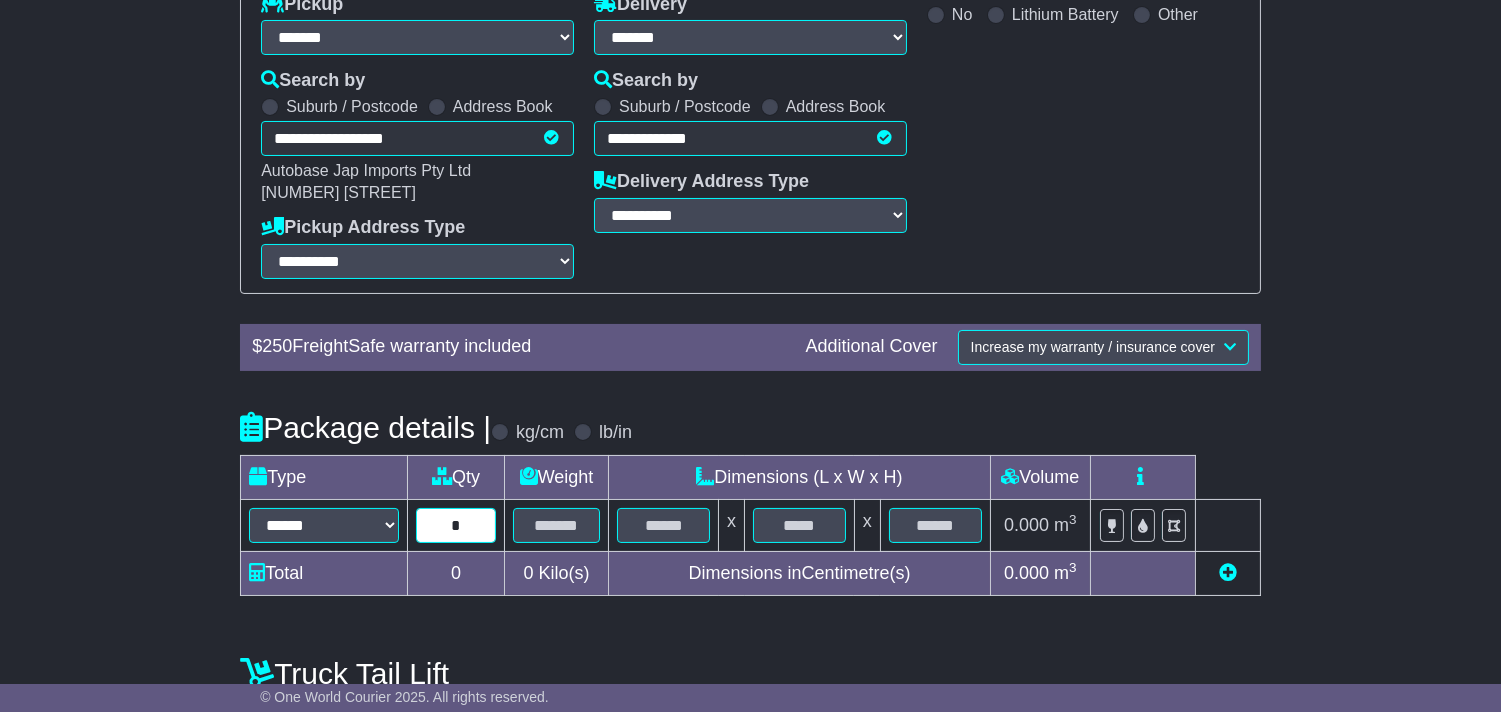 type on "*" 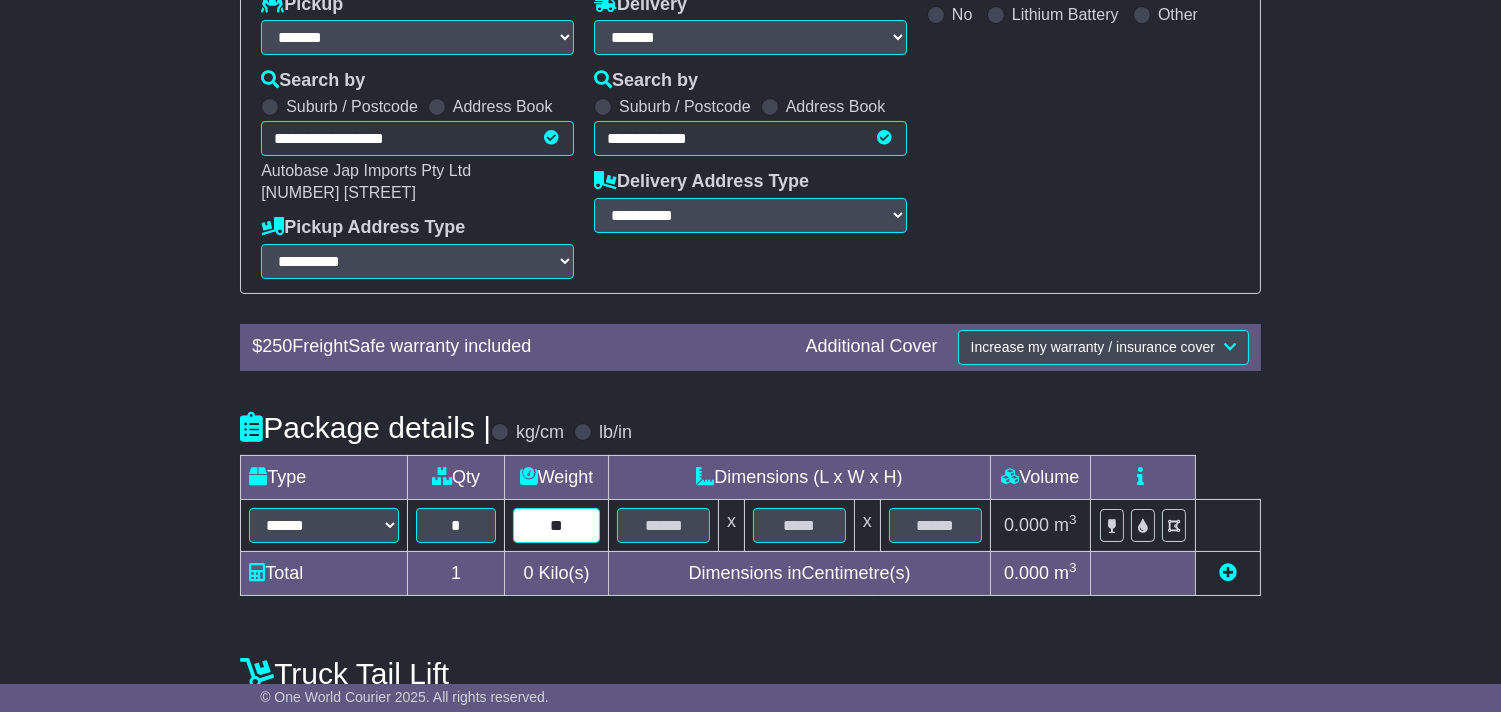 type on "**" 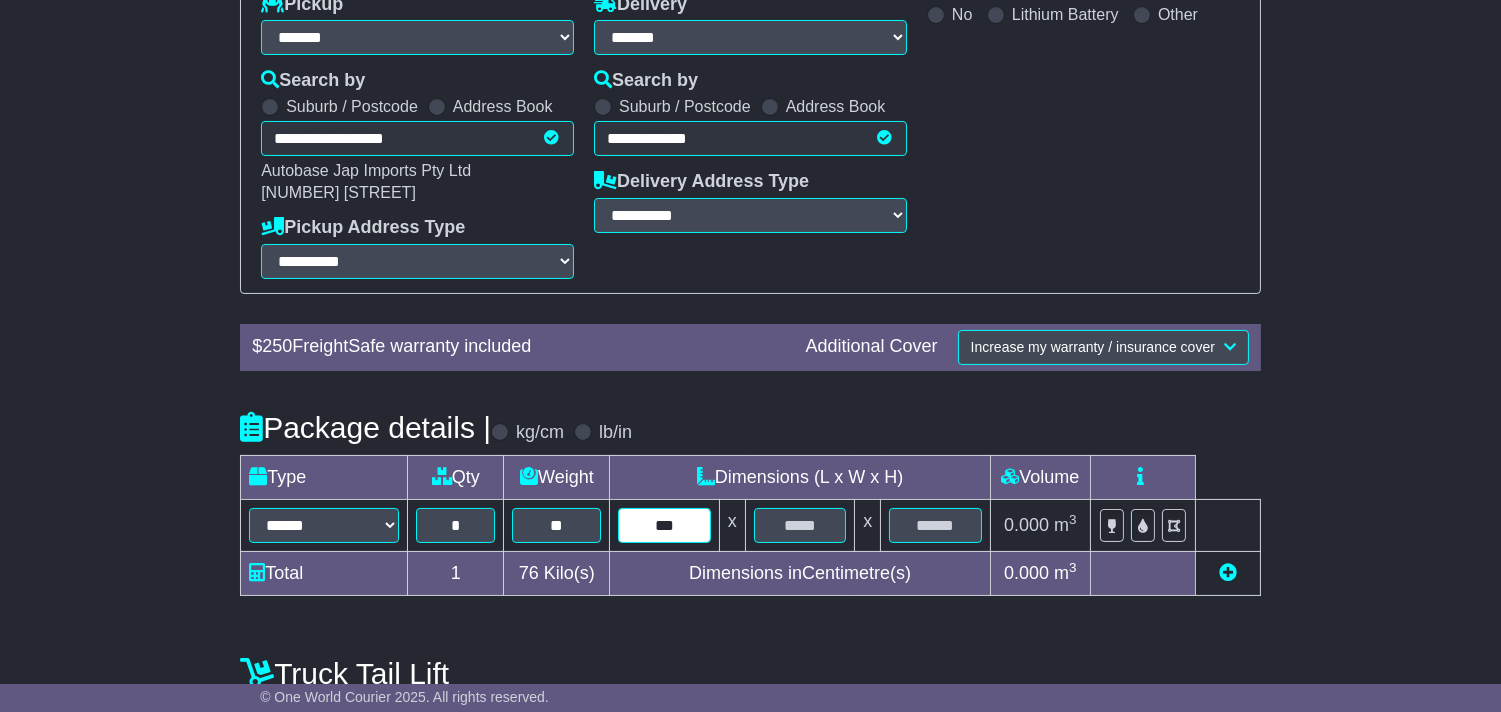 type on "***" 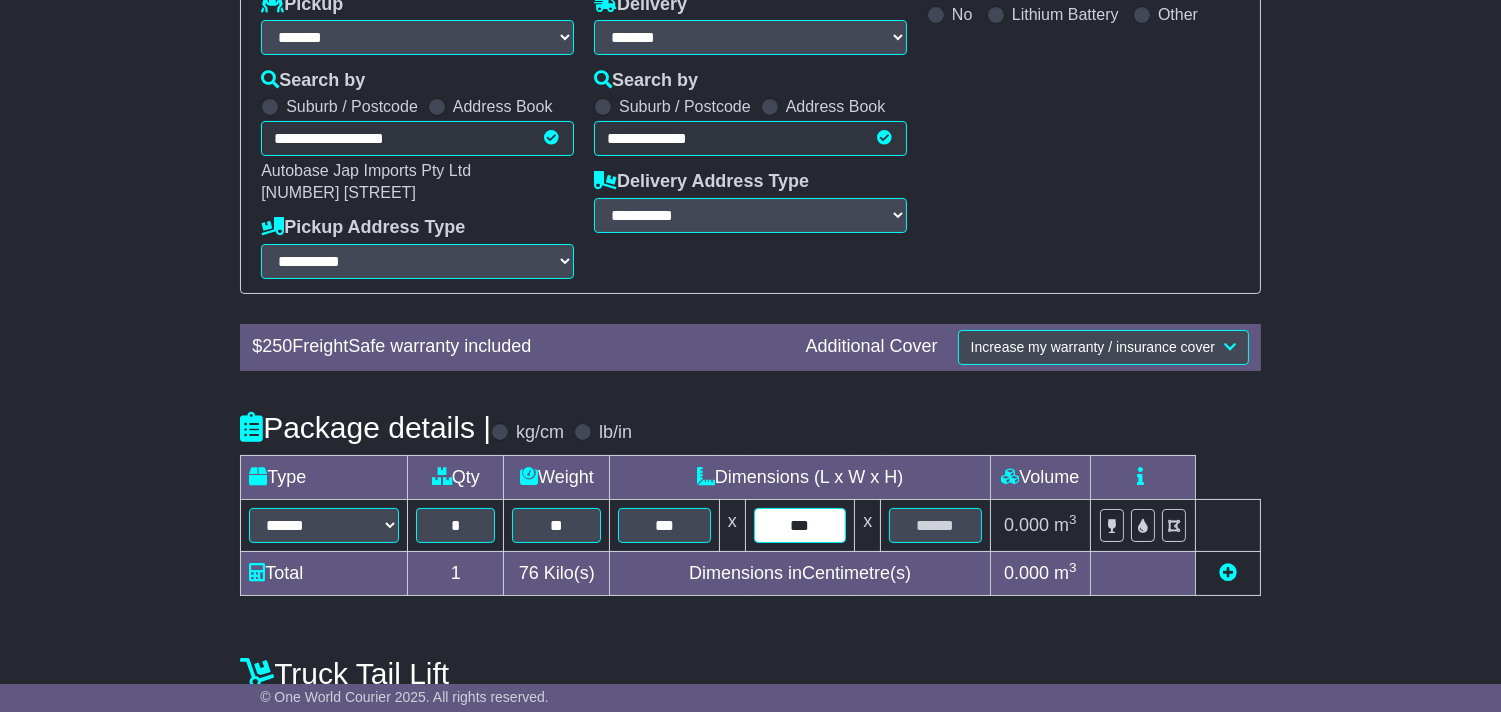 type on "***" 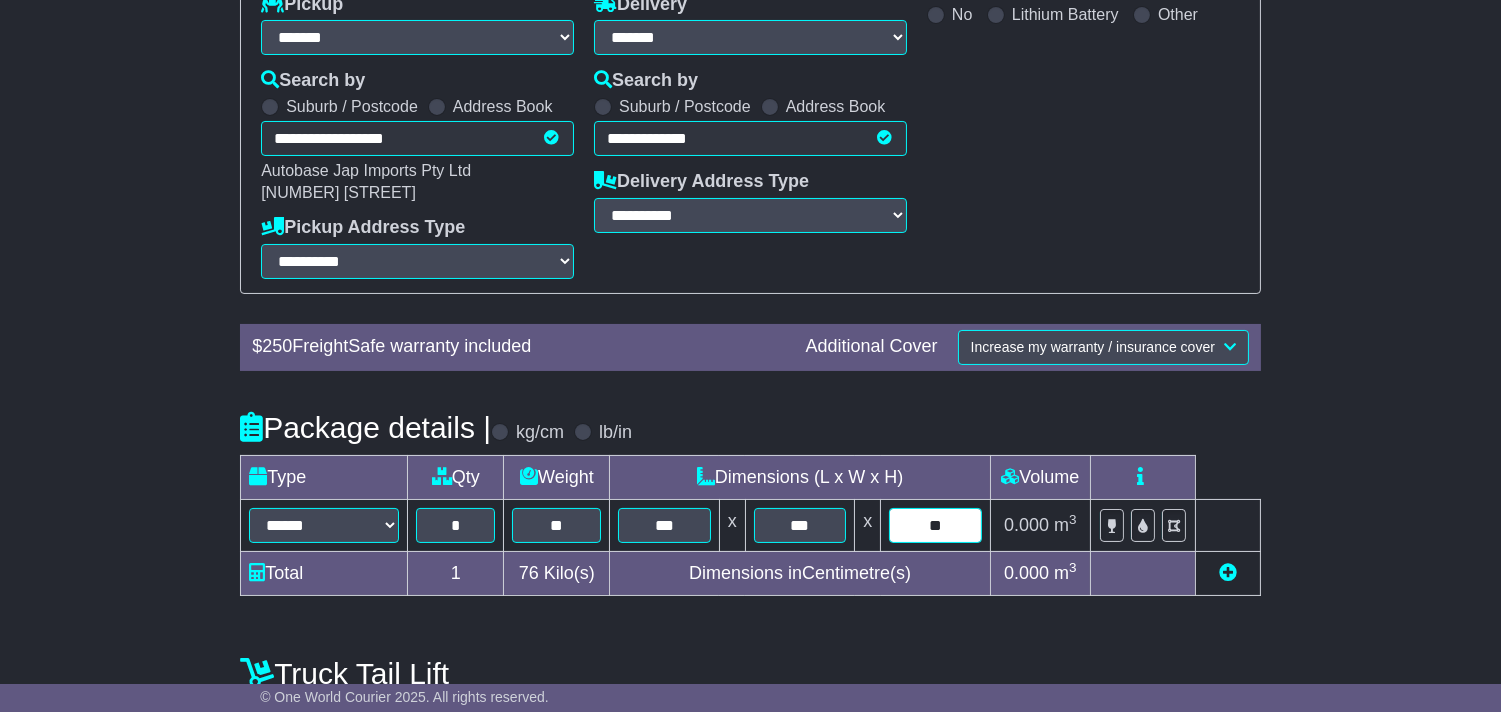 scroll, scrollTop: 621, scrollLeft: 0, axis: vertical 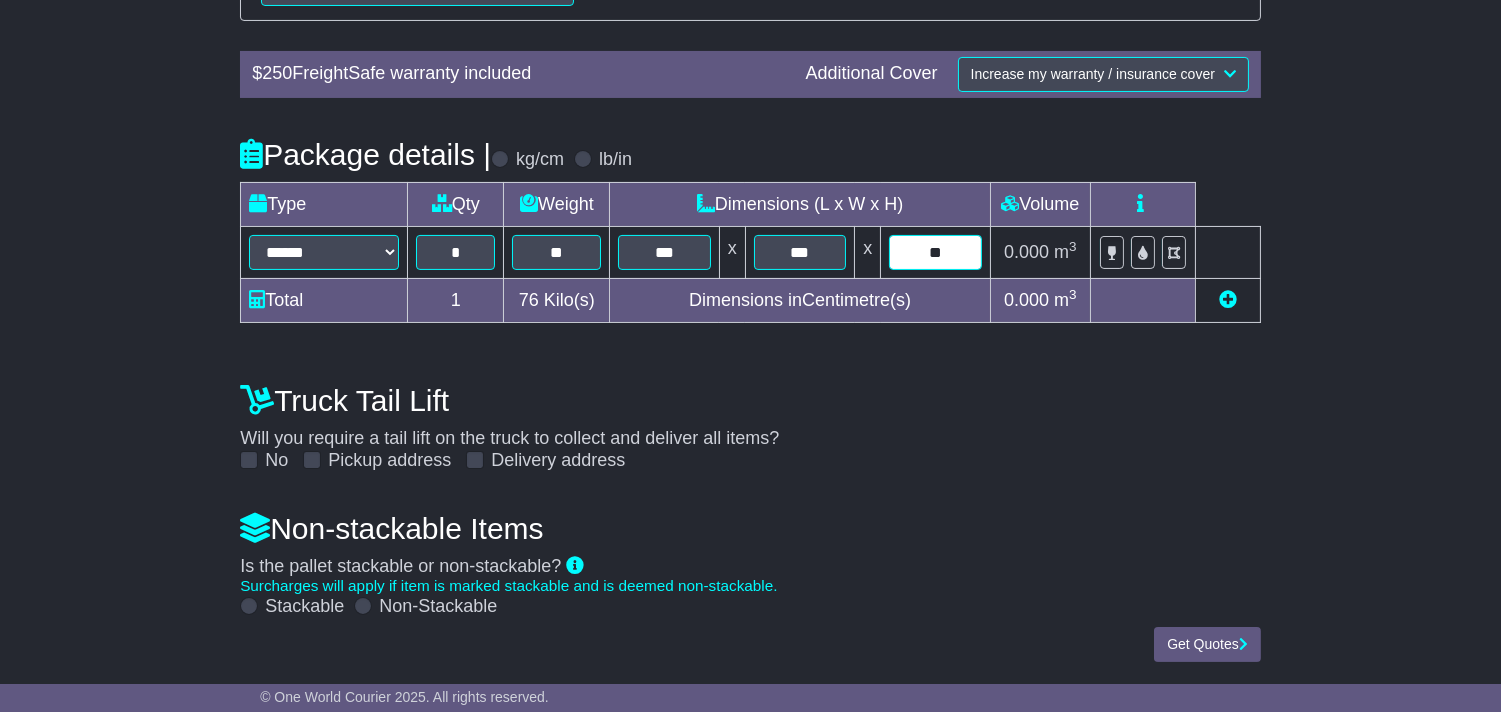 type on "**" 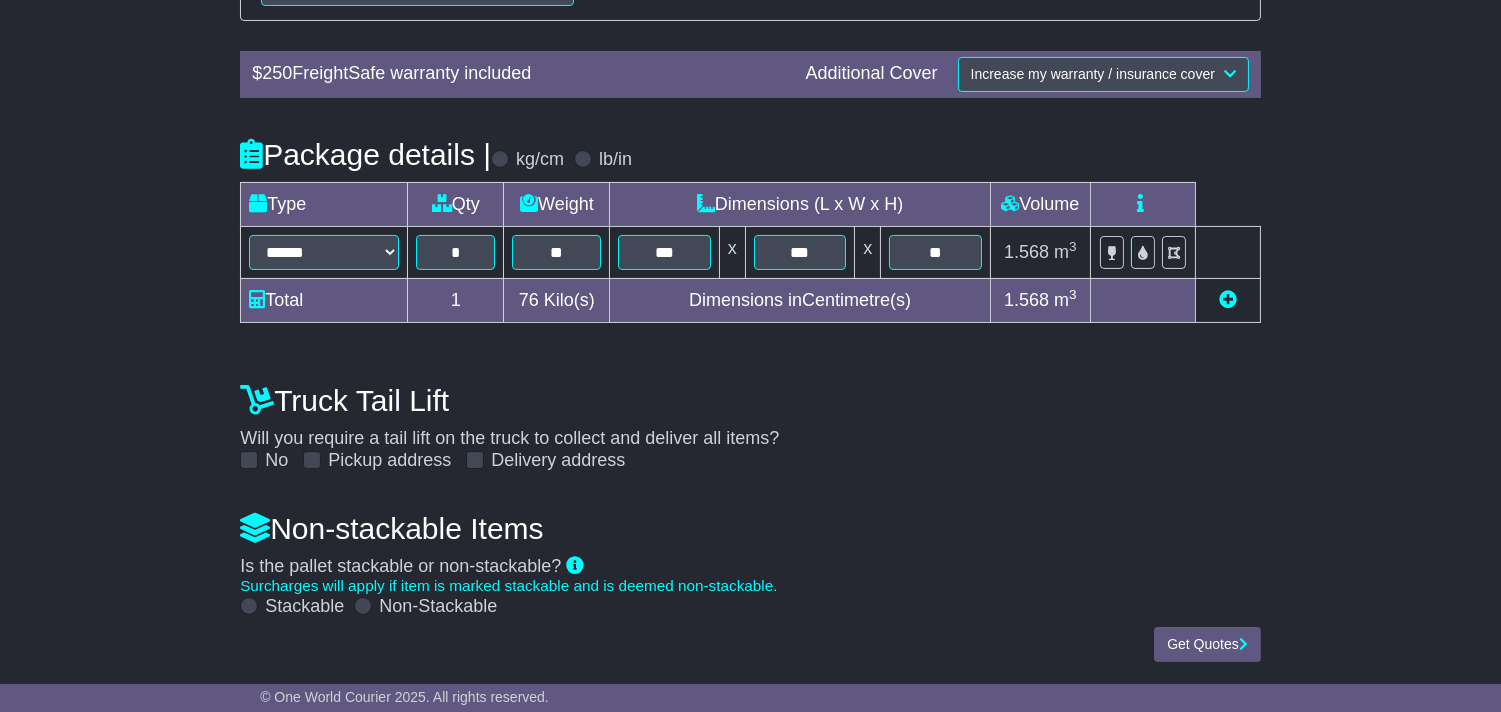click on "Non-Stackable" at bounding box center [438, 607] 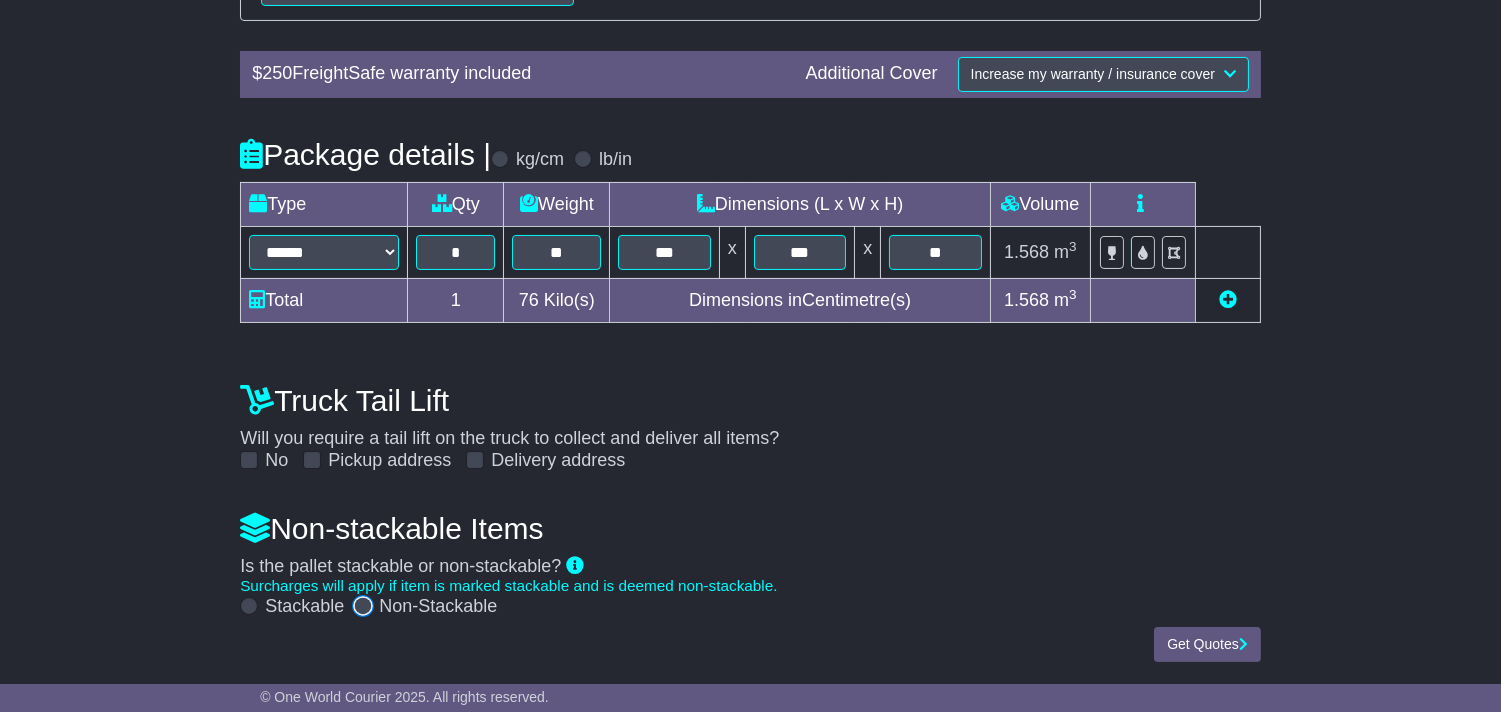 scroll, scrollTop: 602, scrollLeft: 0, axis: vertical 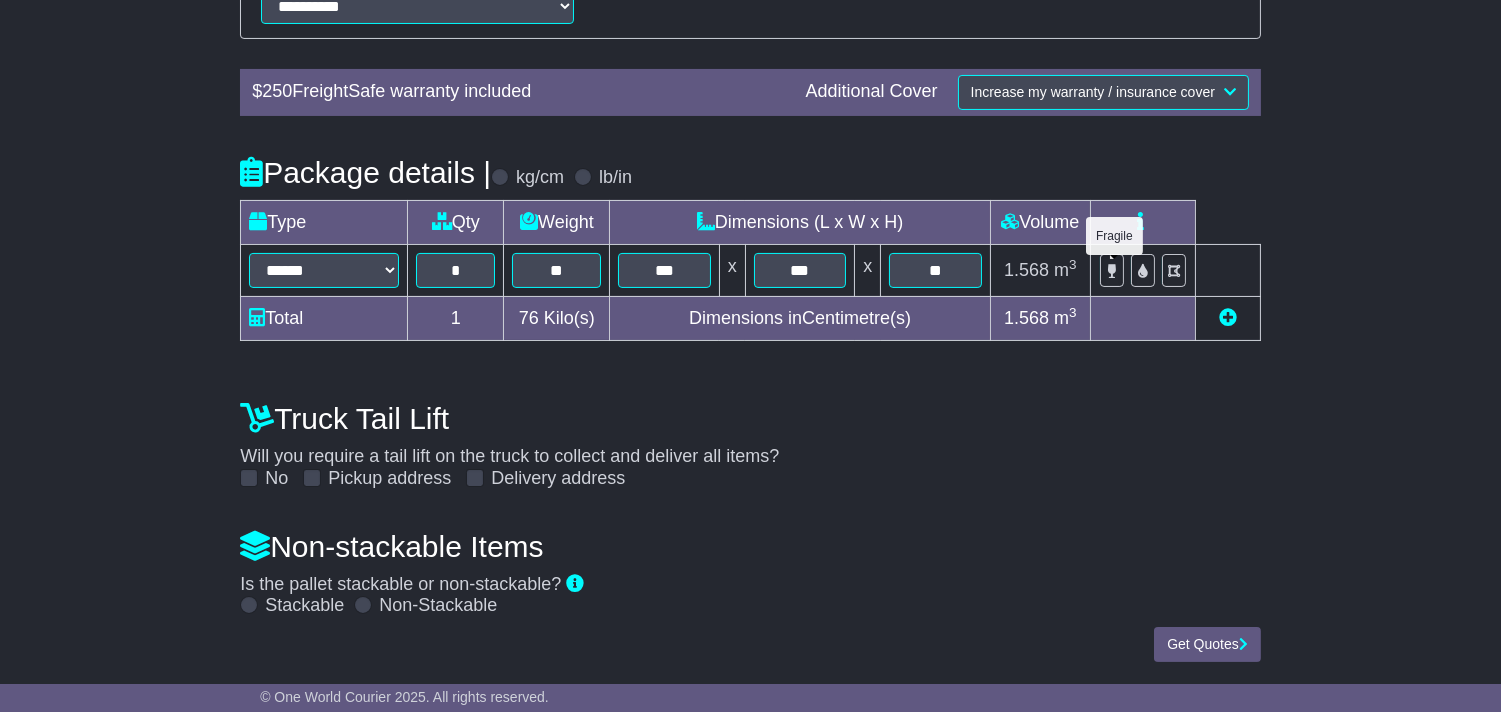 click at bounding box center [1112, 271] 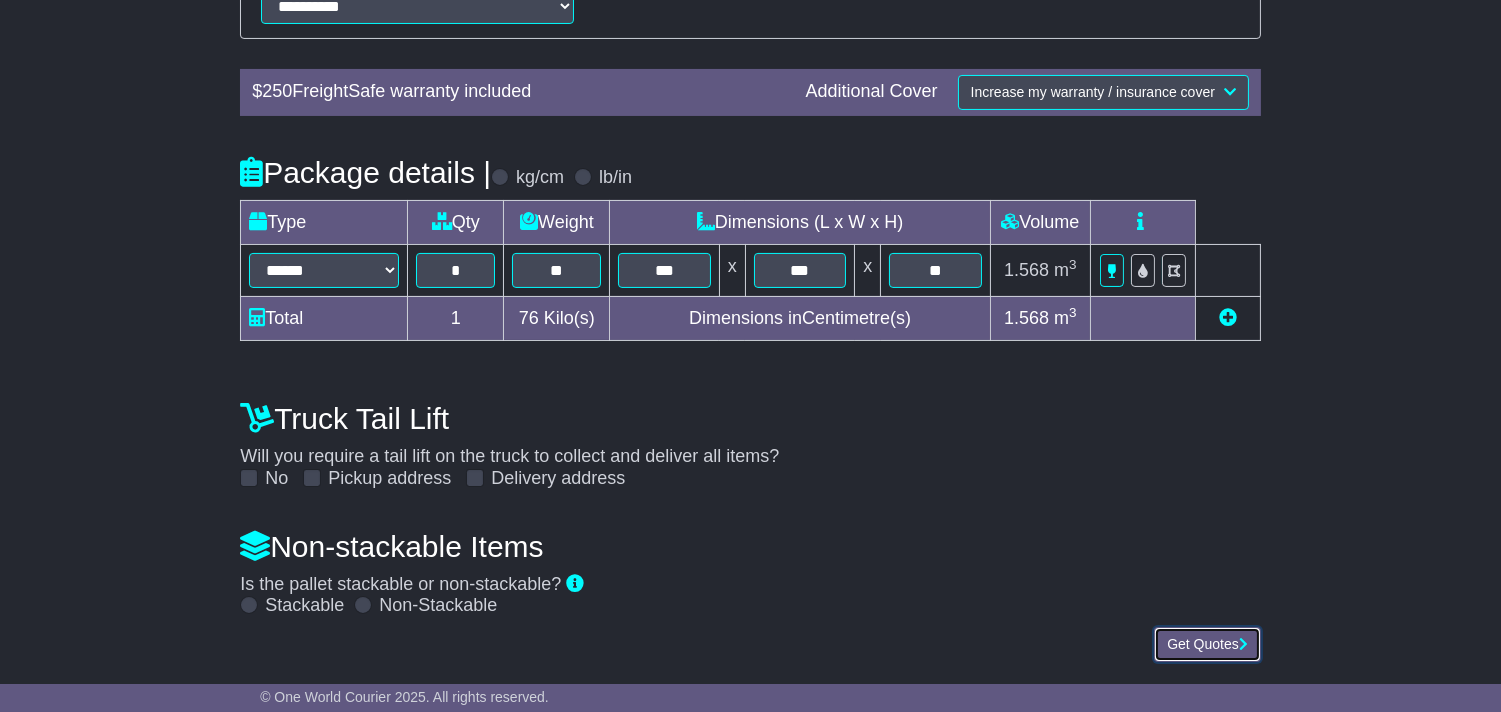 click on "Get Quotes" at bounding box center [1207, 644] 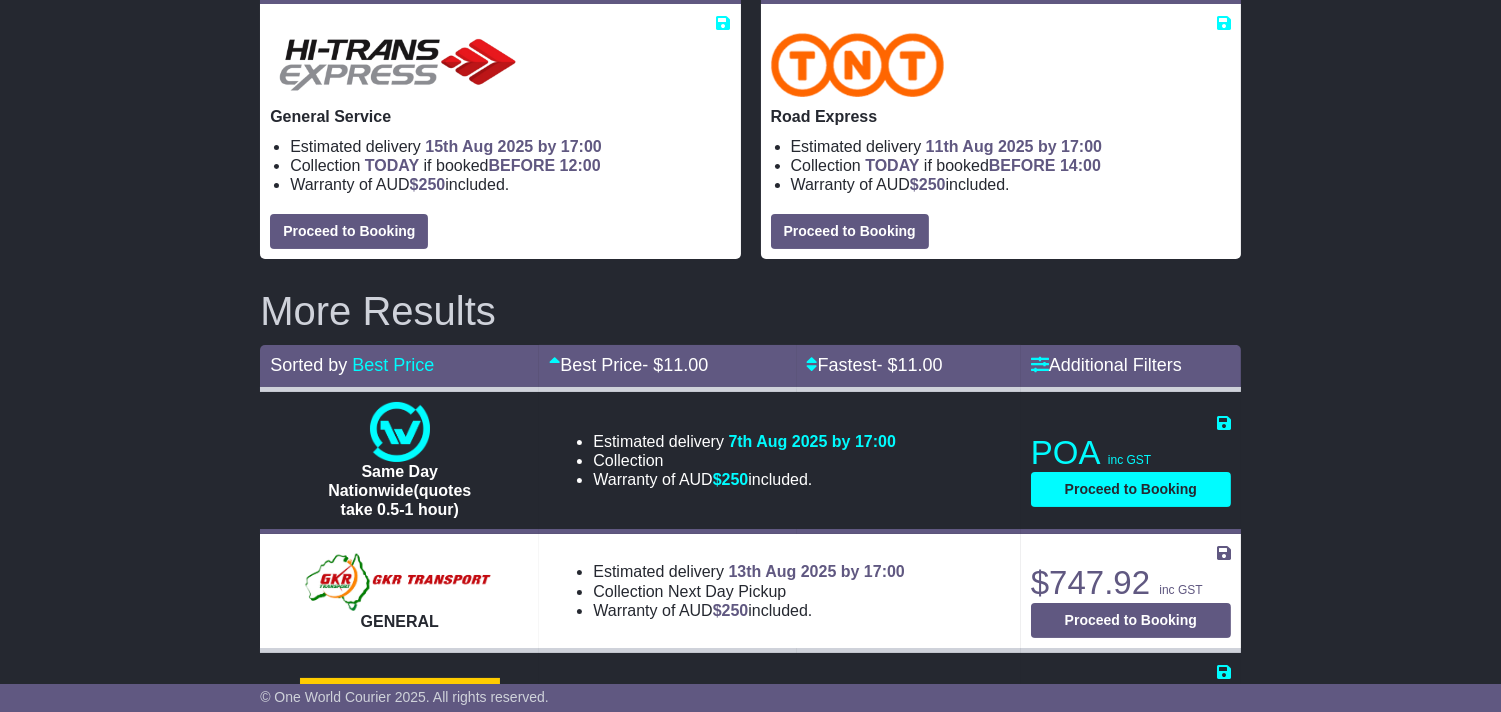 scroll, scrollTop: 246, scrollLeft: 0, axis: vertical 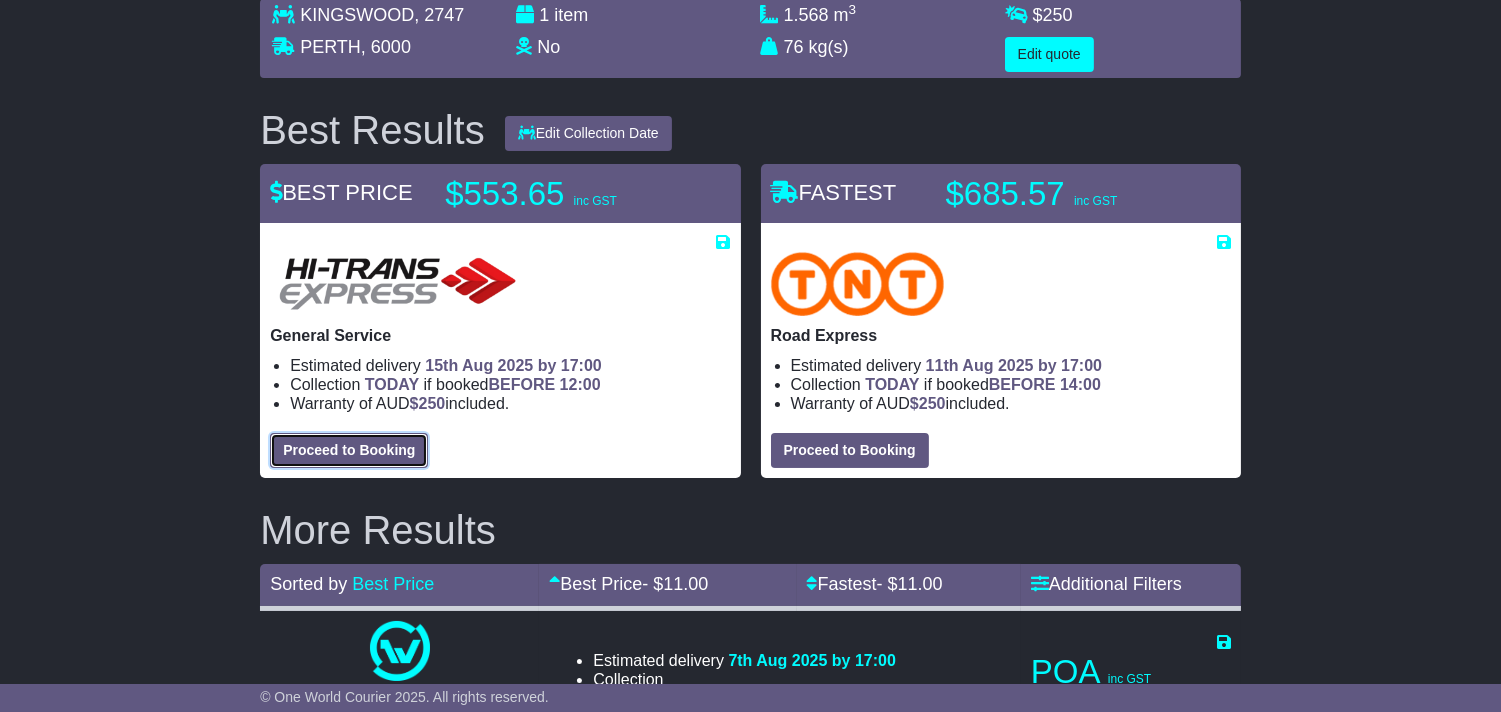 click on "Proceed to Booking" at bounding box center (349, 450) 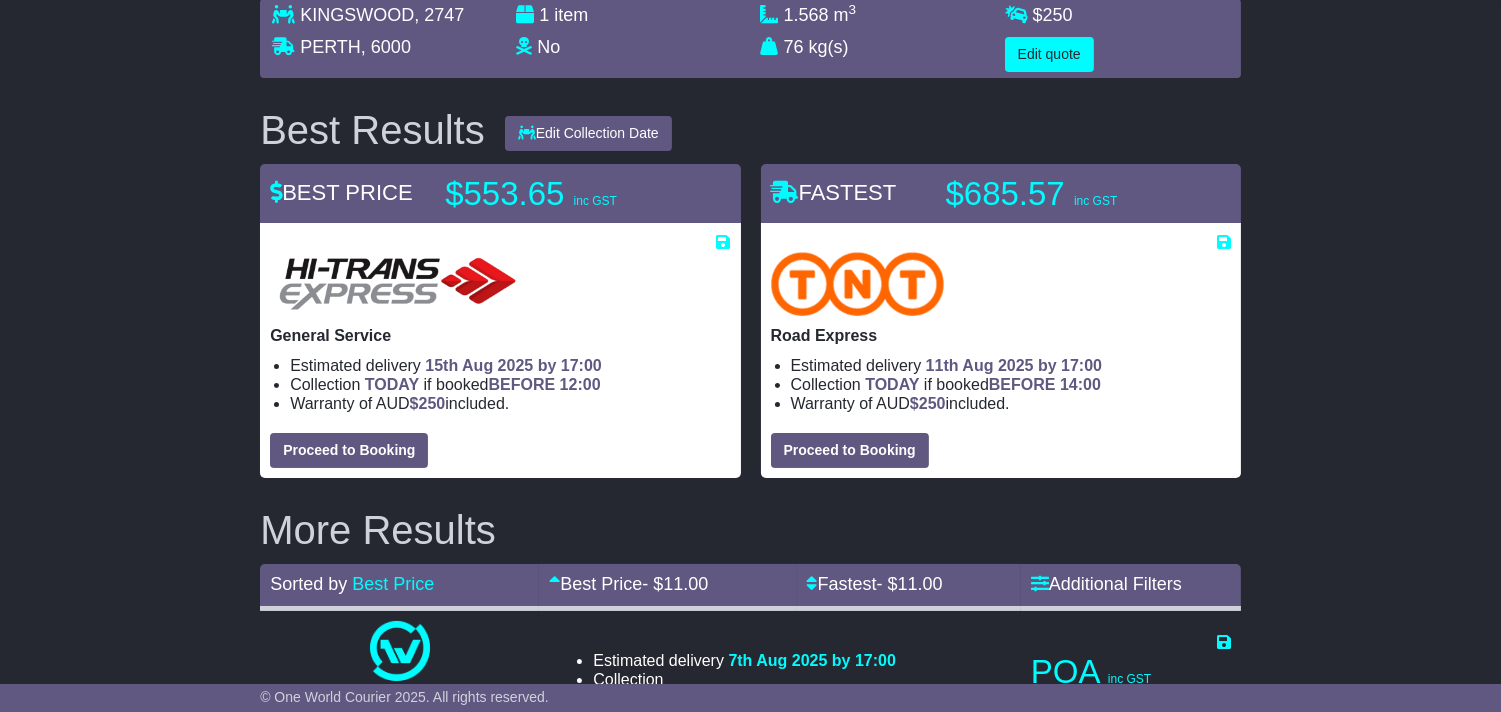 select on "****" 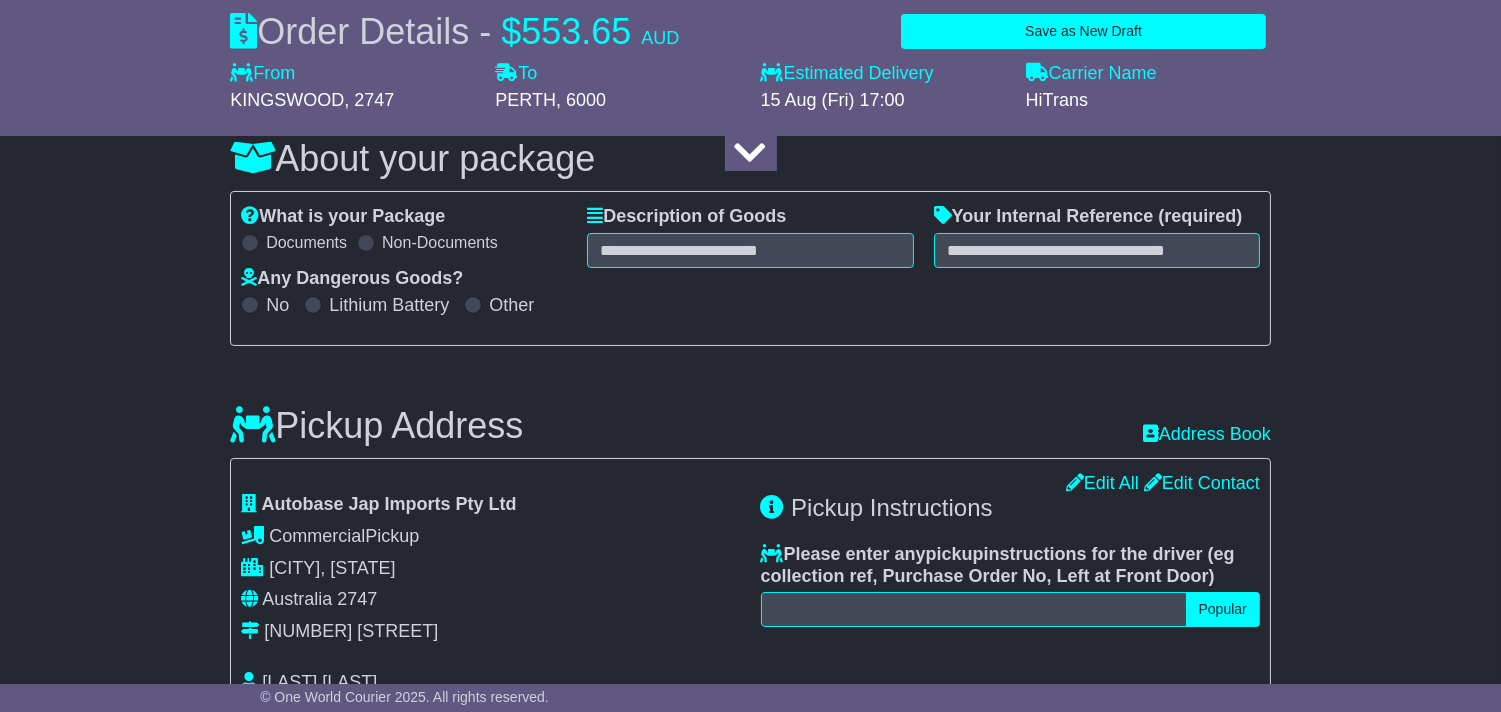 select 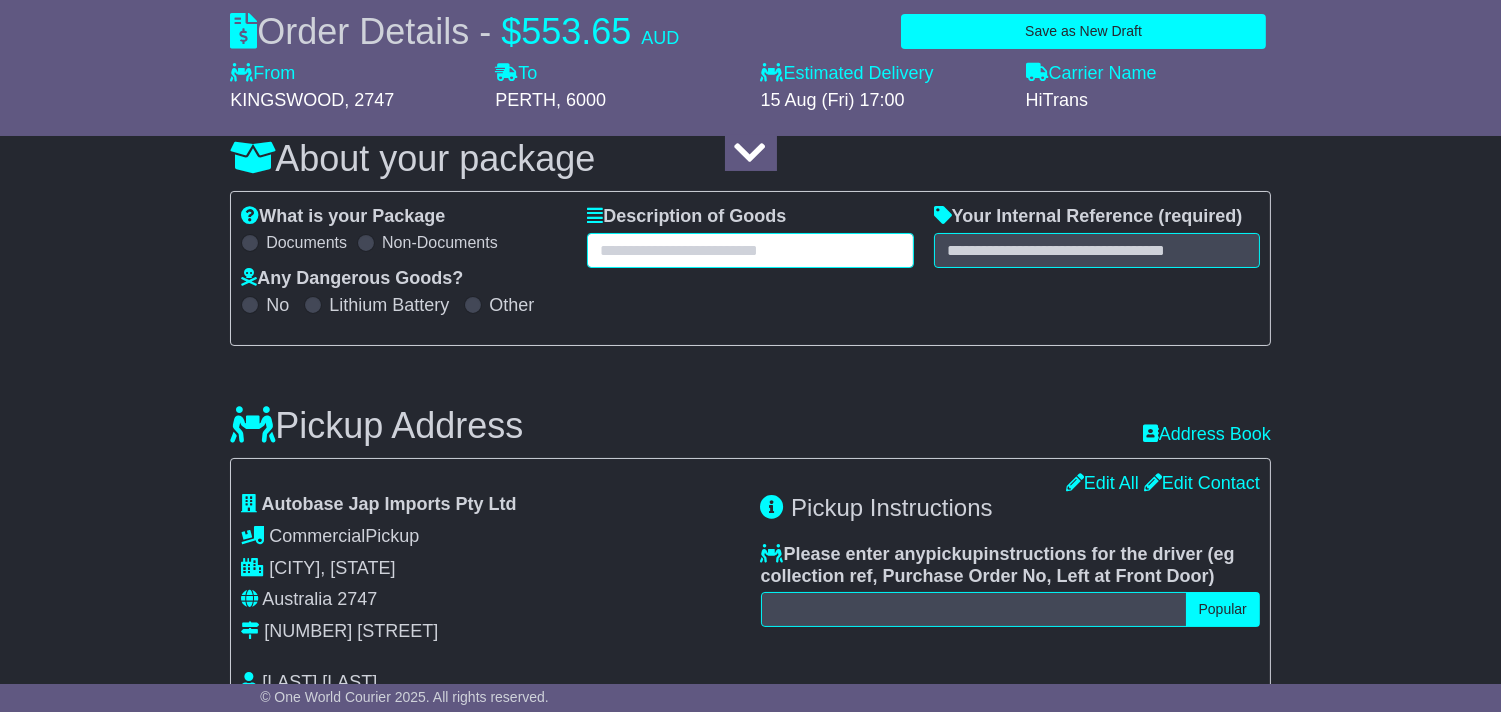 click at bounding box center [750, 250] 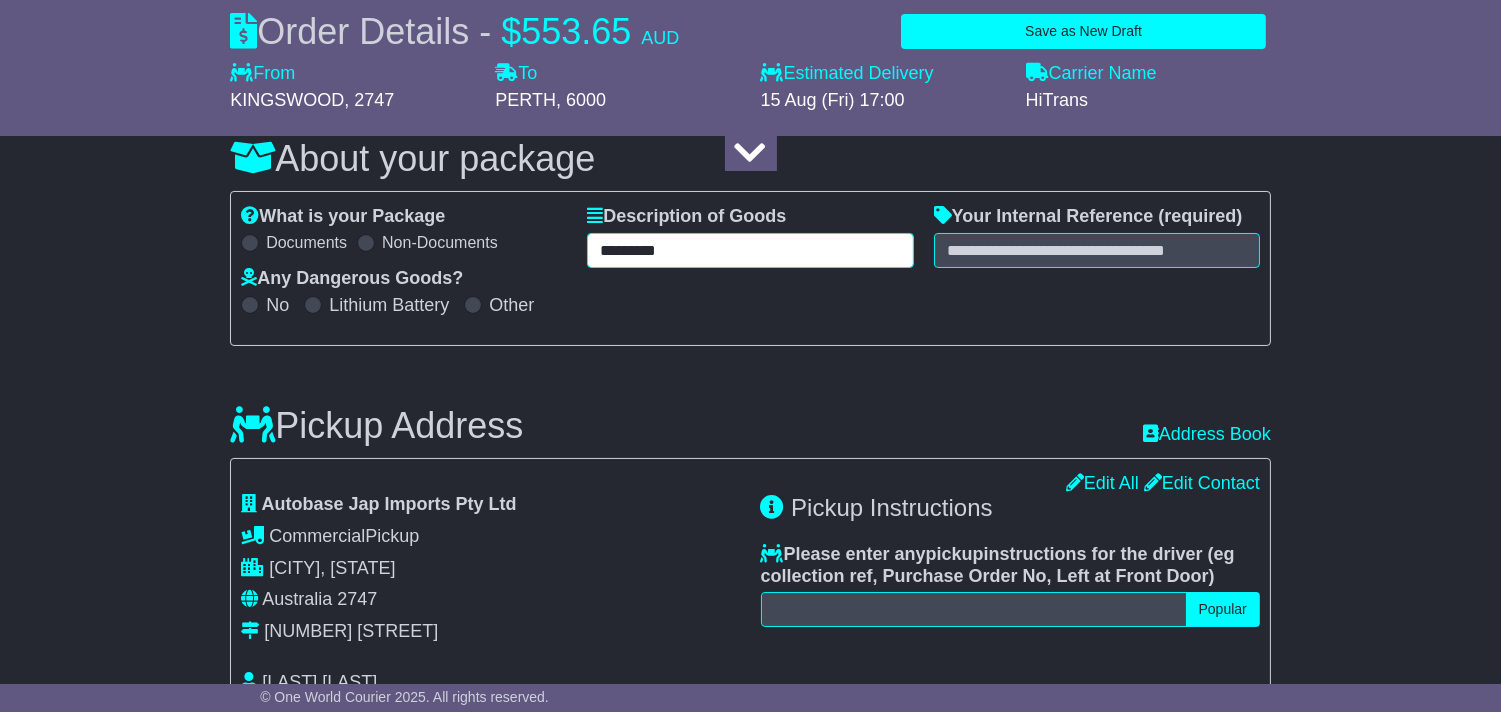 type on "*********" 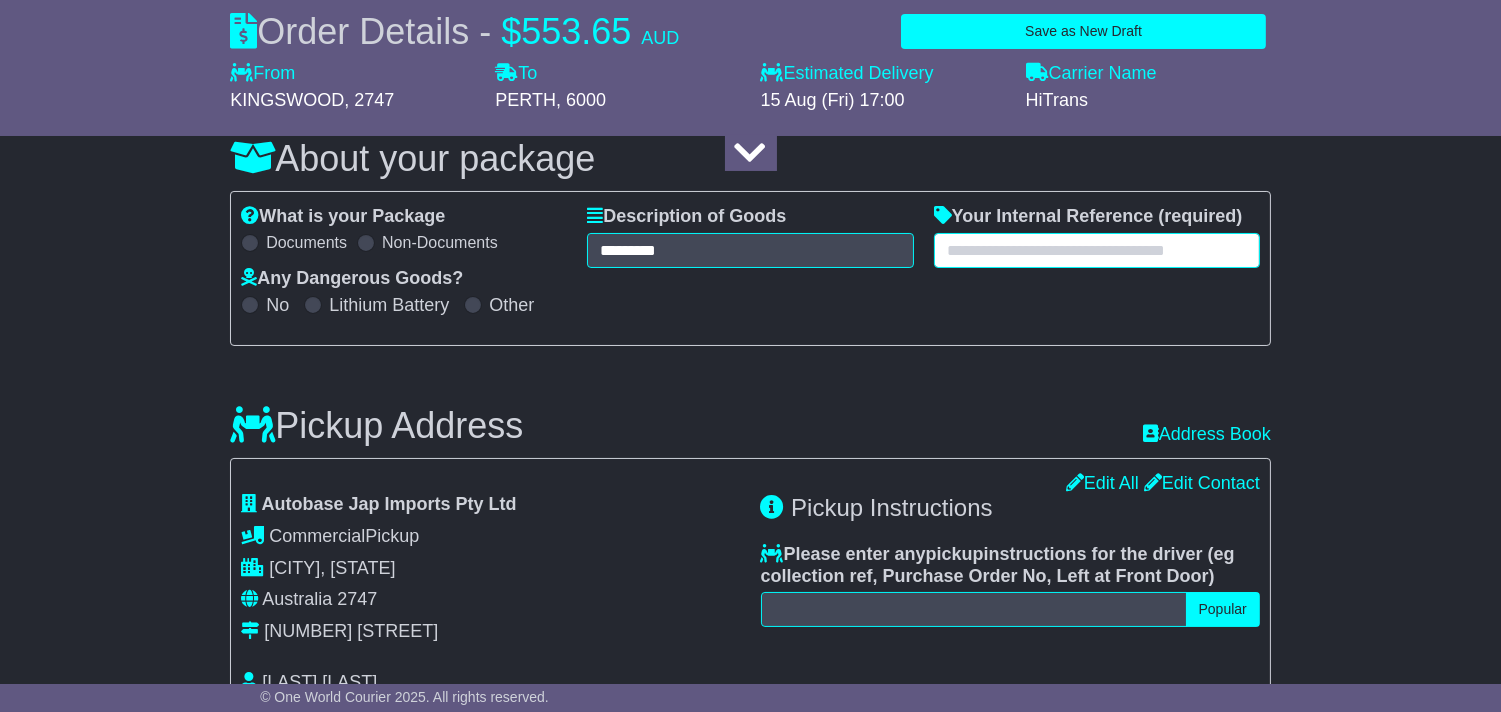 paste on "*********" 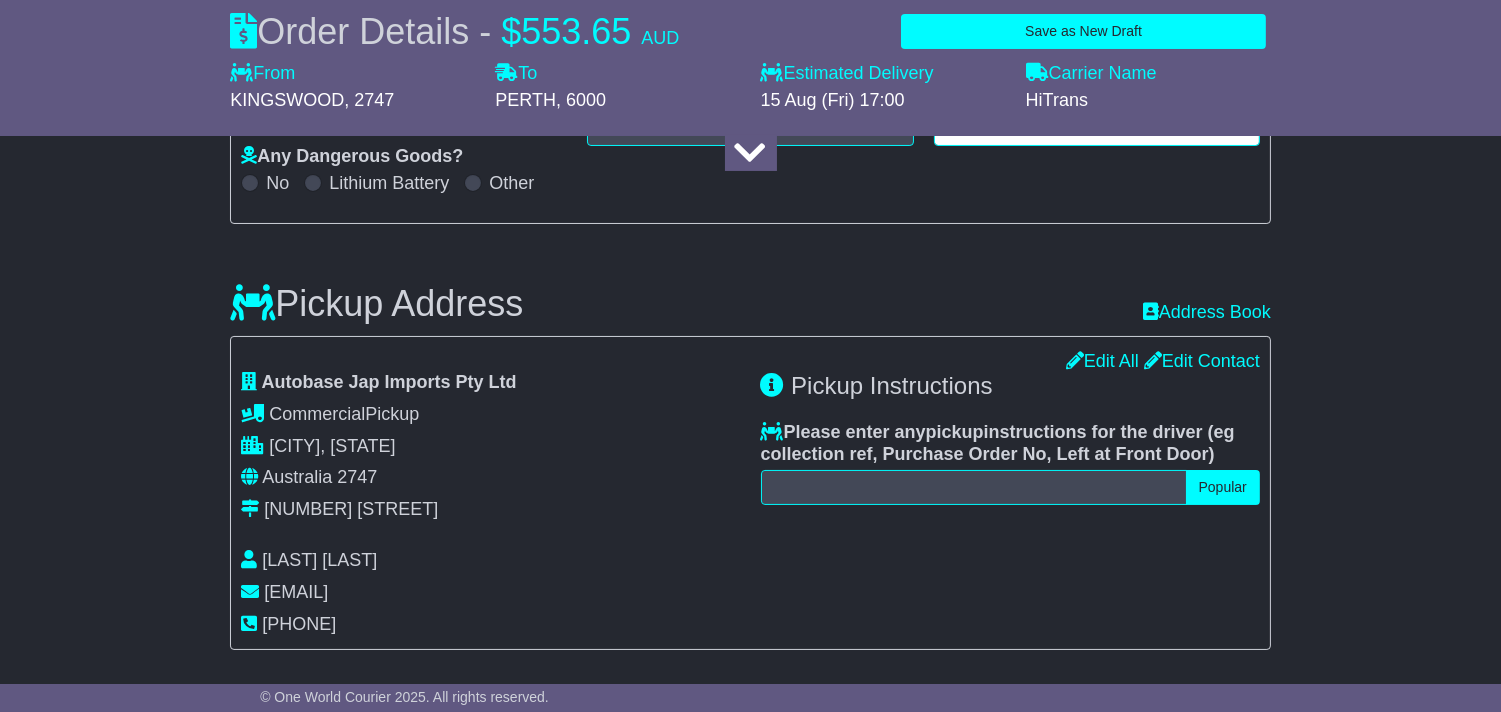scroll, scrollTop: 468, scrollLeft: 0, axis: vertical 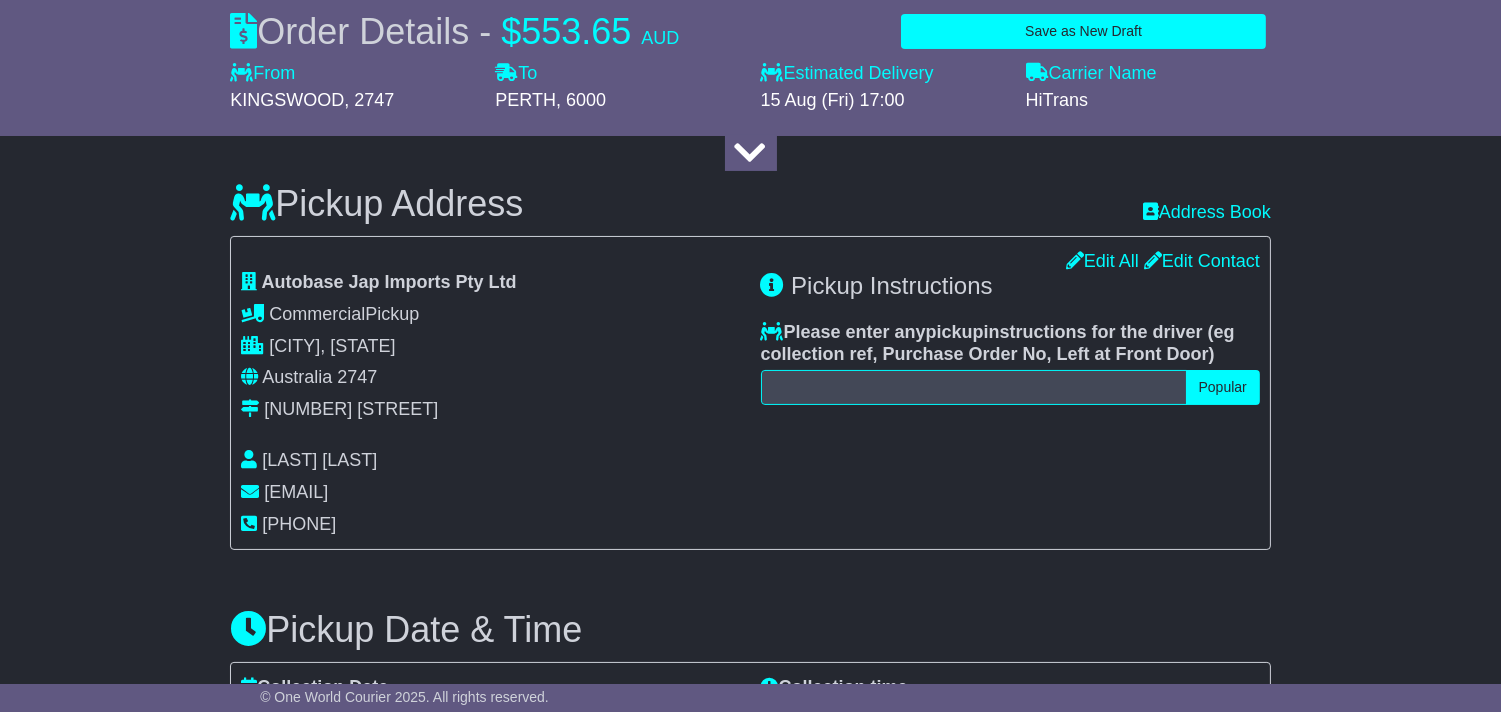 type on "*********" 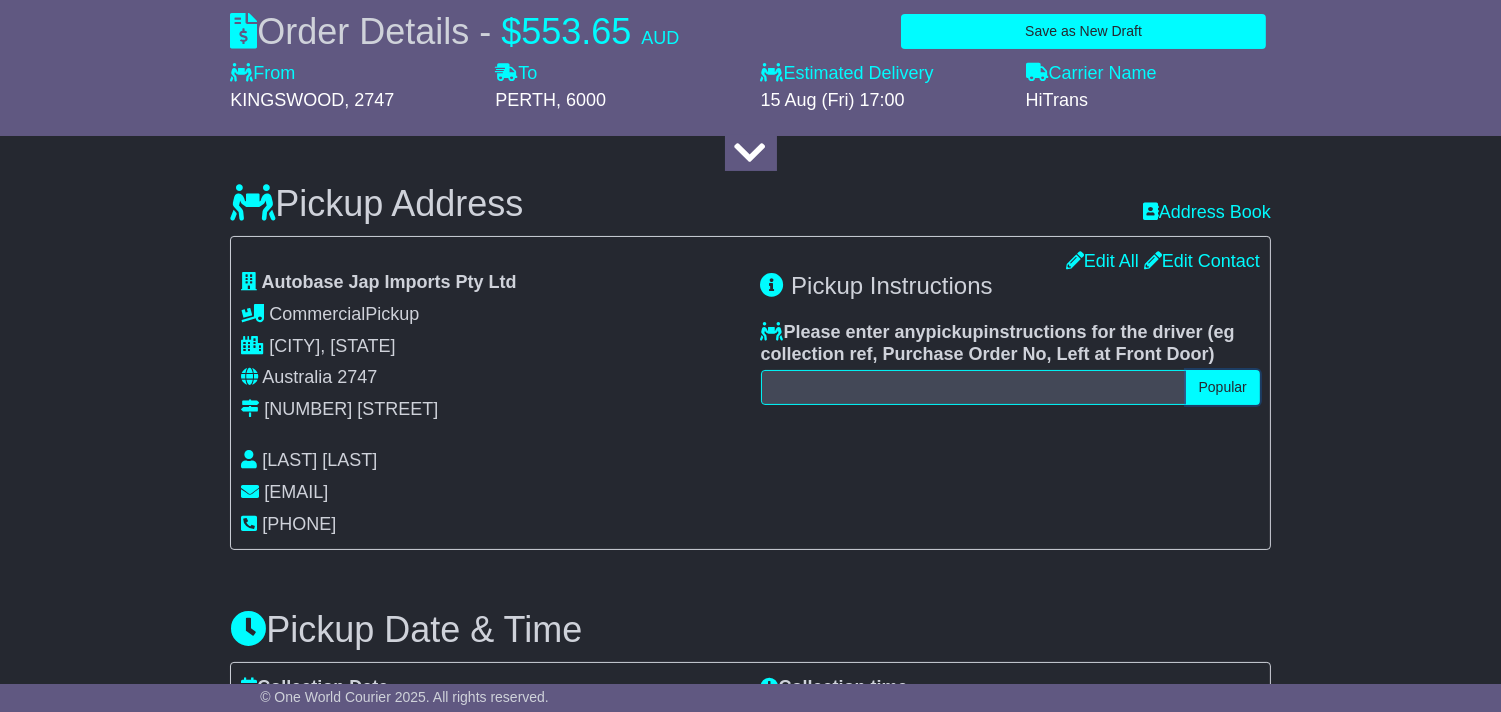 click on "Popular" at bounding box center (1223, 387) 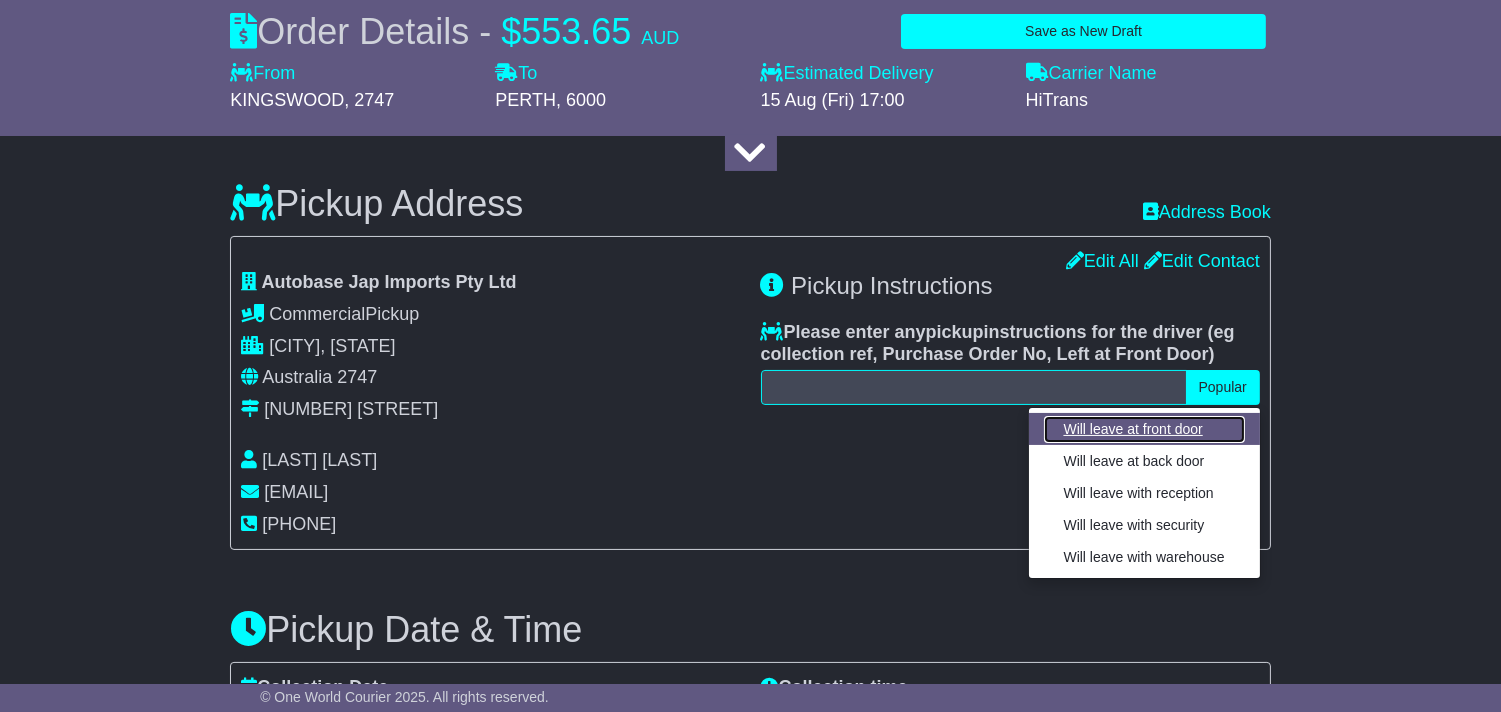 click on "Will leave at front door" at bounding box center (1144, 429) 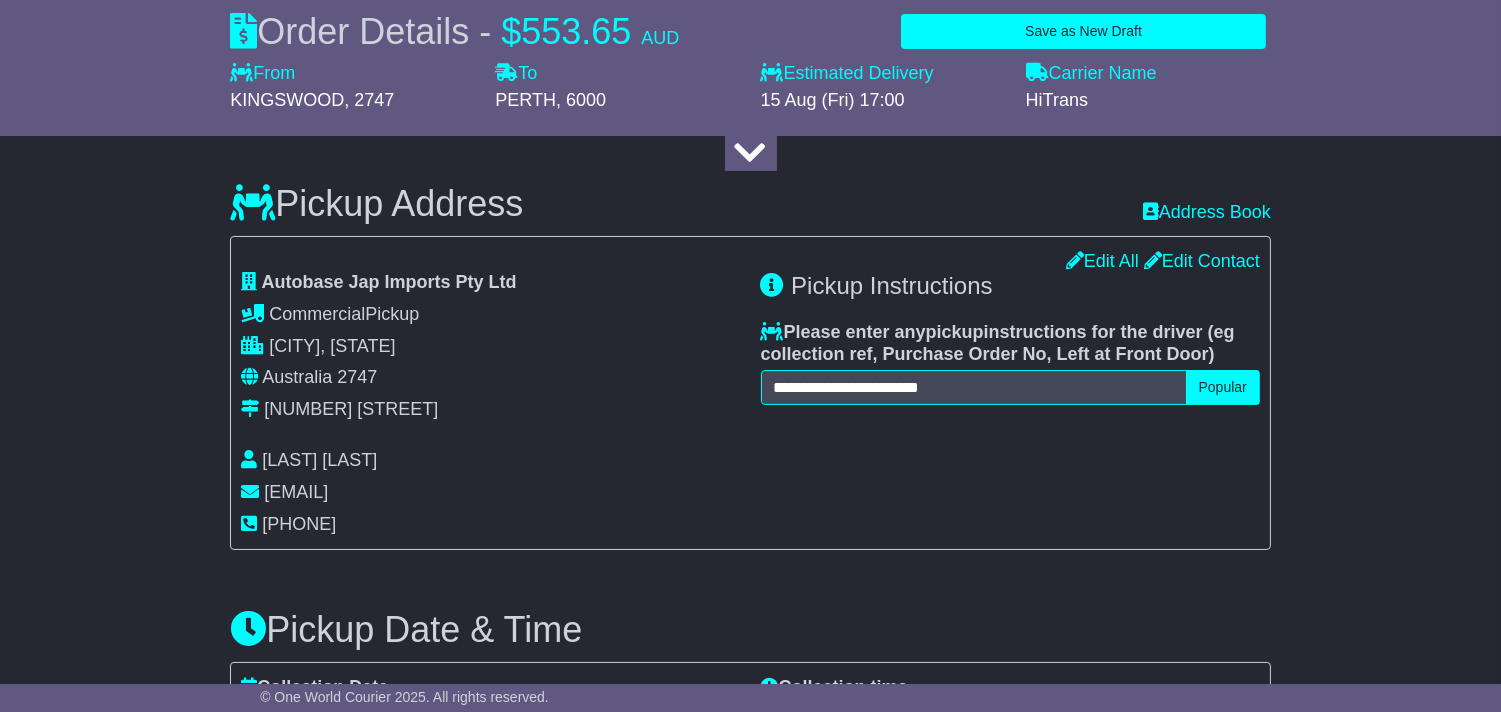 scroll, scrollTop: 802, scrollLeft: 0, axis: vertical 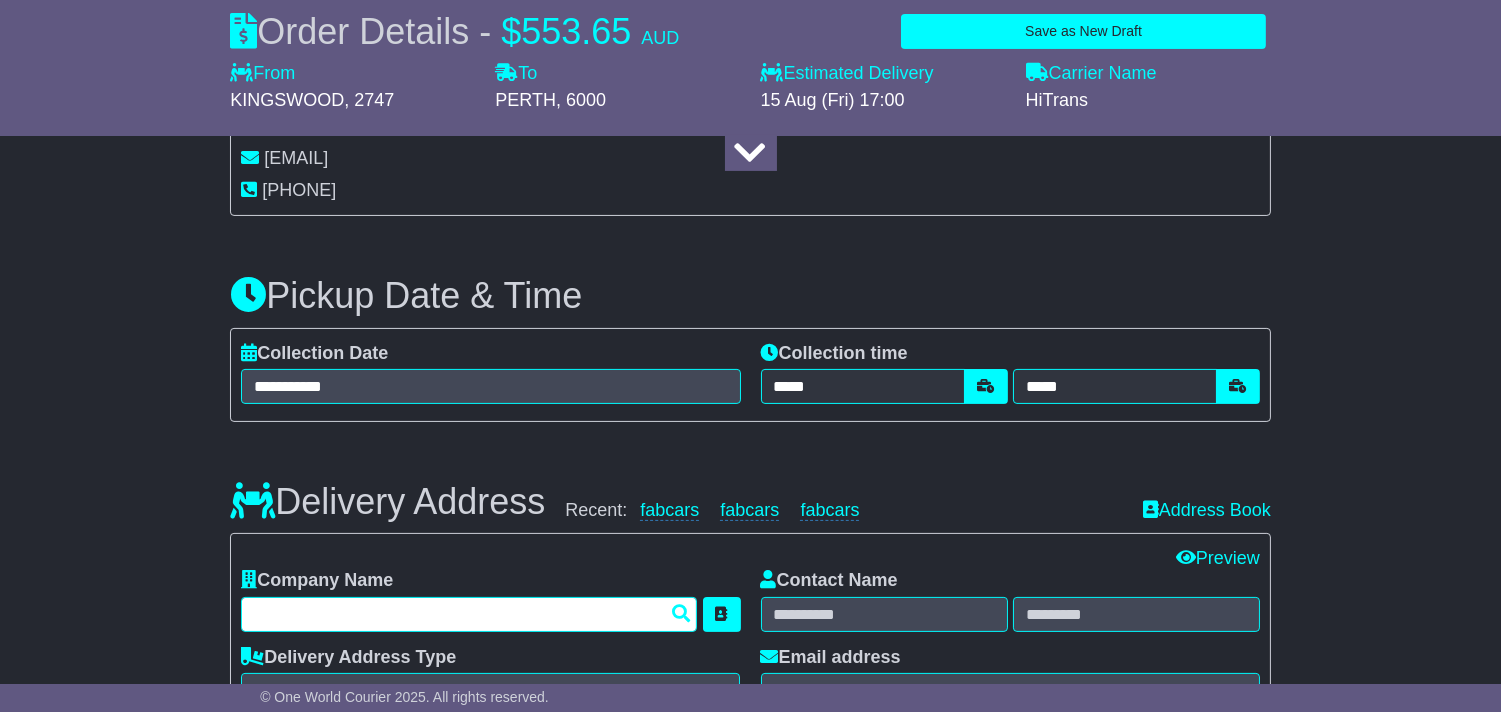 click at bounding box center [469, 614] 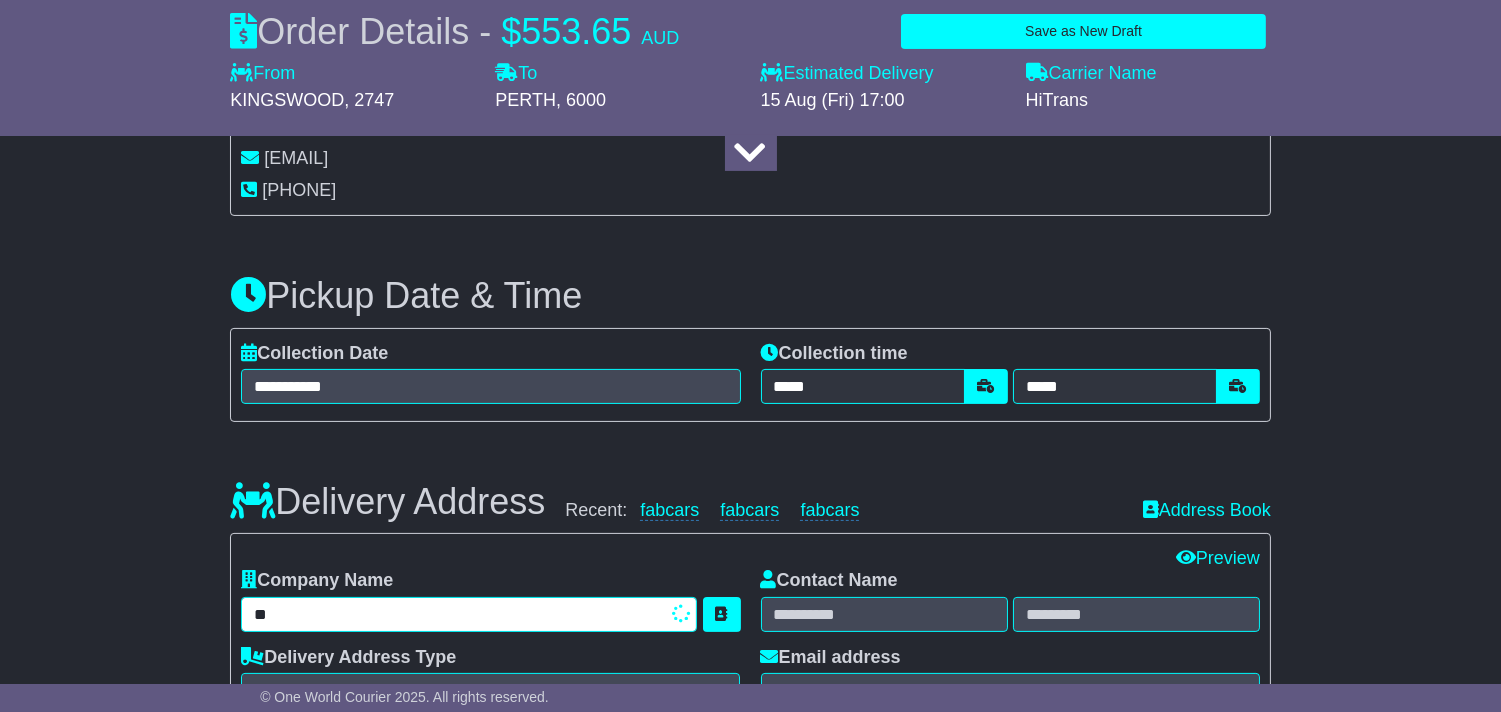type on "*" 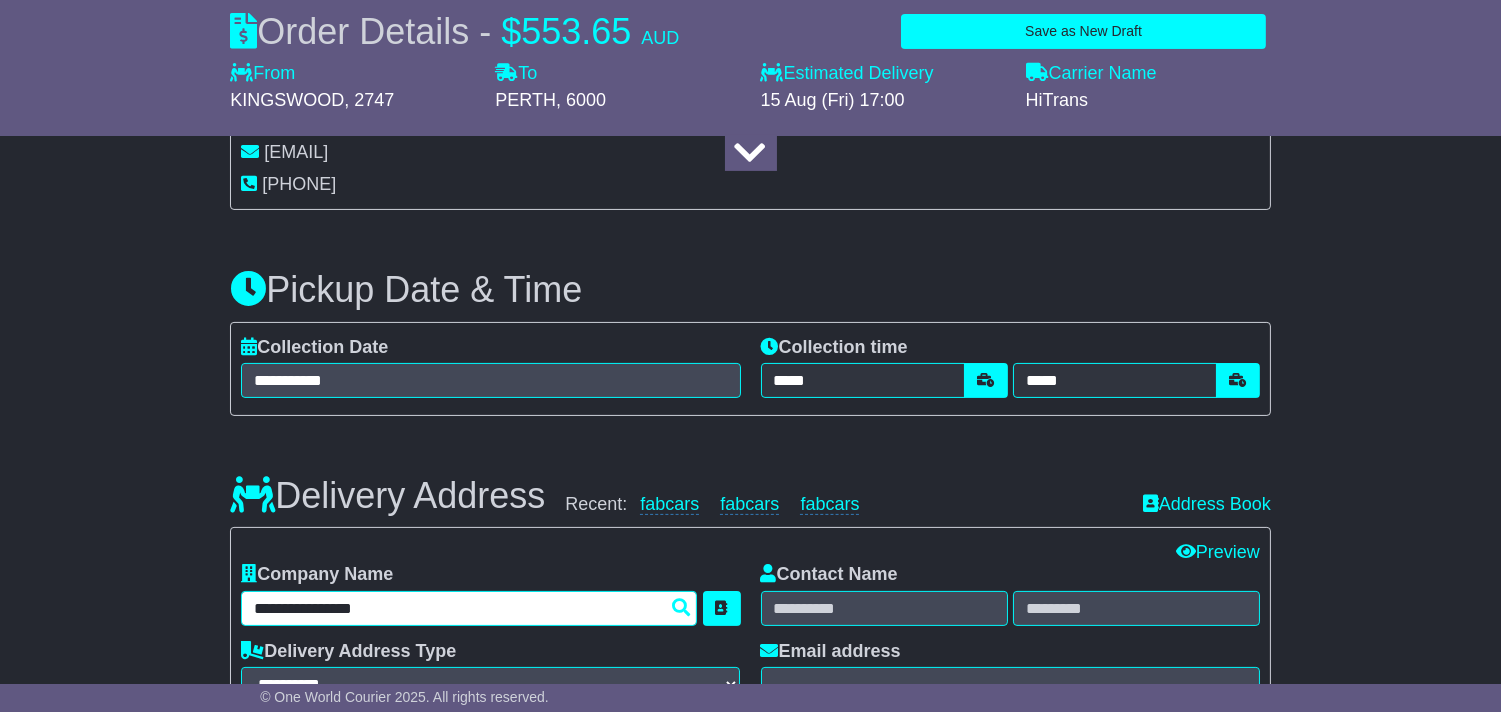 scroll, scrollTop: 1024, scrollLeft: 0, axis: vertical 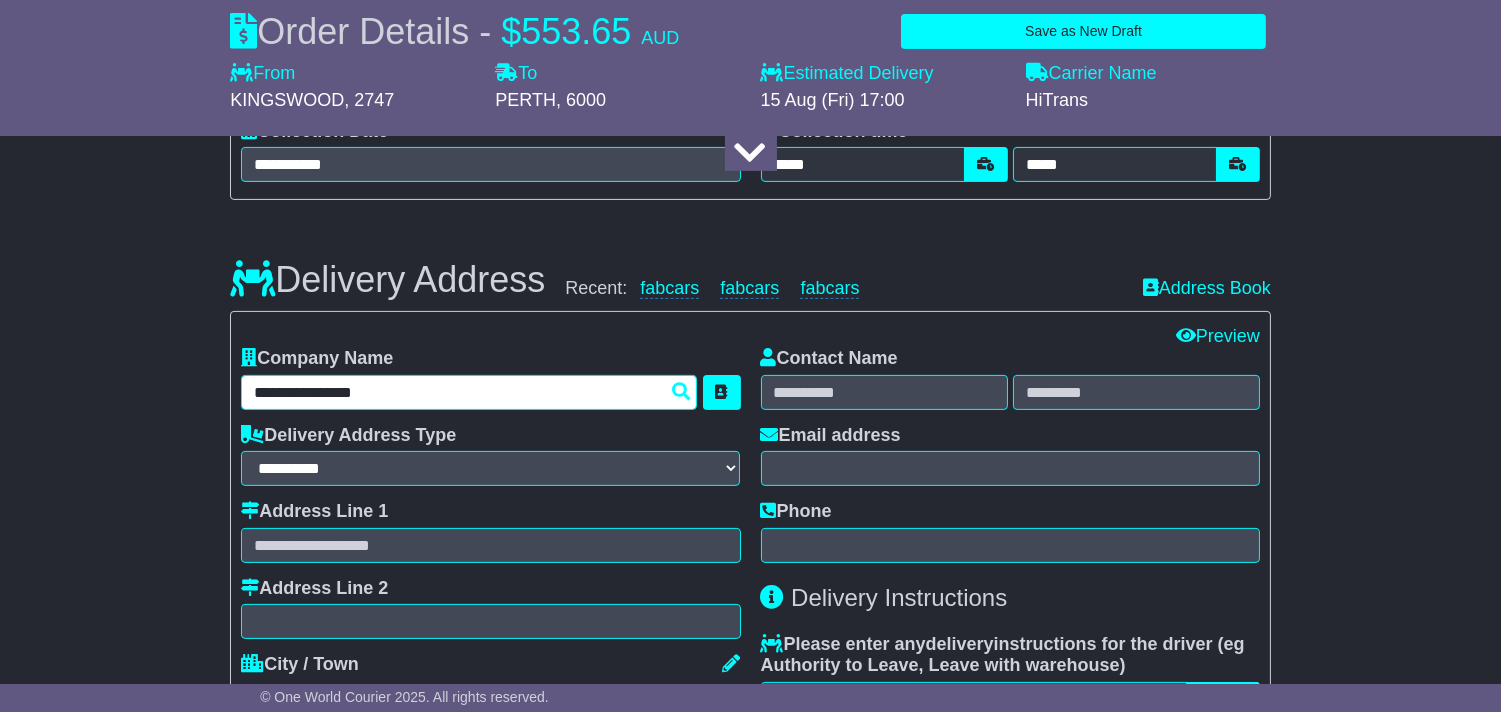 type on "**********" 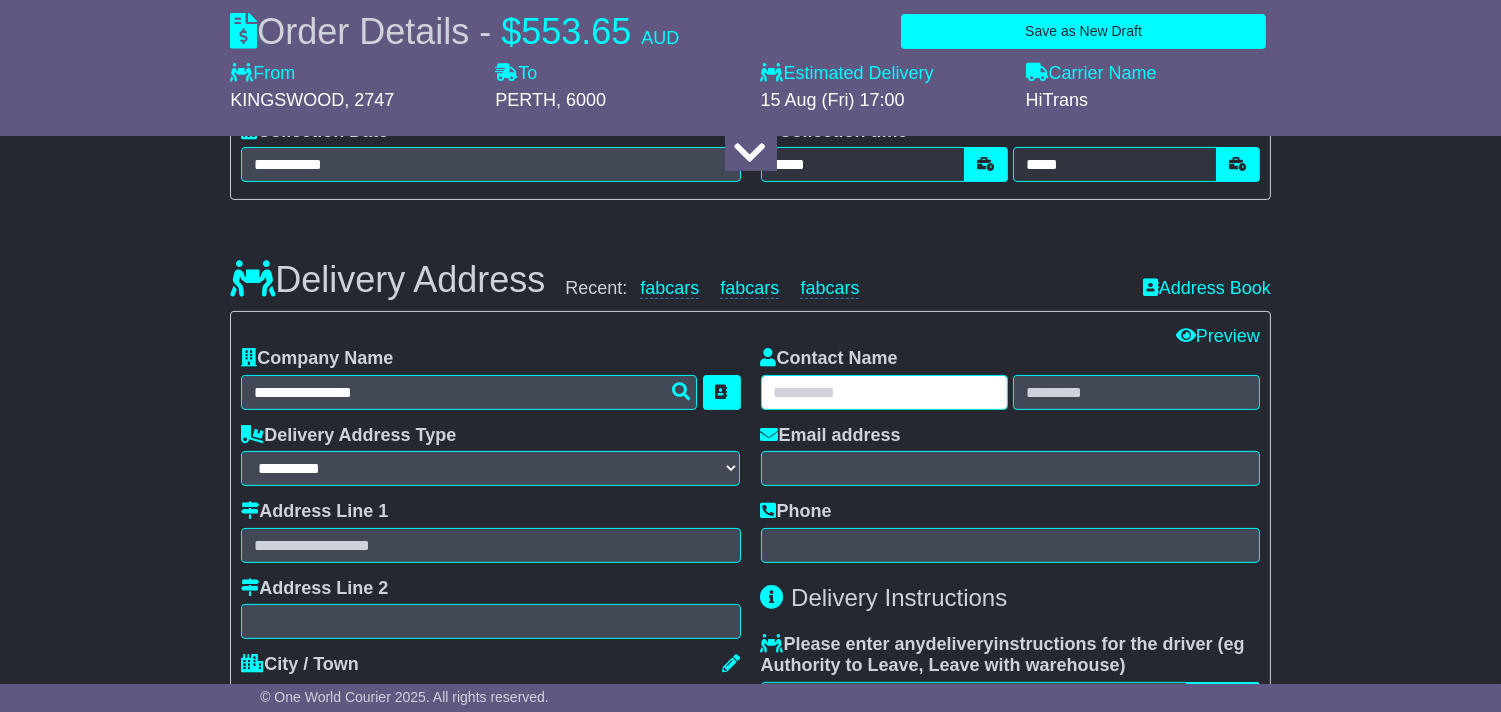 click at bounding box center [884, 392] 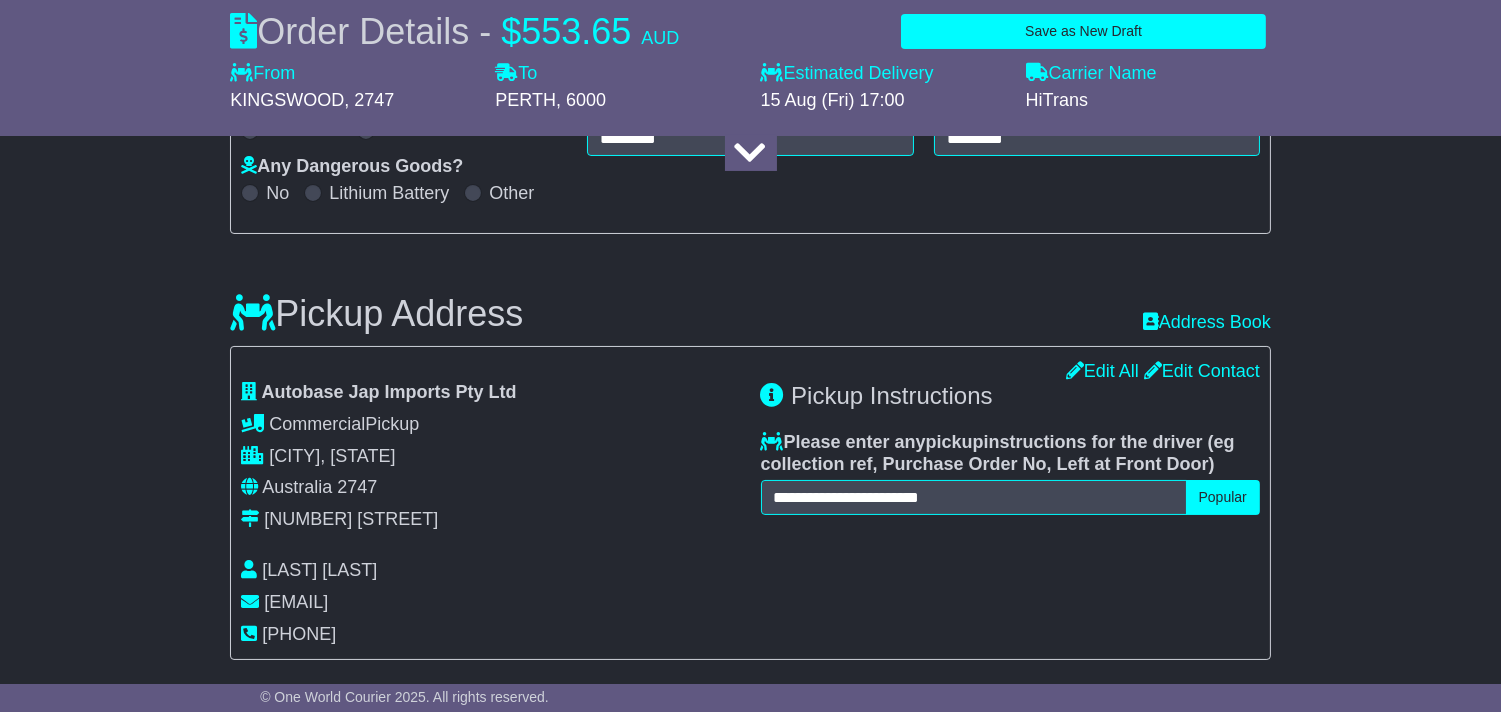 scroll, scrollTop: 357, scrollLeft: 0, axis: vertical 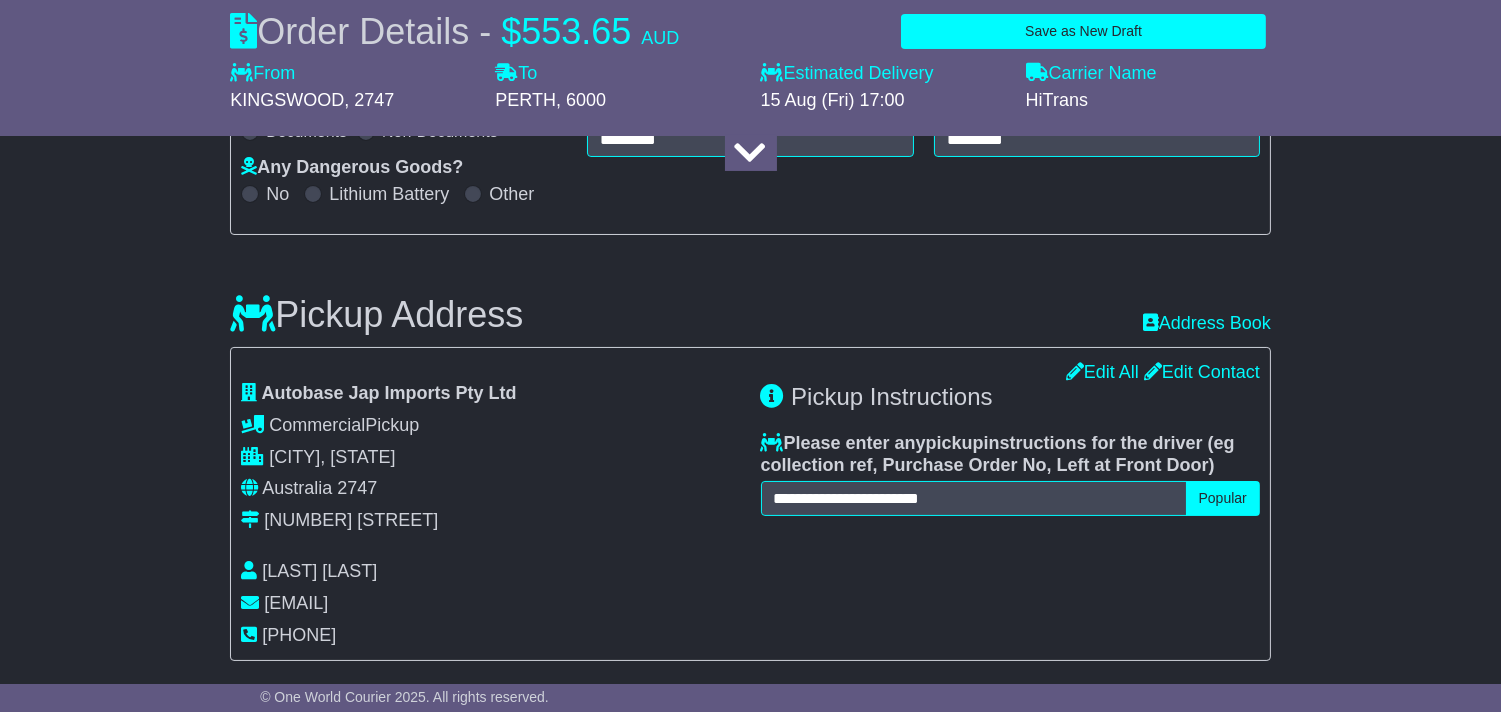 type on "**********" 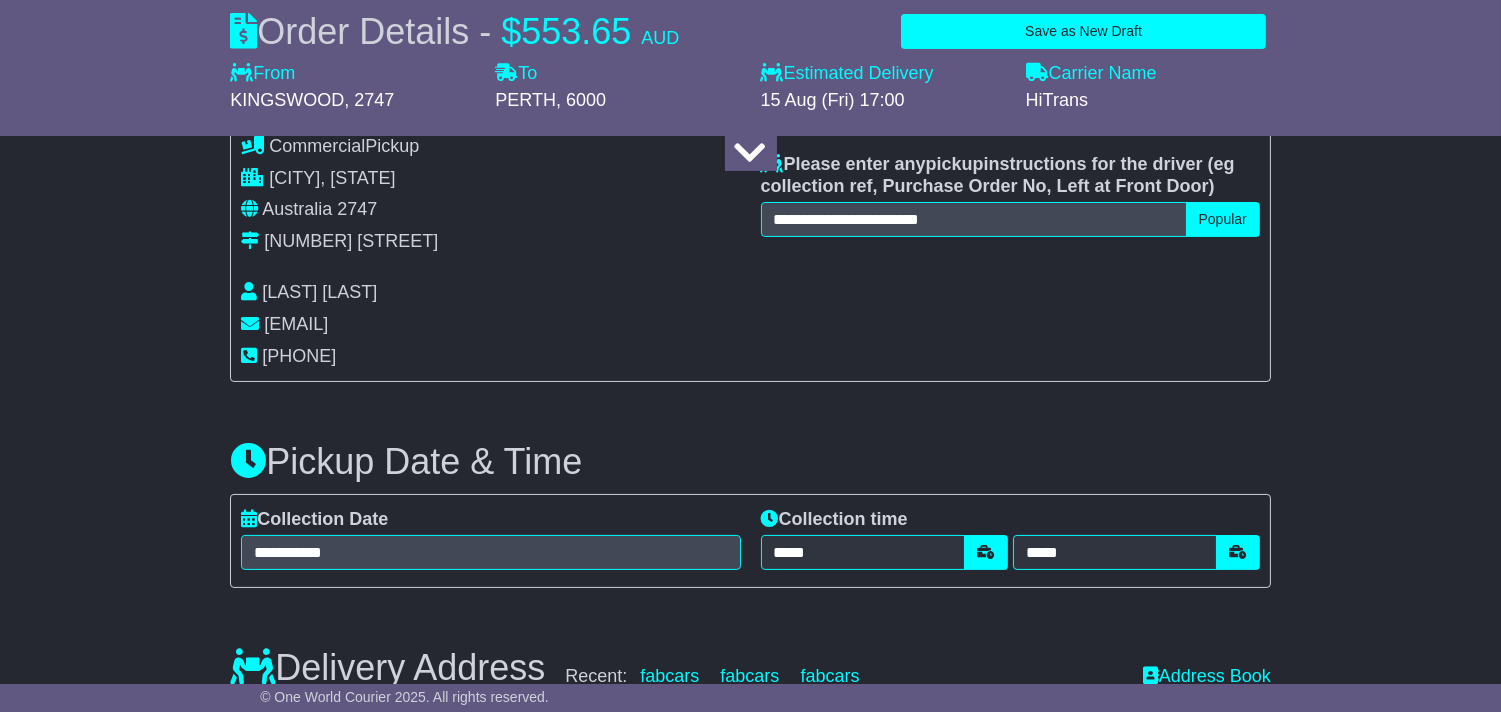 scroll, scrollTop: 913, scrollLeft: 0, axis: vertical 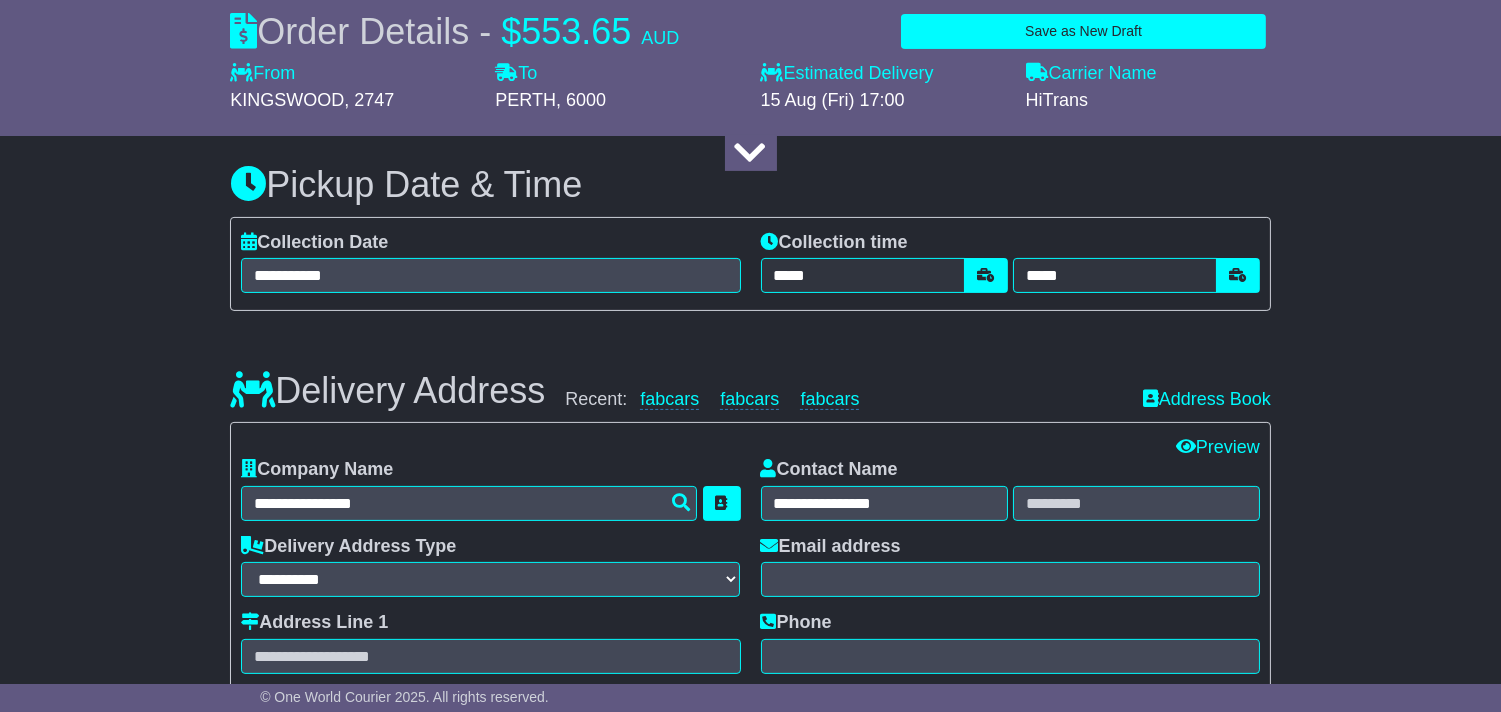 click on "**********" at bounding box center [1010, 566] 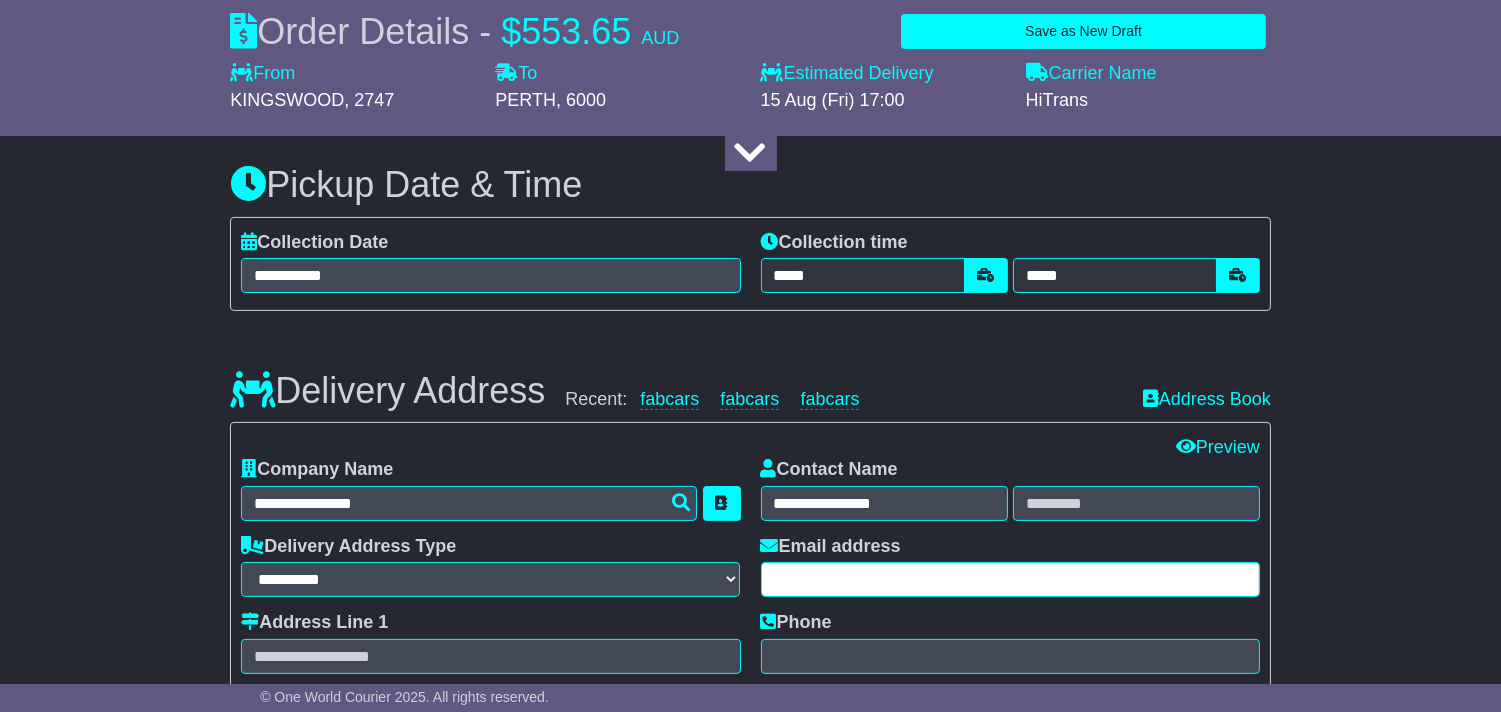 click at bounding box center (1010, 579) 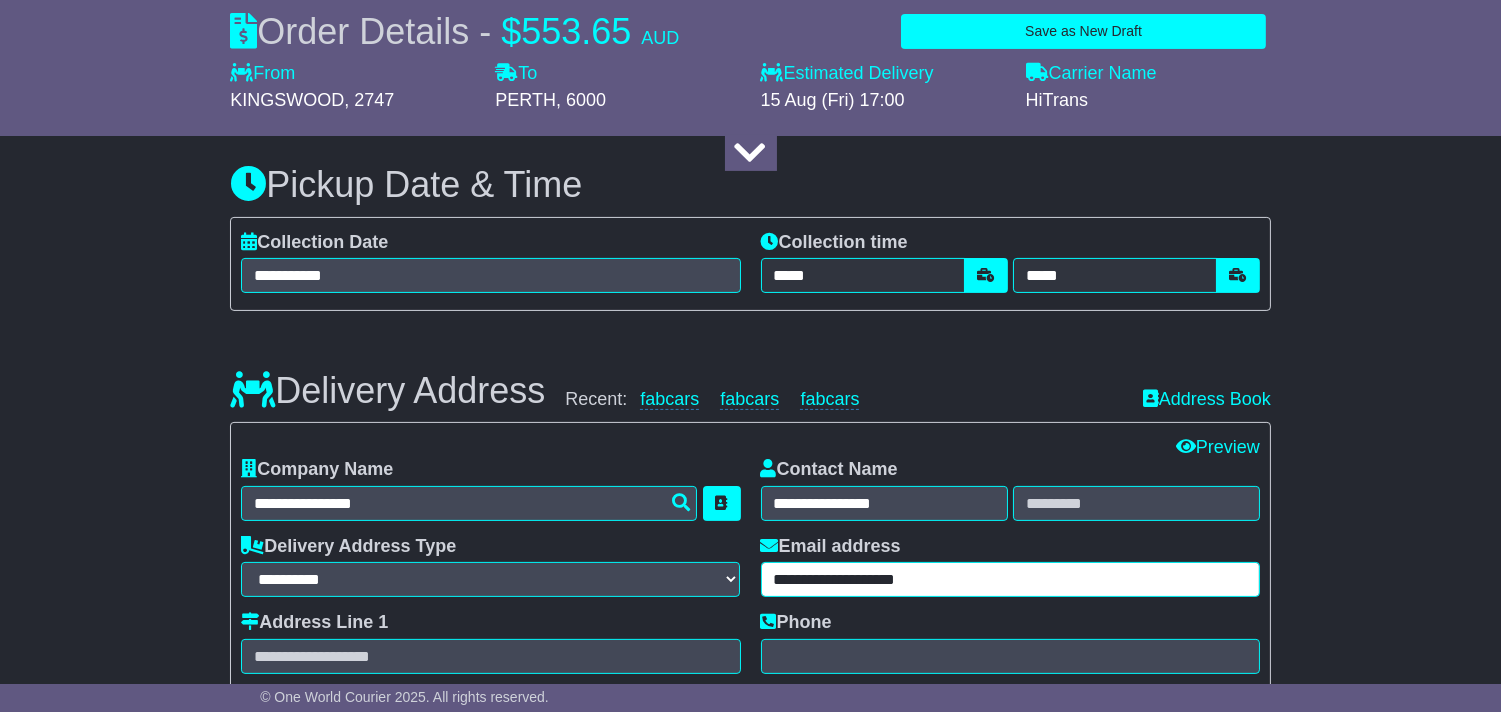 type on "**********" 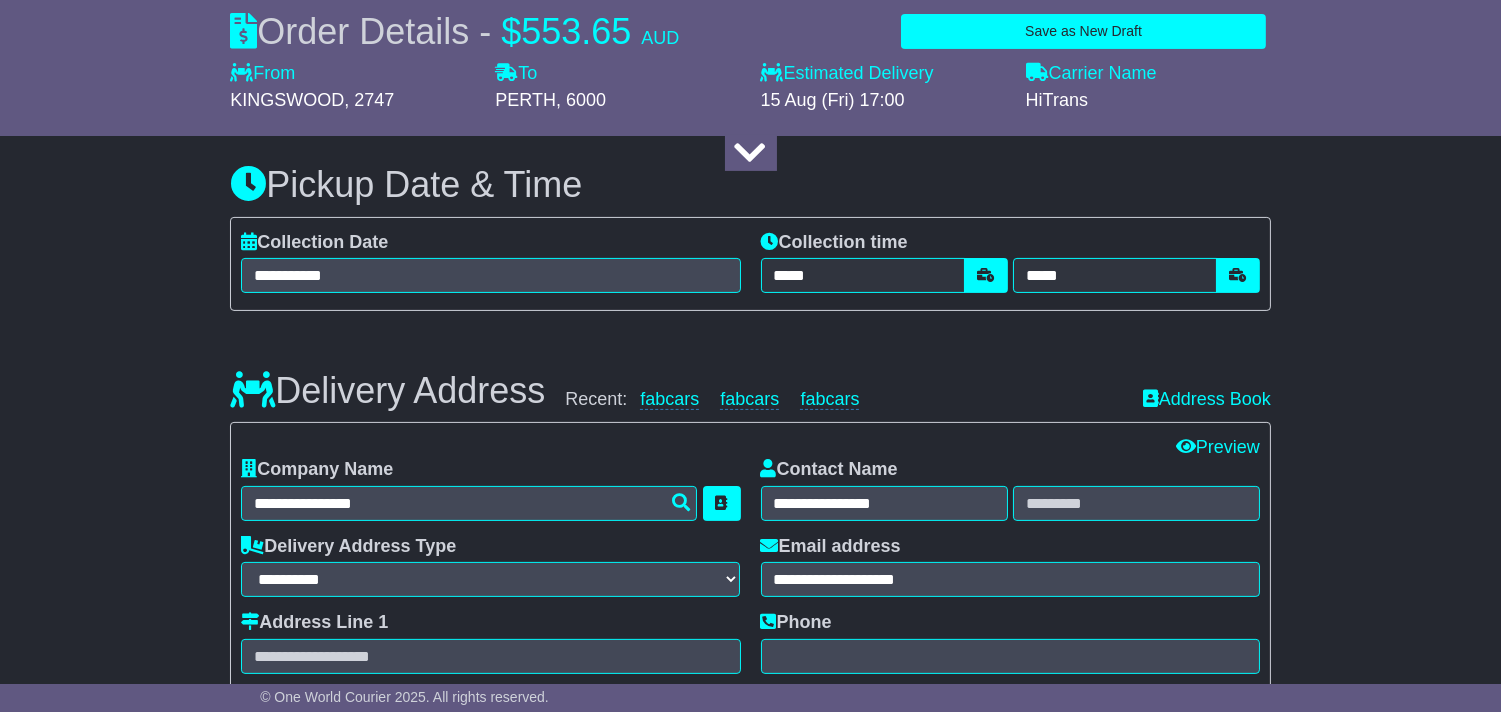 click on "**********" at bounding box center (1010, 699) 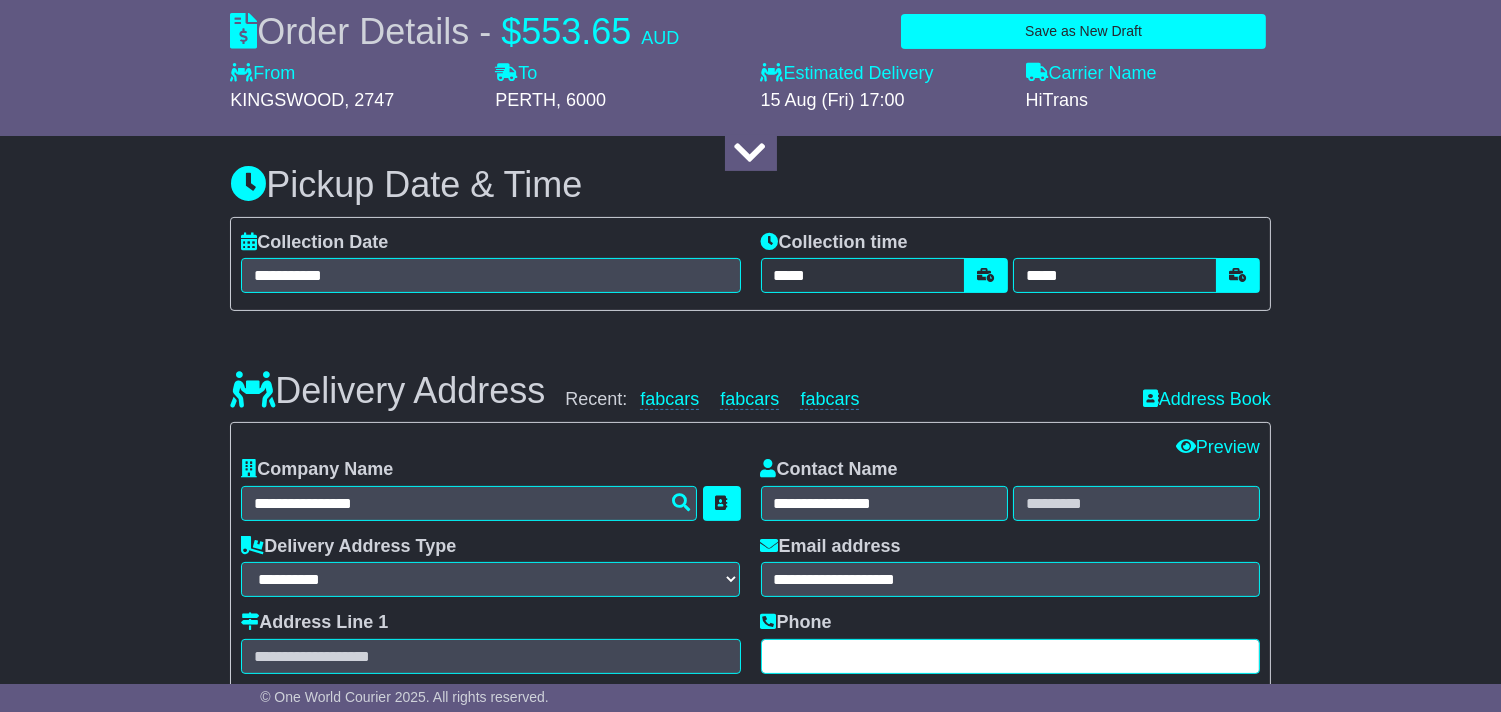 click at bounding box center (1010, 656) 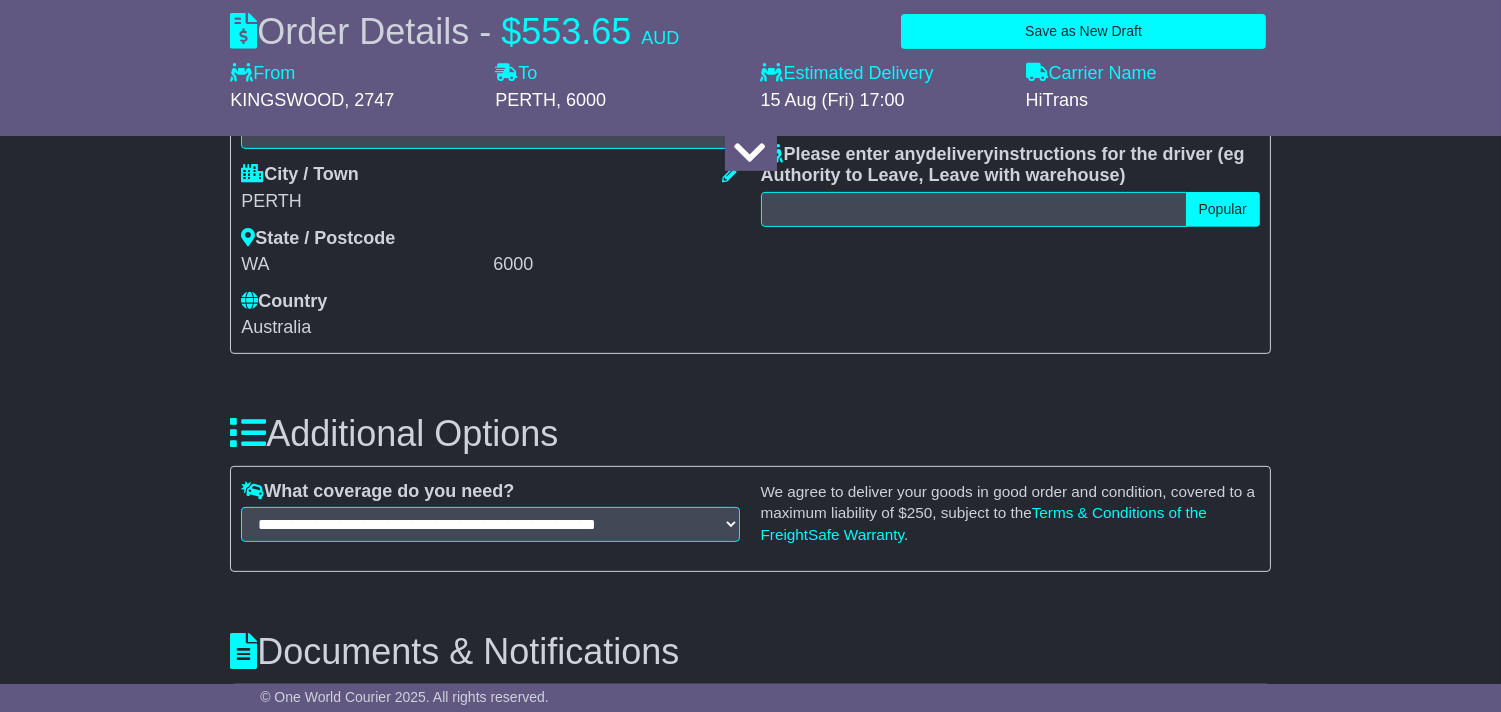 scroll, scrollTop: 1357, scrollLeft: 0, axis: vertical 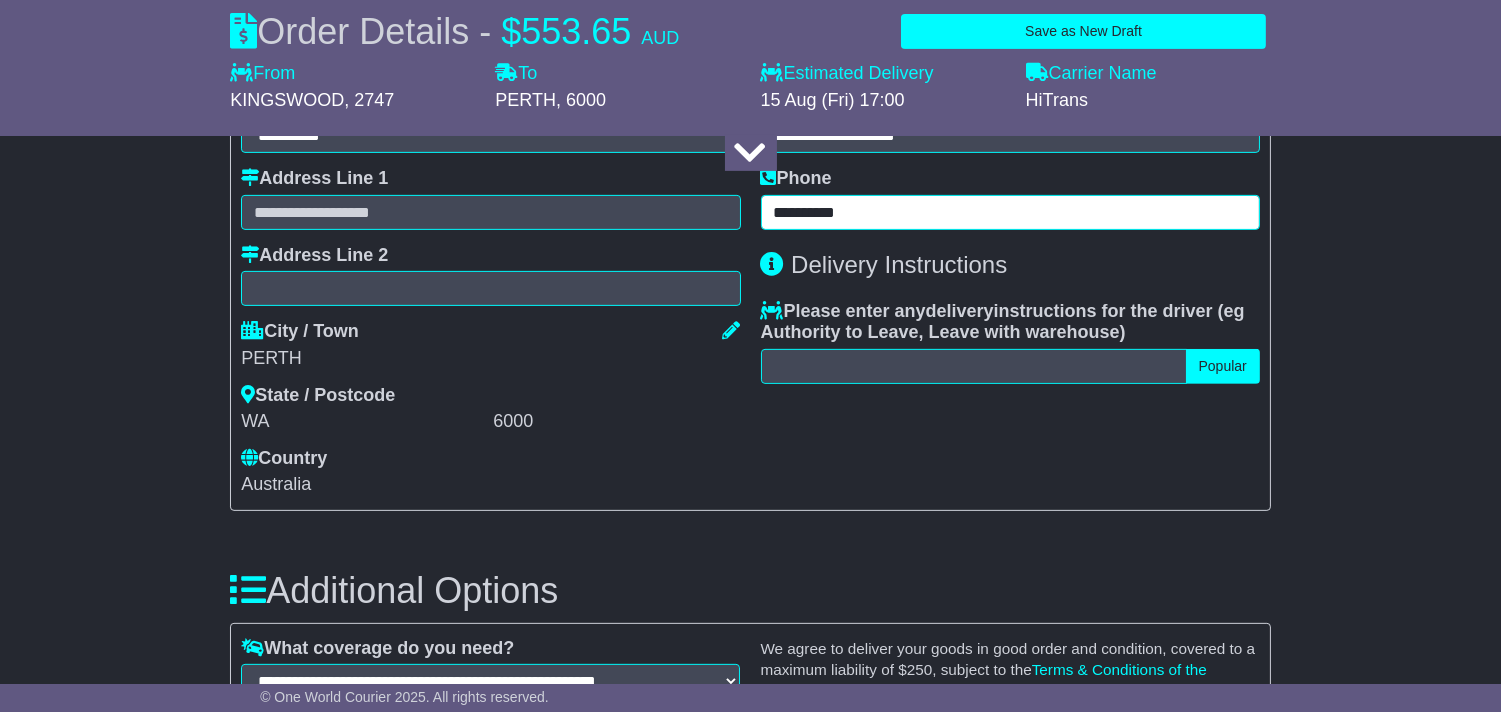 type on "**********" 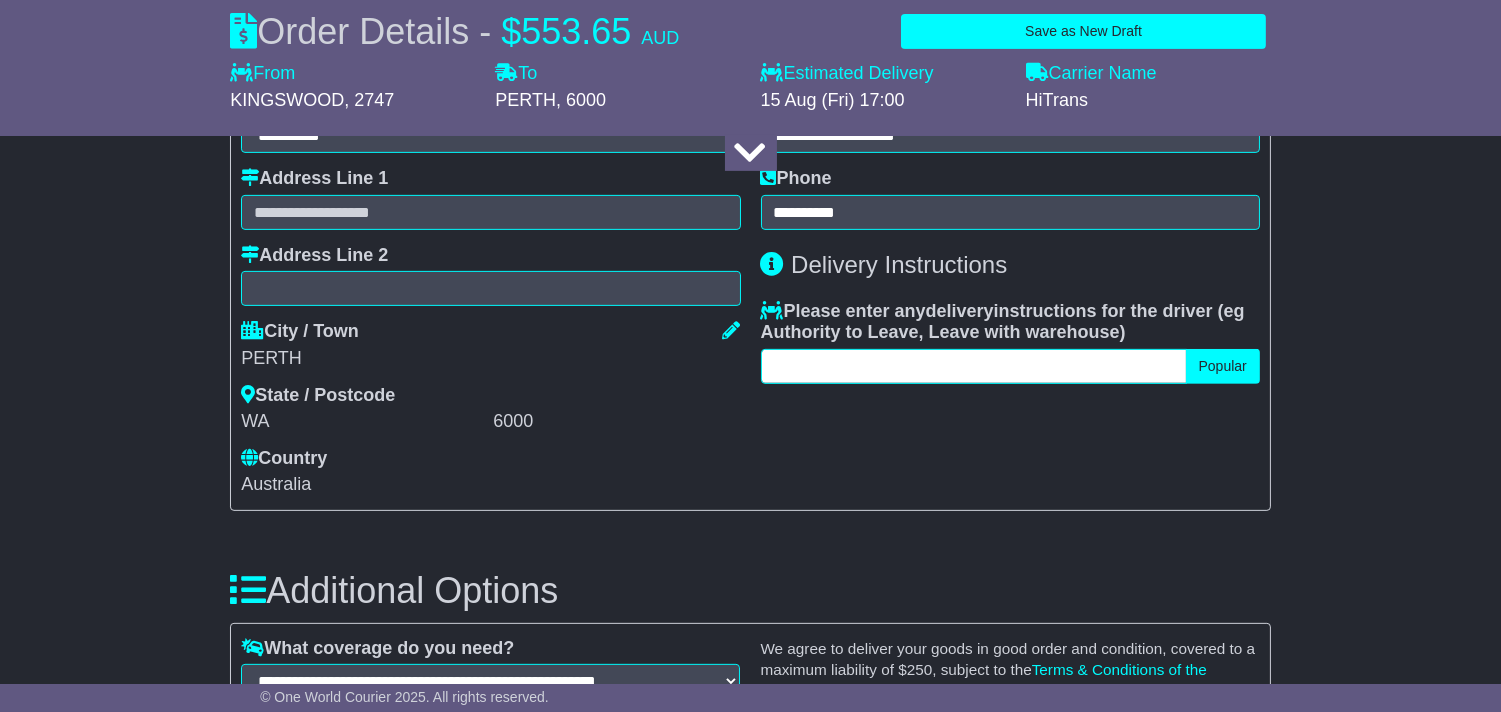 click at bounding box center (974, 366) 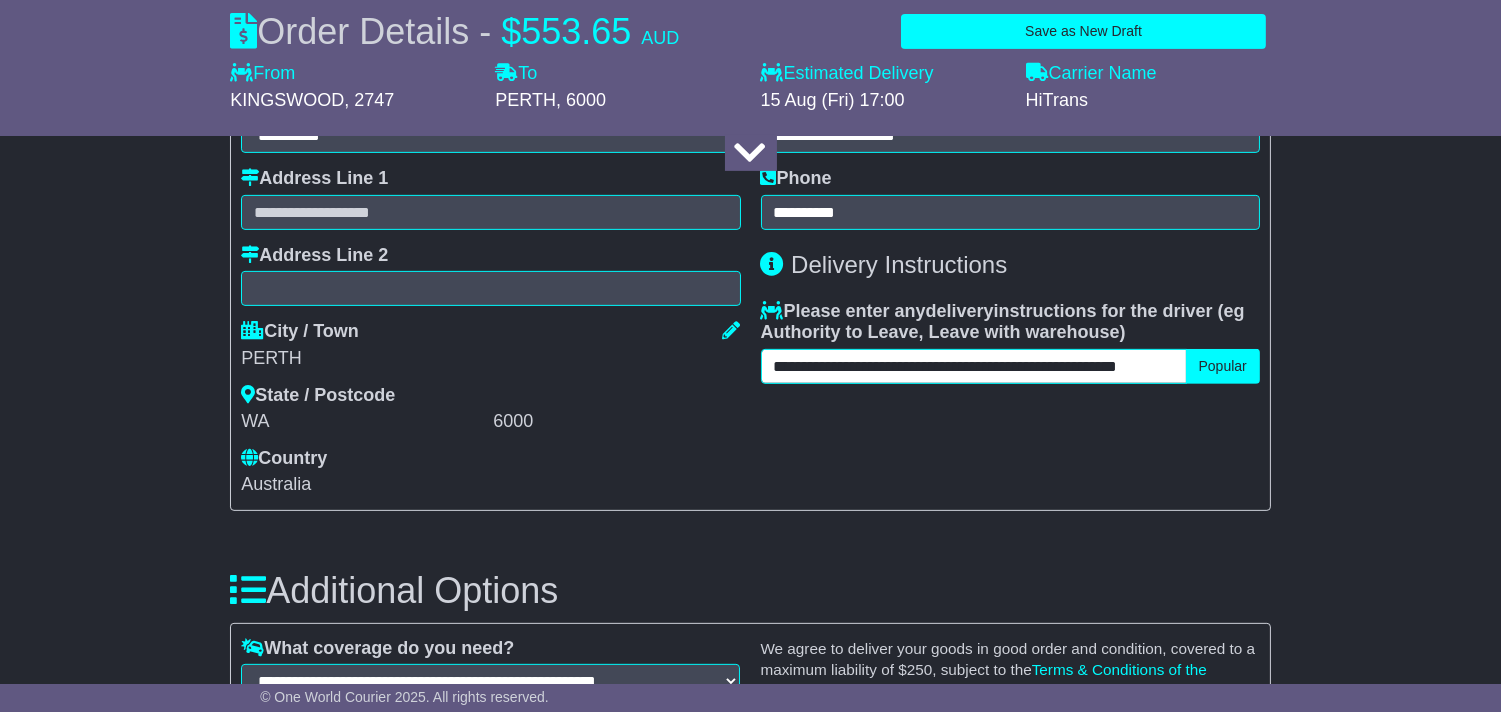 scroll, scrollTop: 0, scrollLeft: 38, axis: horizontal 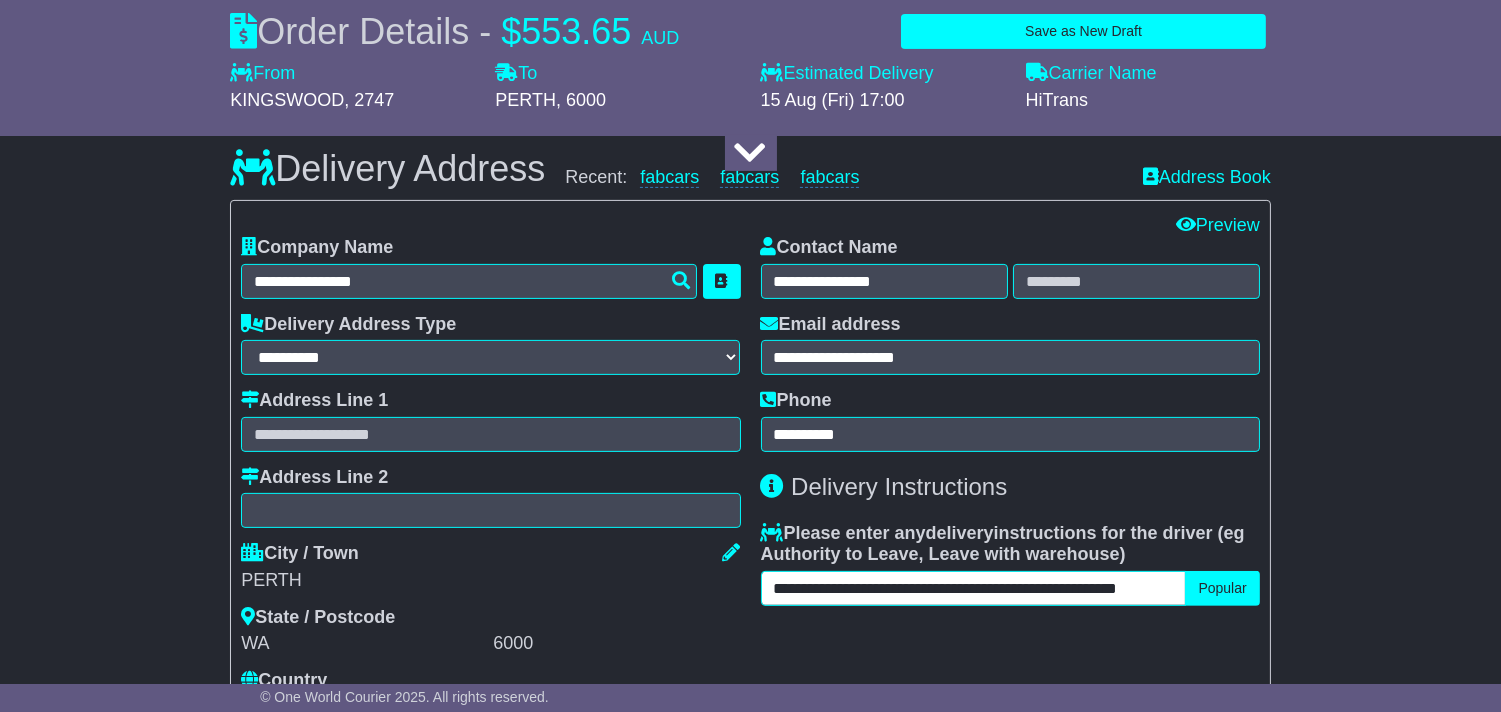 type on "**********" 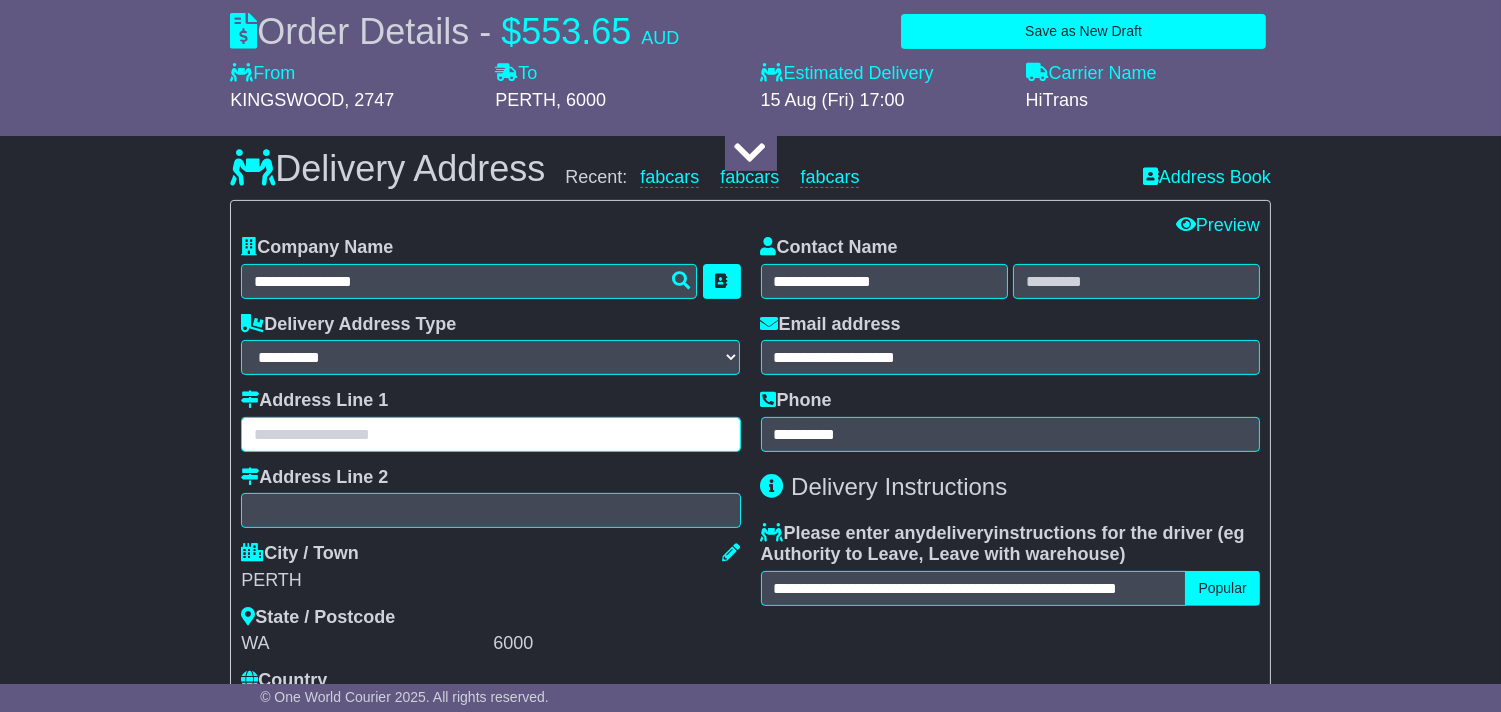 click at bounding box center (490, 434) 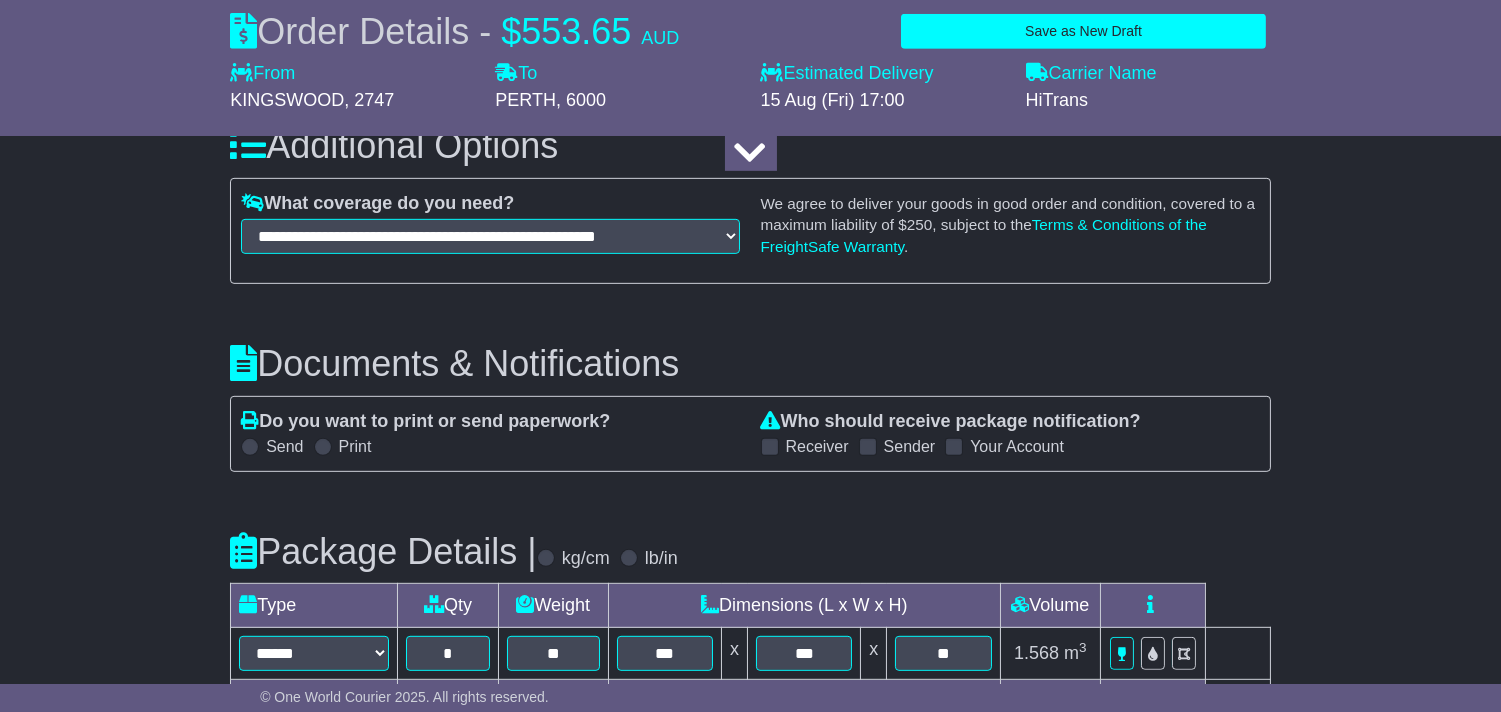 scroll, scrollTop: 1913, scrollLeft: 0, axis: vertical 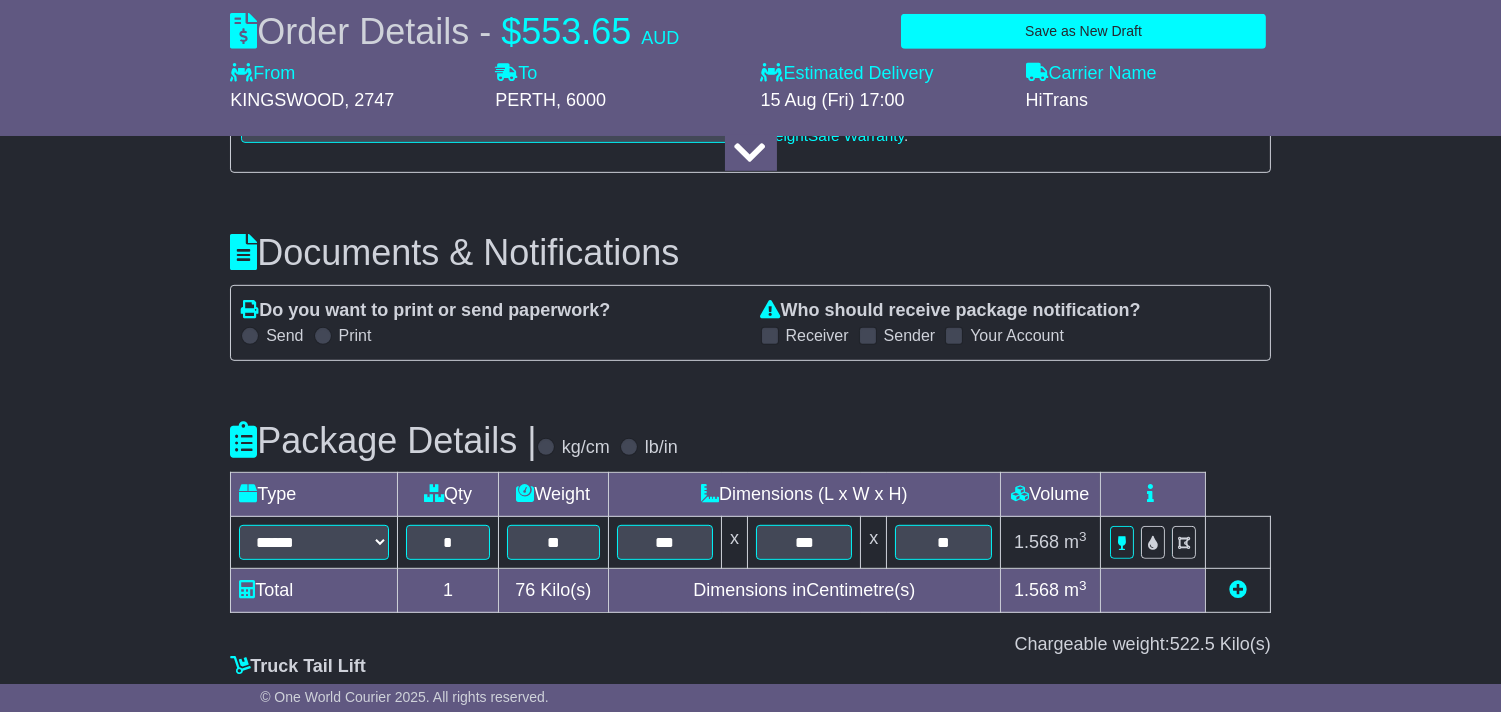 type on "**********" 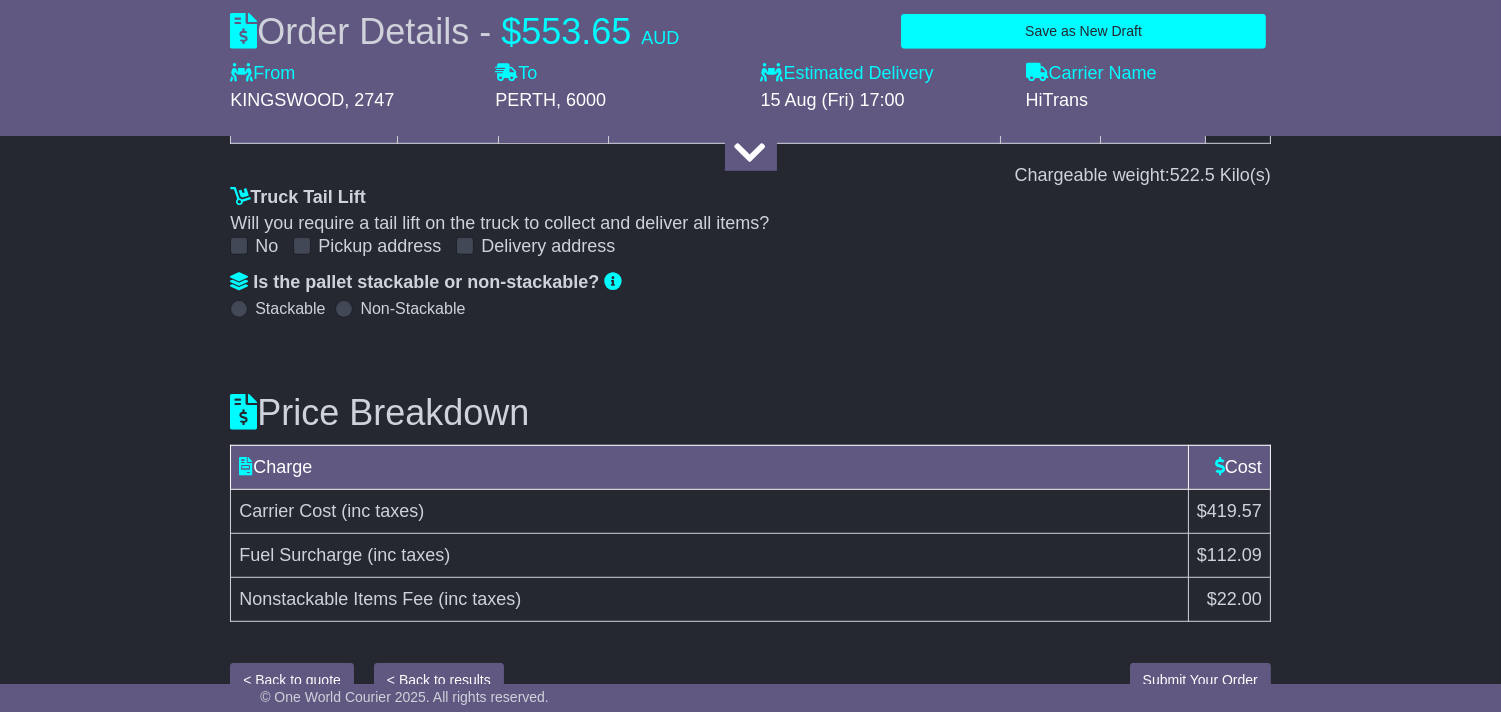 scroll, scrollTop: 2421, scrollLeft: 0, axis: vertical 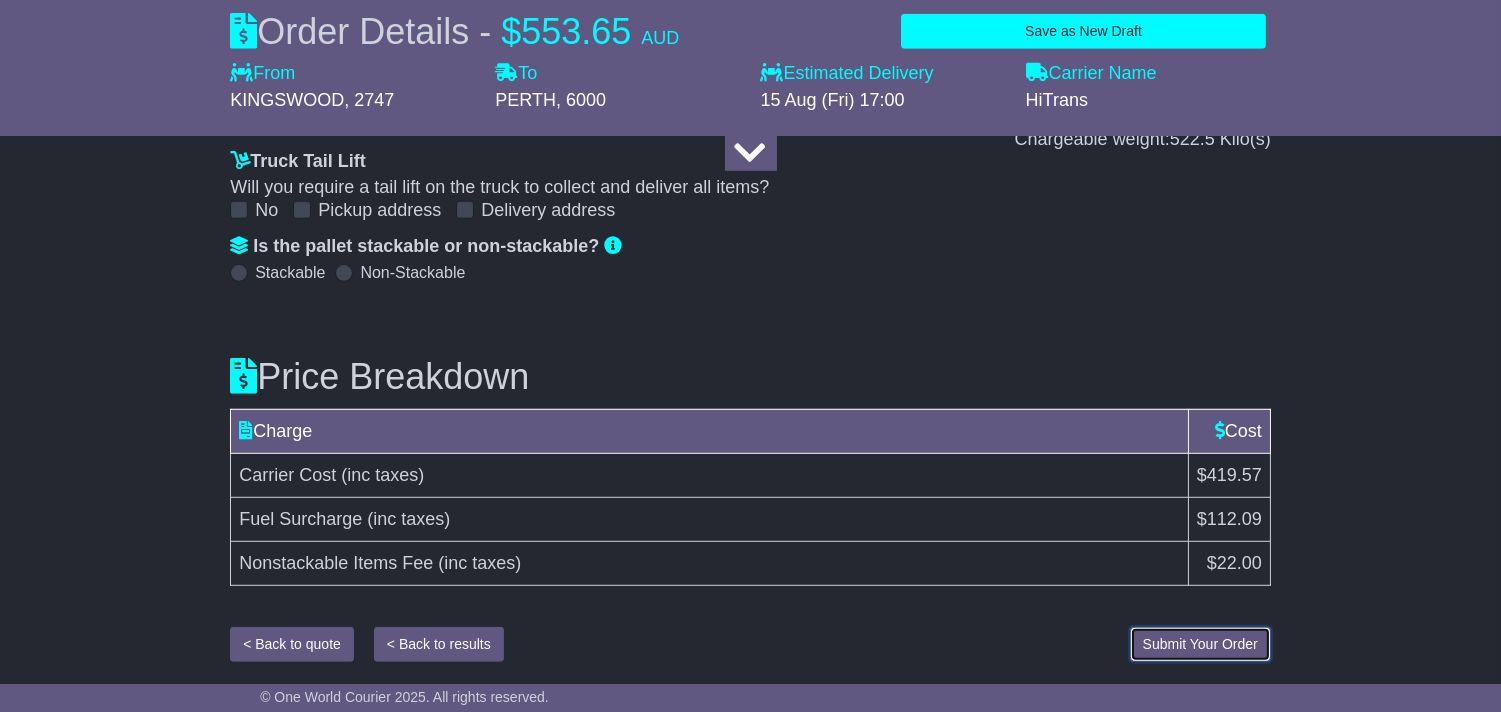 click on "Submit Your Order" at bounding box center [1200, 644] 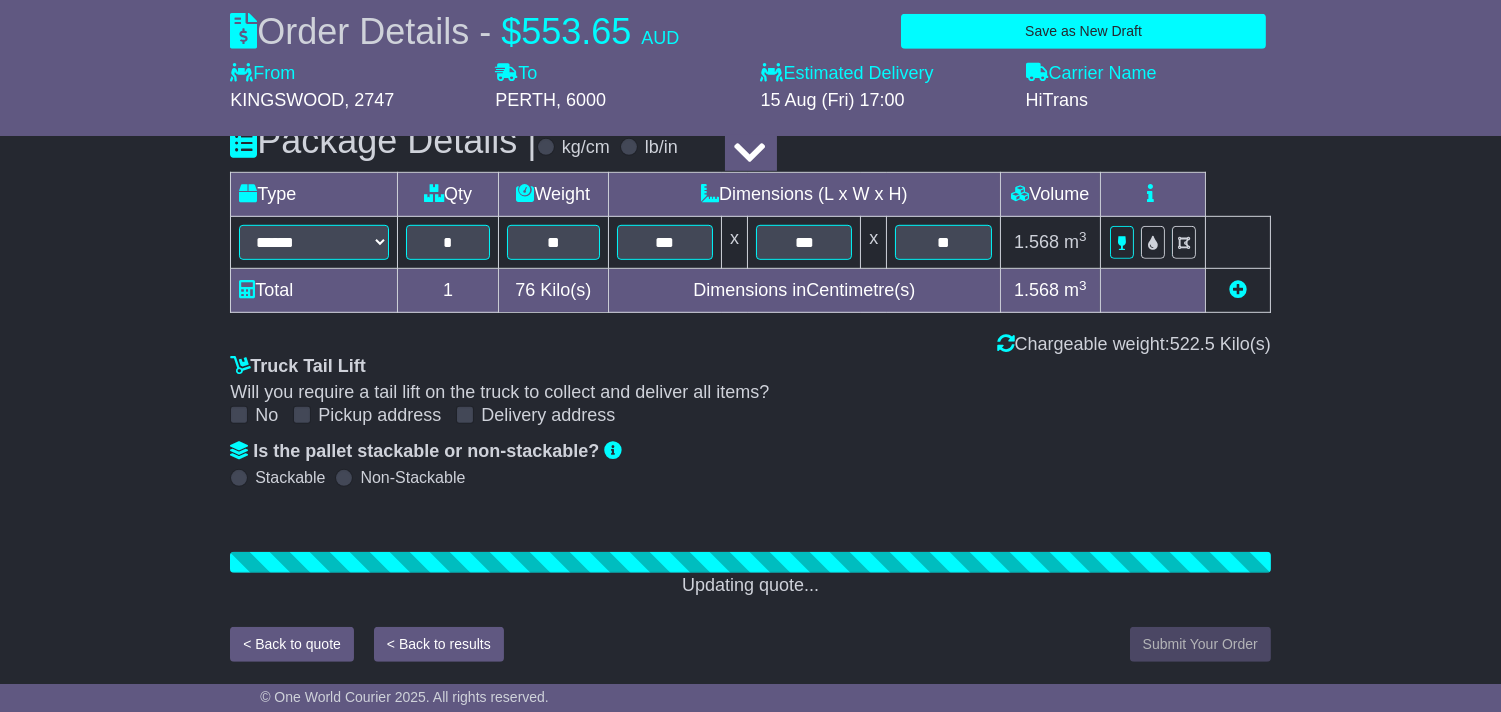 scroll, scrollTop: 2421, scrollLeft: 0, axis: vertical 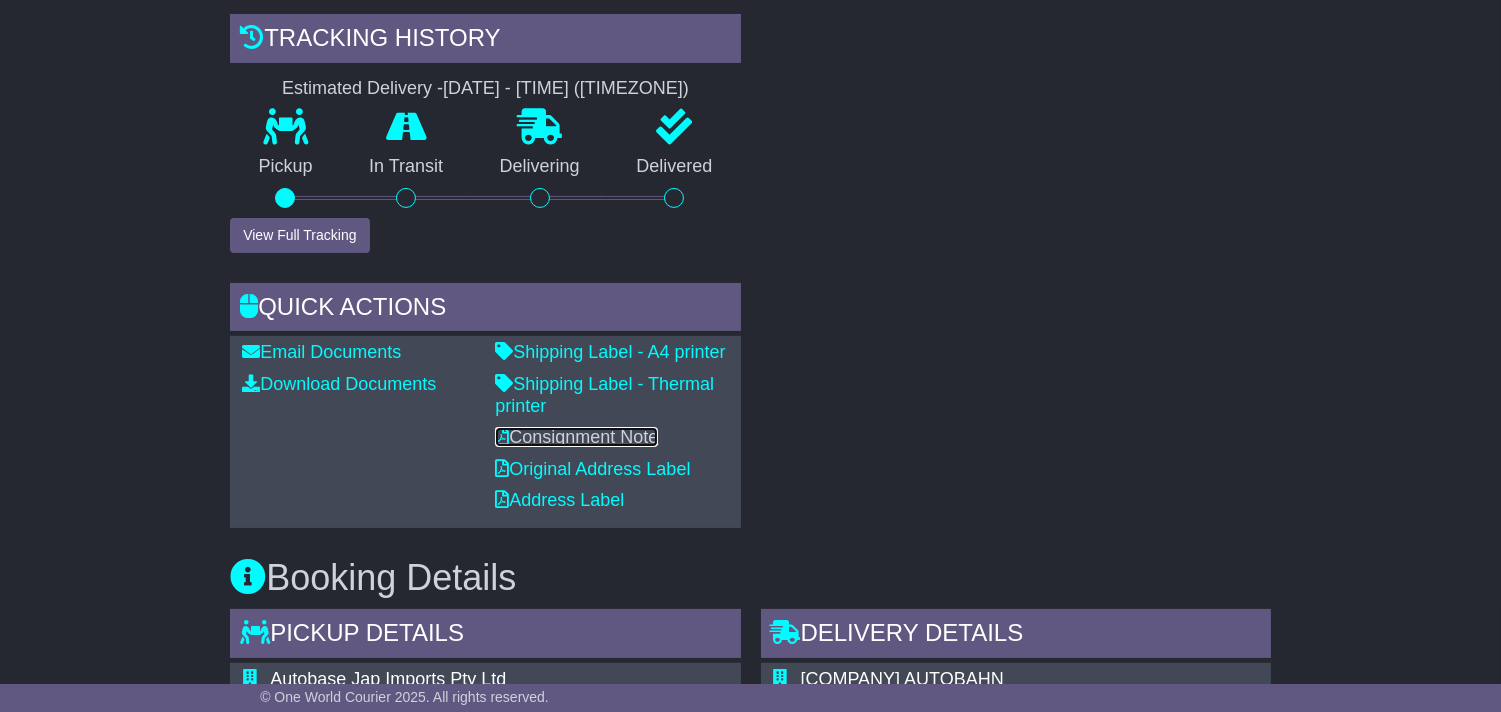 click on "Consignment Note" at bounding box center (576, 437) 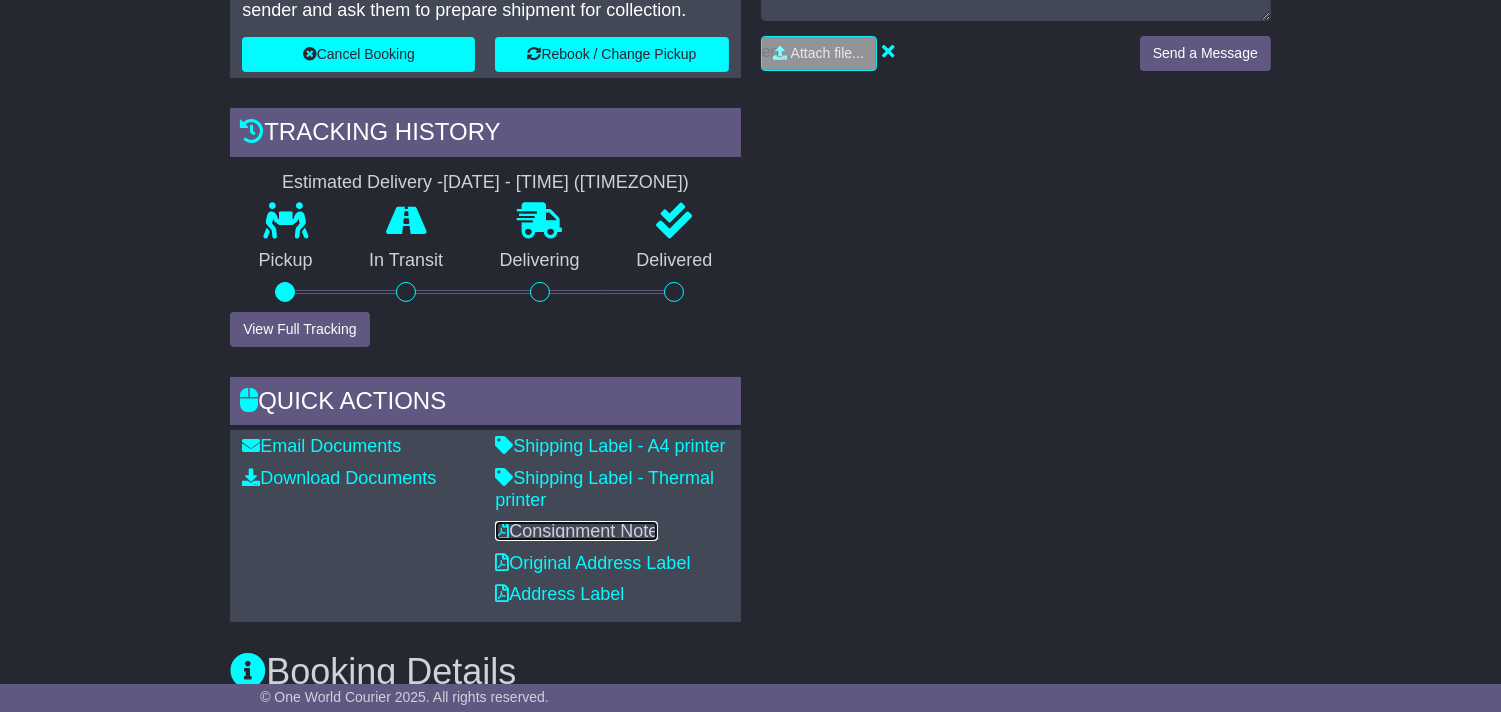 scroll, scrollTop: 0, scrollLeft: 0, axis: both 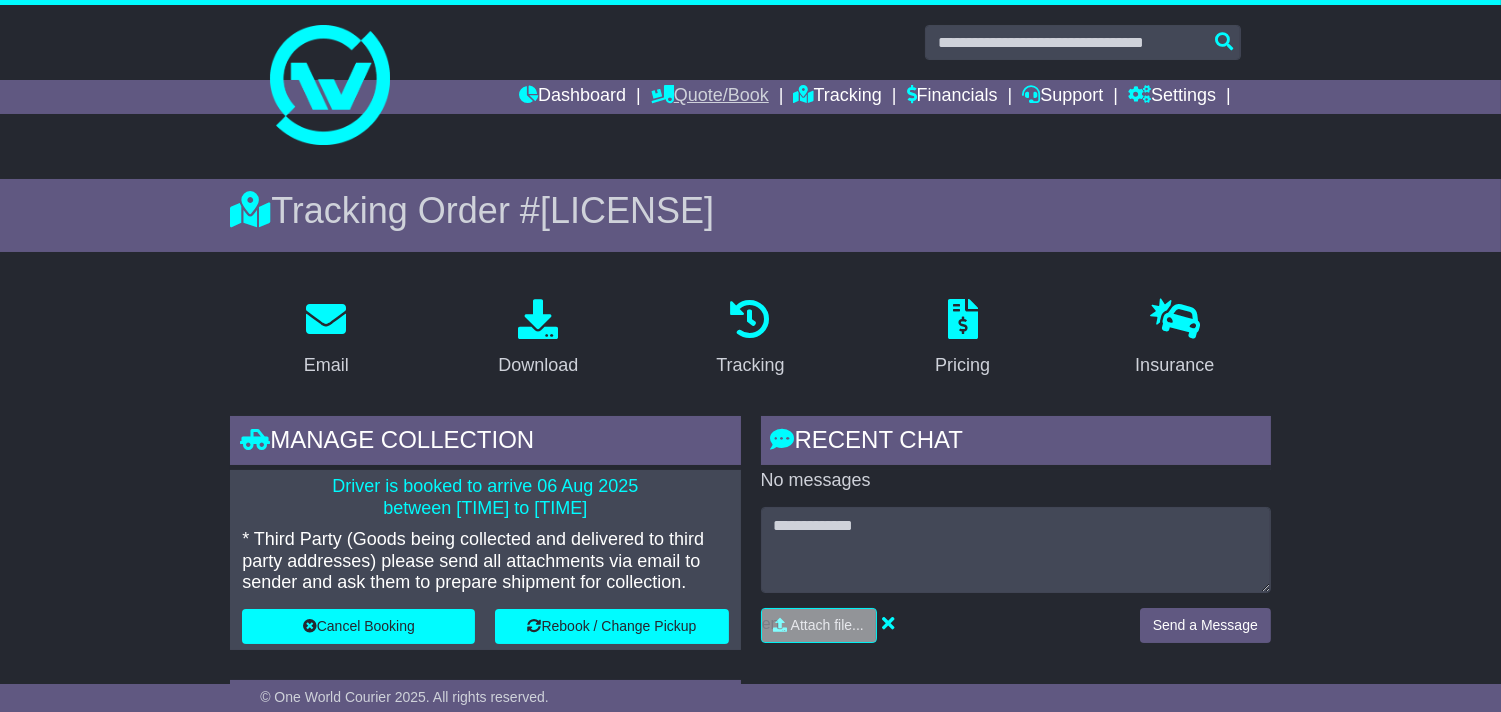 click at bounding box center (662, 94) 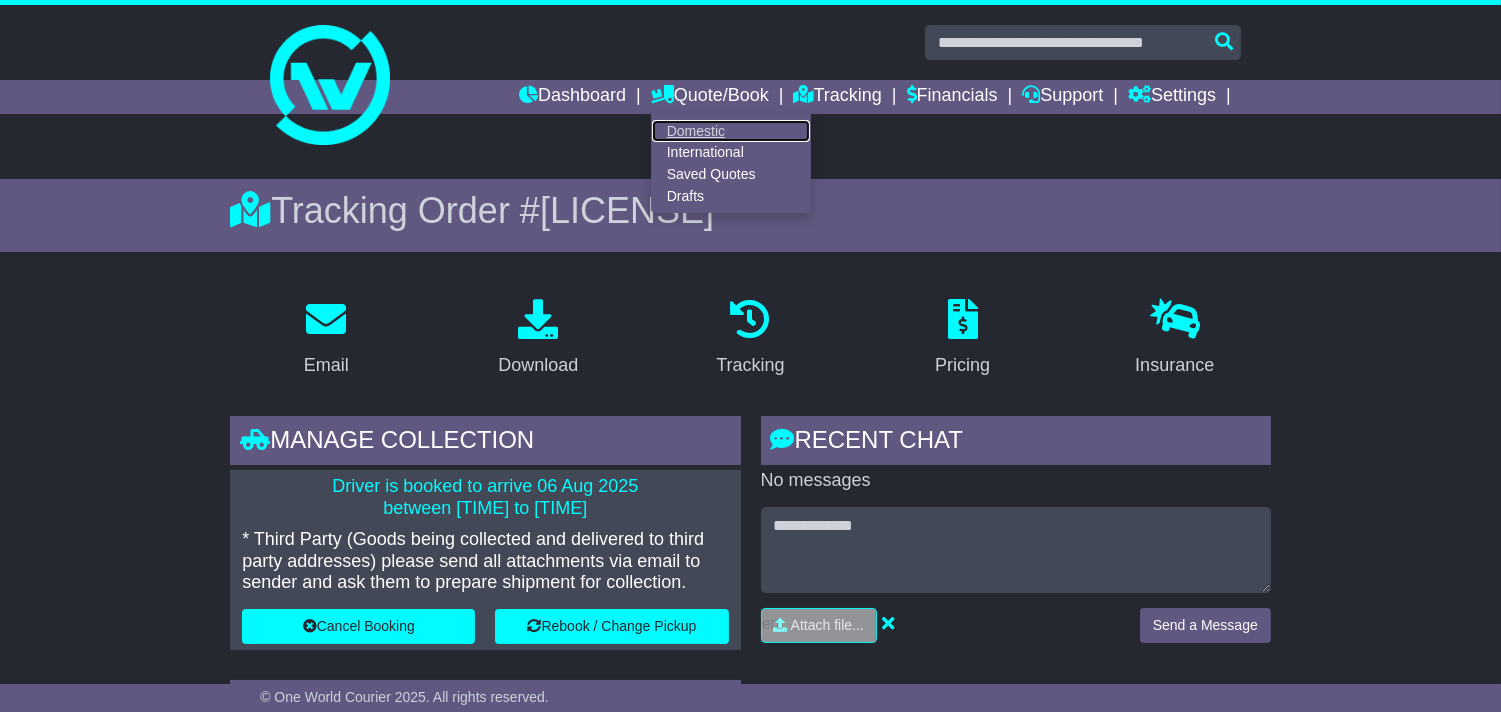 click on "Domestic" at bounding box center [731, 131] 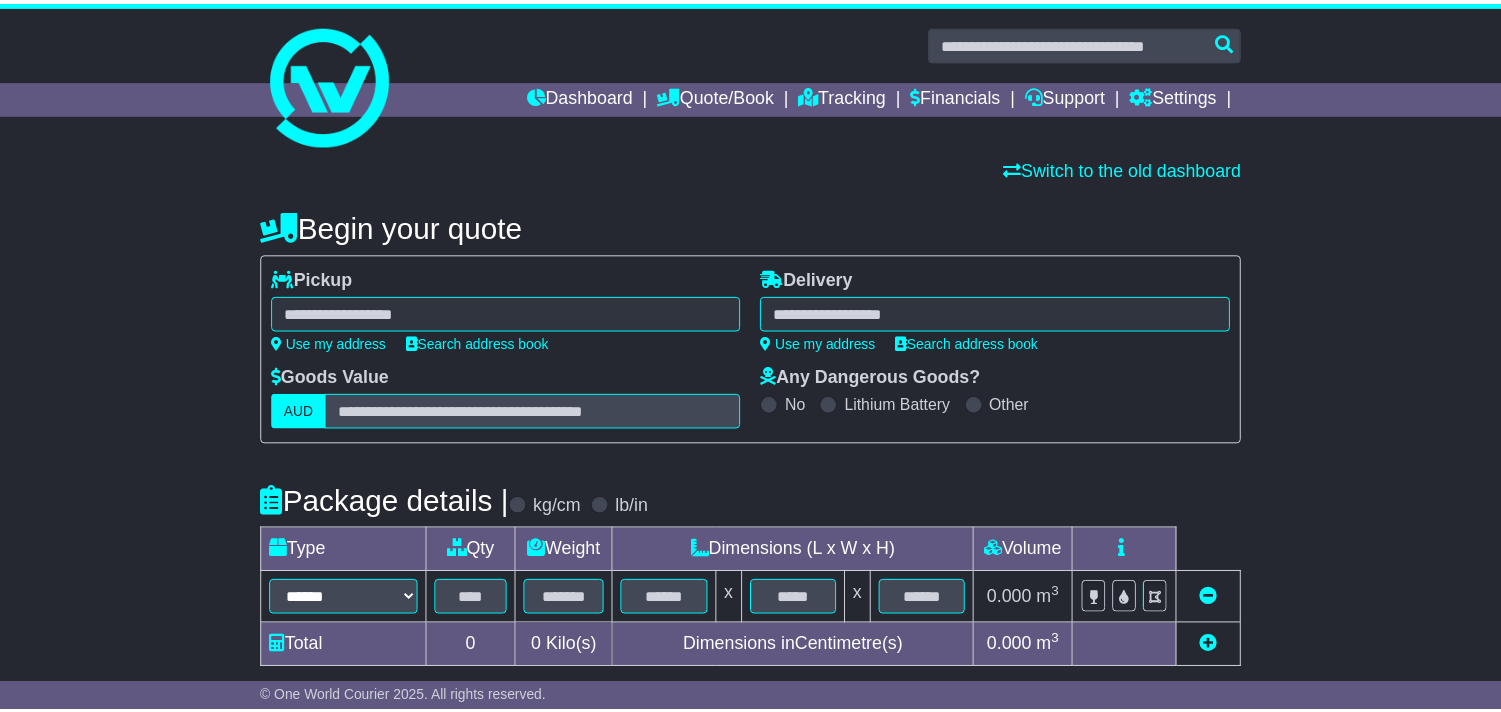 scroll, scrollTop: 0, scrollLeft: 0, axis: both 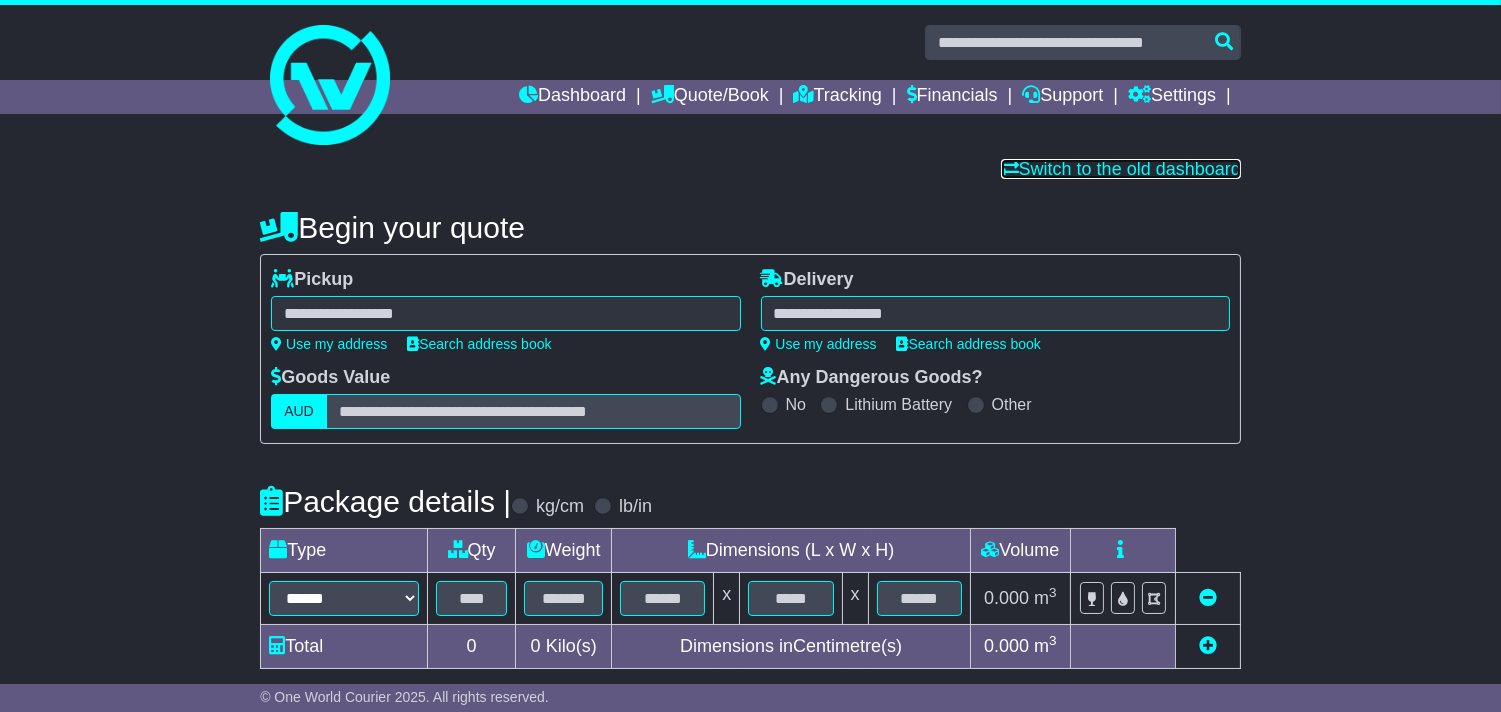 click on "Switch to the old dashboard" at bounding box center [1121, 169] 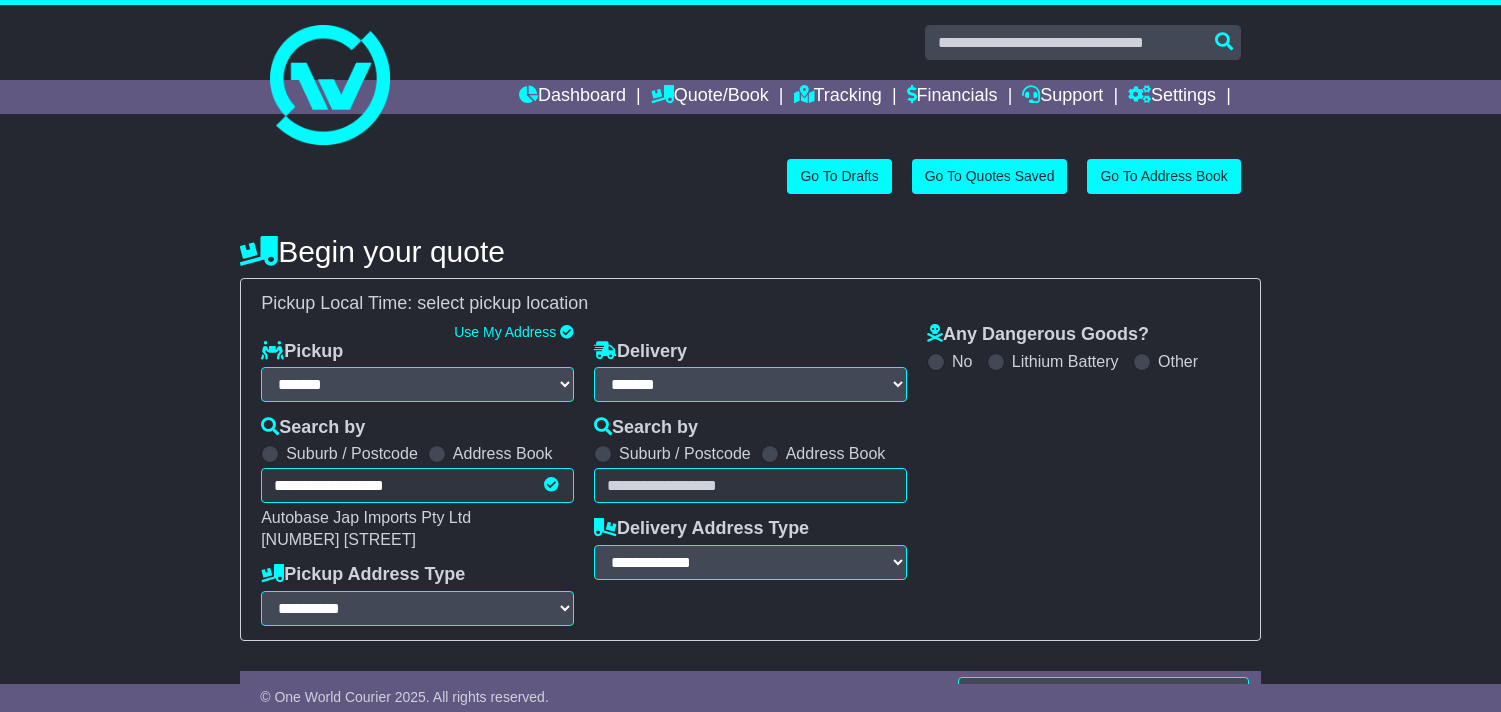 select on "**" 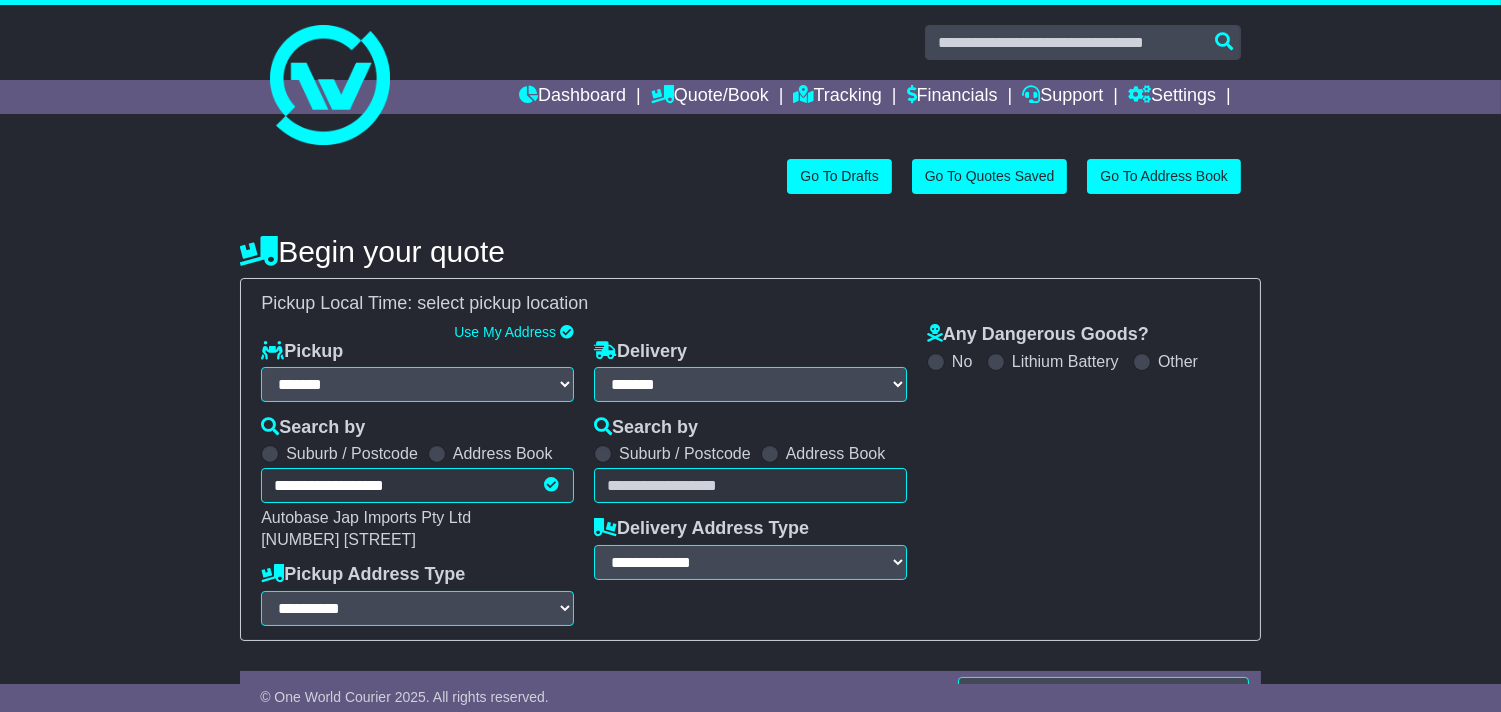 scroll, scrollTop: 0, scrollLeft: 0, axis: both 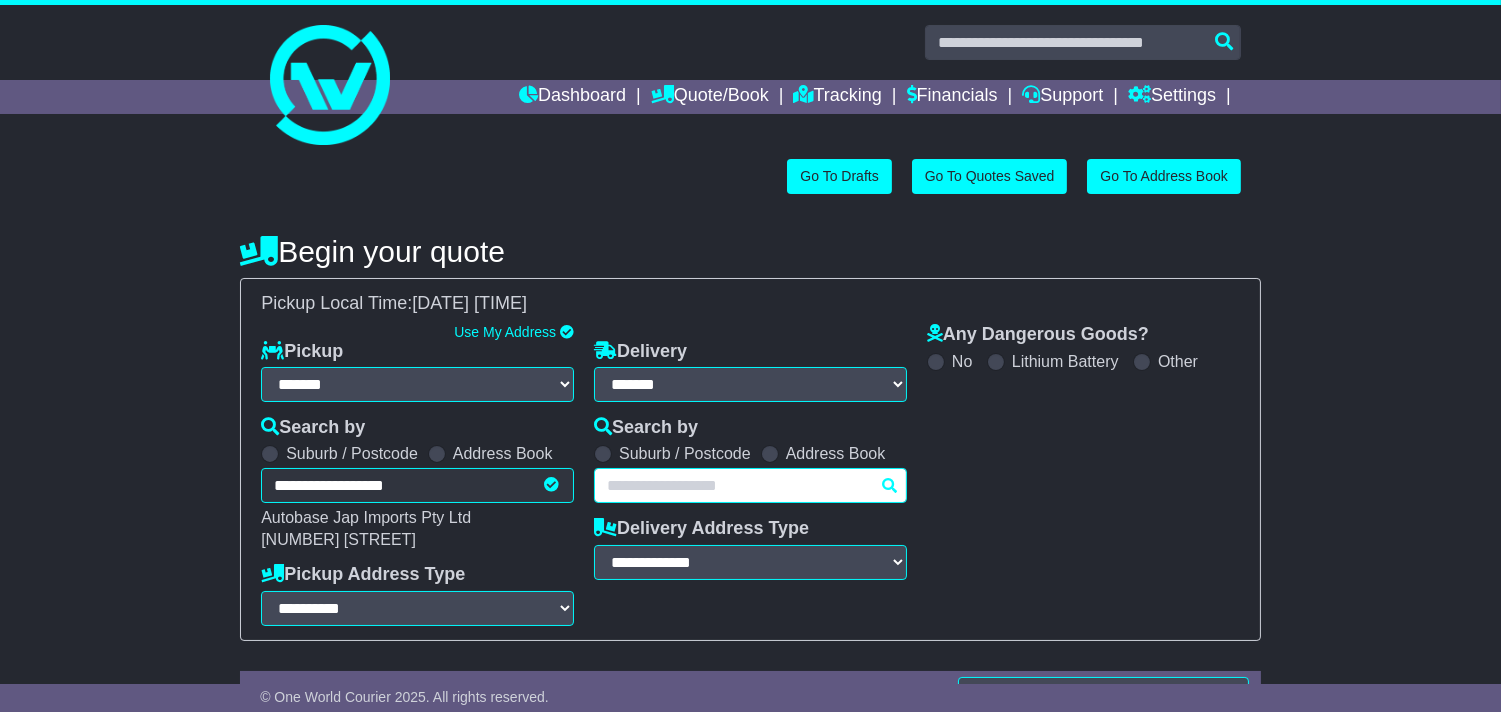 click at bounding box center [750, 485] 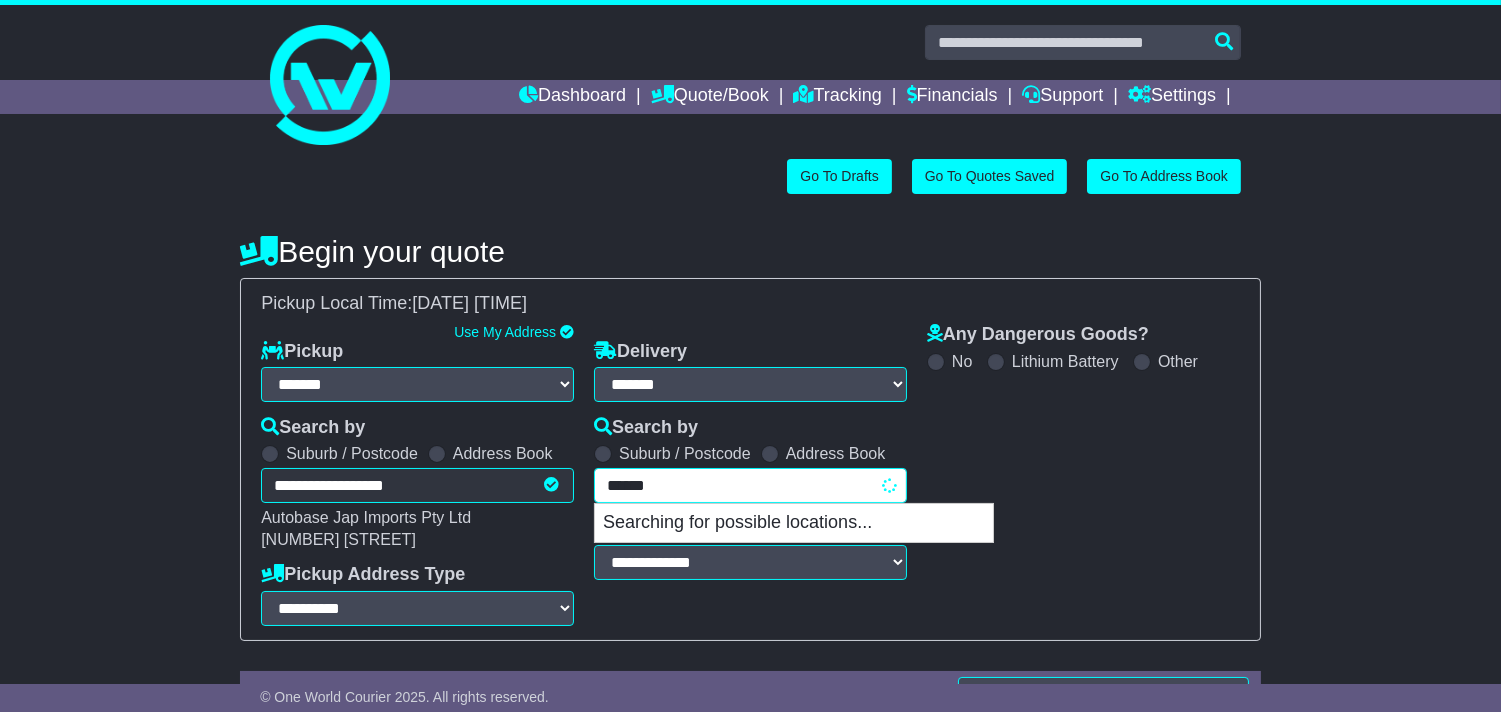 type on "*******" 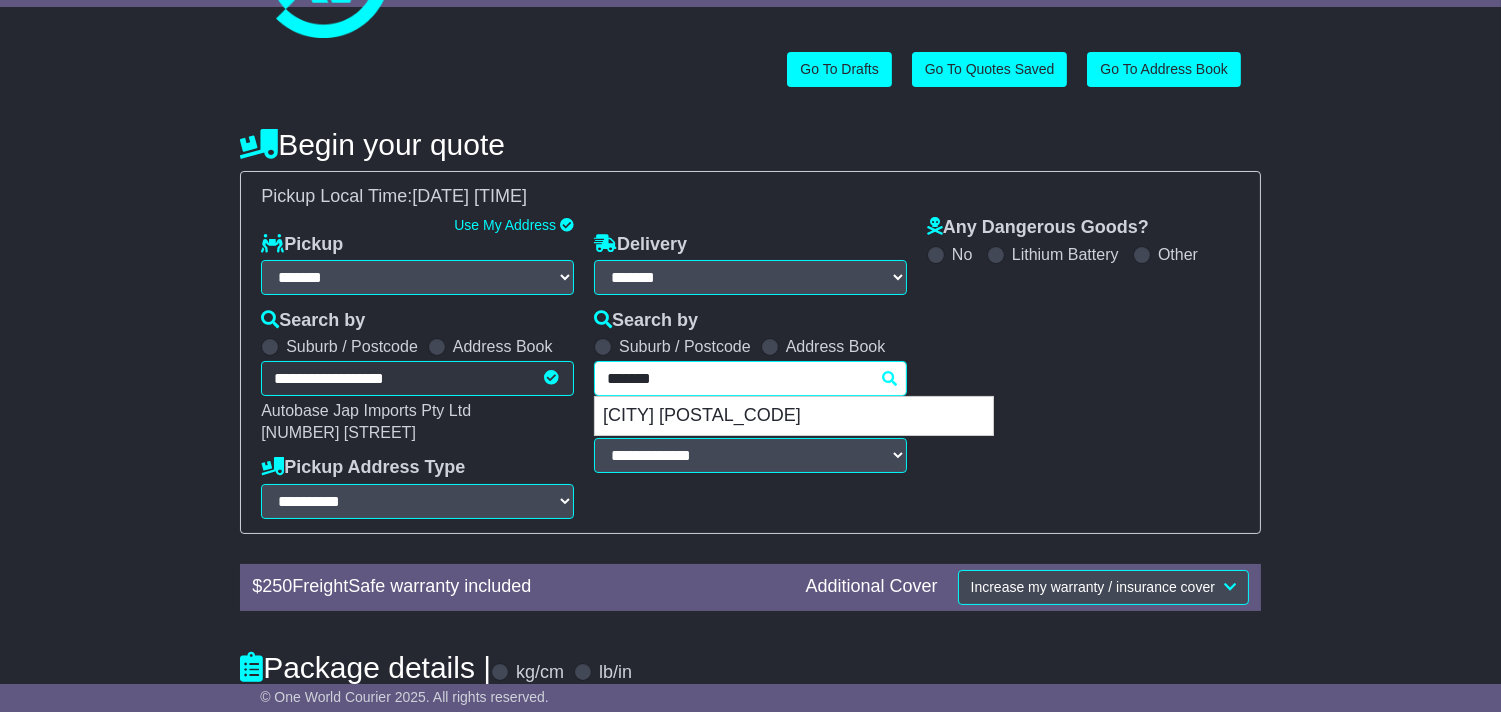 scroll, scrollTop: 222, scrollLeft: 0, axis: vertical 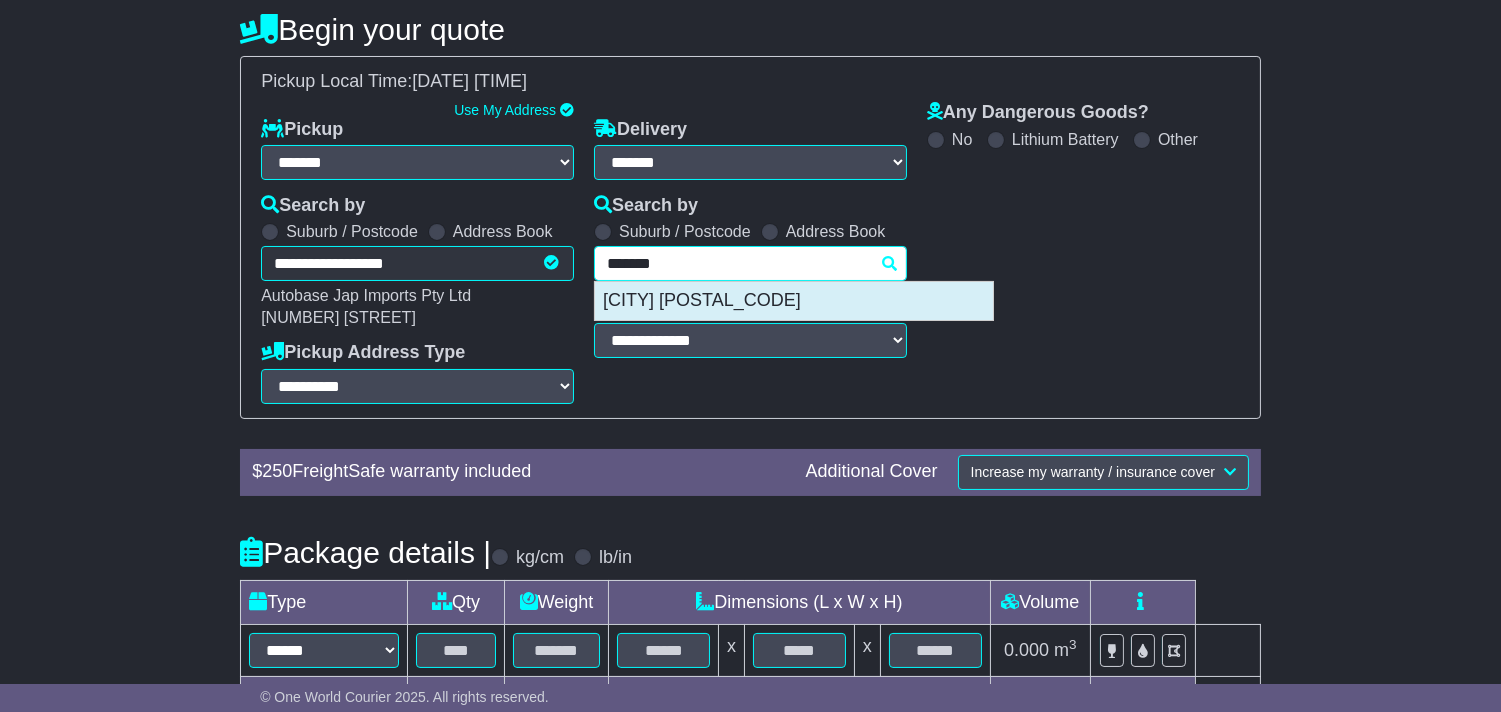 click on "[CITY] [POSTAL_CODE]" at bounding box center [794, 301] 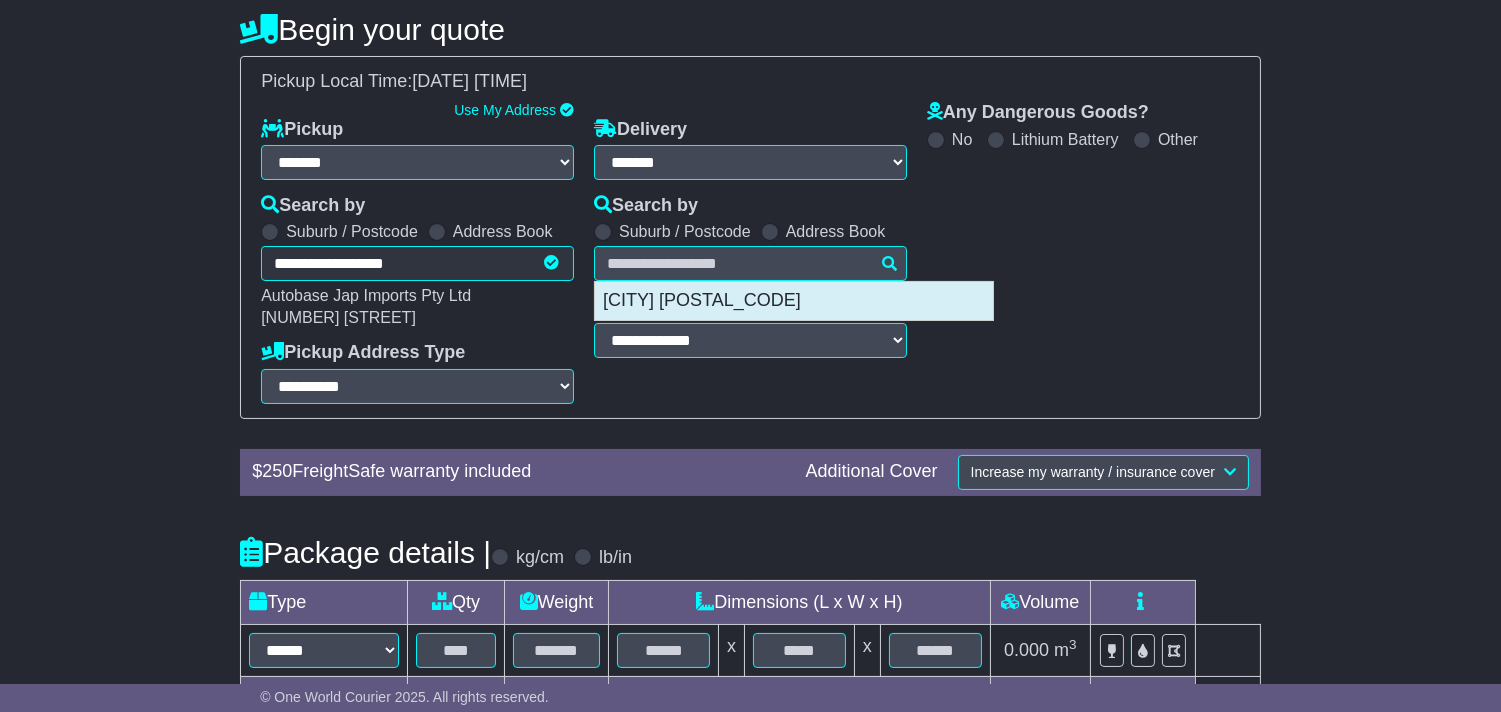 type on "**********" 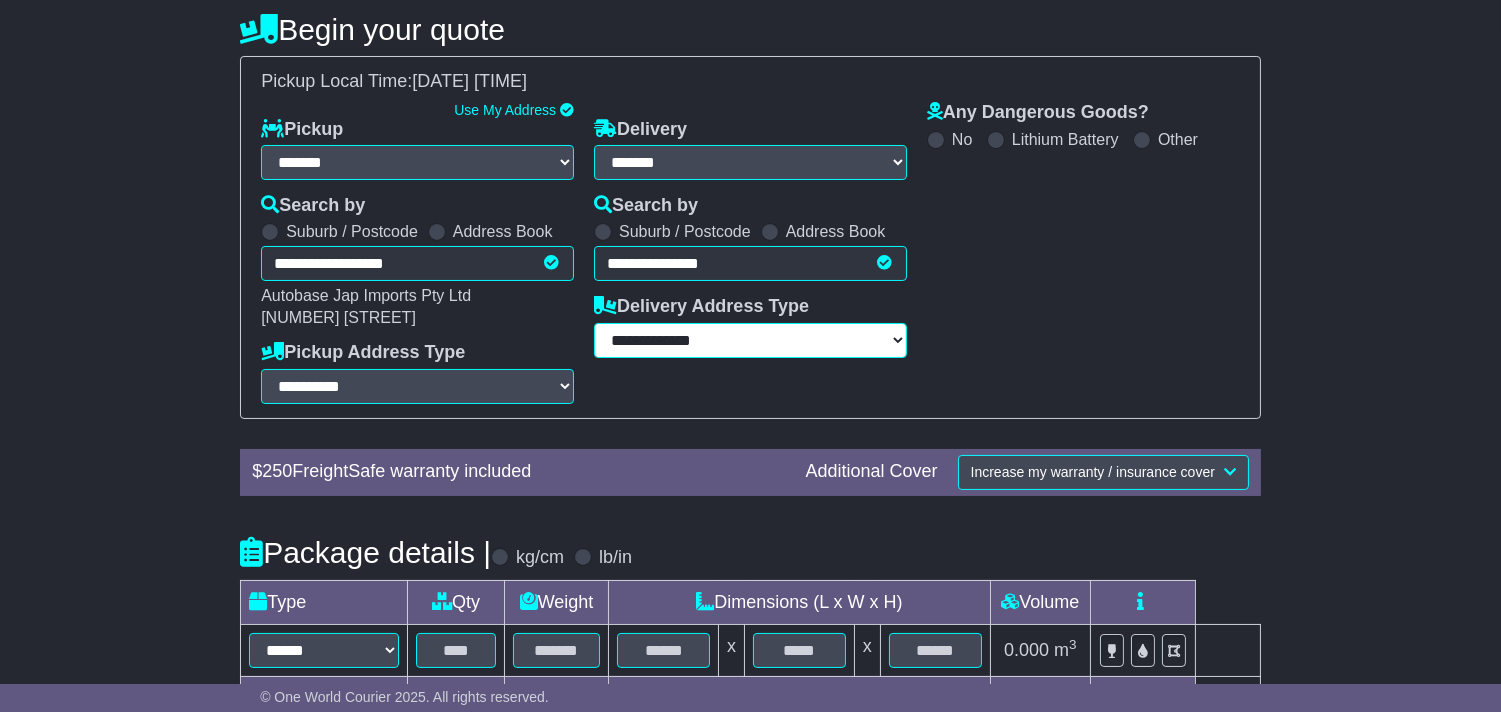 drag, startPoint x: 657, startPoint y: 324, endPoint x: 658, endPoint y: 336, distance: 12.0415945 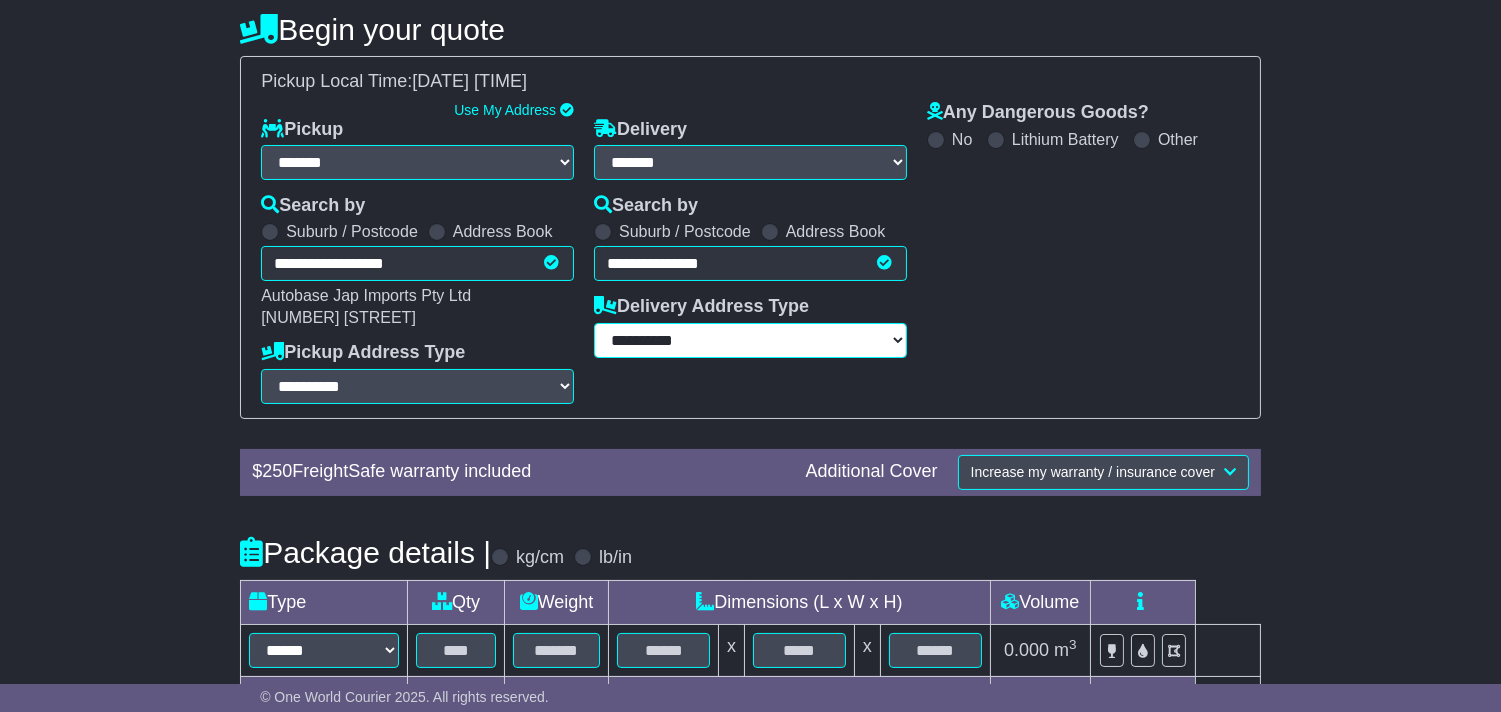 click on "**********" at bounding box center [750, 340] 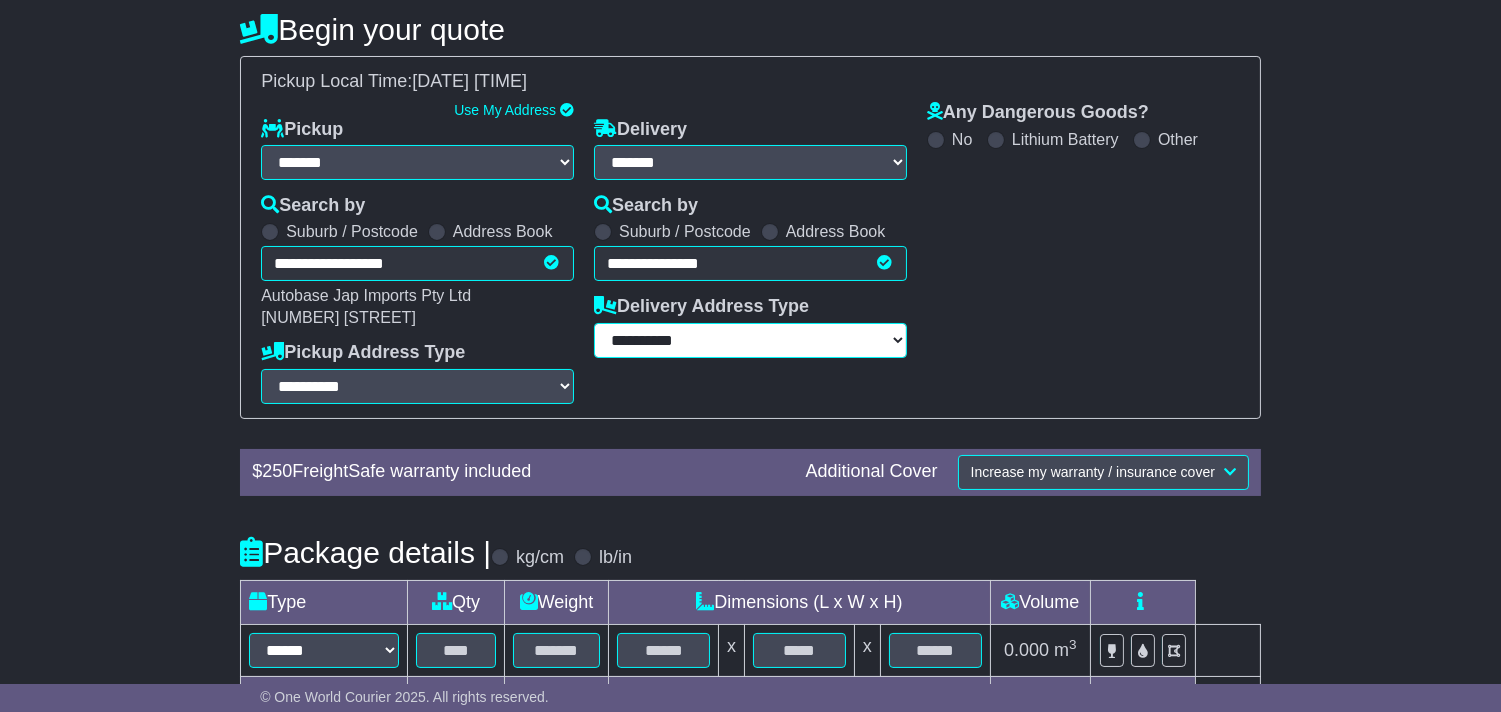 scroll, scrollTop: 347, scrollLeft: 0, axis: vertical 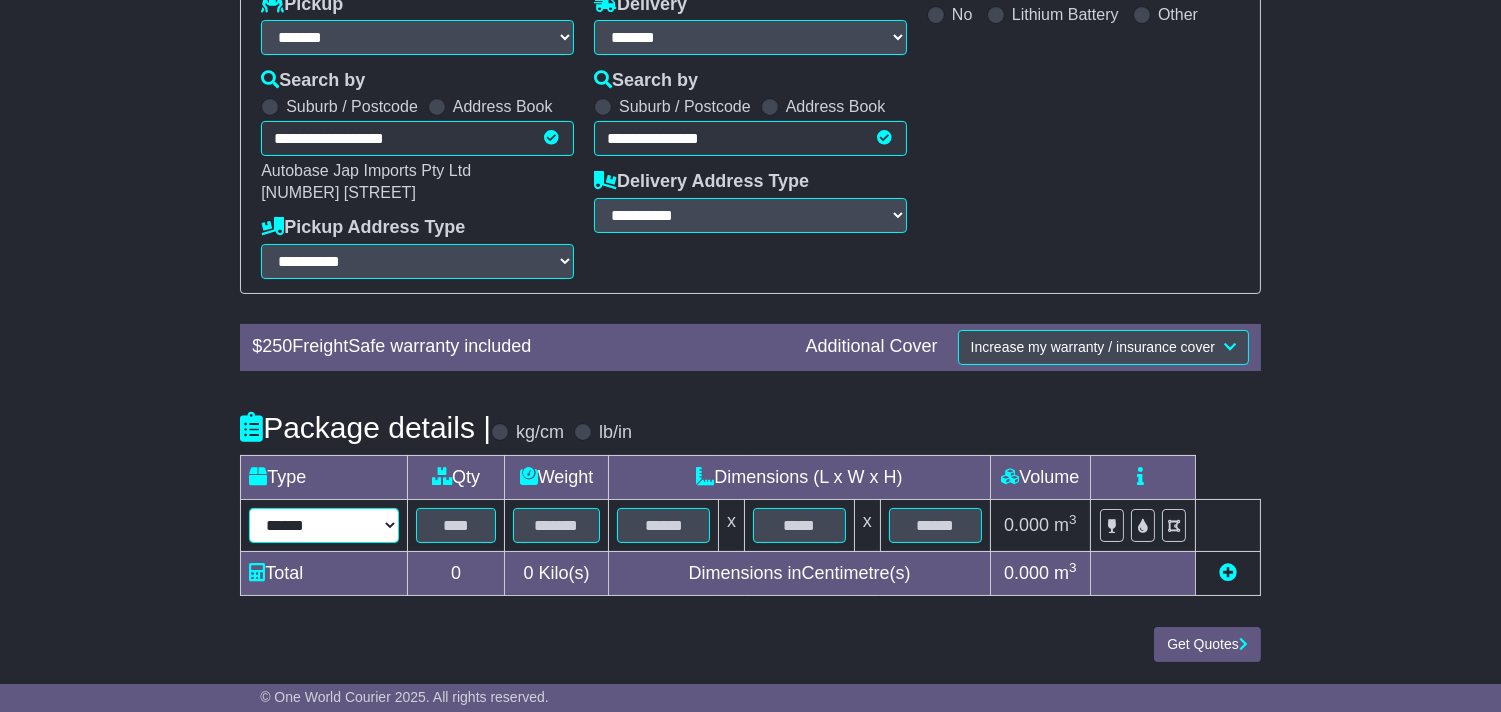 click on "****** ****** *** ******** ***** **** **** ****** *** *******" at bounding box center (324, 525) 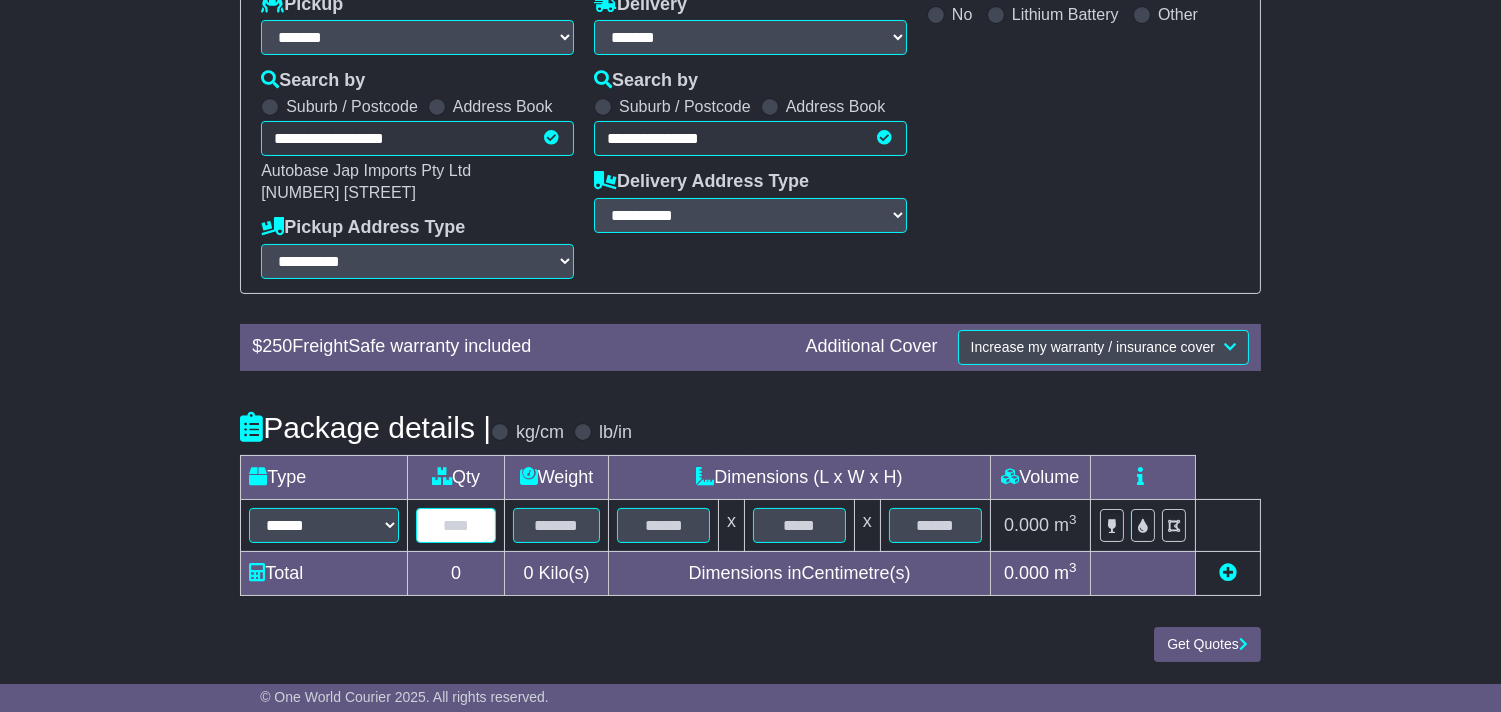 click at bounding box center (456, 525) 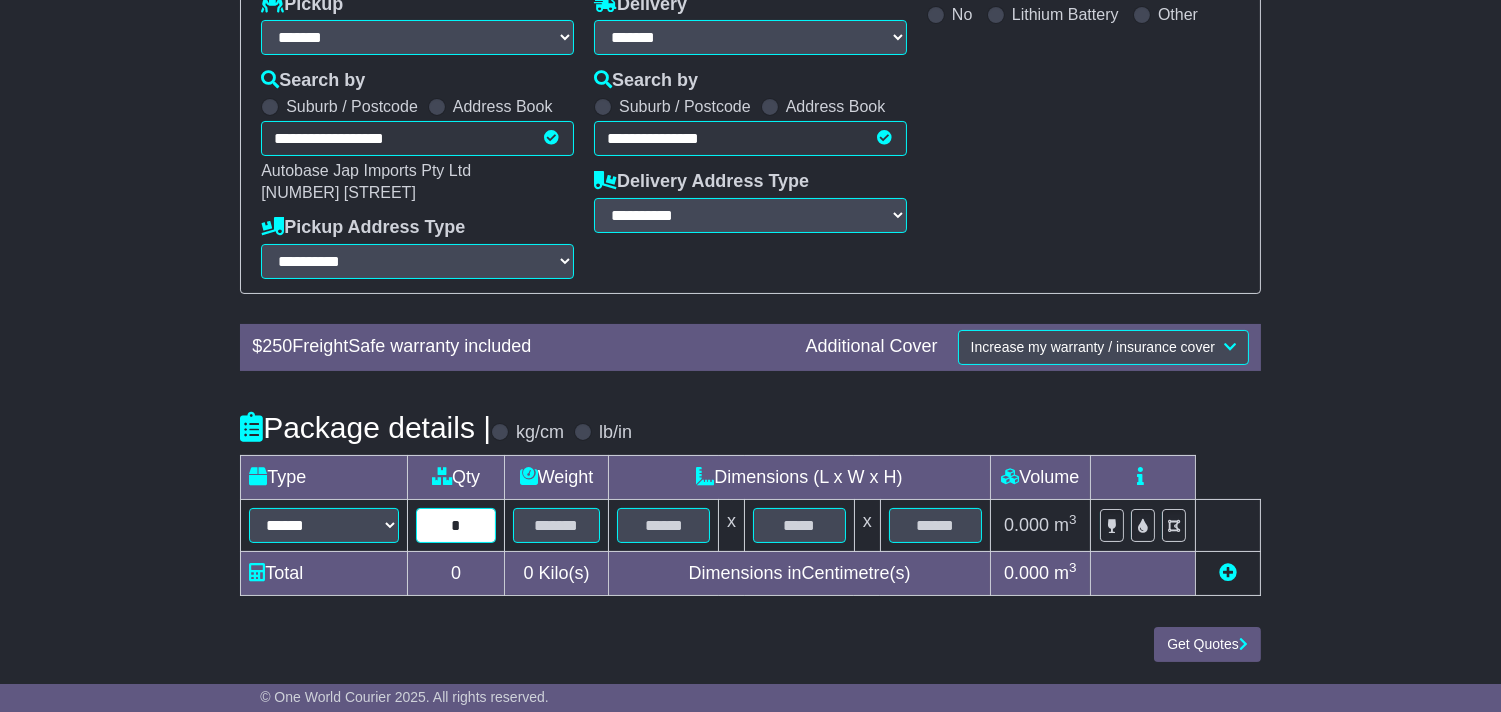type on "*" 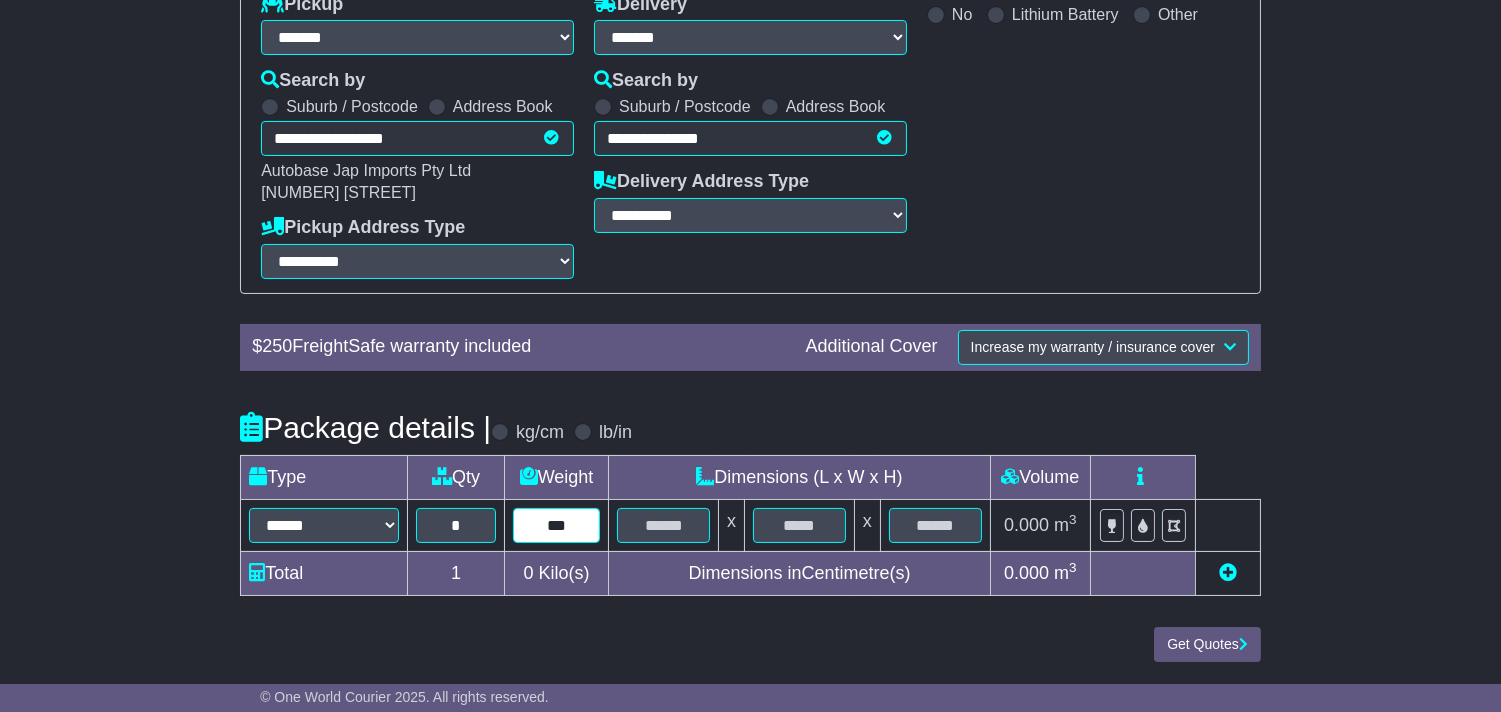 type on "***" 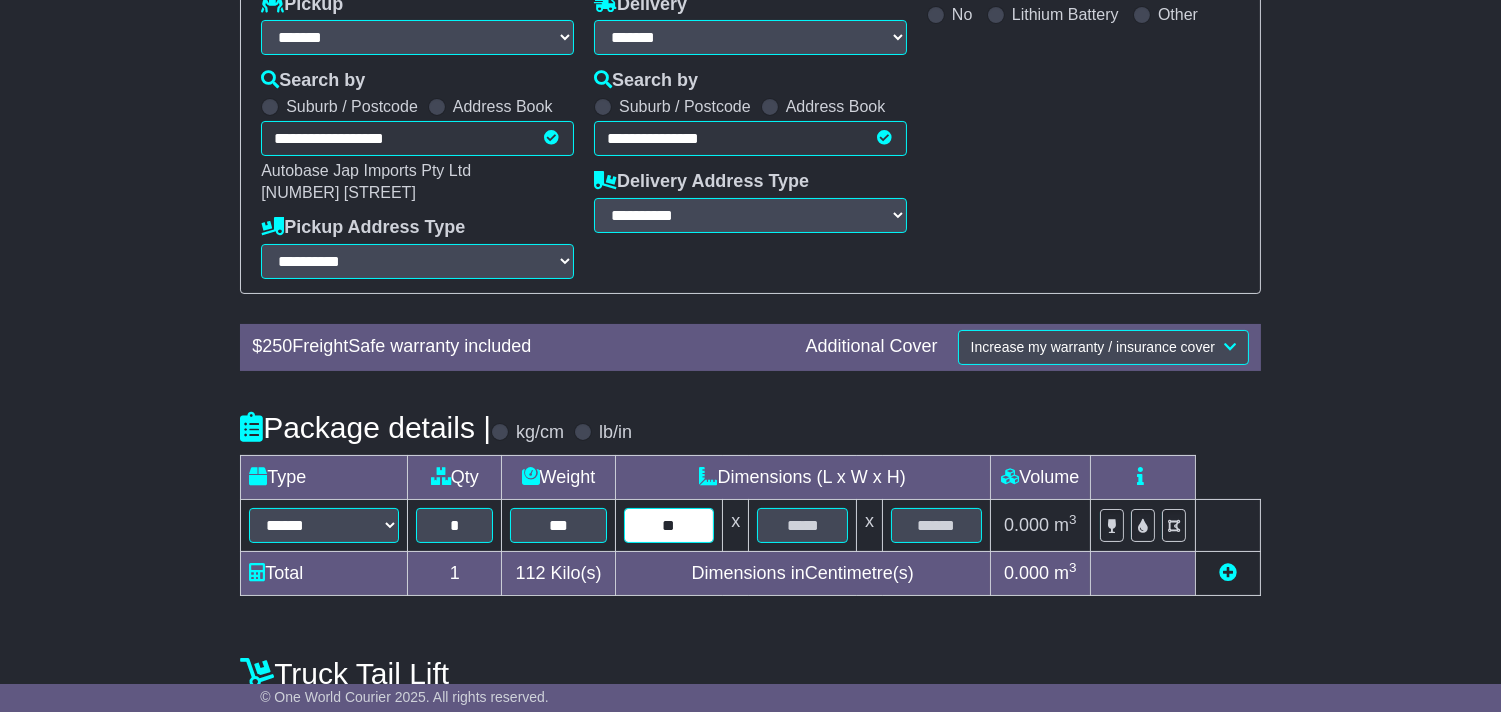 type on "**" 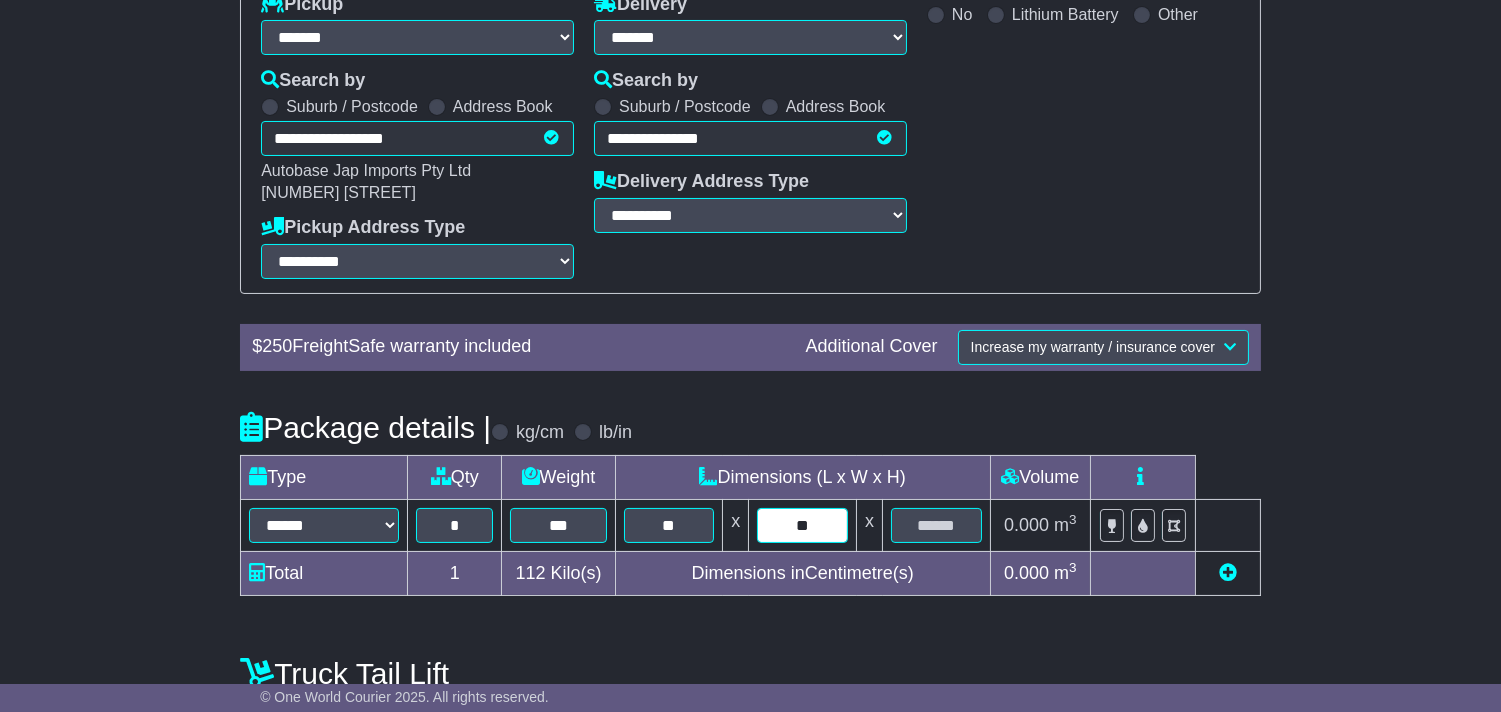 type on "**" 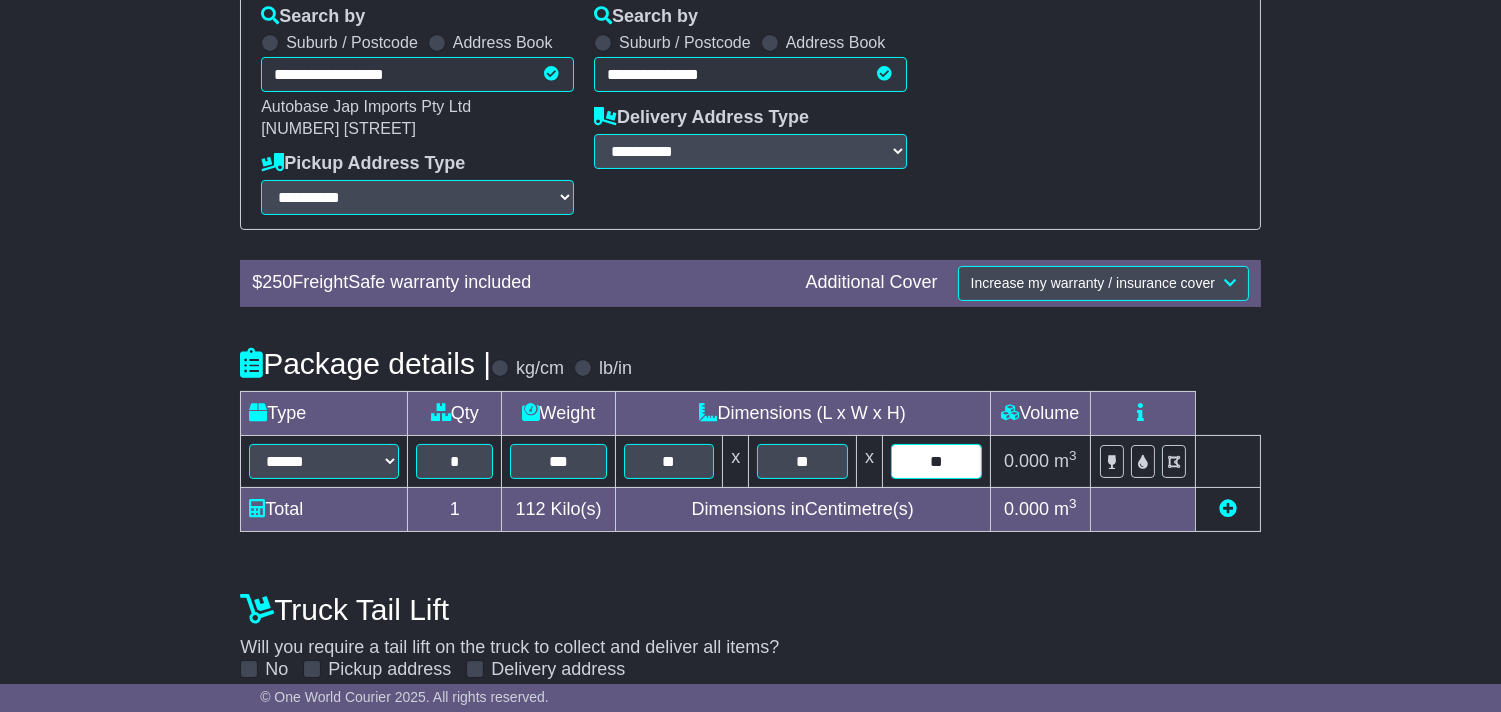 scroll, scrollTop: 475, scrollLeft: 0, axis: vertical 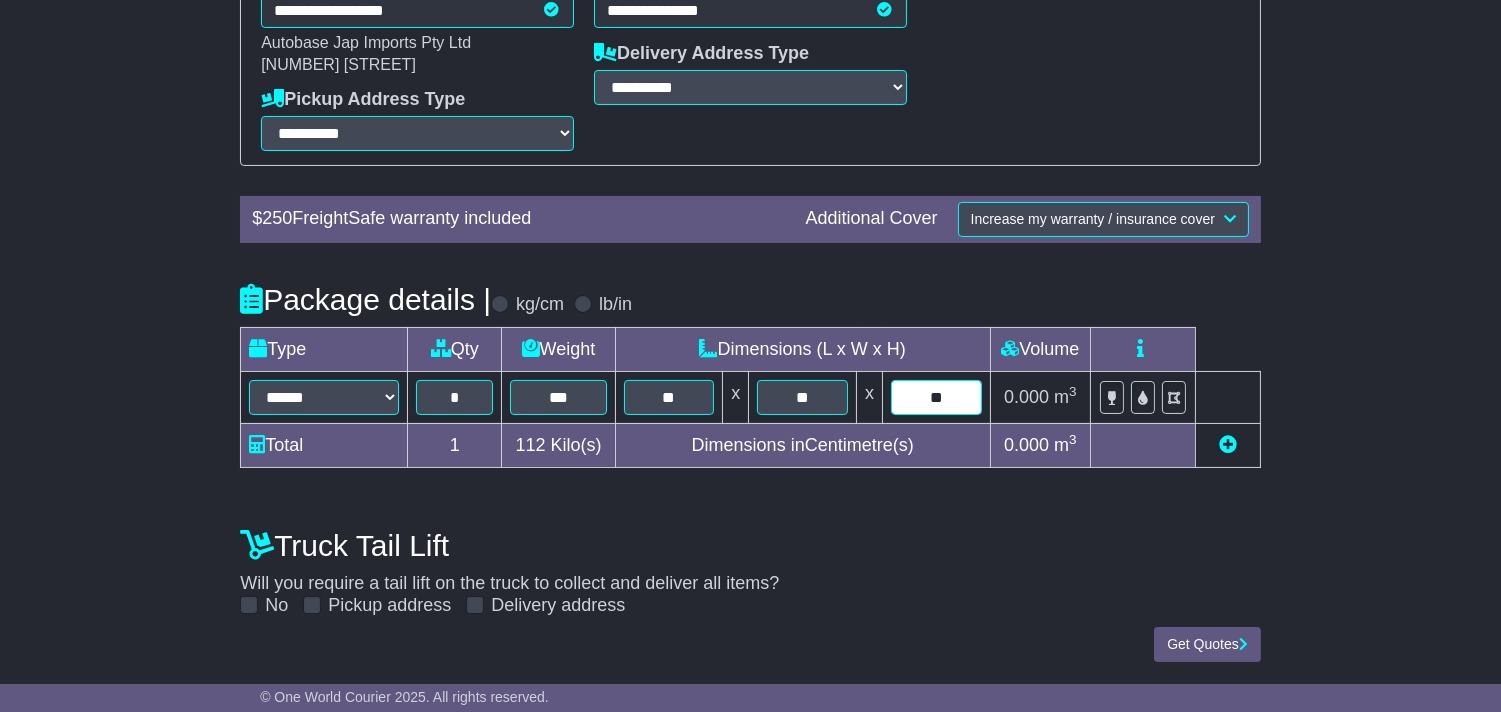 type on "**" 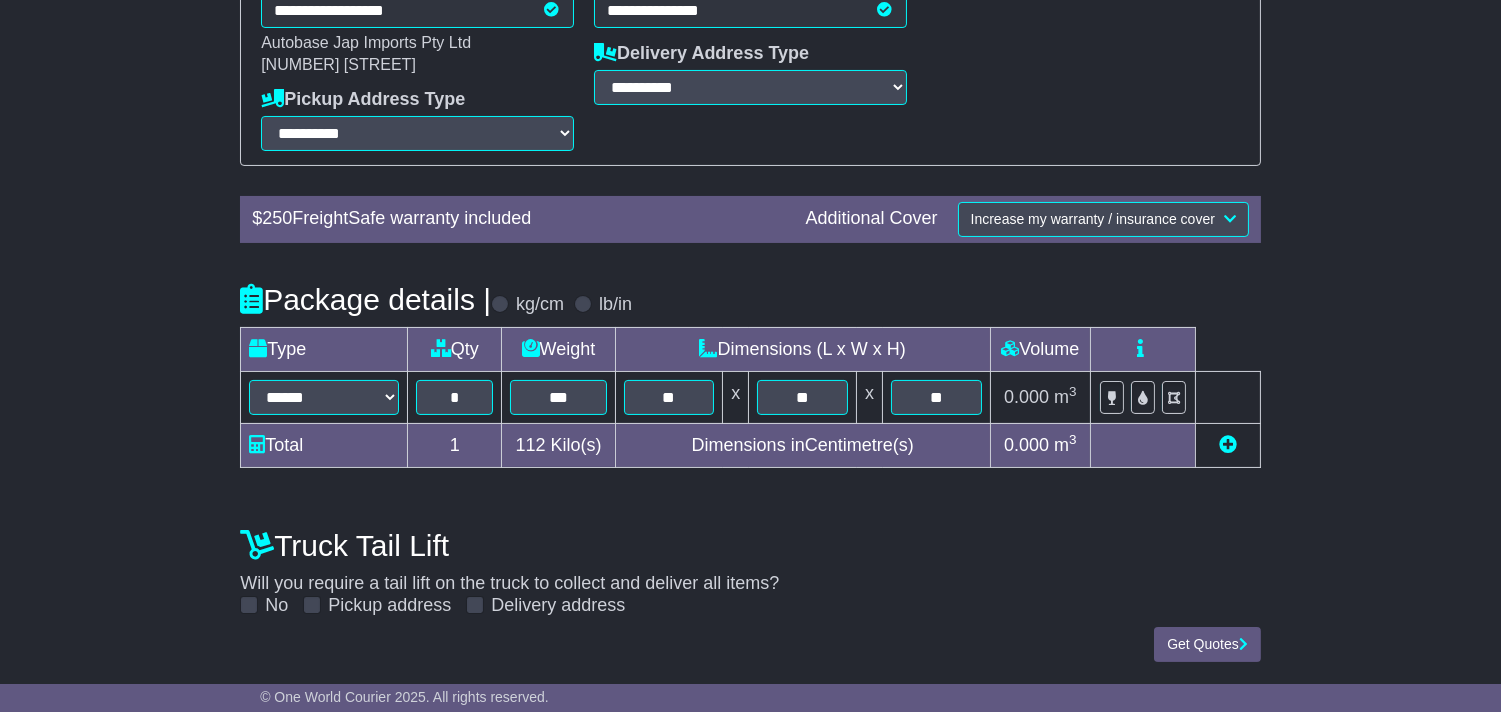 click on "****** ****** *** ******** ***** **** **** ****** *** *******" at bounding box center (324, 397) 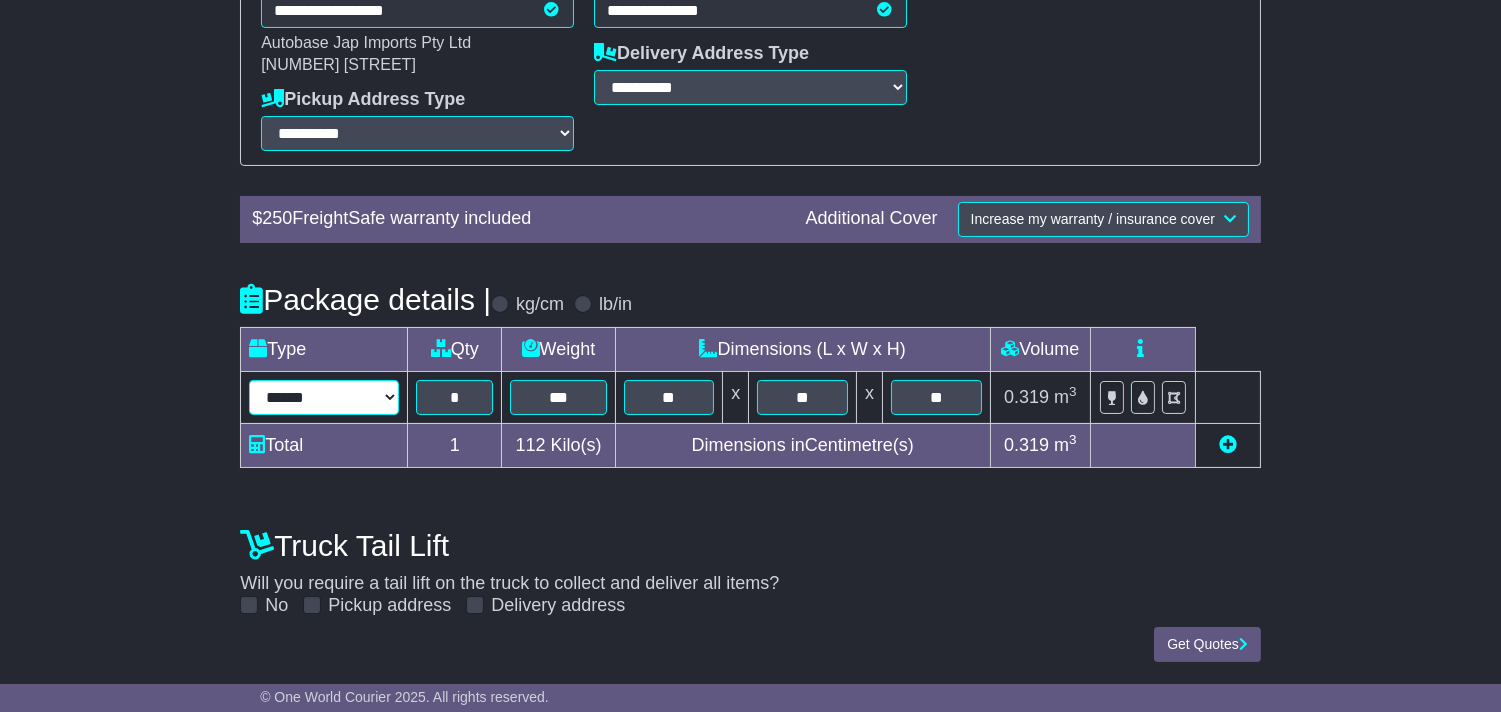 click on "****** ****** *** ******** ***** **** **** ****** *** *******" at bounding box center (324, 397) 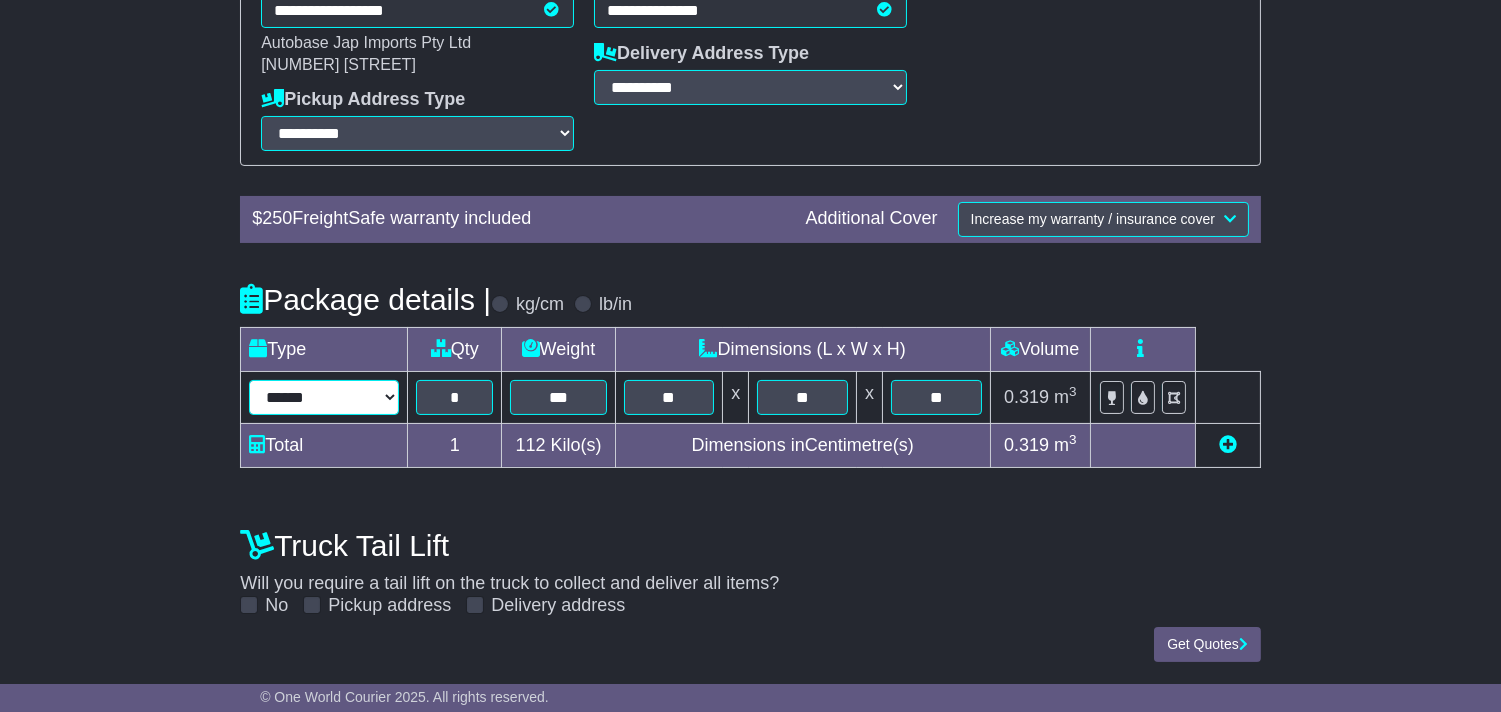 select on "****" 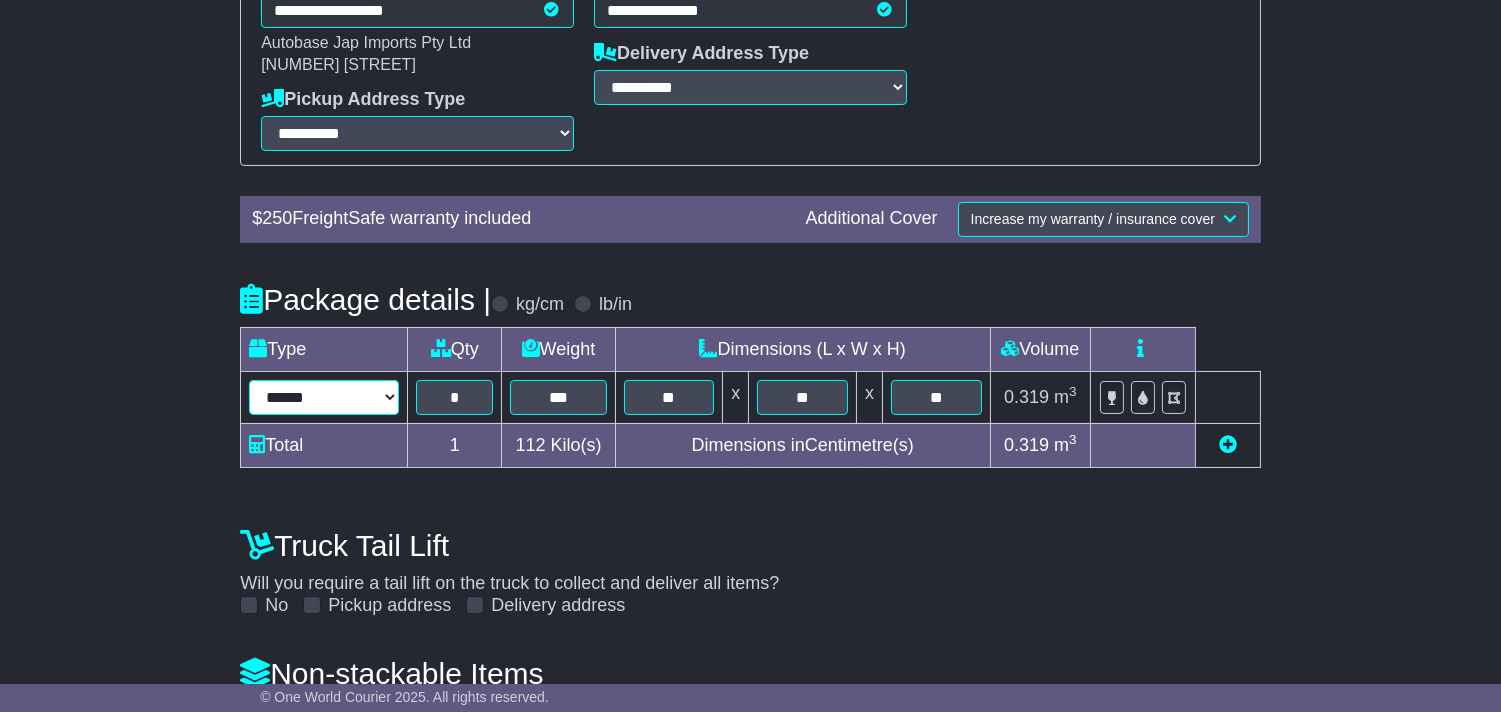 scroll, scrollTop: 621, scrollLeft: 0, axis: vertical 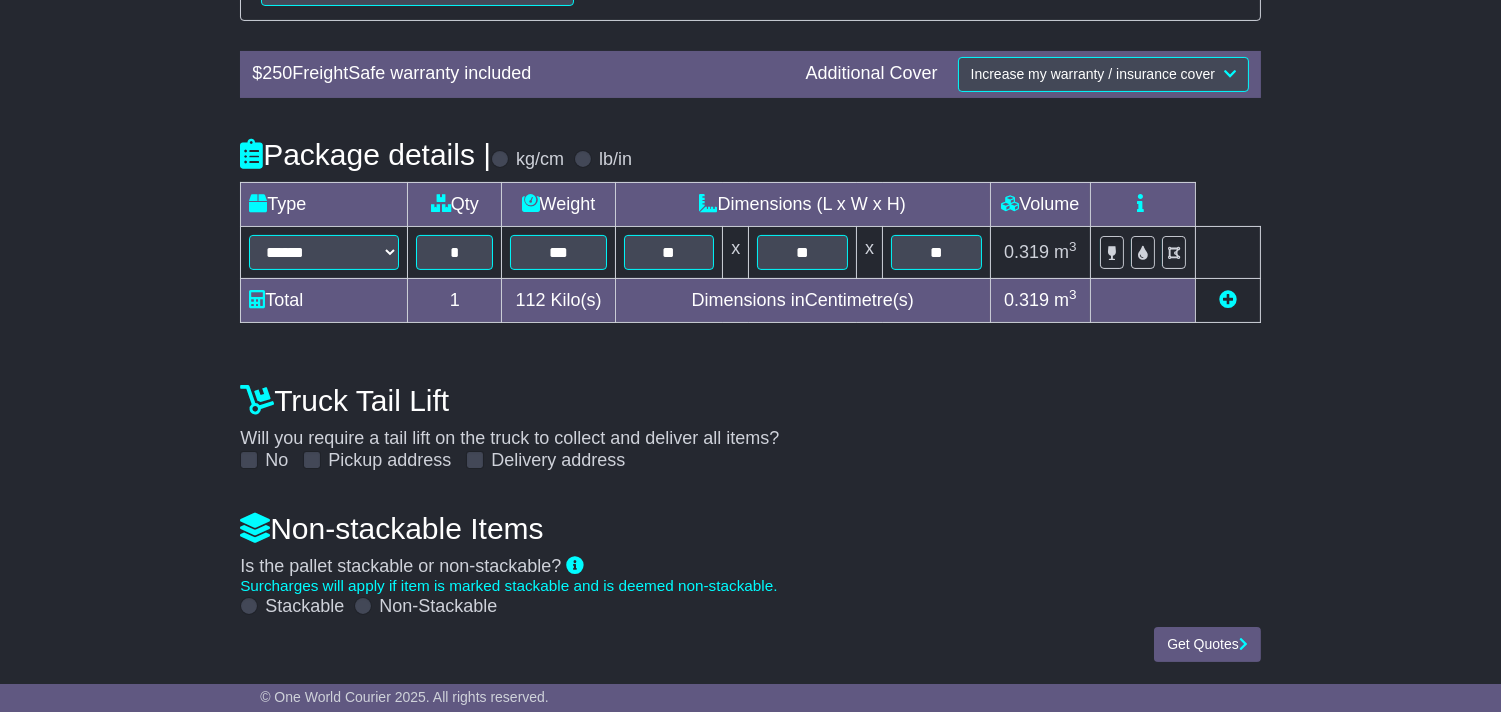 click on "Stackable" at bounding box center (304, 607) 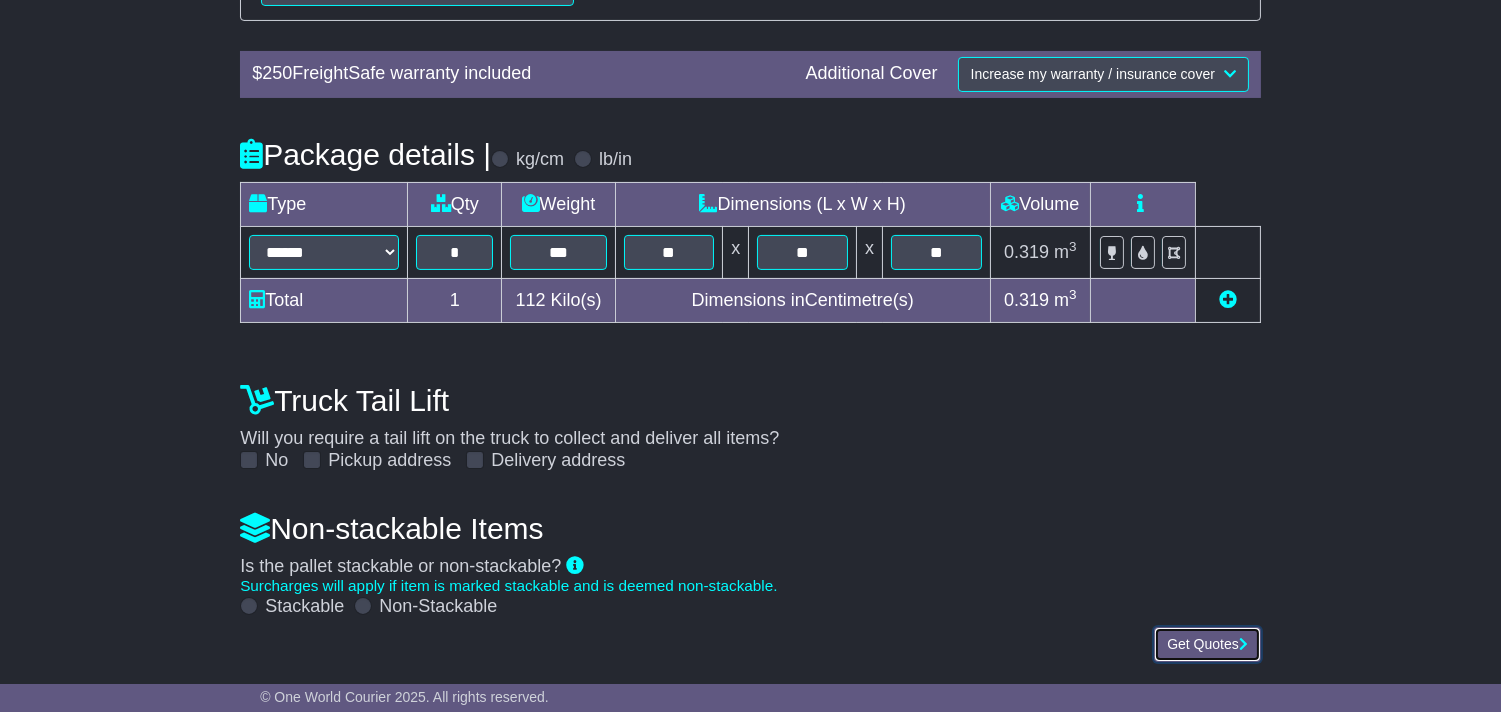 click on "Get Quotes" at bounding box center (1207, 644) 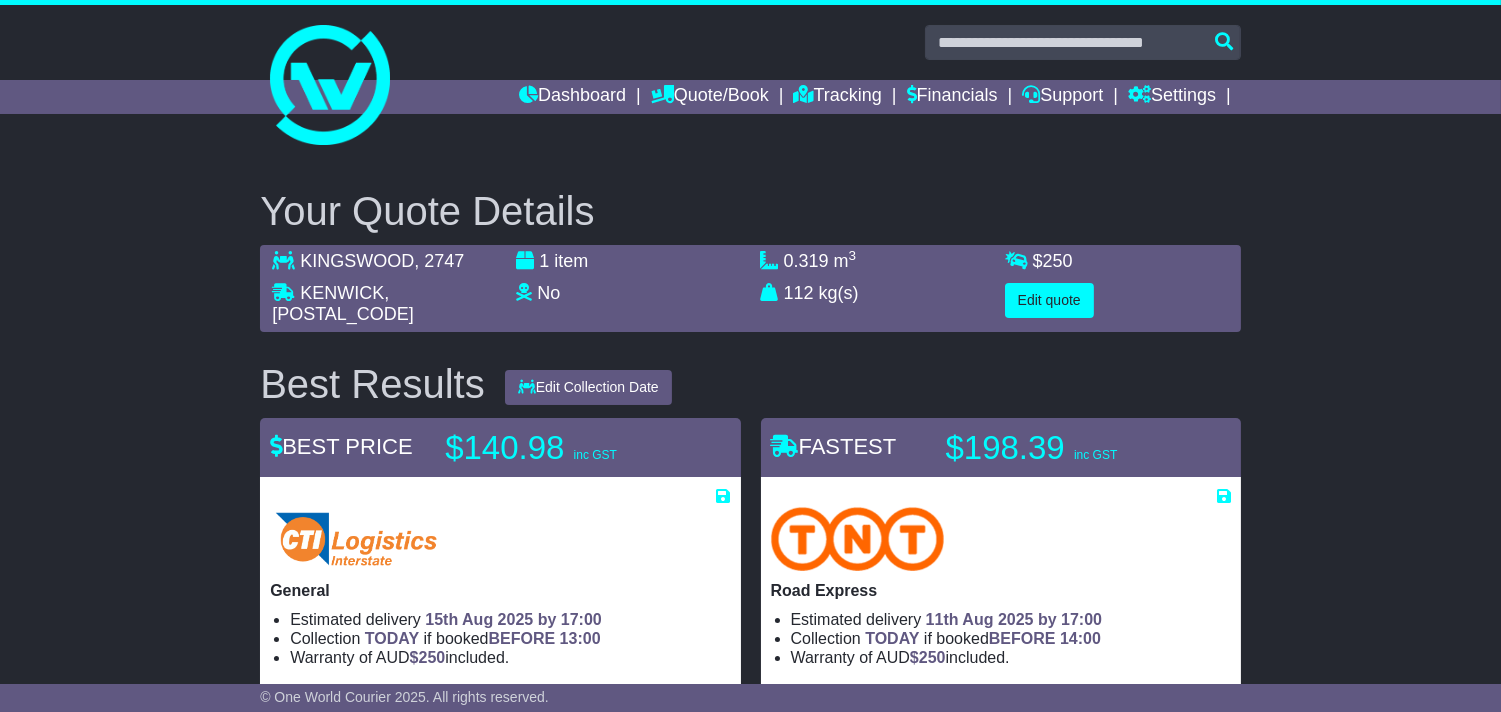 scroll, scrollTop: 222, scrollLeft: 0, axis: vertical 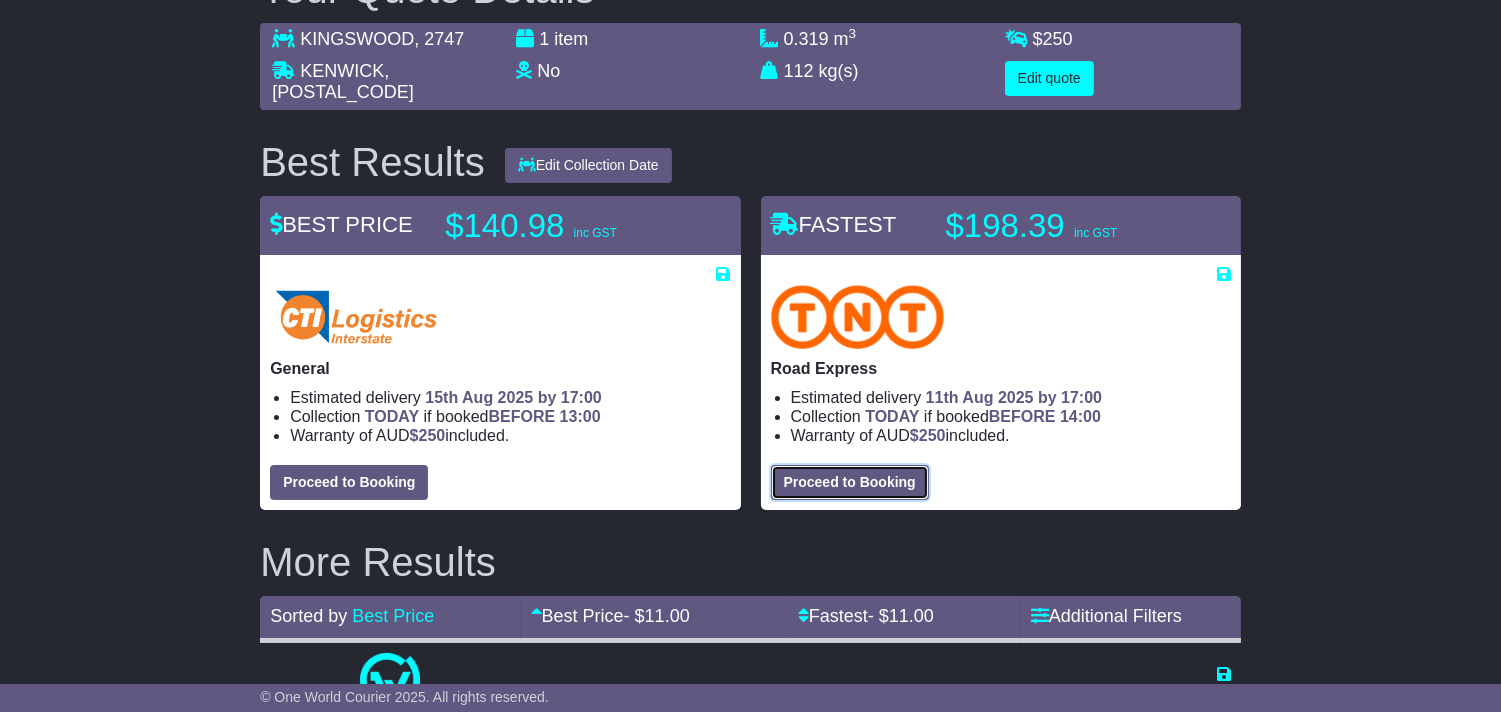 click on "Proceed to Booking" at bounding box center (850, 482) 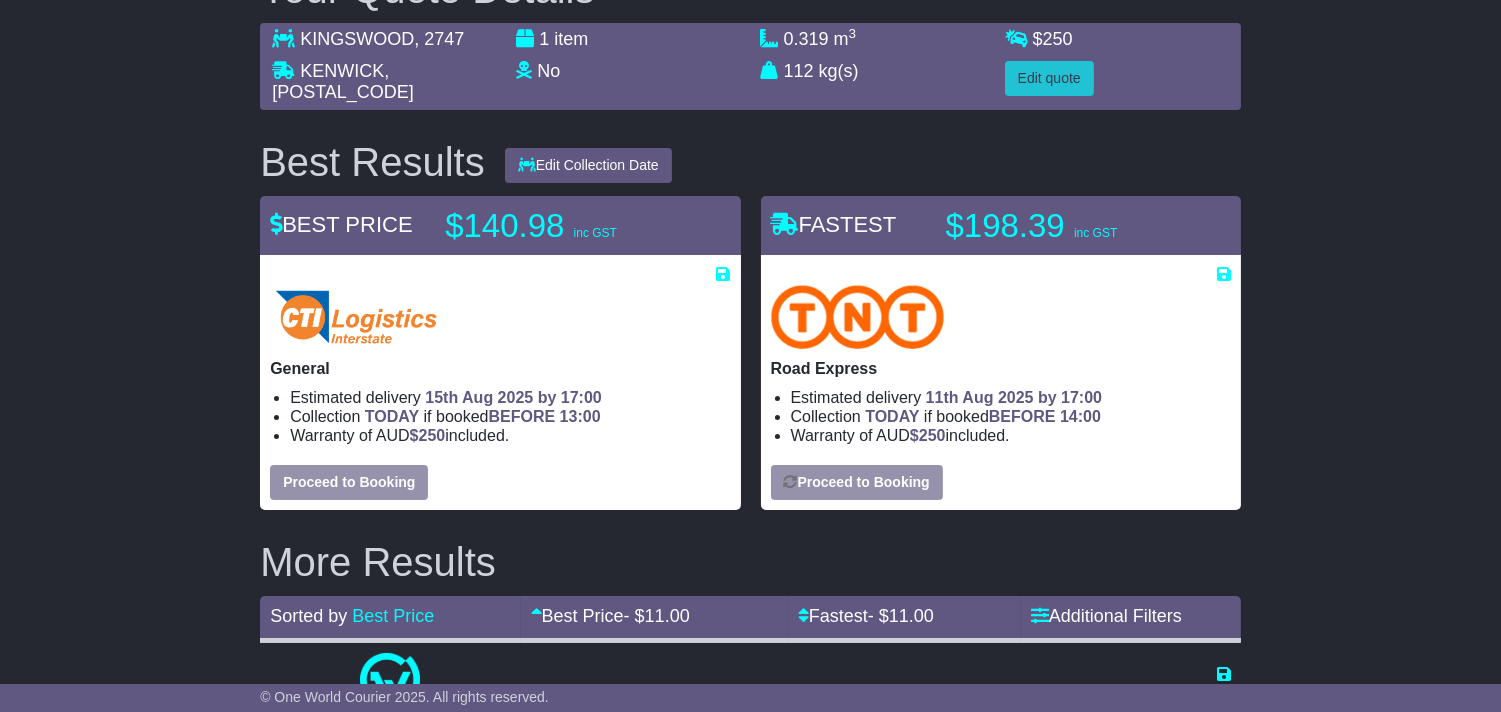 select on "****" 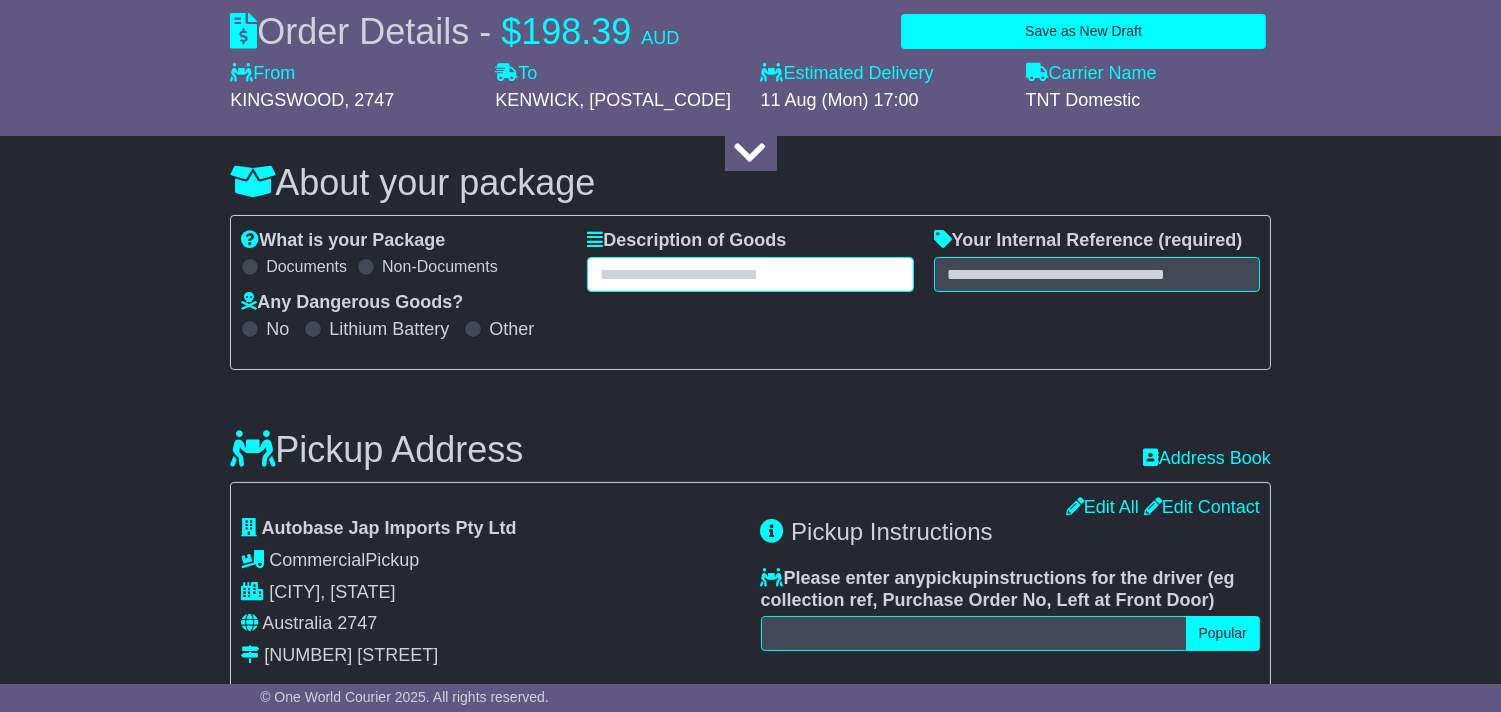 click at bounding box center (750, 274) 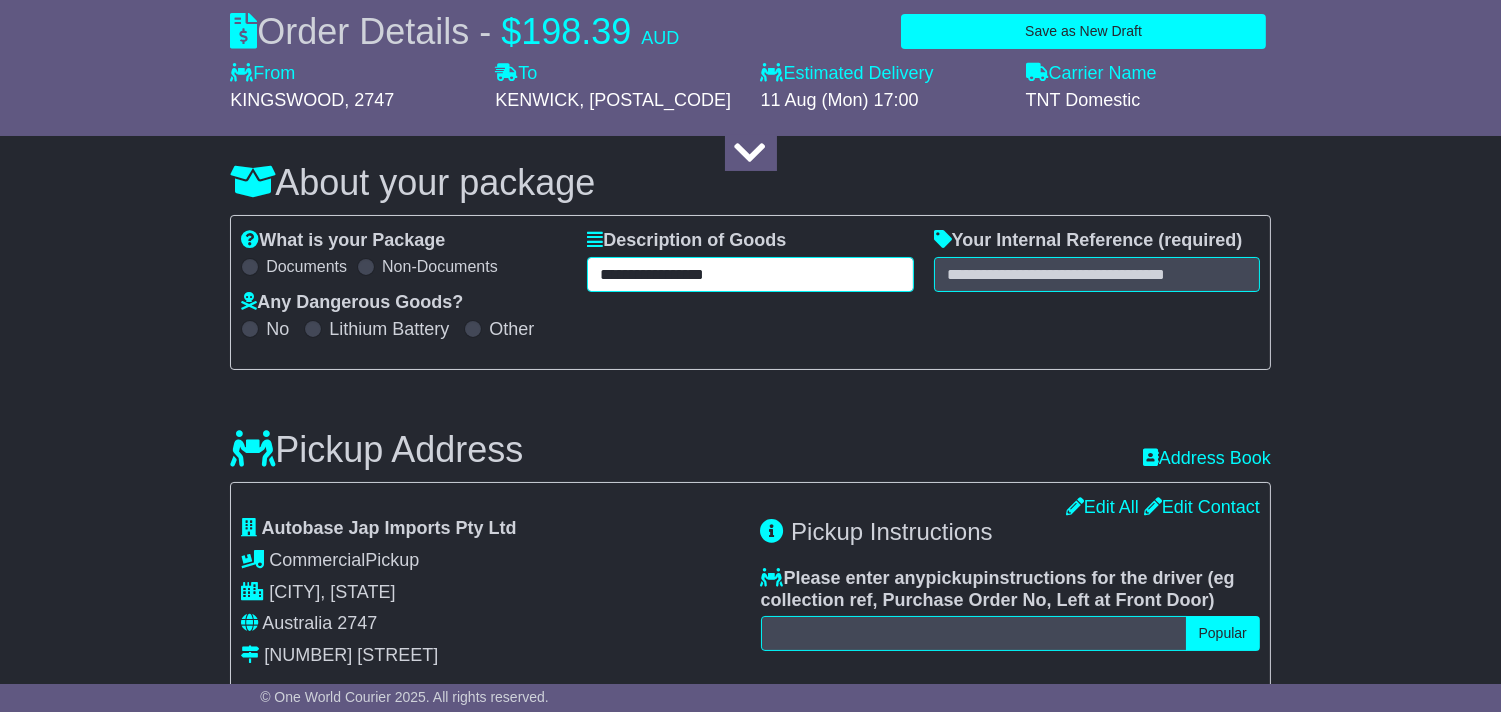 type on "**********" 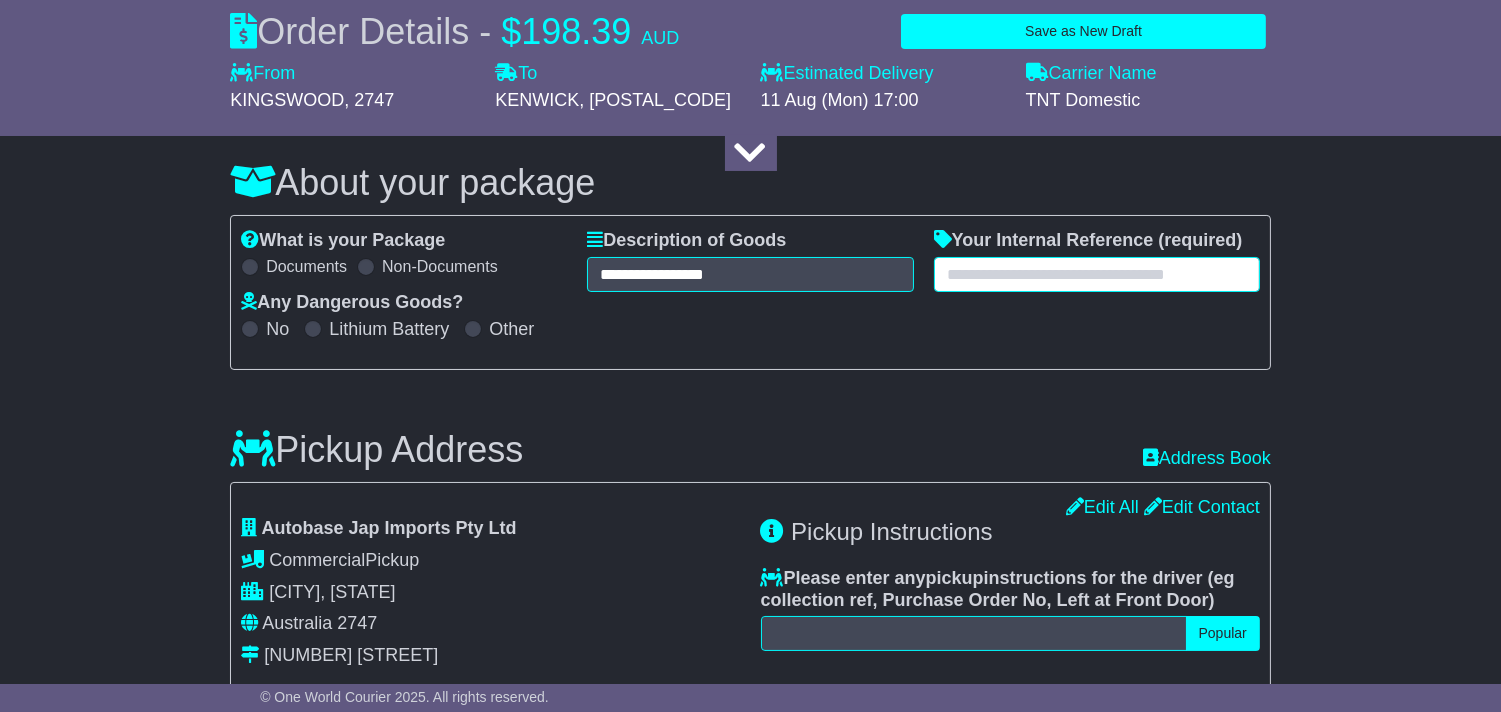 paste on "**********" 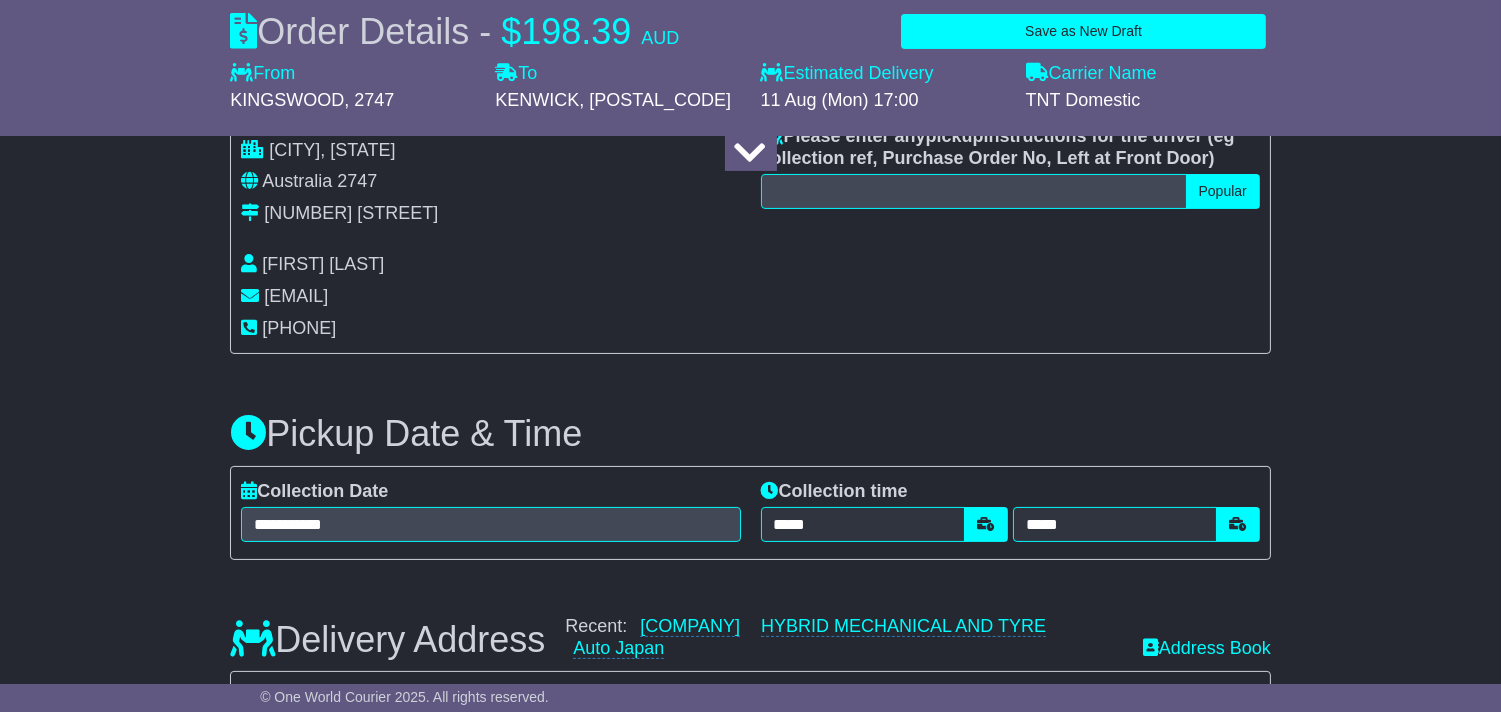 scroll, scrollTop: 666, scrollLeft: 0, axis: vertical 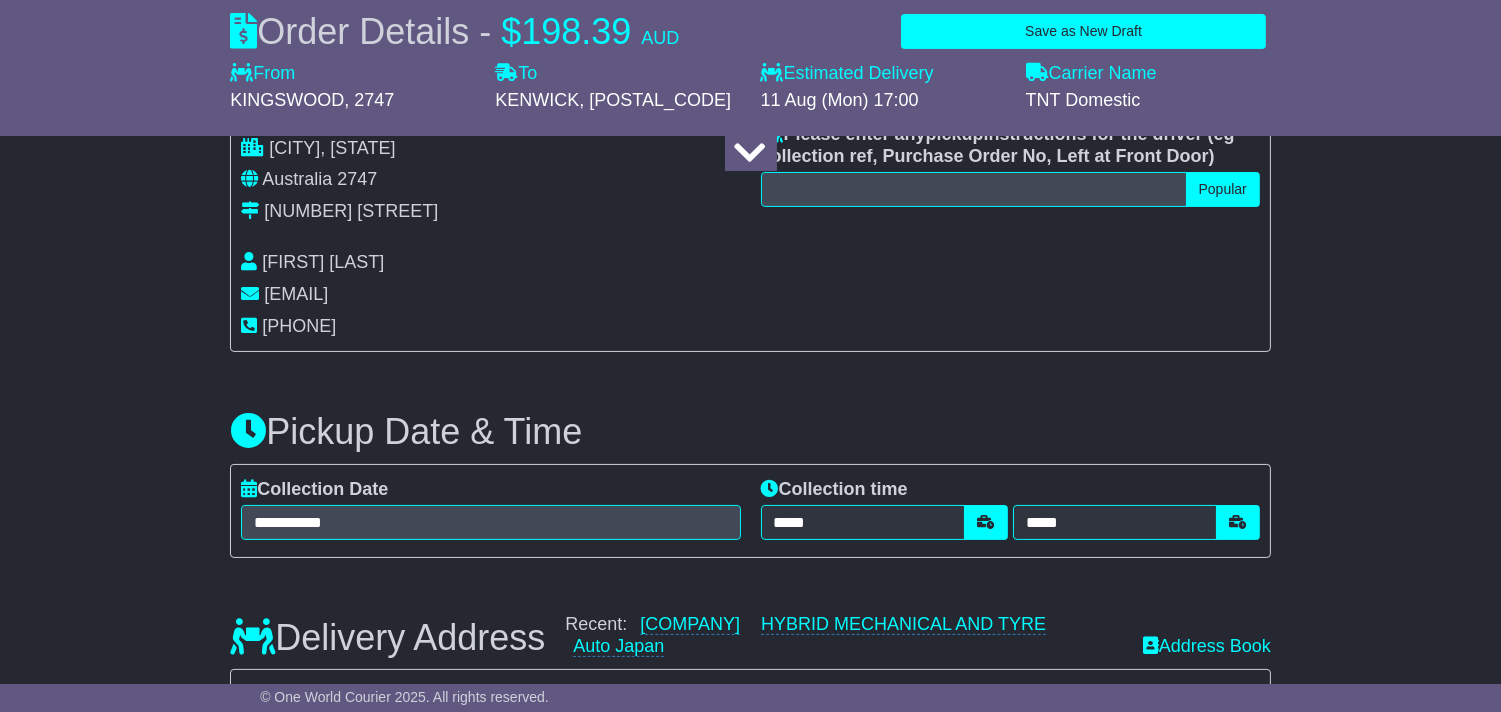 type on "**********" 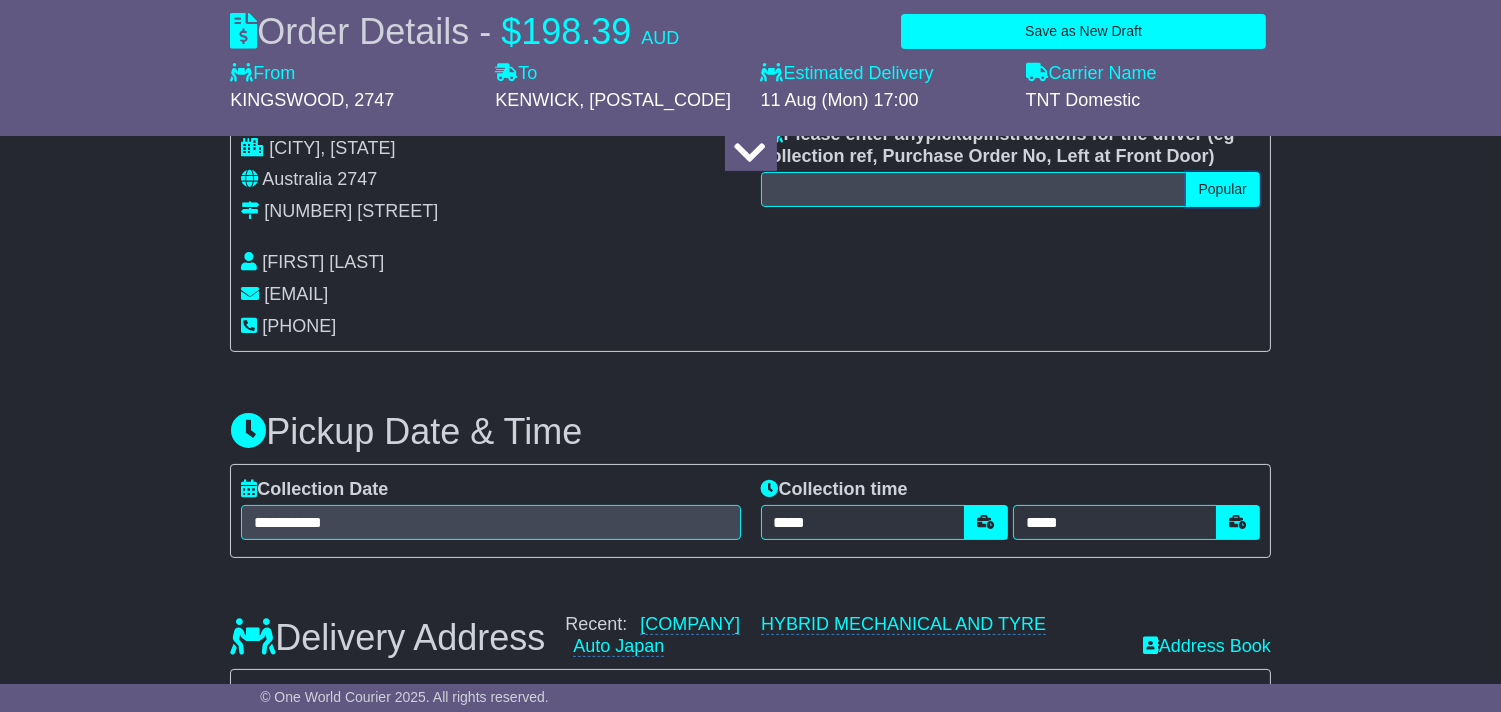 click on "Popular" at bounding box center (1223, 189) 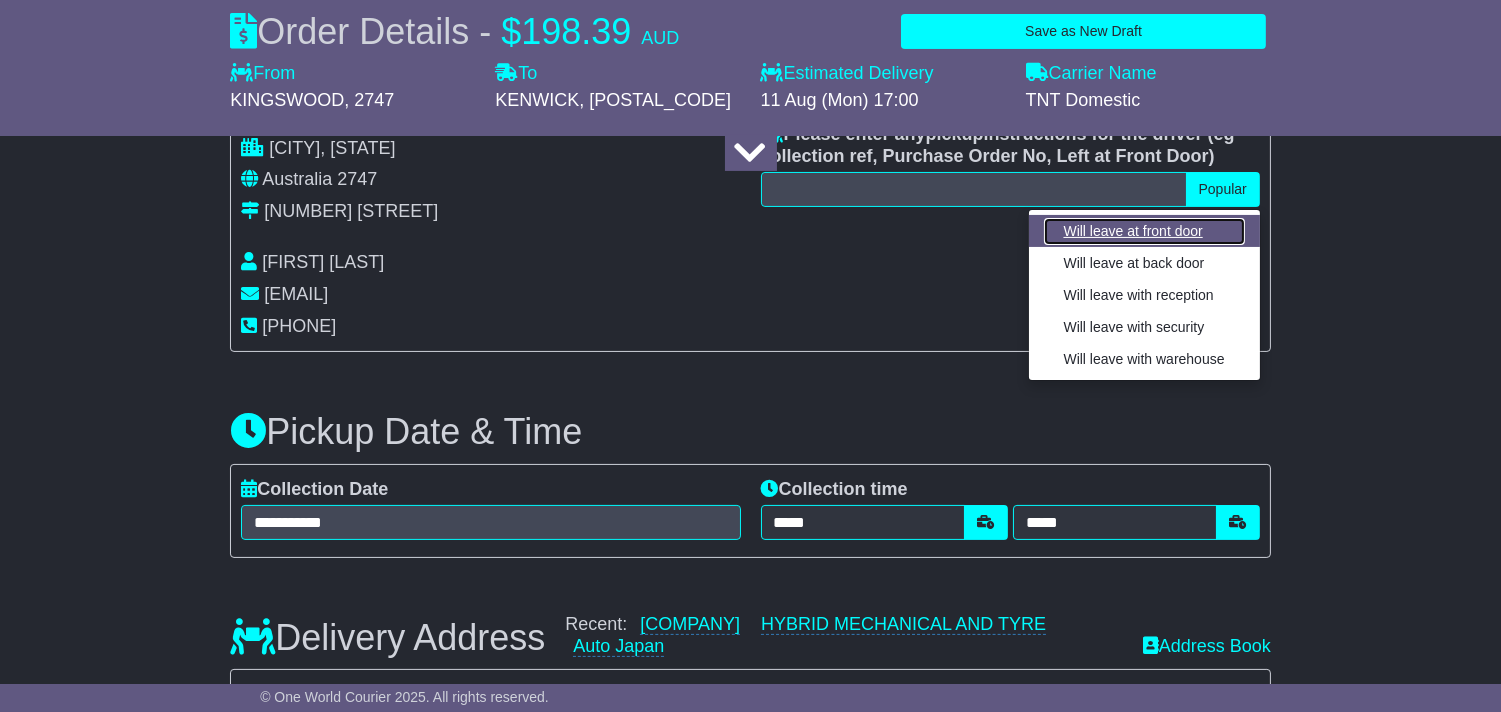 click on "Will leave at front door" at bounding box center [1144, 231] 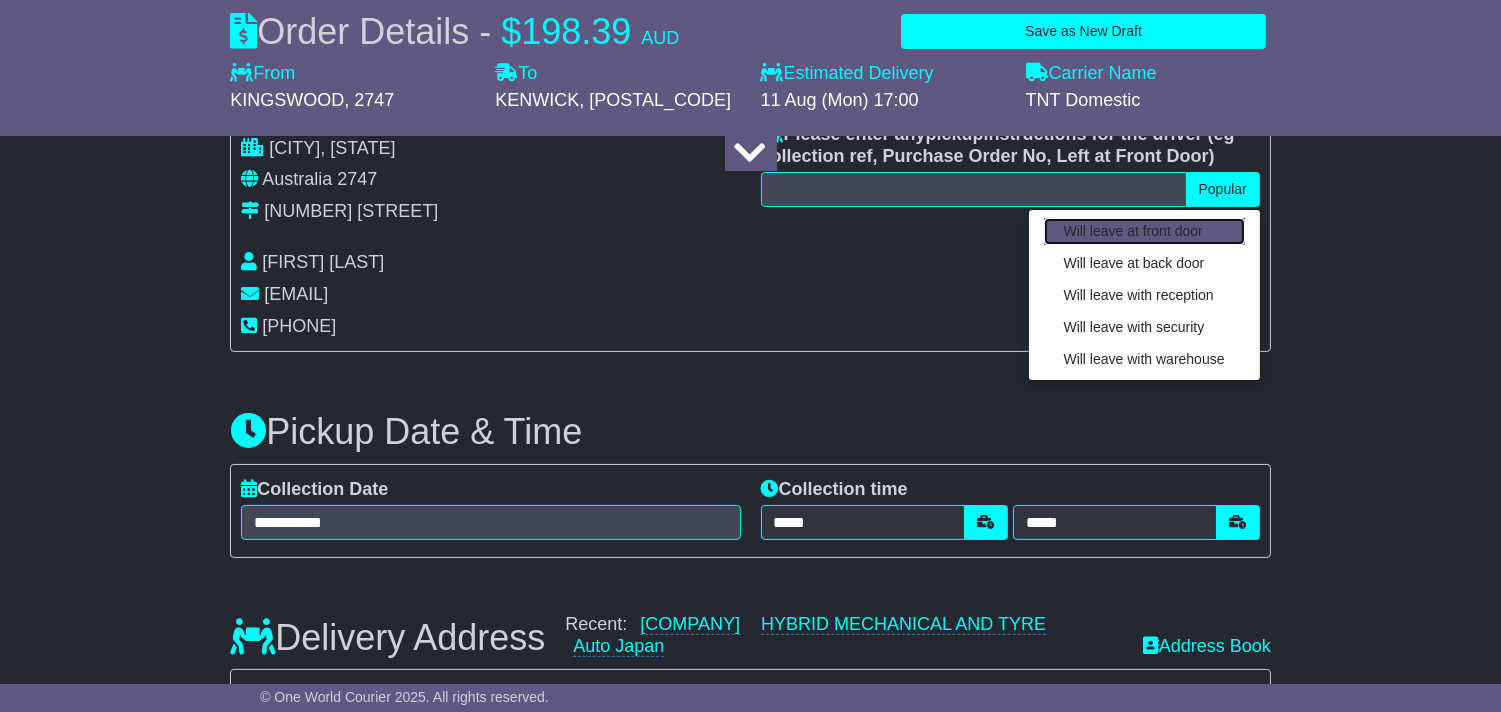 type on "**********" 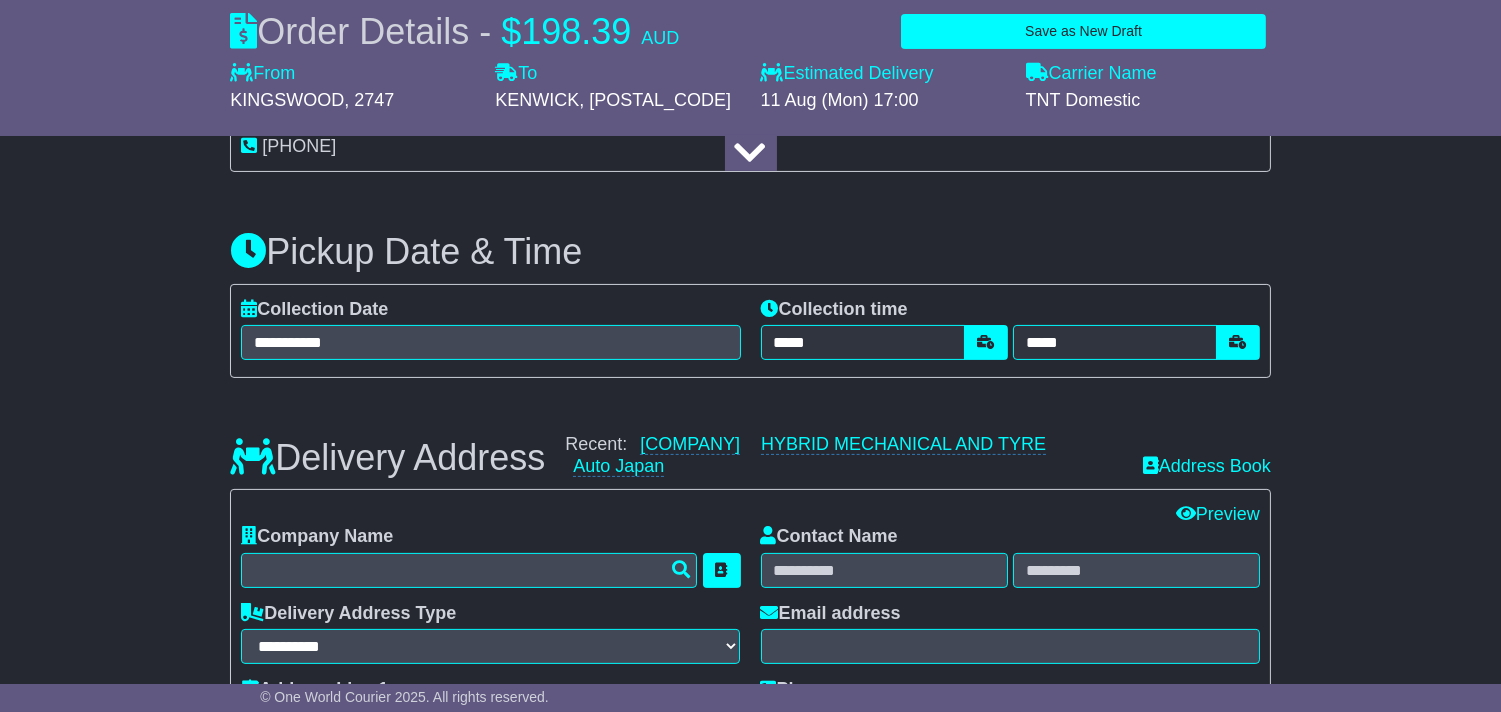scroll, scrollTop: 1000, scrollLeft: 0, axis: vertical 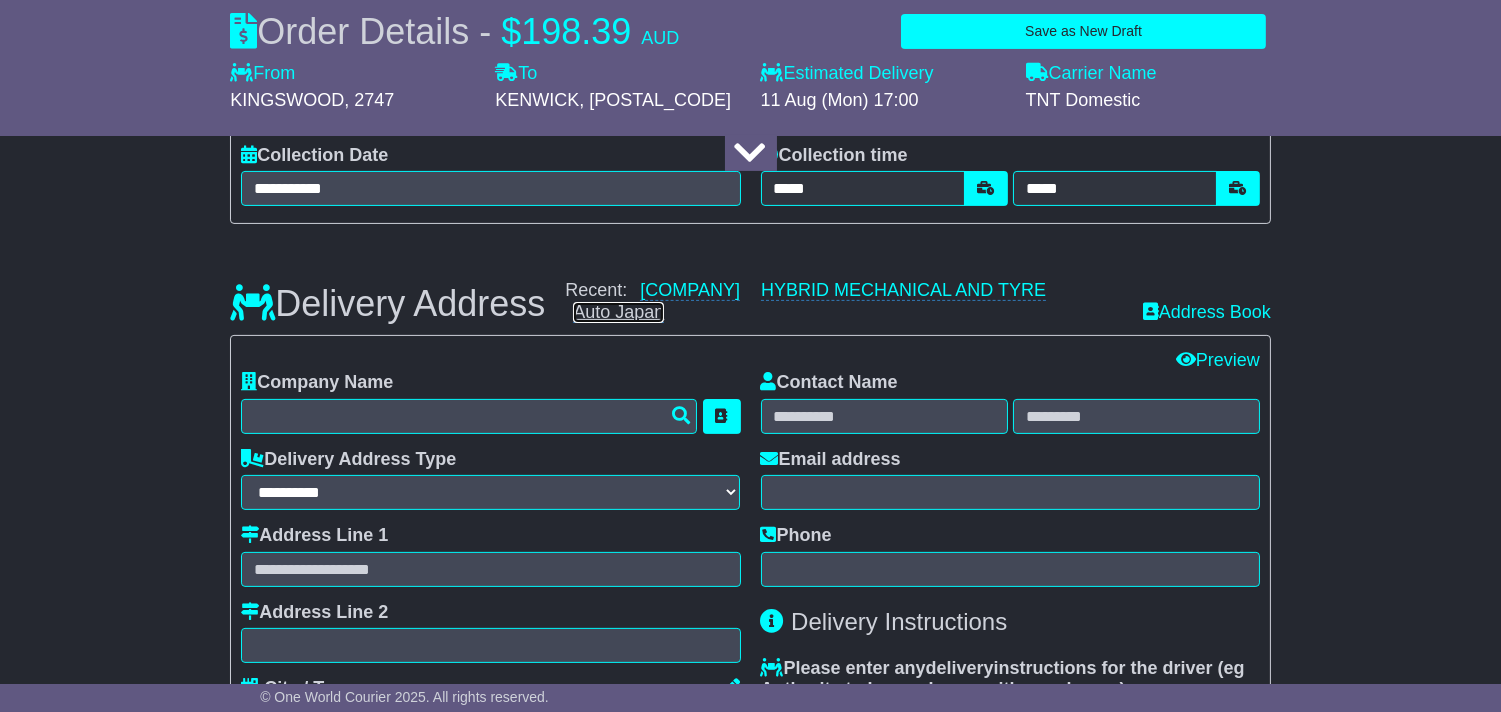 click on "Auto Japan" at bounding box center [618, 312] 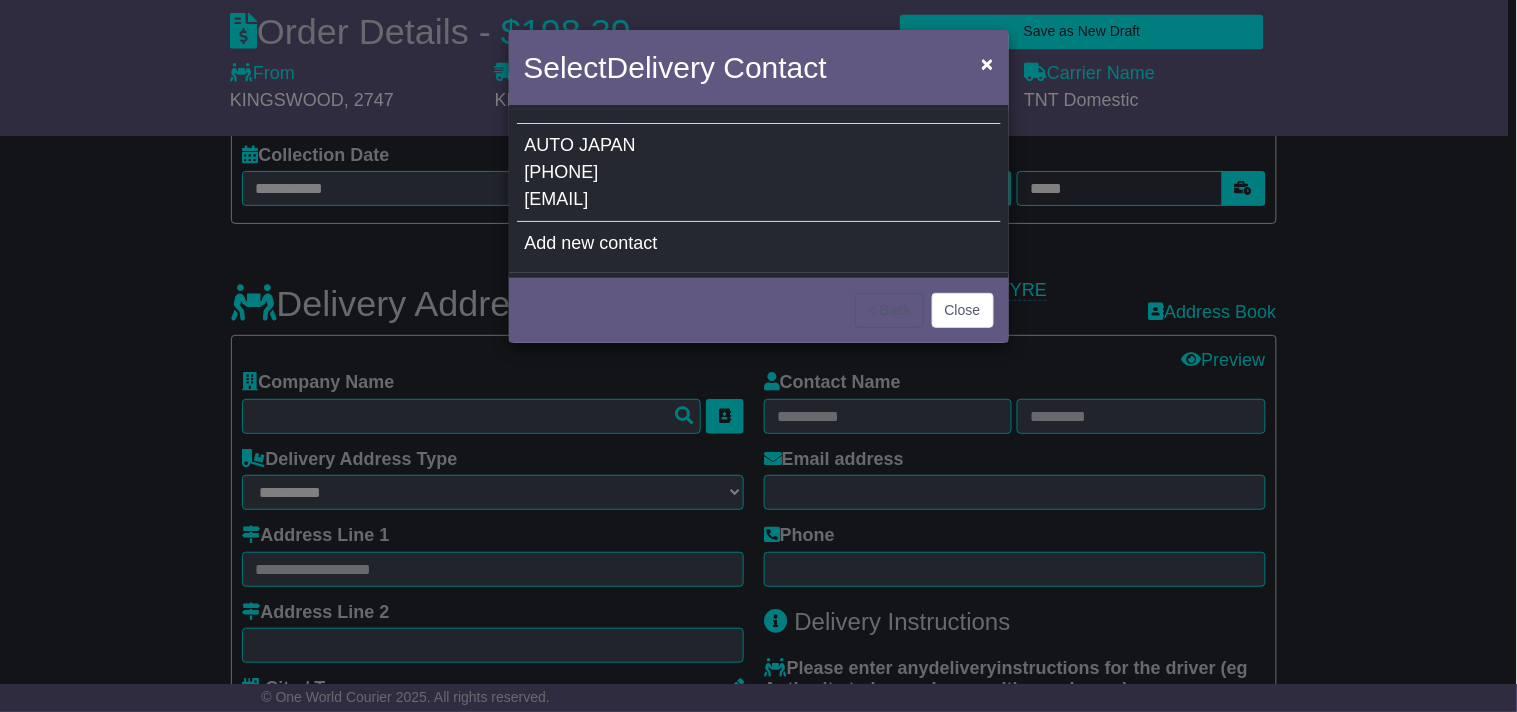 click on "AUTO JAPAN
0417146142
fauzer@autojapan.com.au" at bounding box center [759, 173] 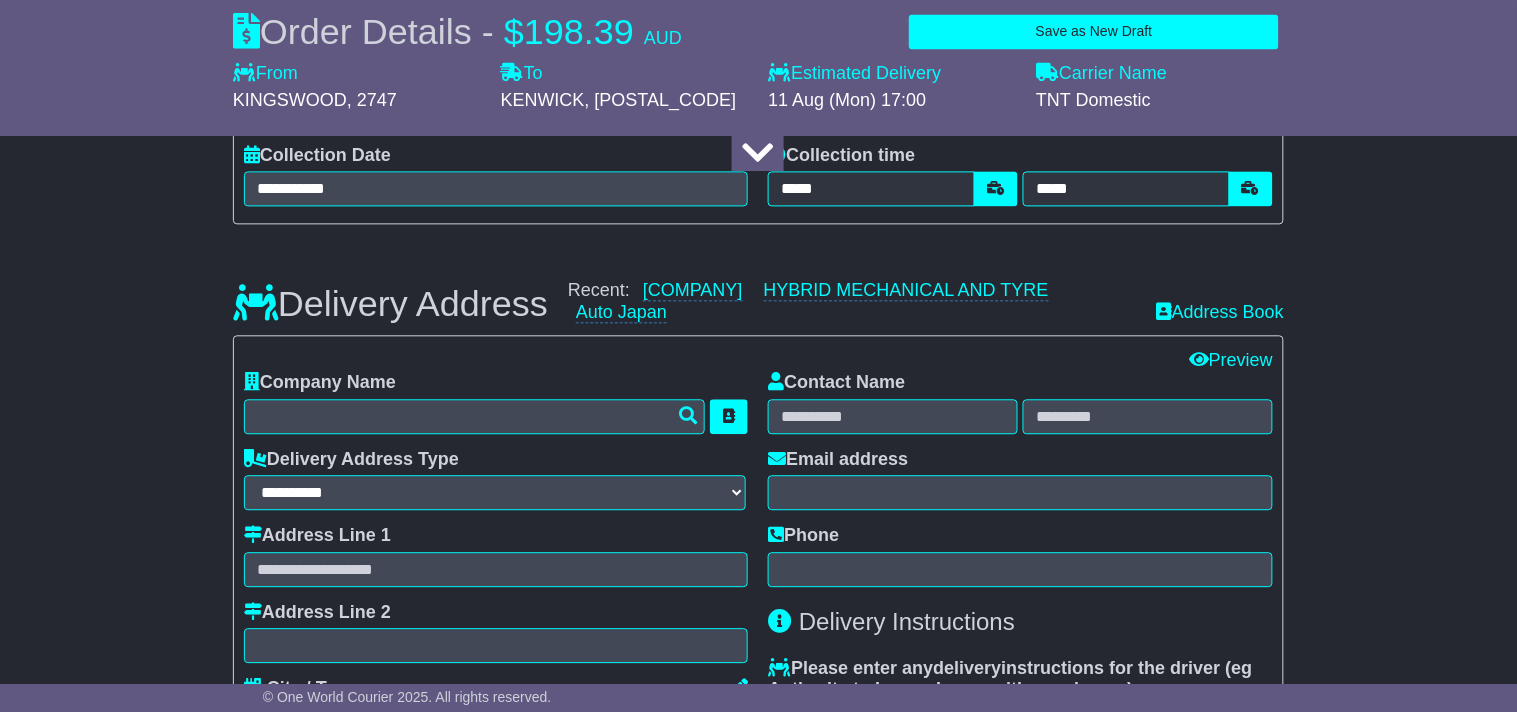 type on "**********" 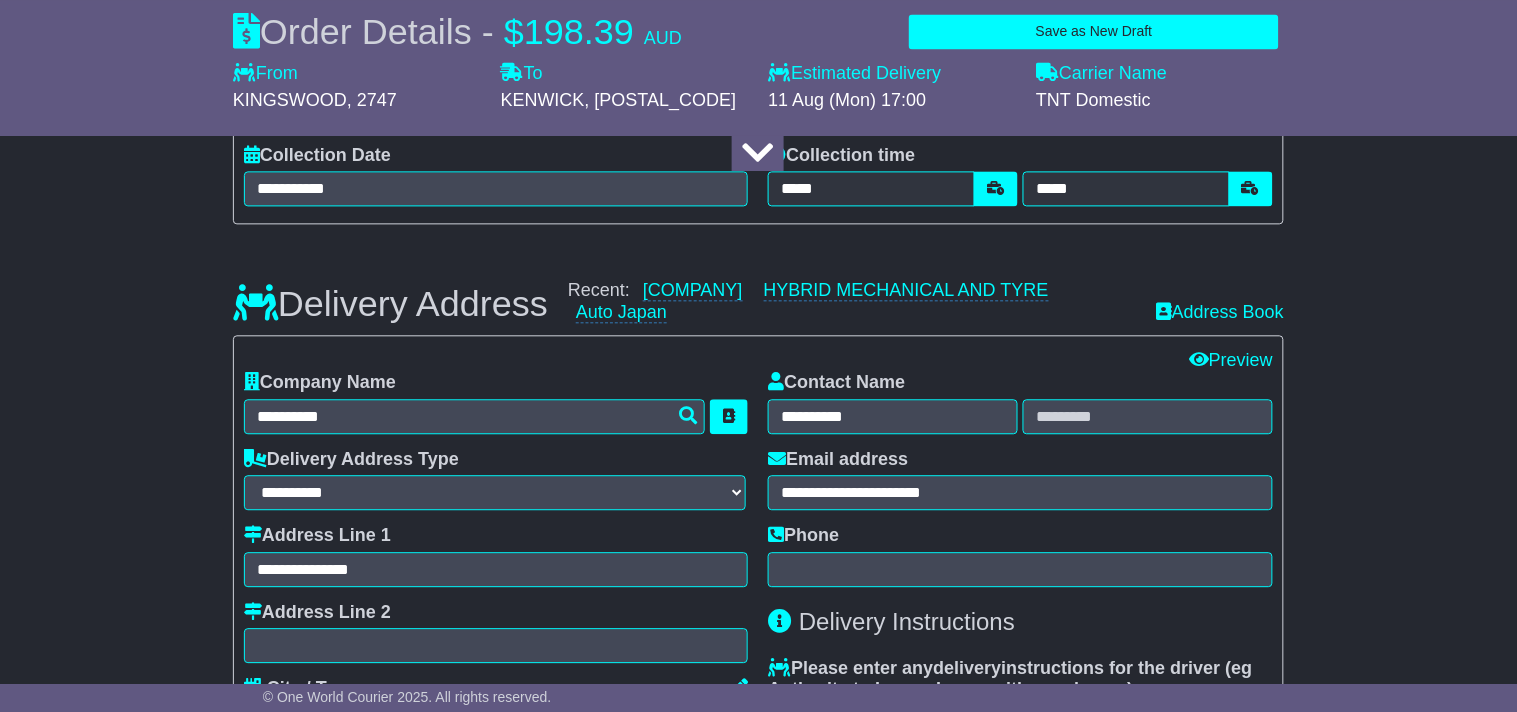 type on "**********" 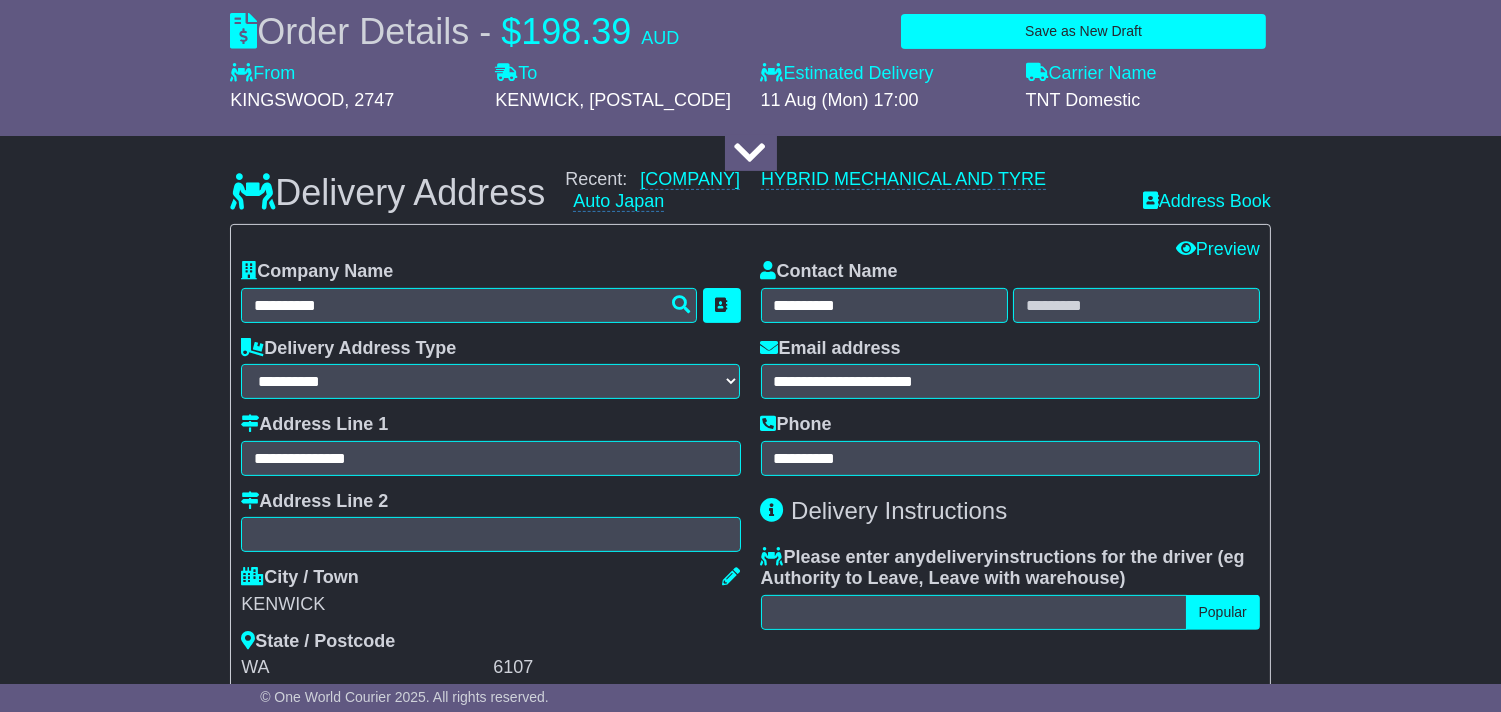 scroll, scrollTop: 1222, scrollLeft: 0, axis: vertical 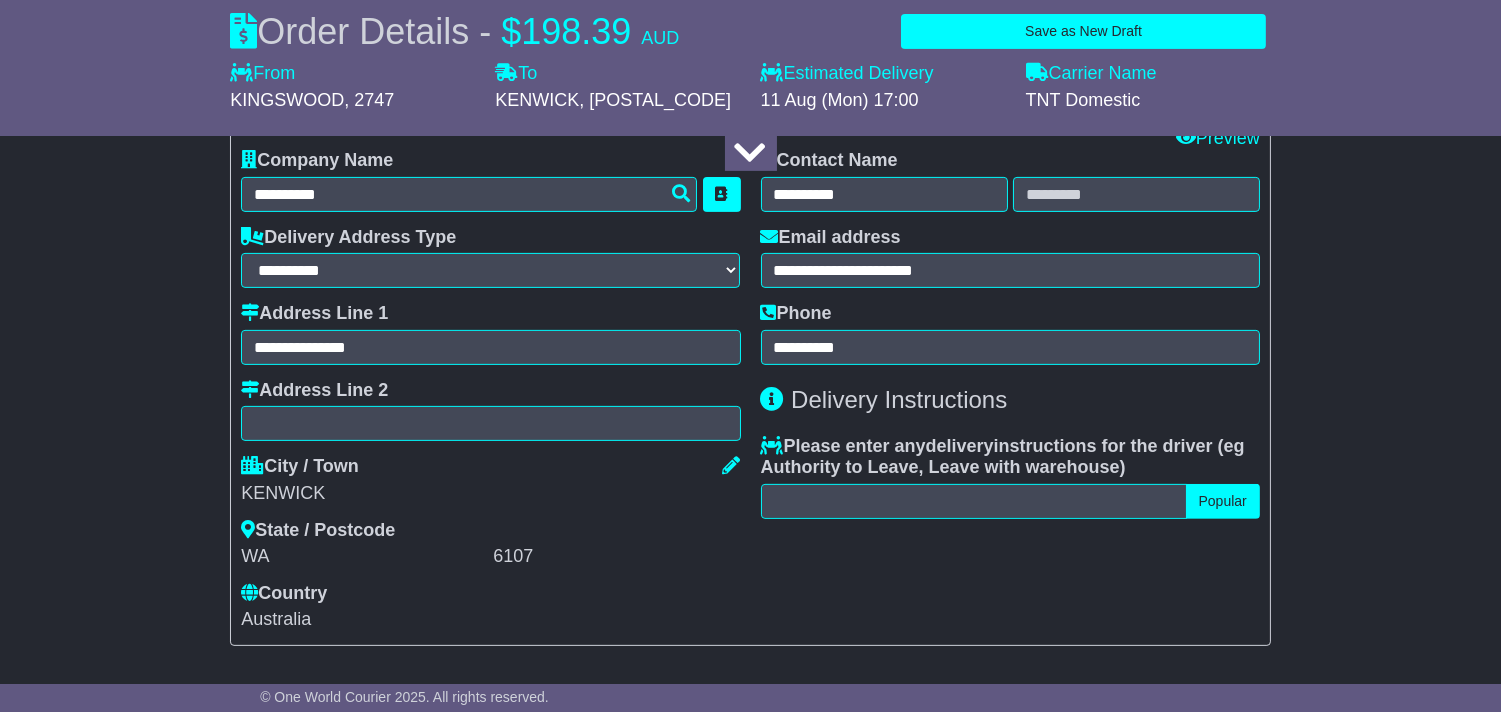 click on "Please enter any  delivery  instructions for the driver ( eg Authority to Leave, Leave with warehouse )
Popular
Authority to leave
Leave at front door
Leave at back door
Leave with reception" at bounding box center (1010, 477) 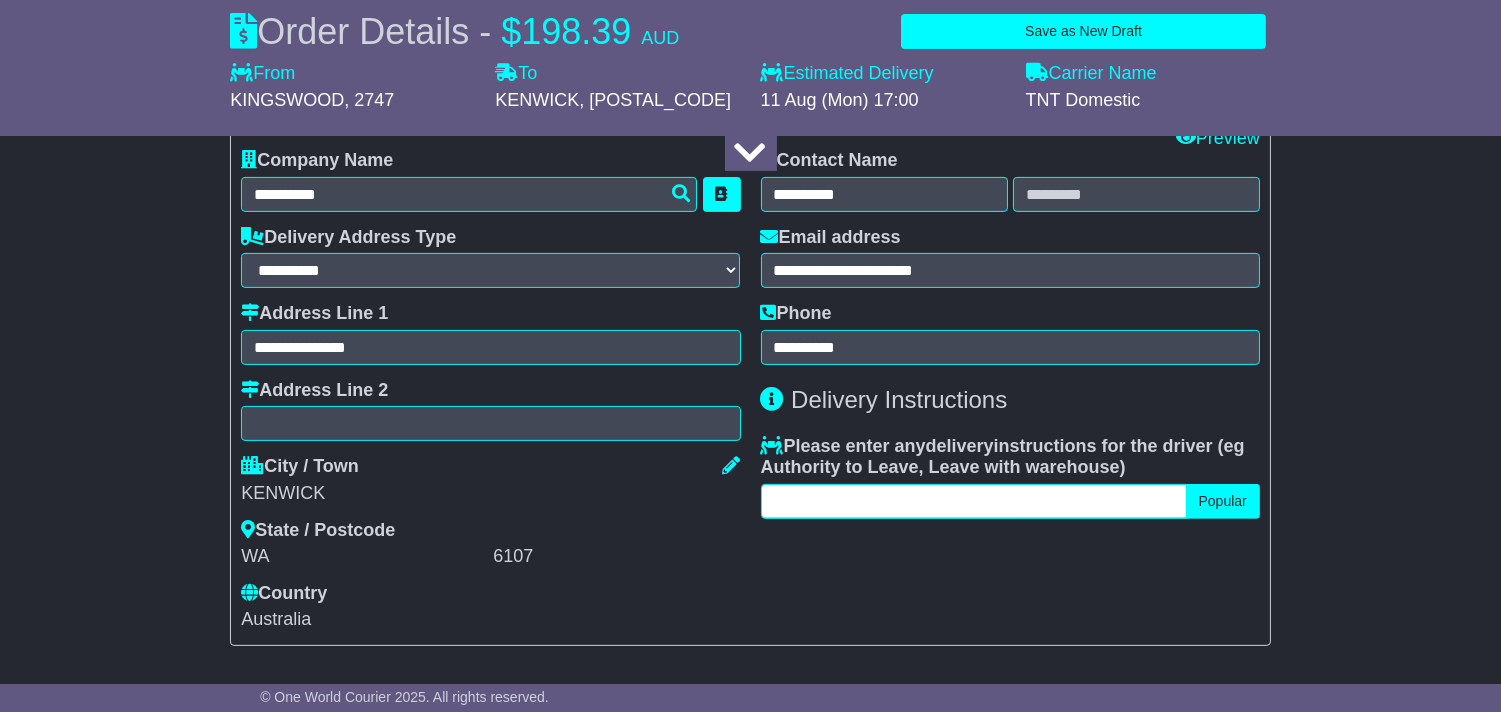 click at bounding box center (974, 501) 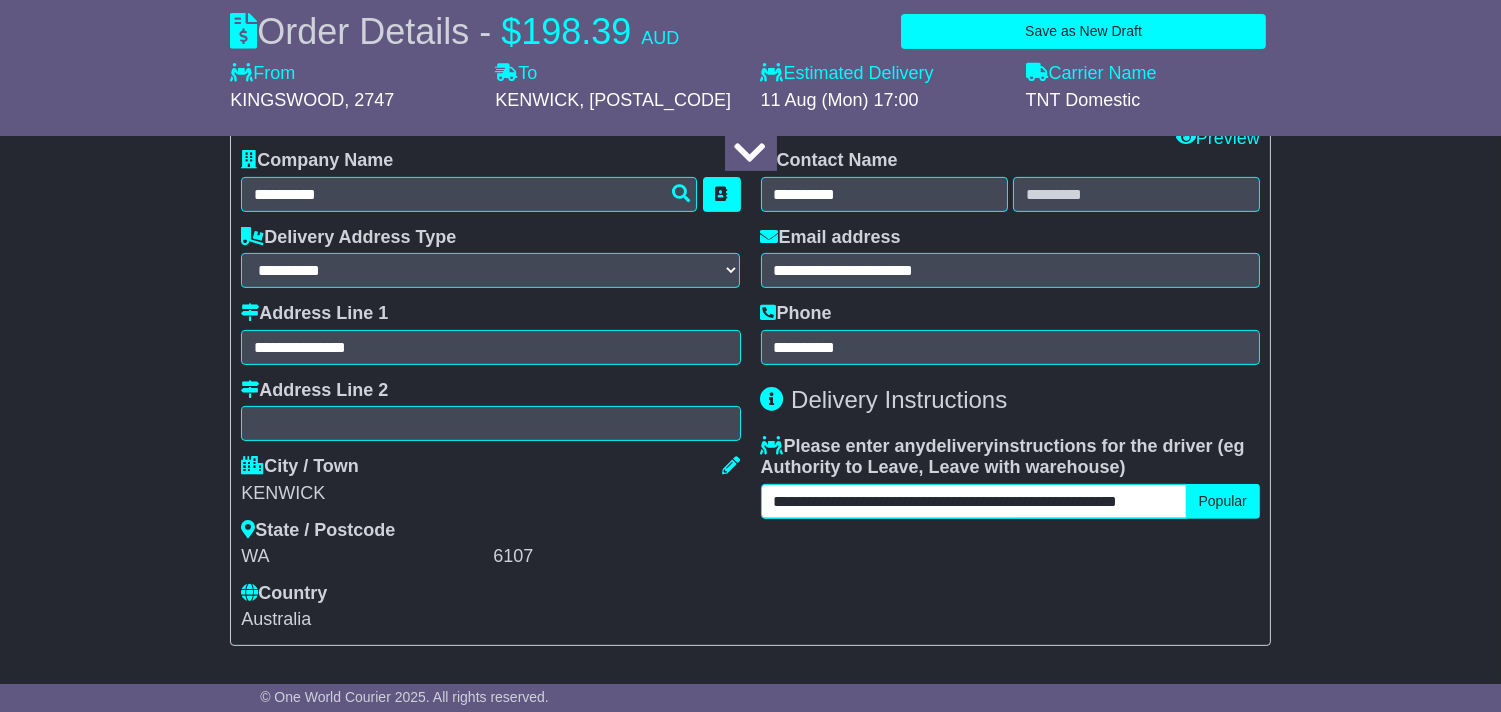 scroll, scrollTop: 0, scrollLeft: 38, axis: horizontal 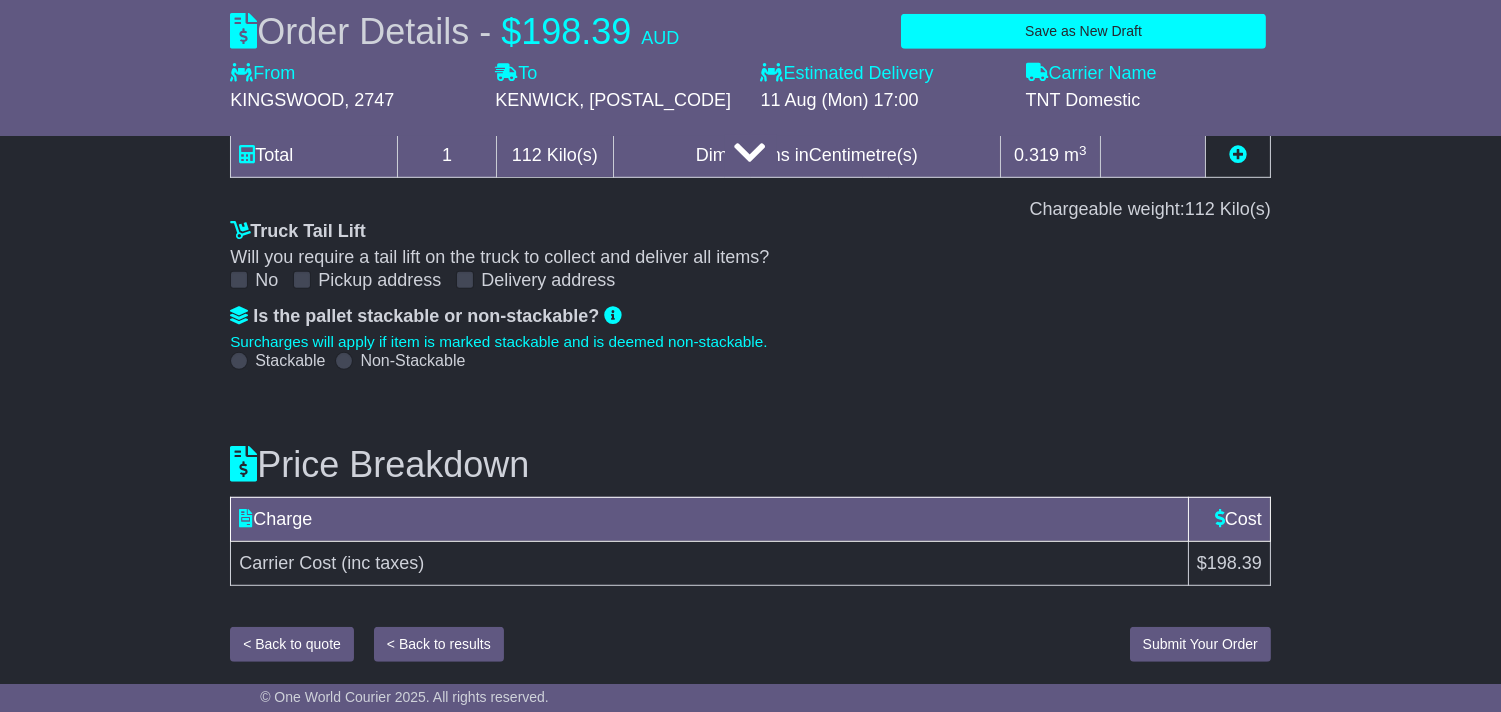 type on "**********" 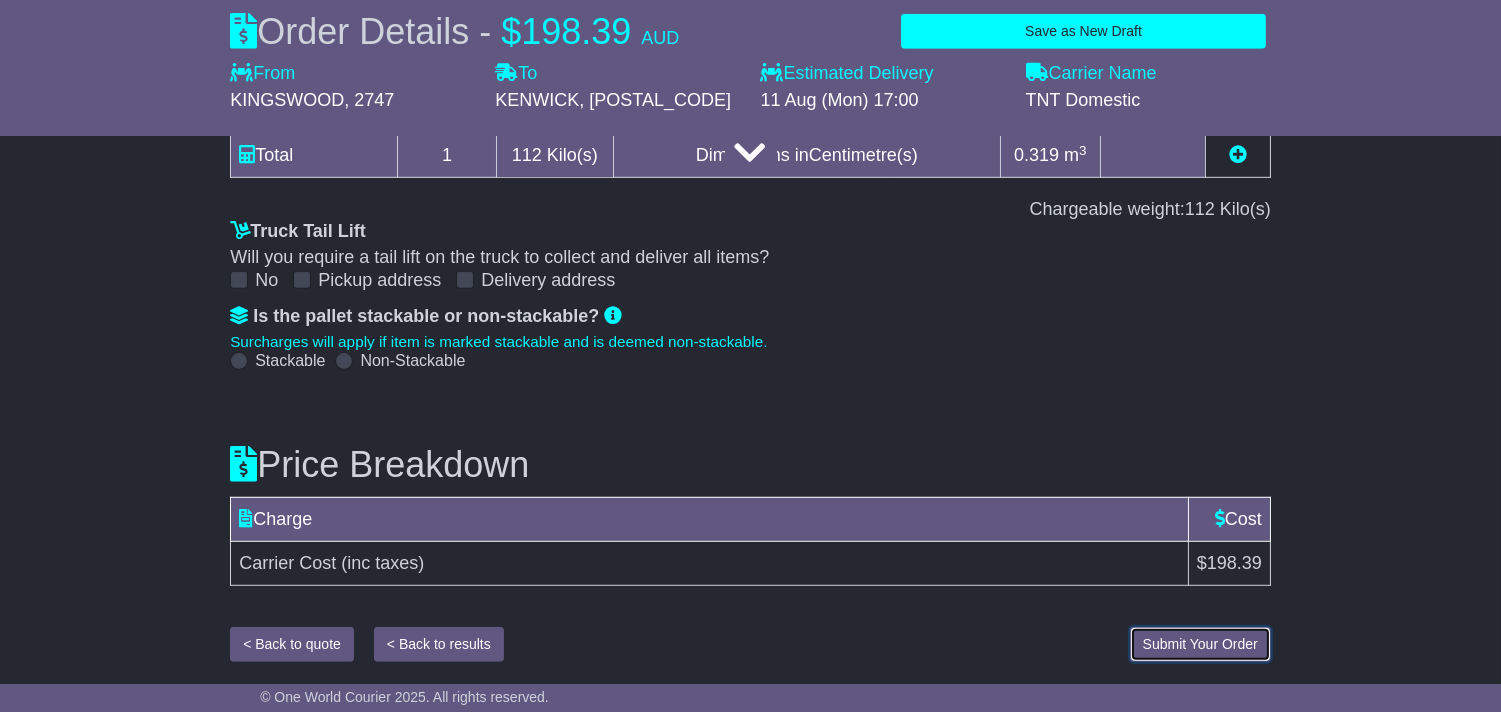 click on "Submit Your Order" at bounding box center (1200, 644) 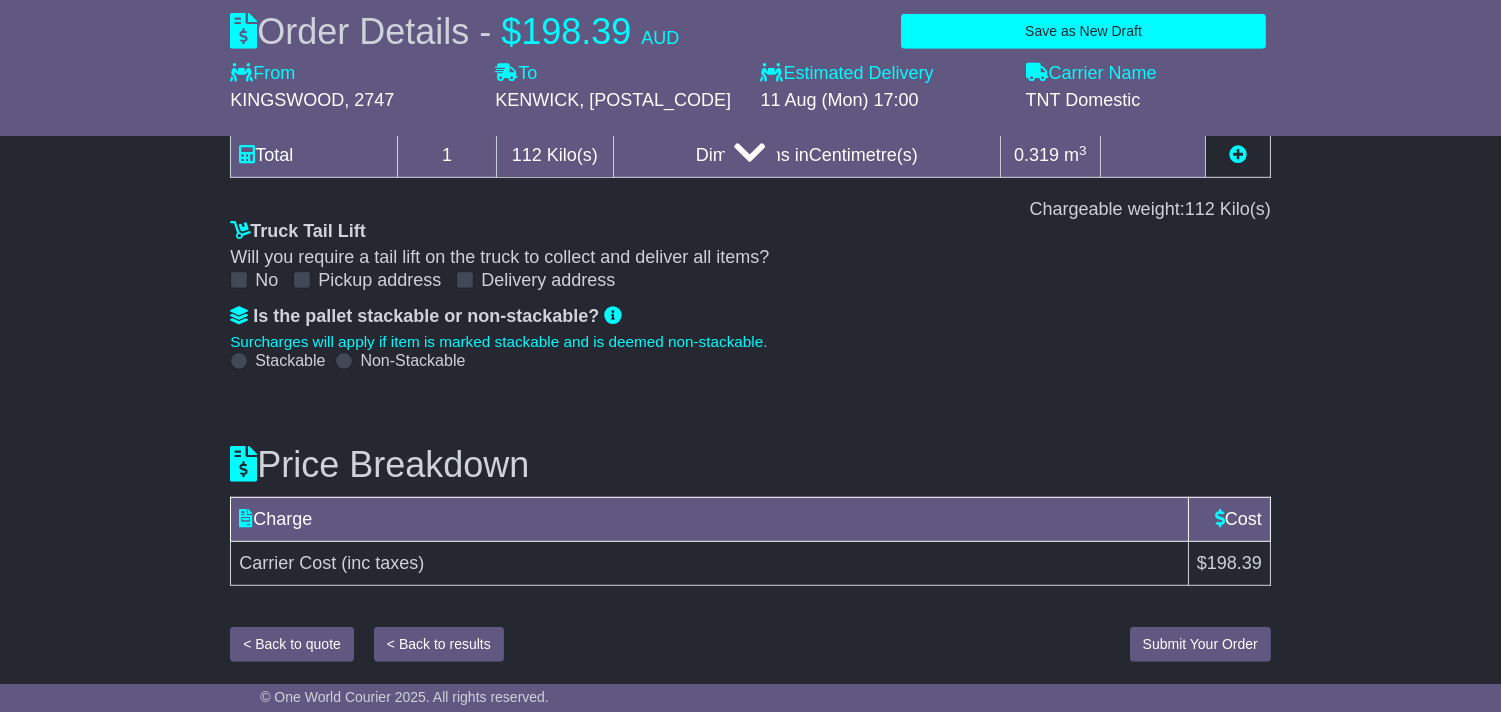 scroll, scrollTop: 0, scrollLeft: 0, axis: both 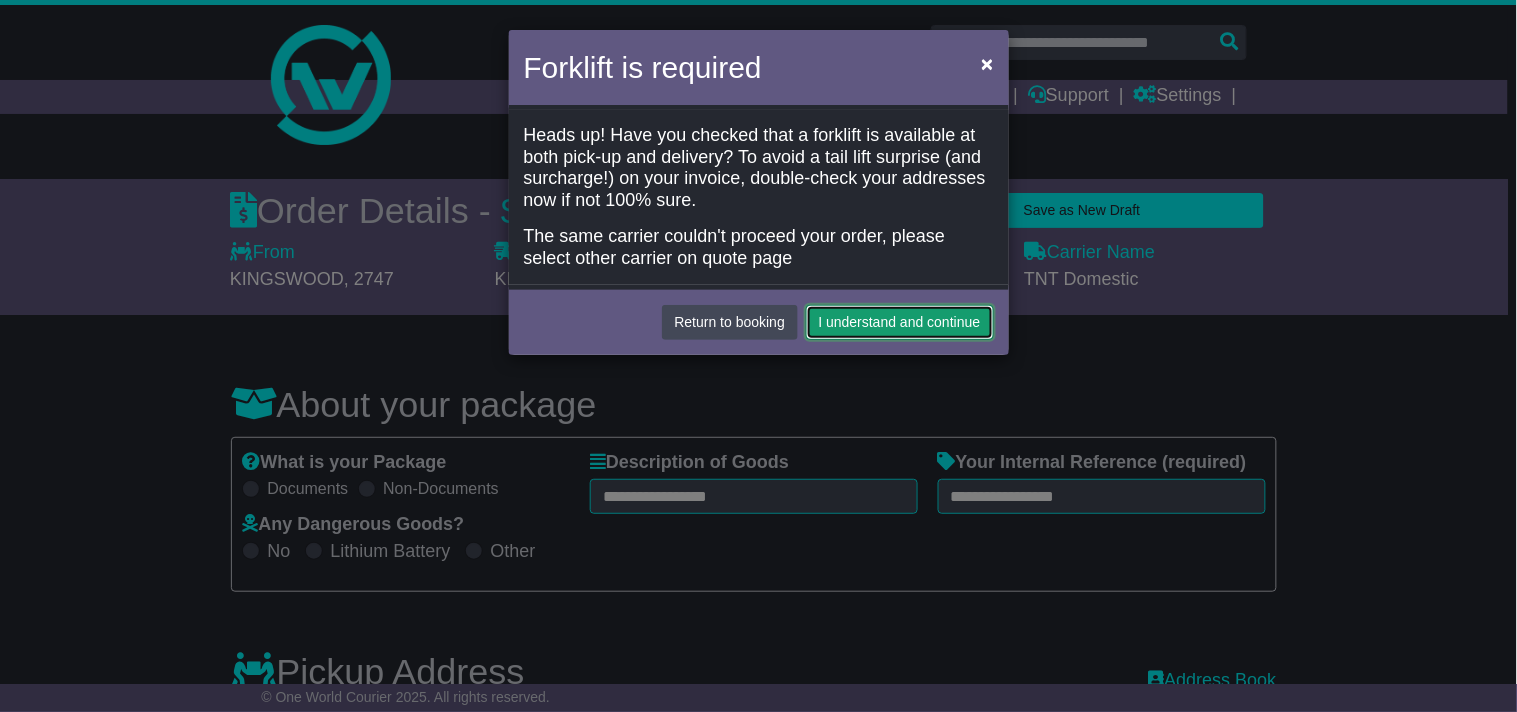 click on "I understand and continue" at bounding box center (900, 322) 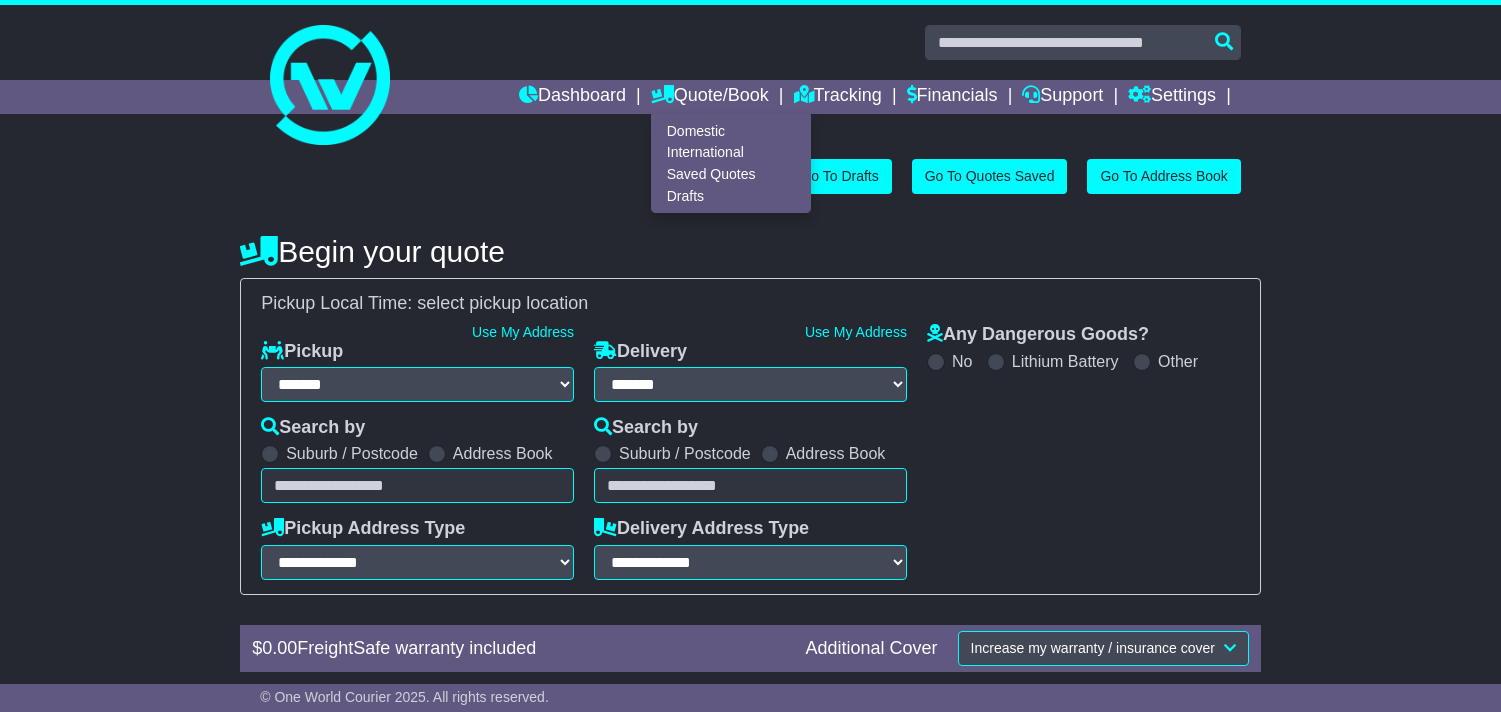 select on "**" 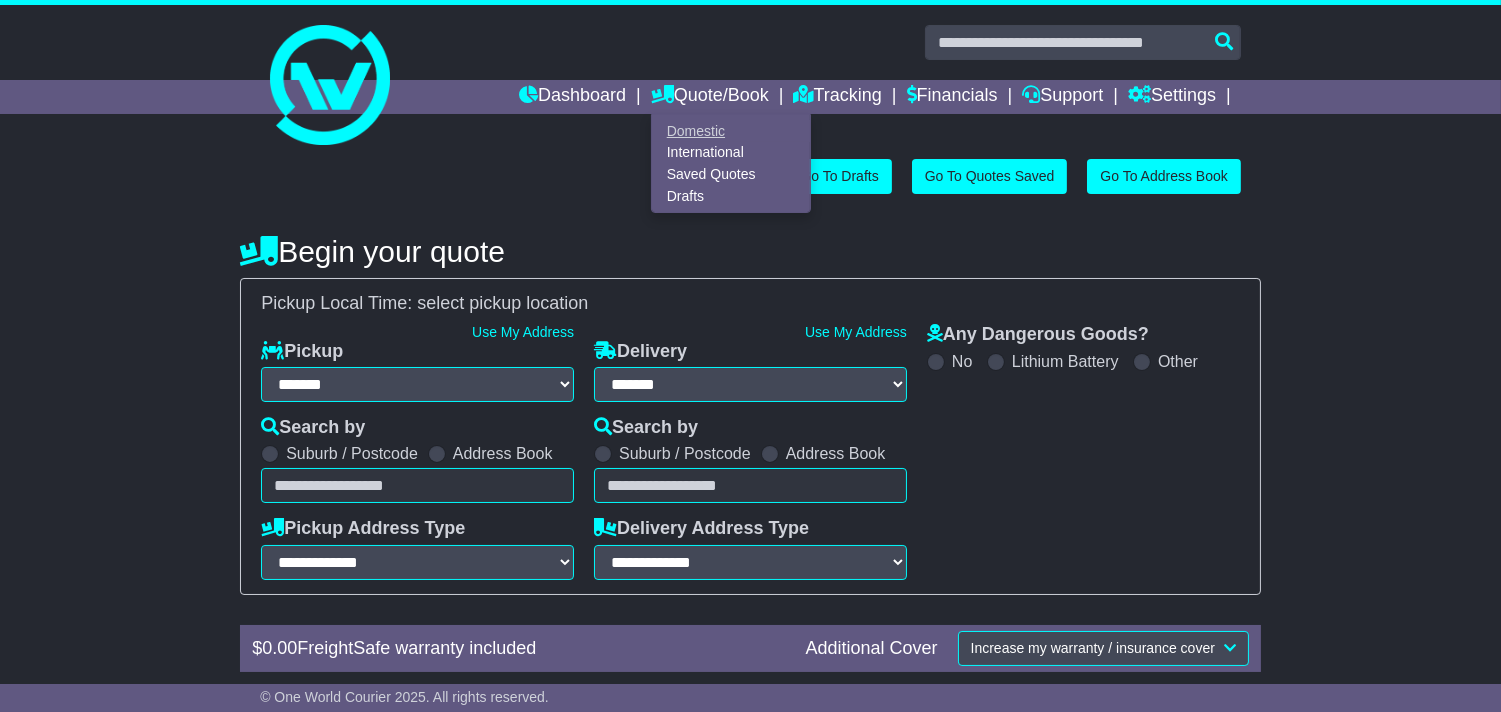 scroll, scrollTop: 0, scrollLeft: 0, axis: both 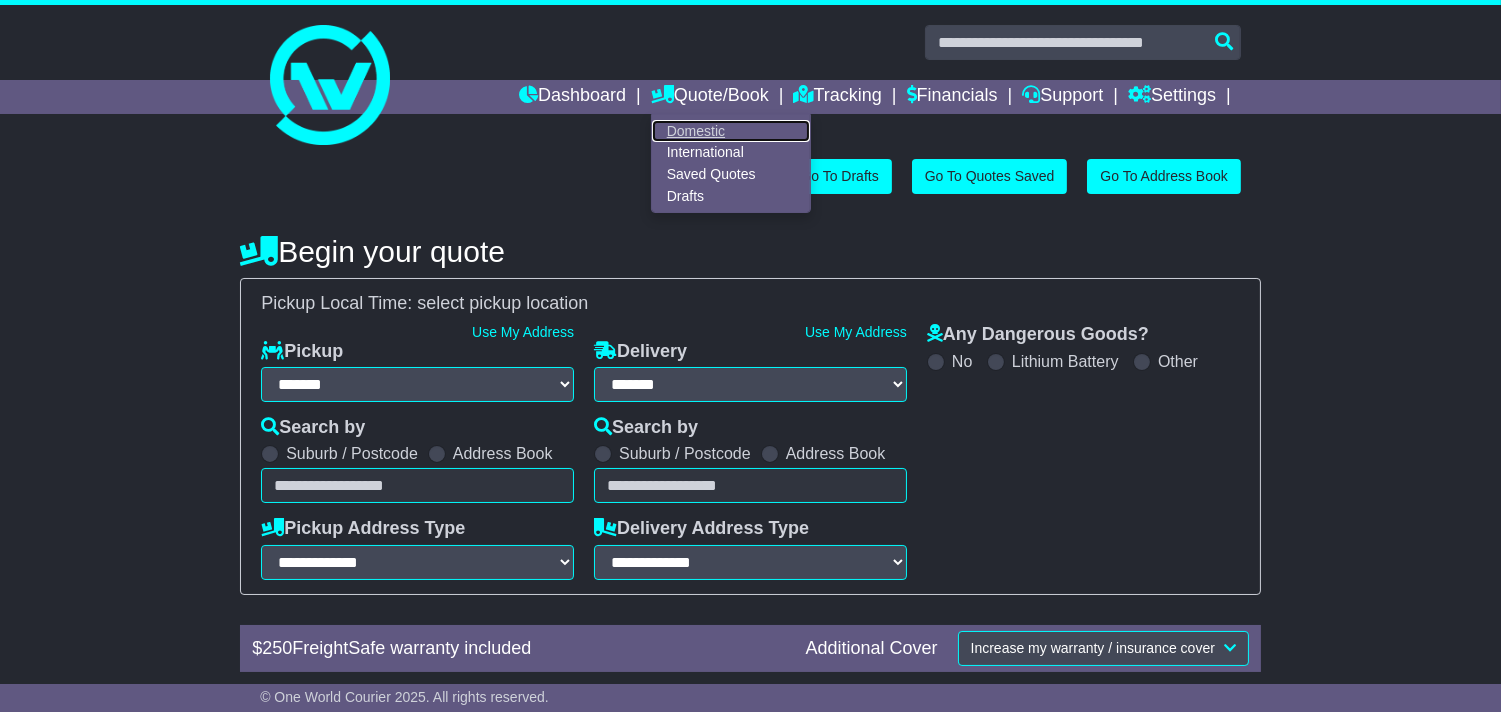click on "Domestic" at bounding box center (731, 131) 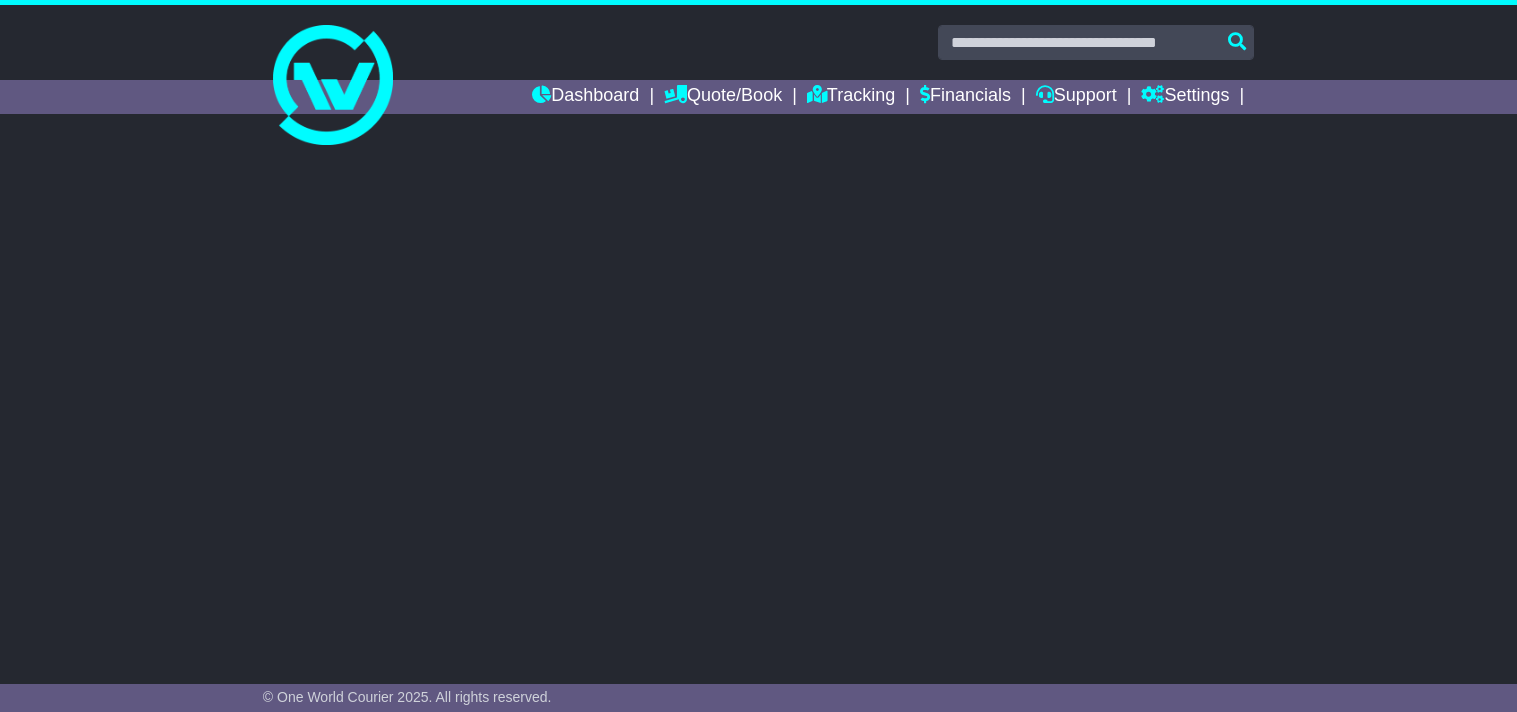 scroll, scrollTop: 0, scrollLeft: 0, axis: both 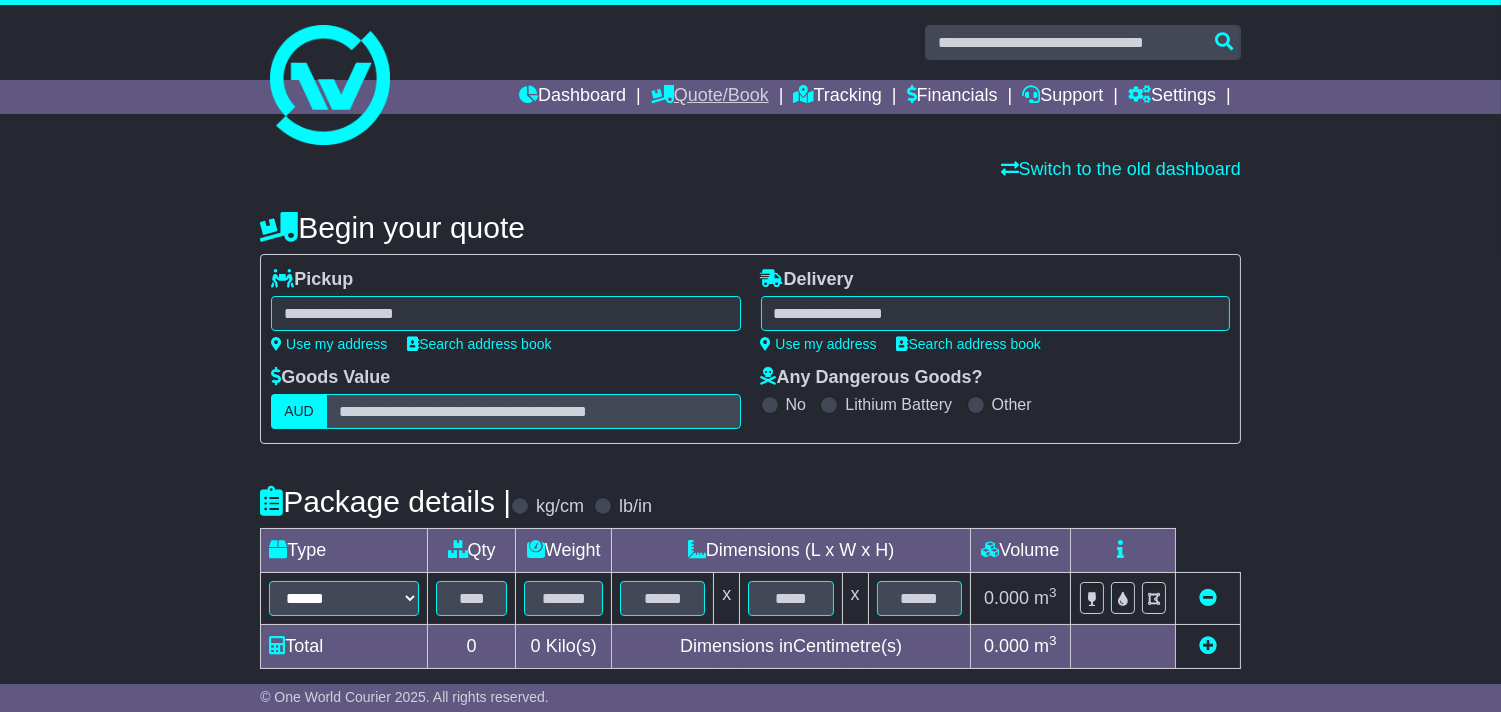 click on "Quote/Book" at bounding box center (710, 97) 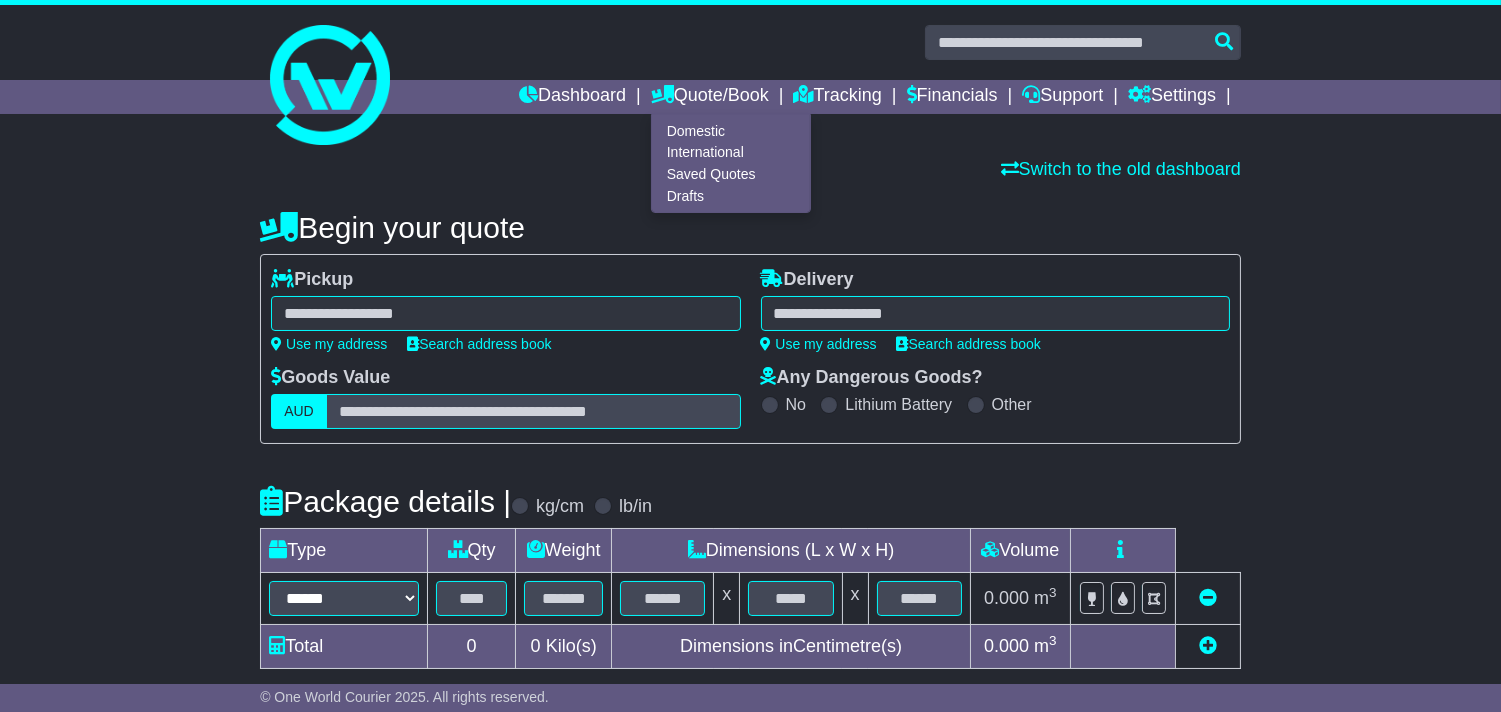drag, startPoint x: 921, startPoint y: 147, endPoint x: 995, endPoint y: 167, distance: 76.655075 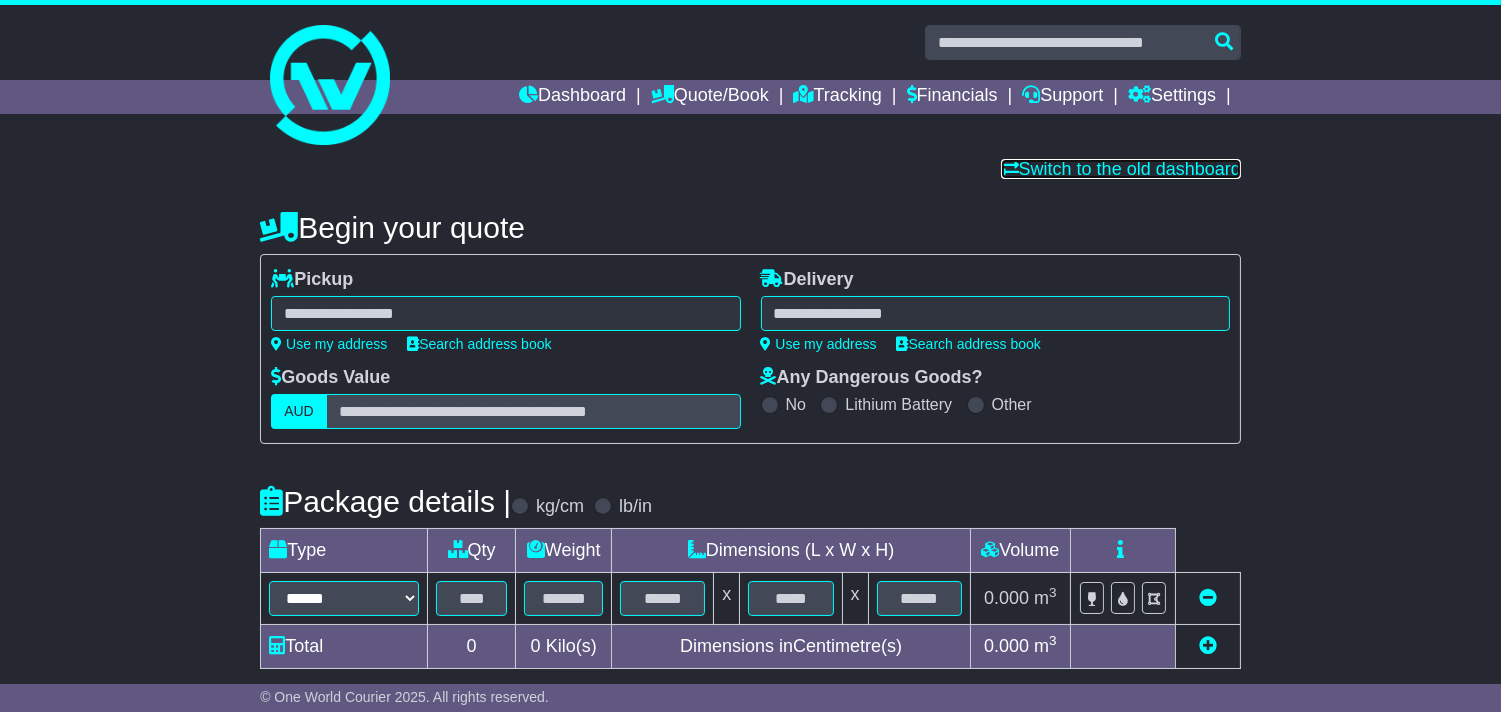 click at bounding box center [1010, 168] 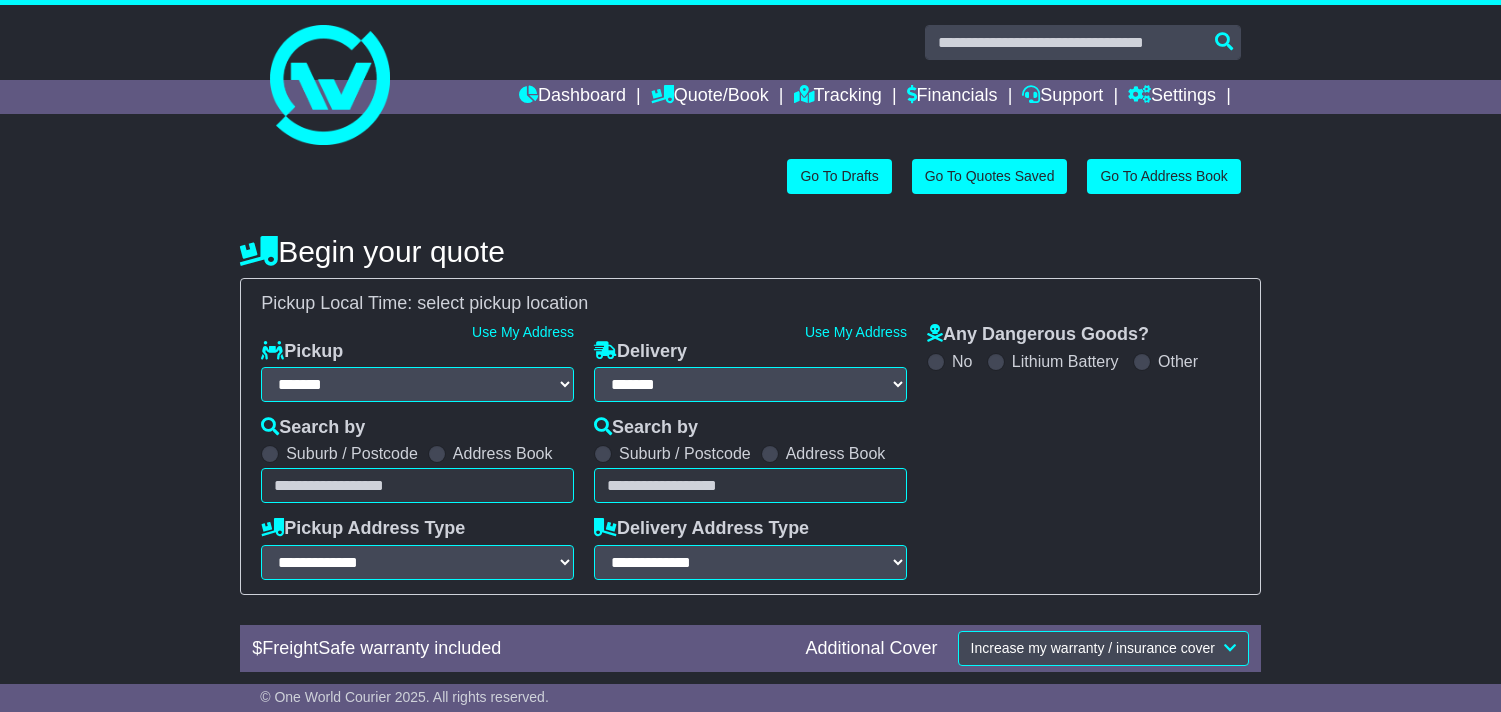 select on "**" 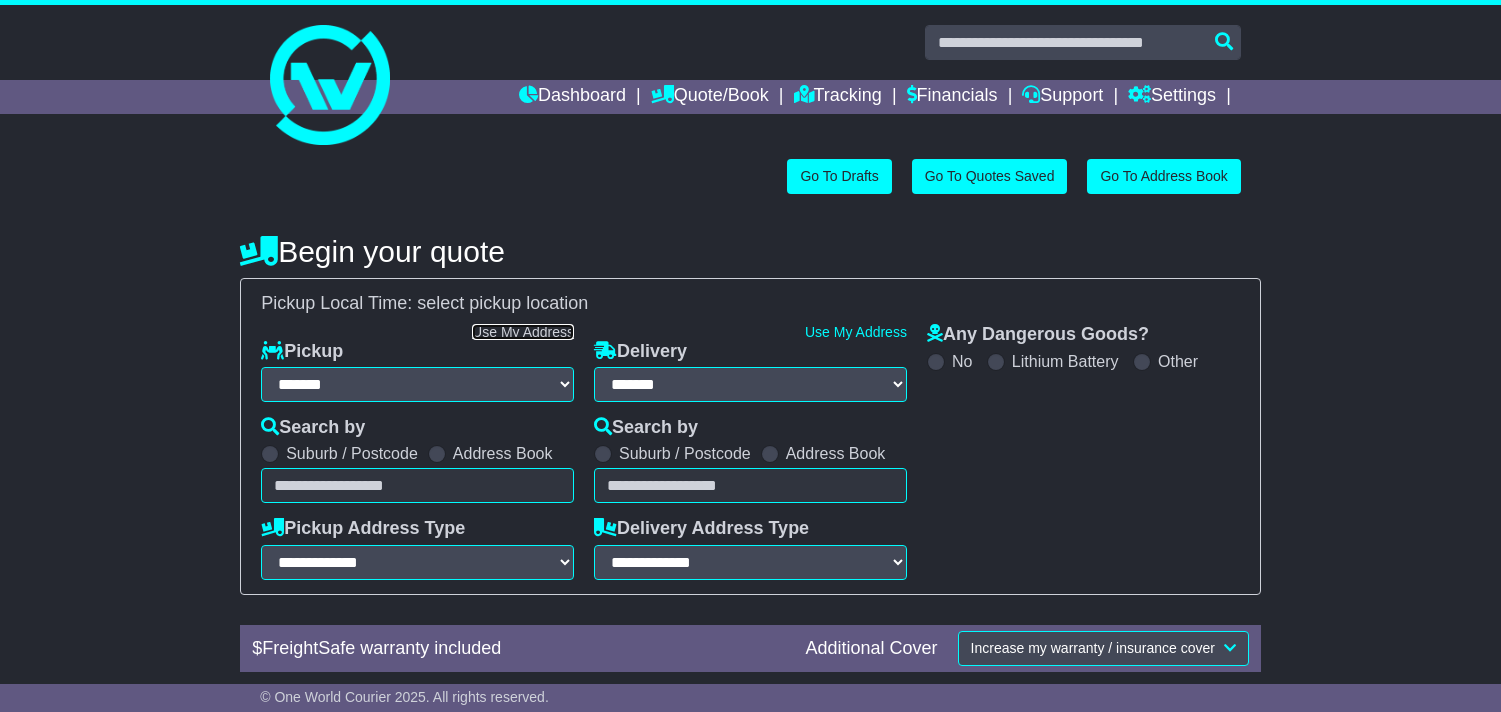 click on "Use My Address" at bounding box center (523, 332) 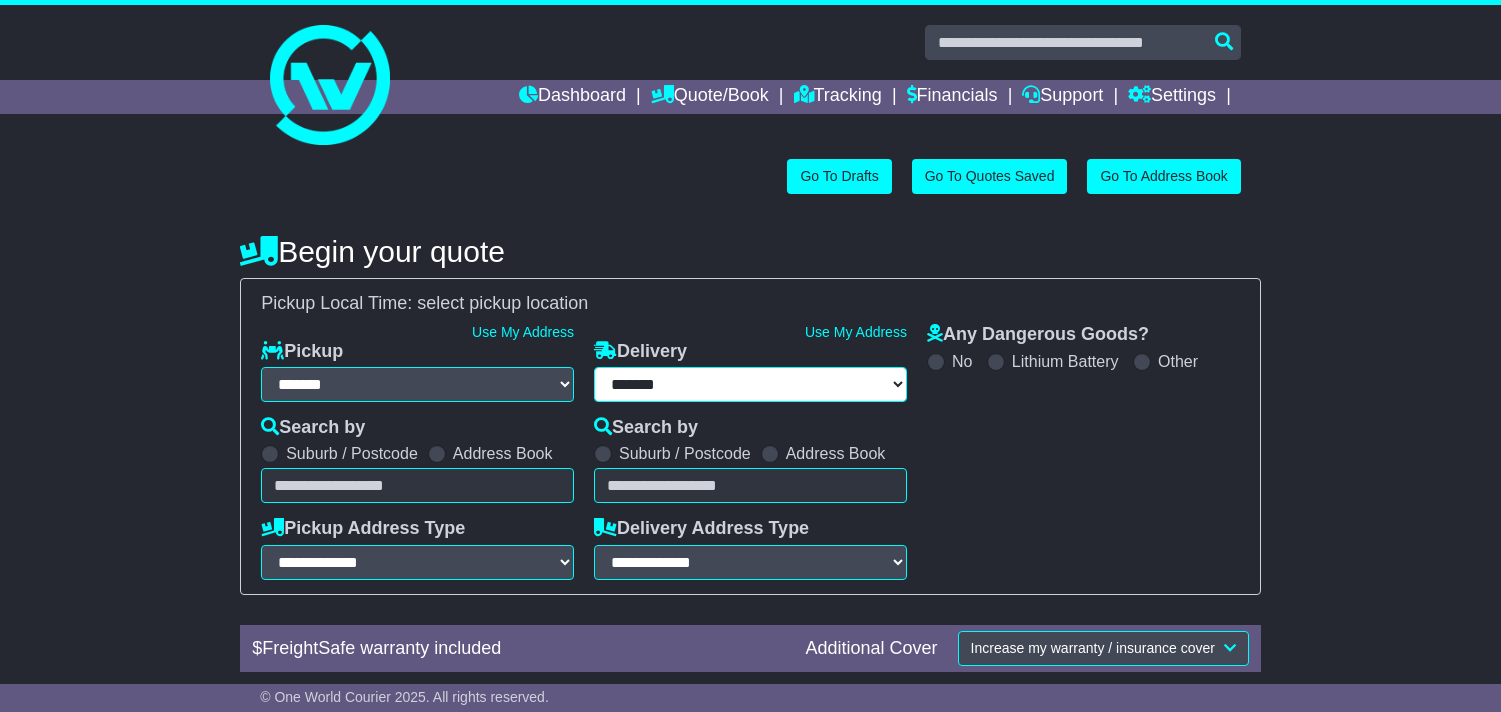 type on "**********" 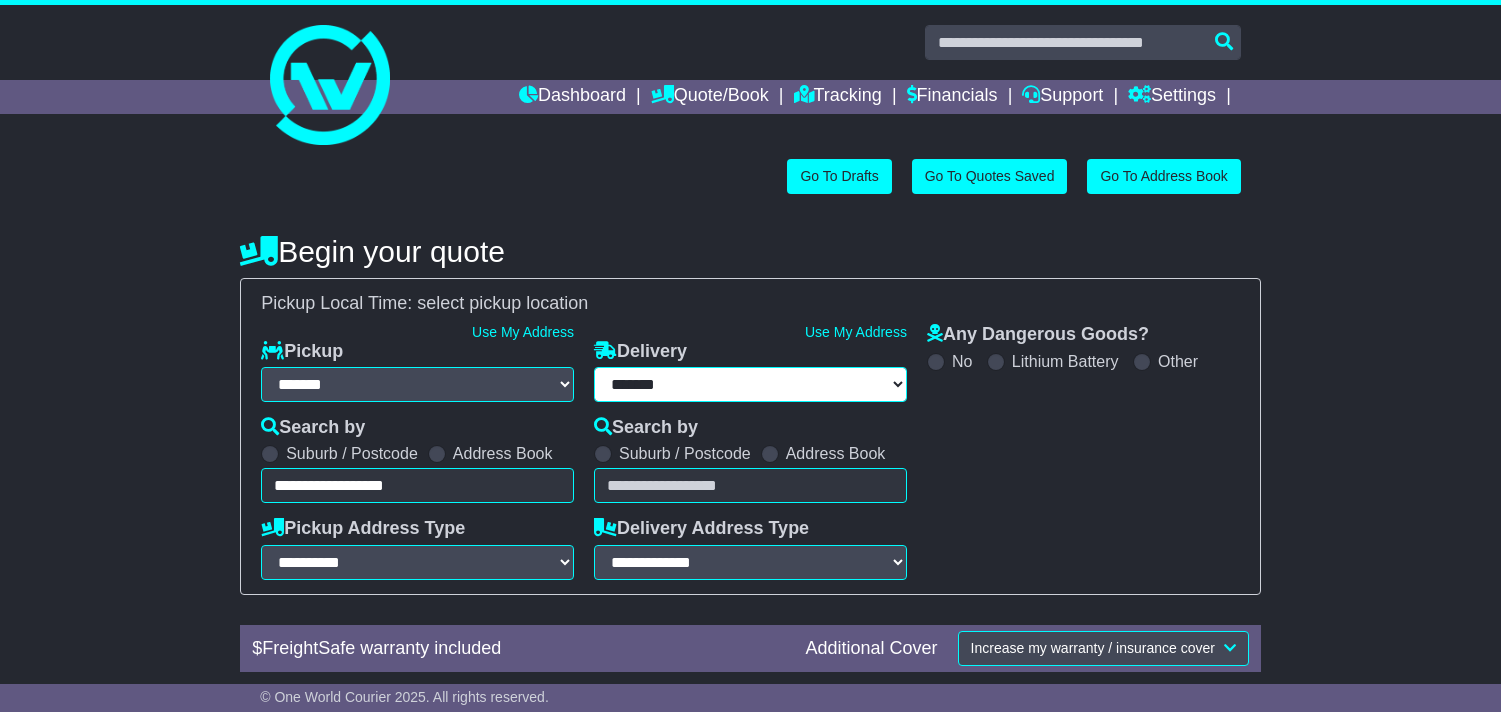 scroll, scrollTop: 0, scrollLeft: 0, axis: both 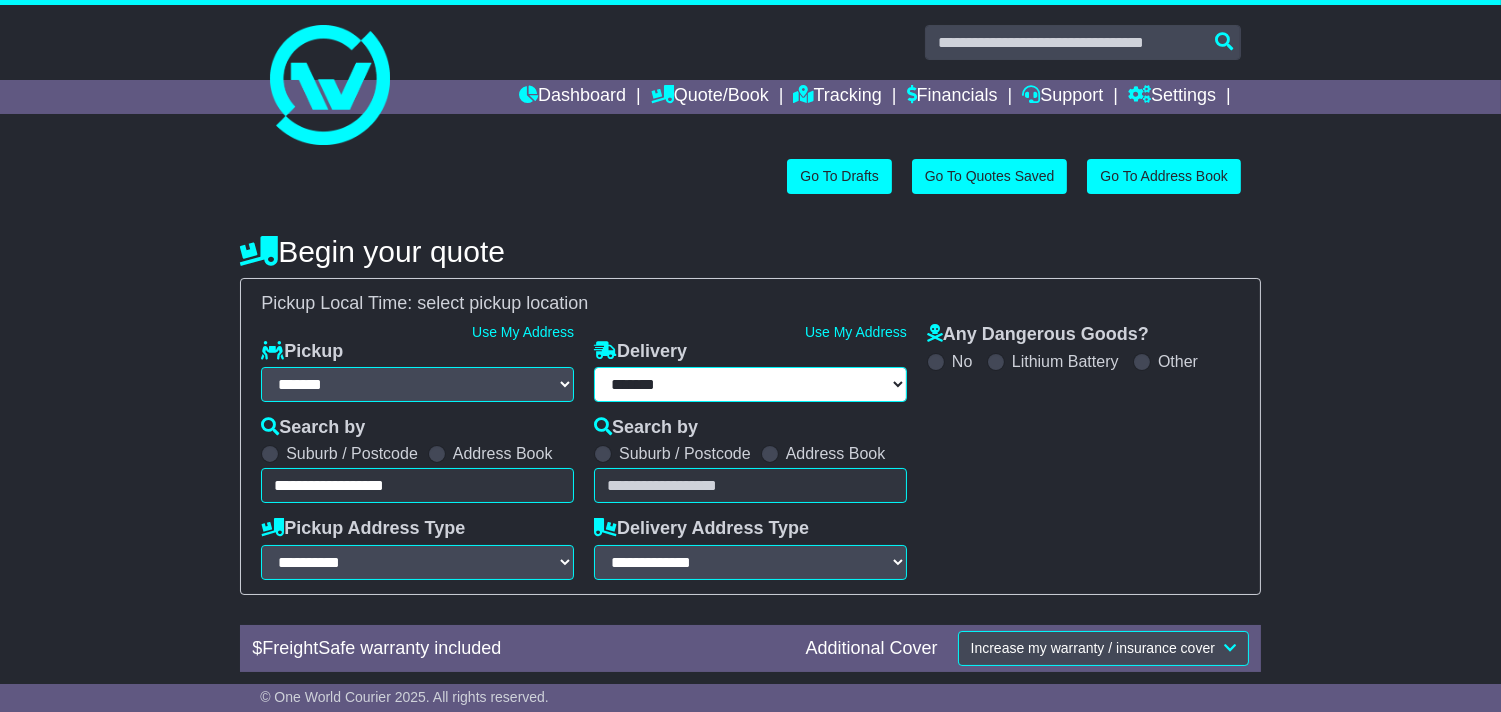 select 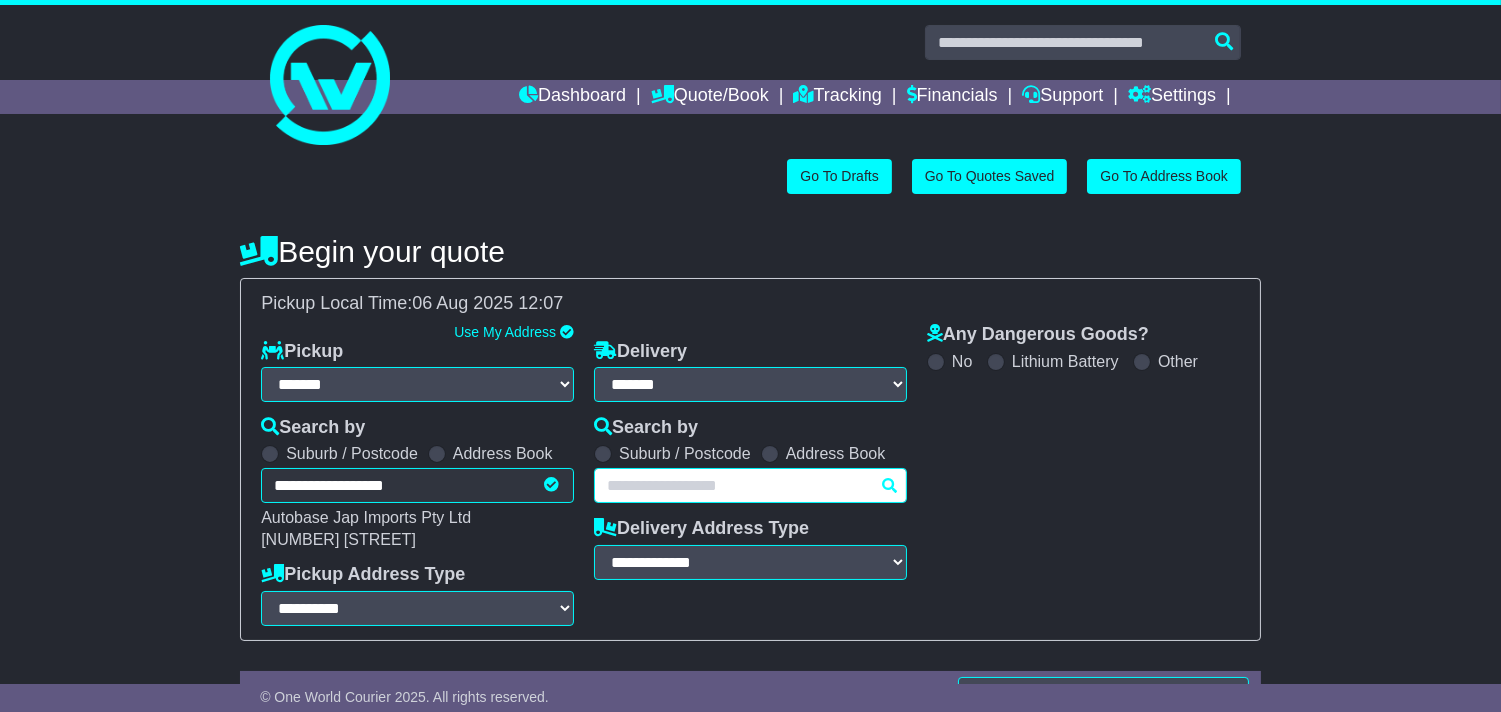 click at bounding box center [750, 485] 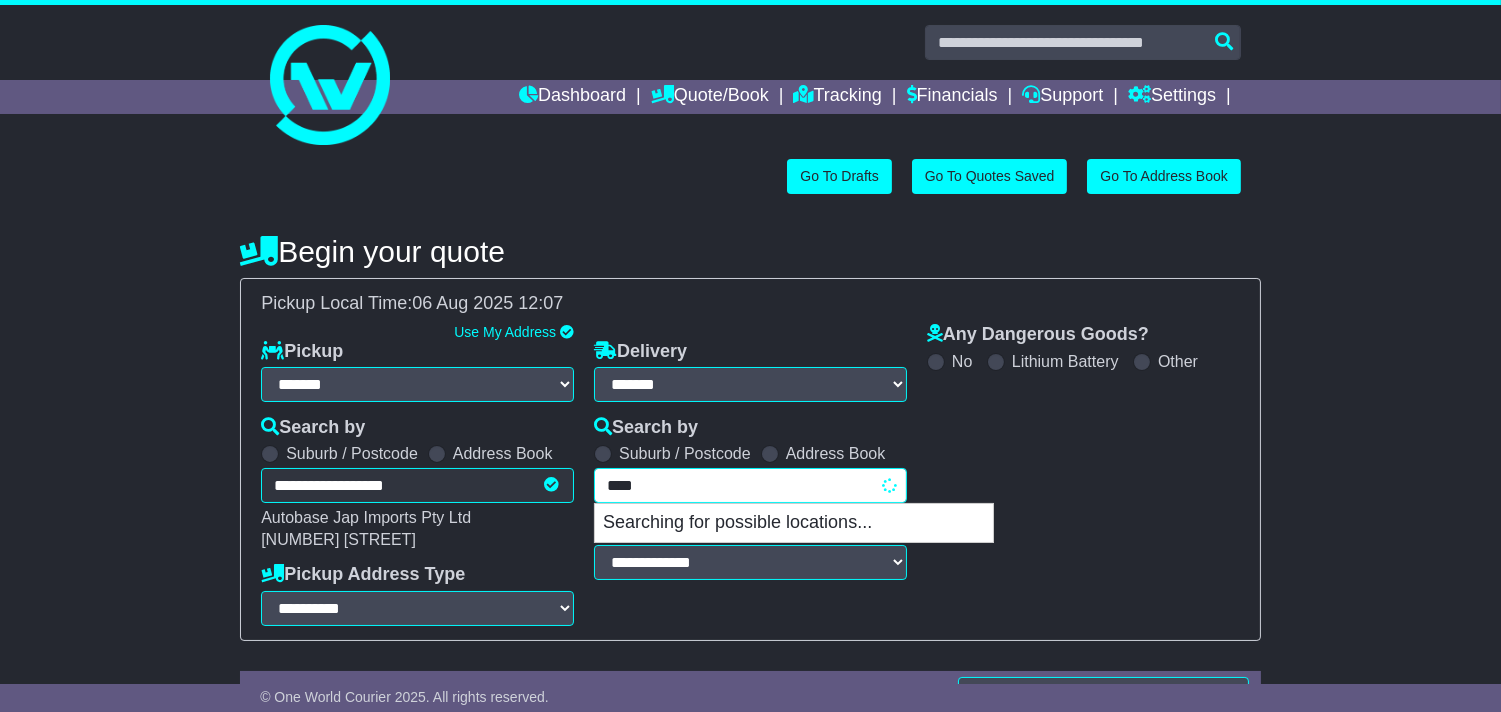 type on "*****" 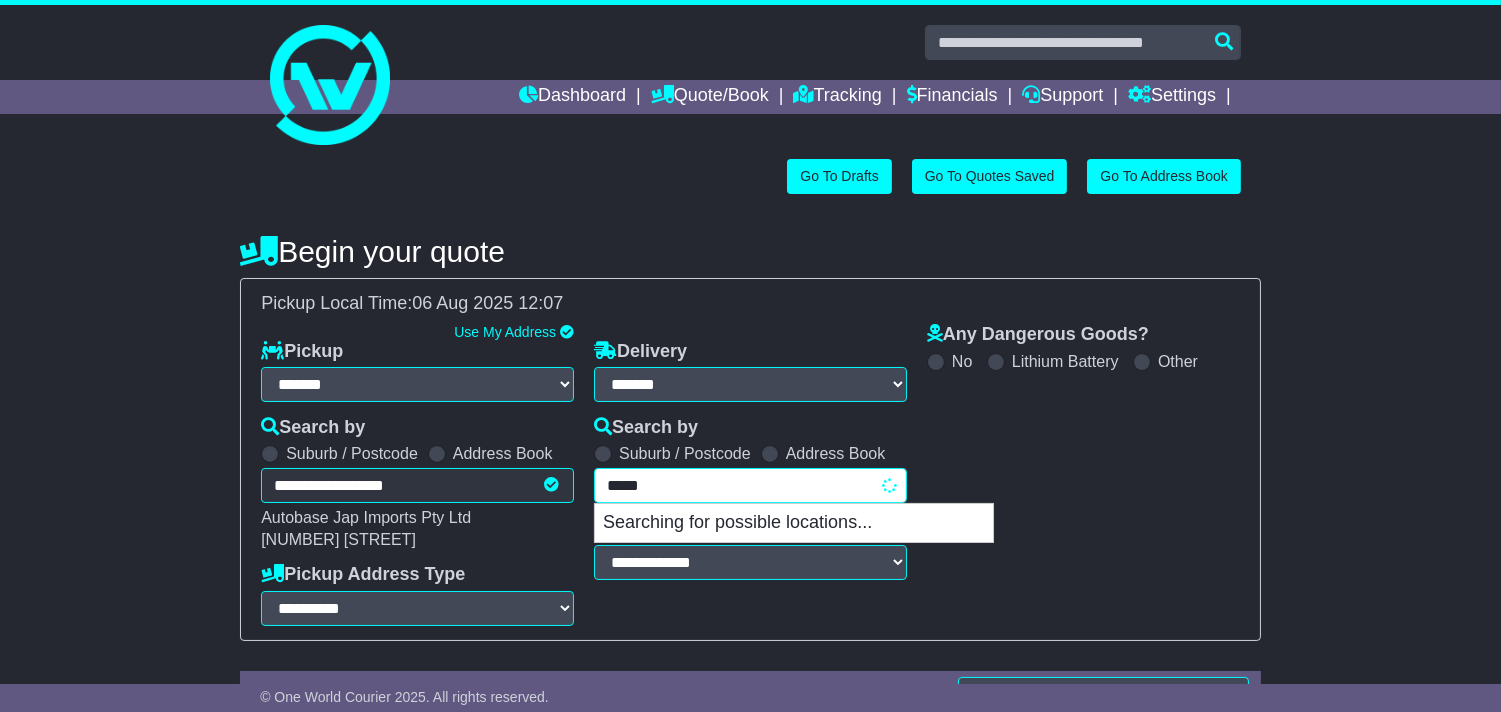 scroll, scrollTop: 222, scrollLeft: 0, axis: vertical 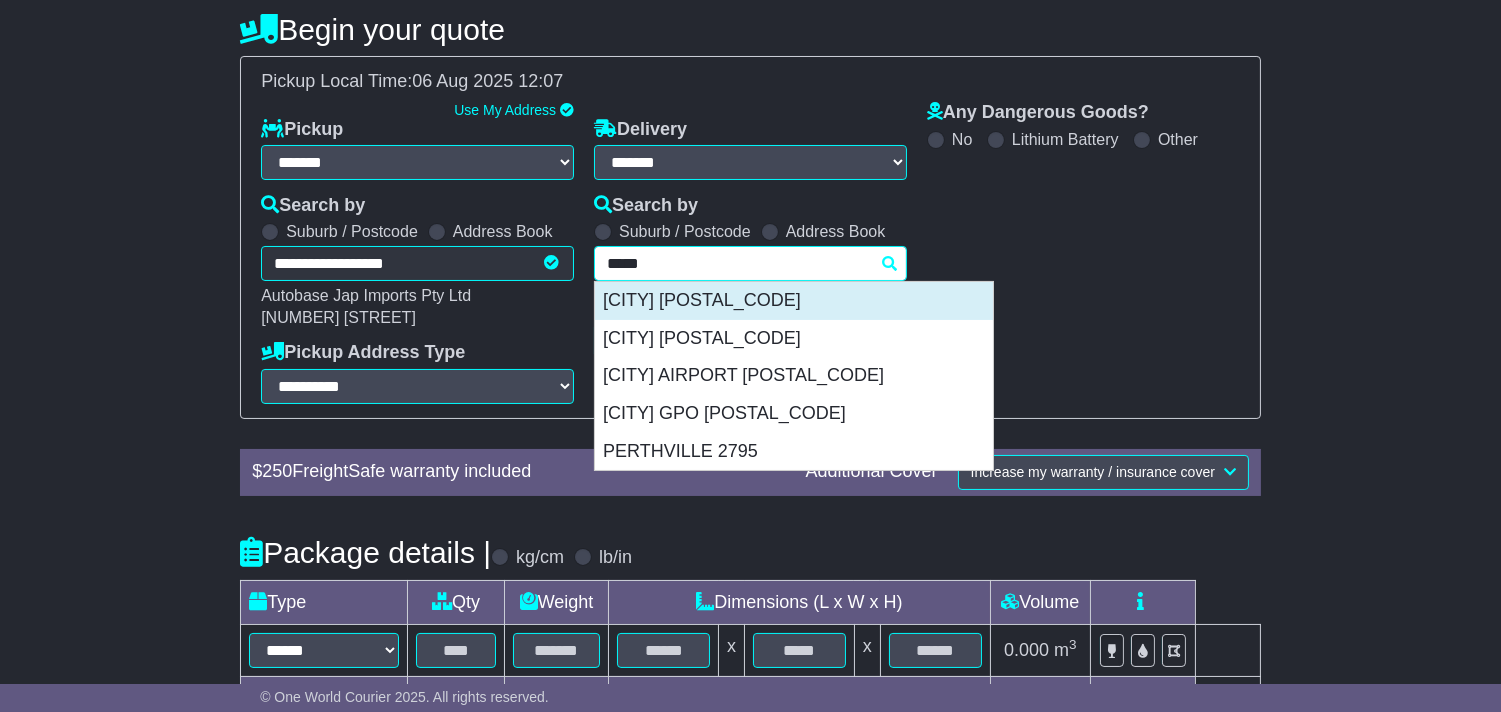 click on "PERTH 6000" at bounding box center [794, 301] 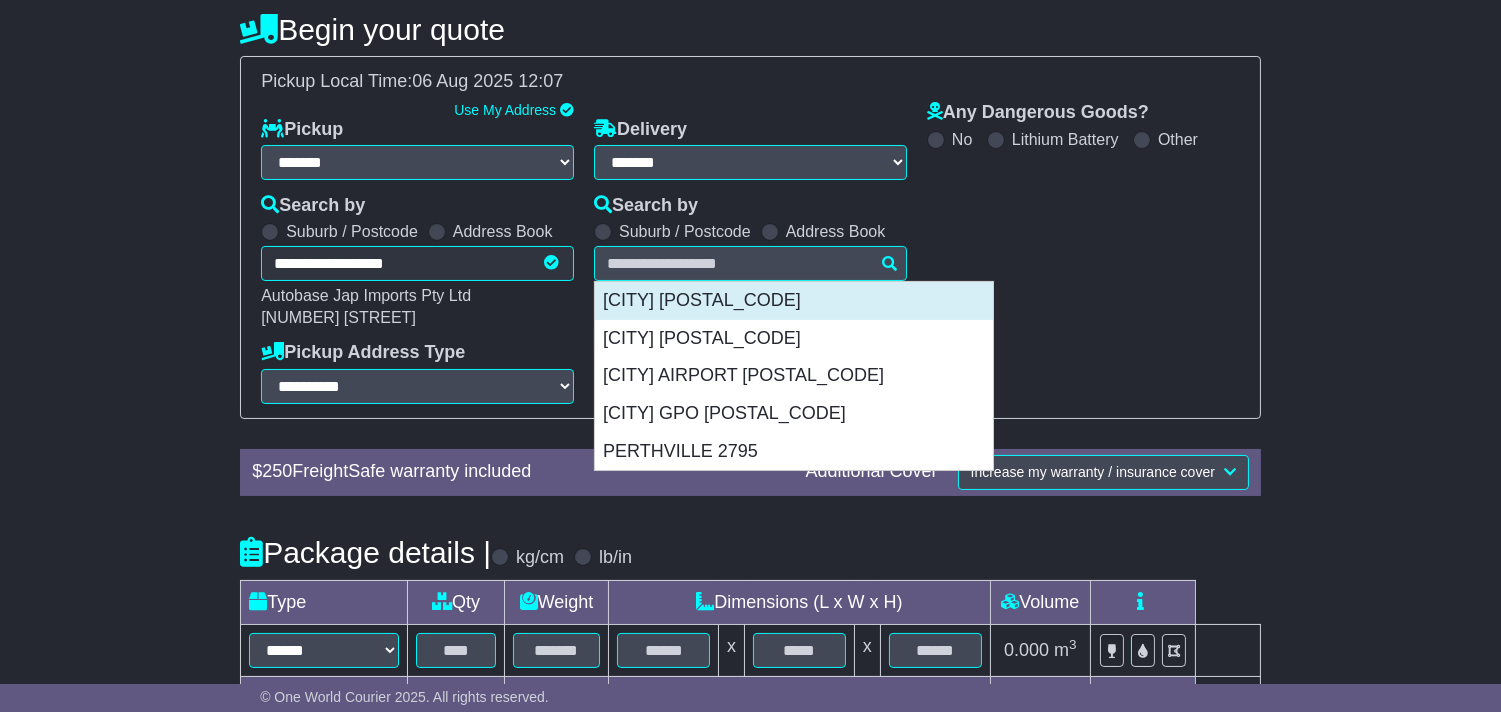 type on "**********" 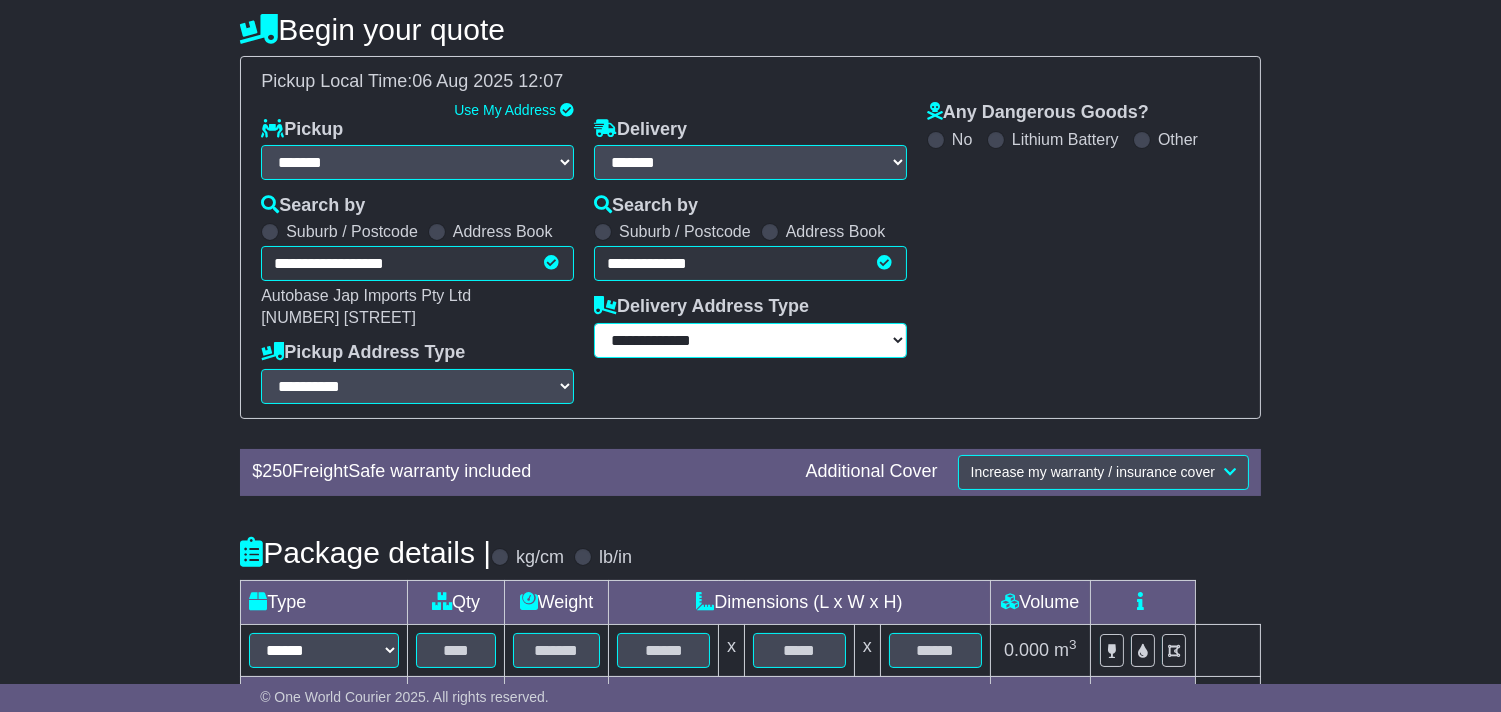 click on "**********" at bounding box center (750, 340) 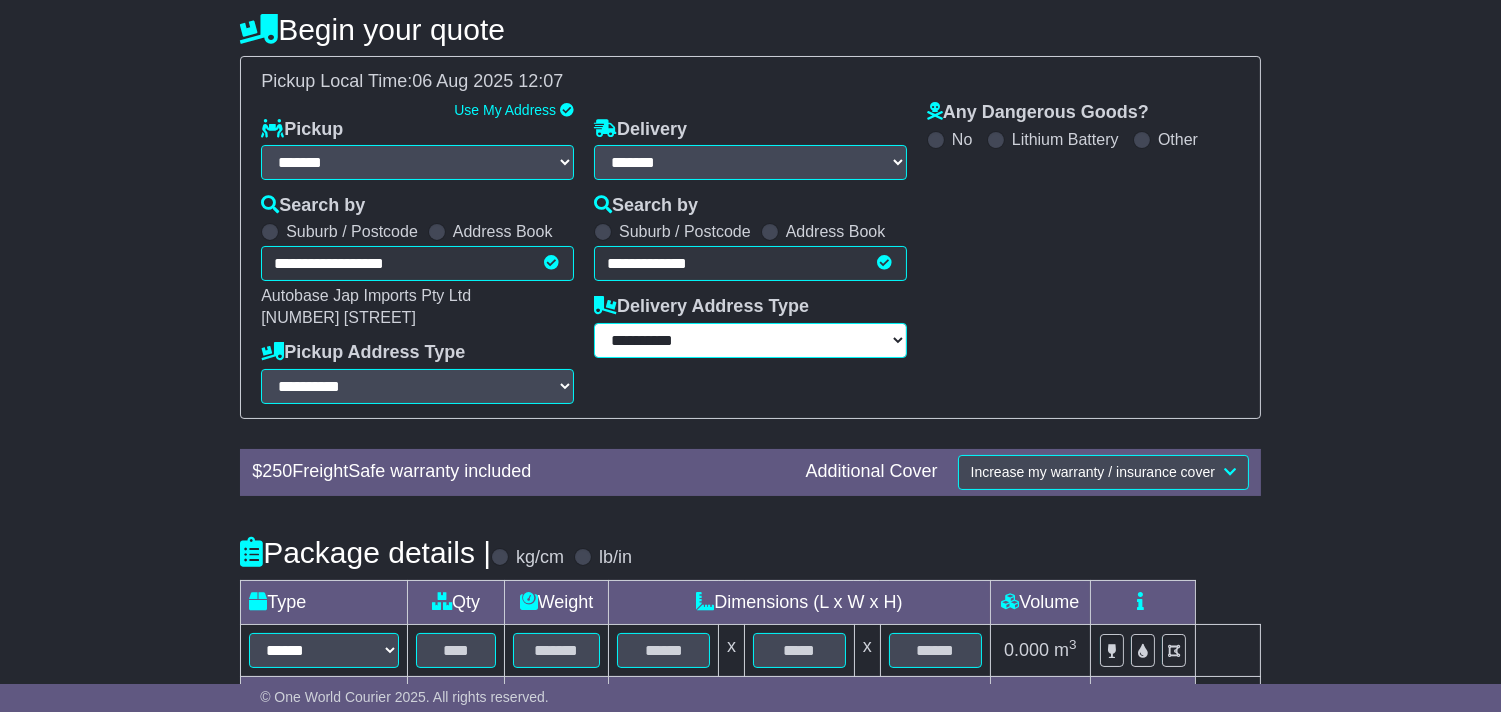 click on "**********" at bounding box center [750, 340] 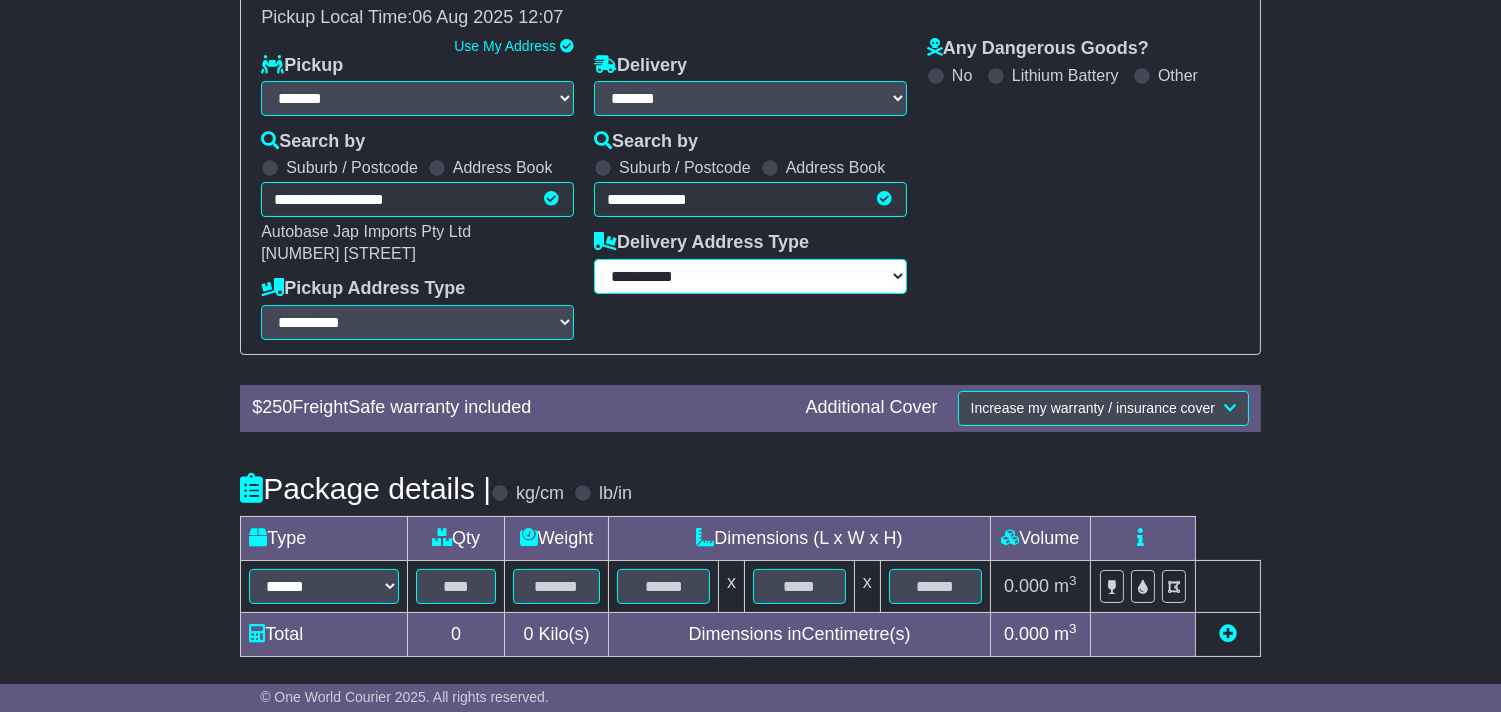 scroll, scrollTop: 347, scrollLeft: 0, axis: vertical 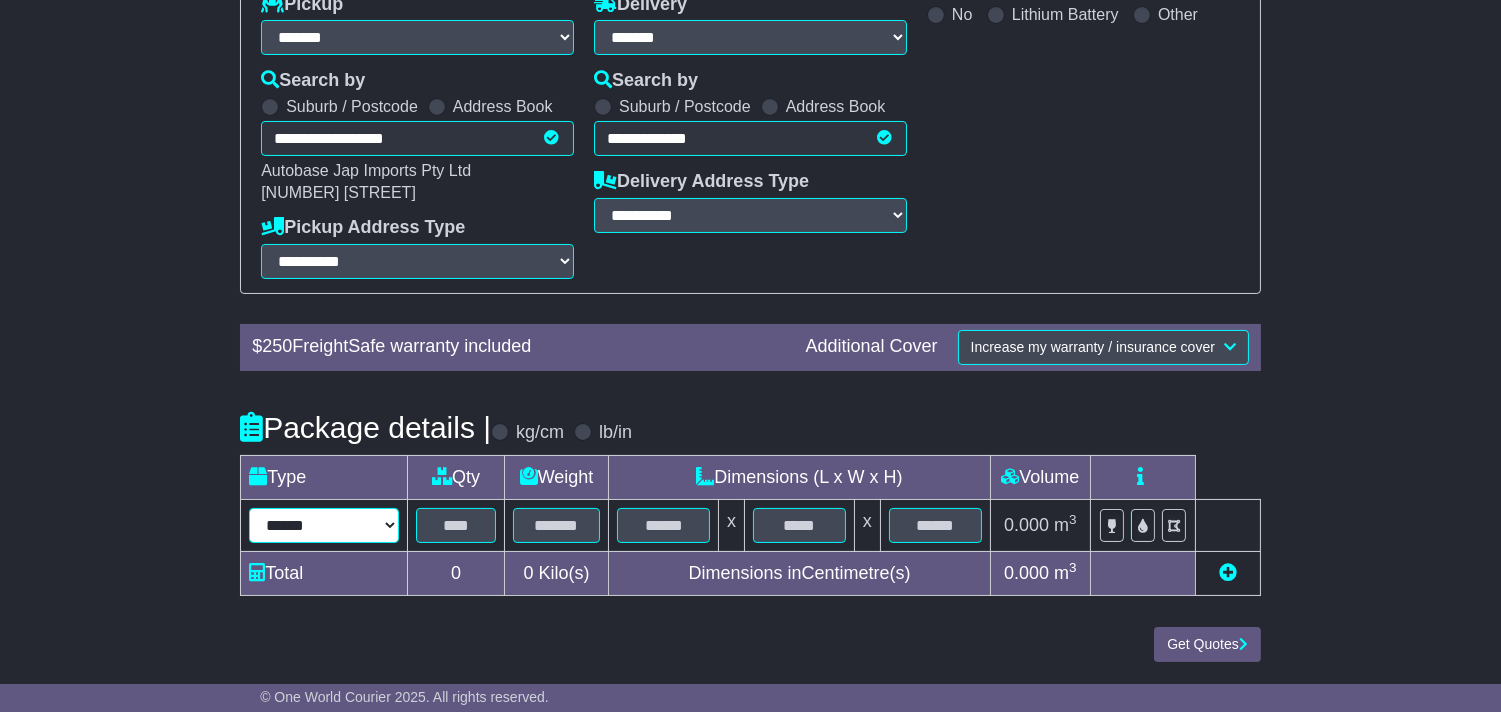 click on "****** ****** *** ******** ***** **** **** ****** *** *******" at bounding box center [324, 525] 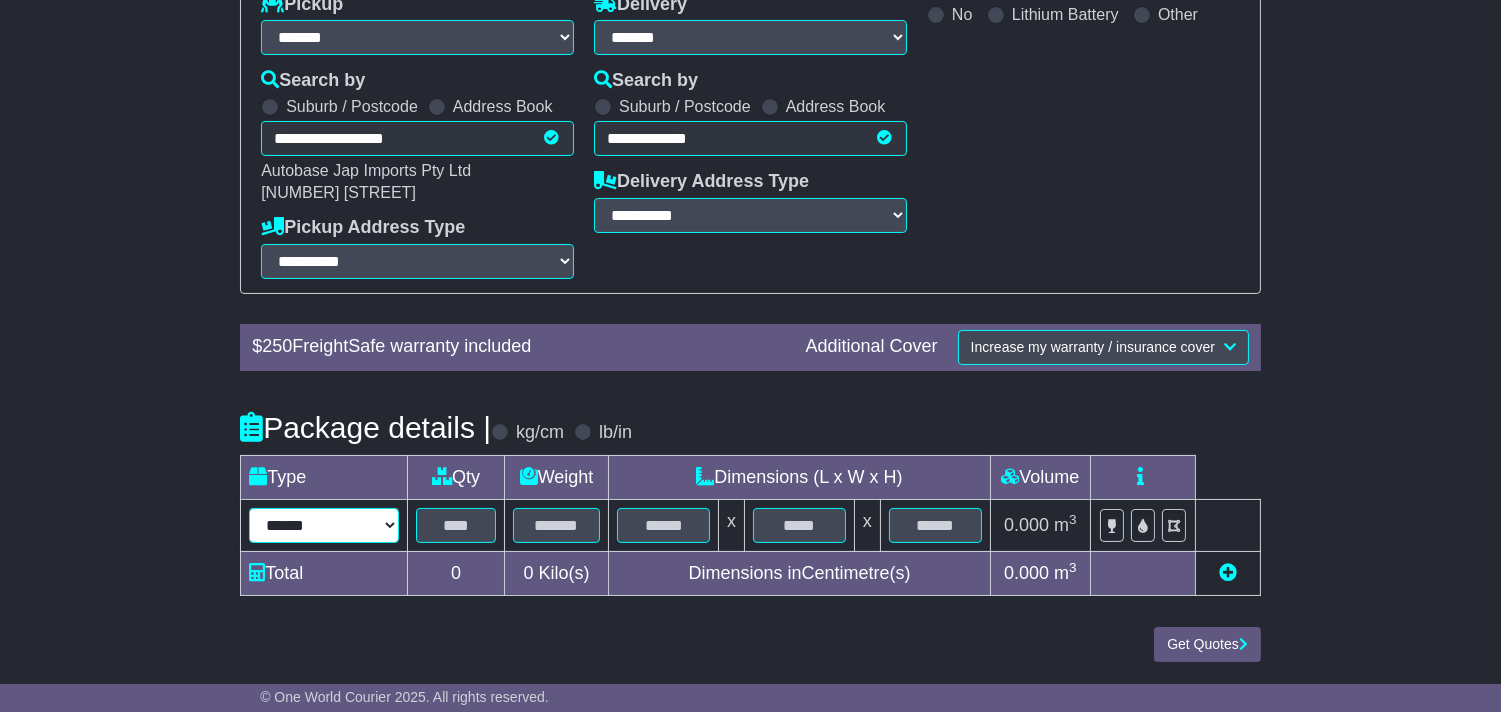 select on "****" 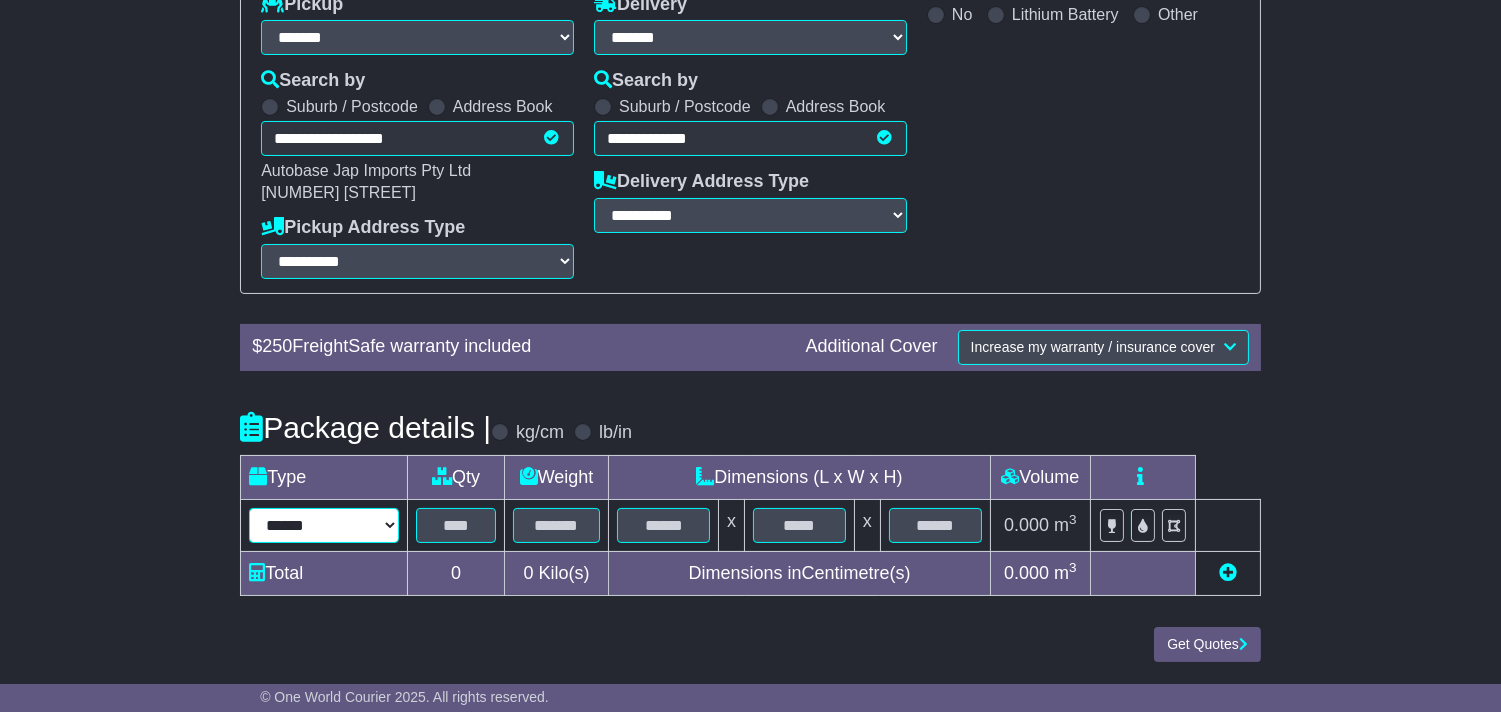 click on "****** ****** *** ******** ***** **** **** ****** *** *******" at bounding box center (324, 525) 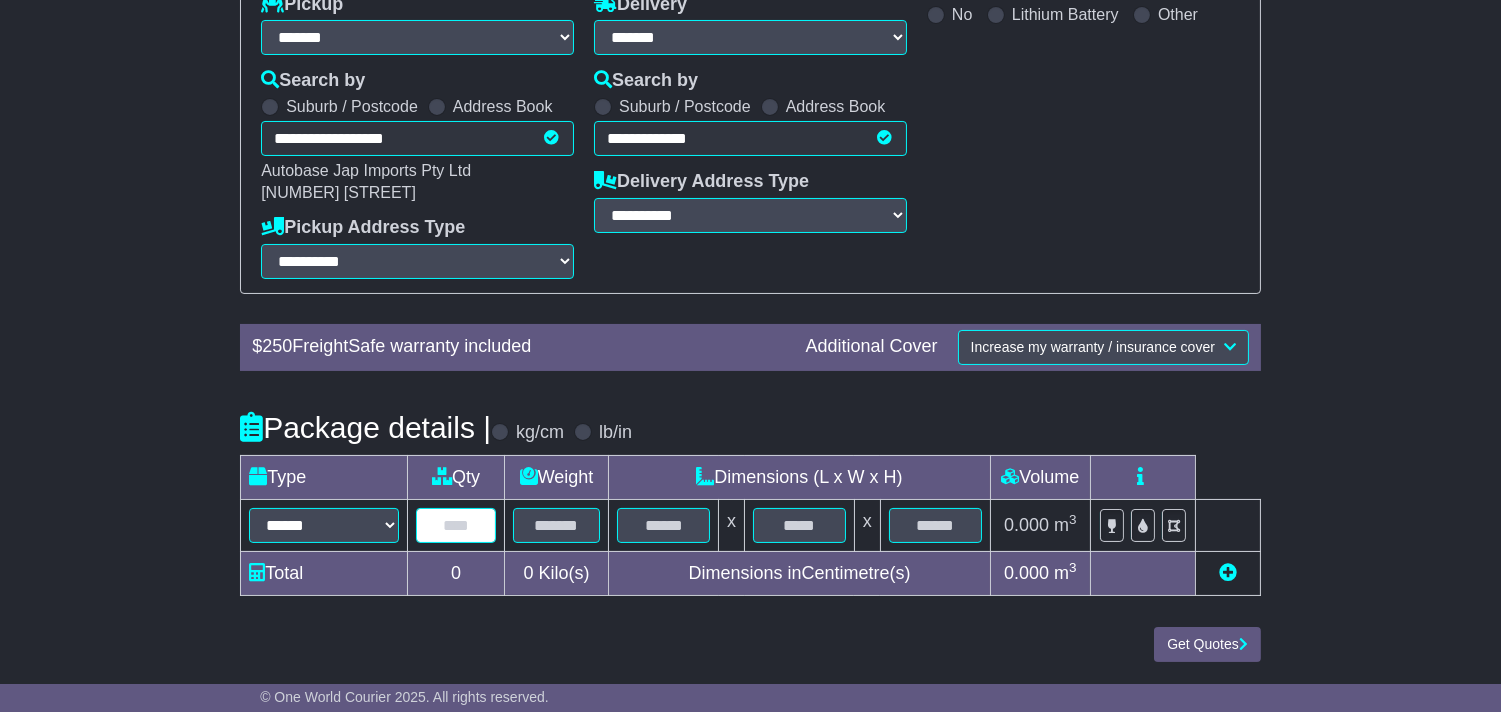click at bounding box center (456, 525) 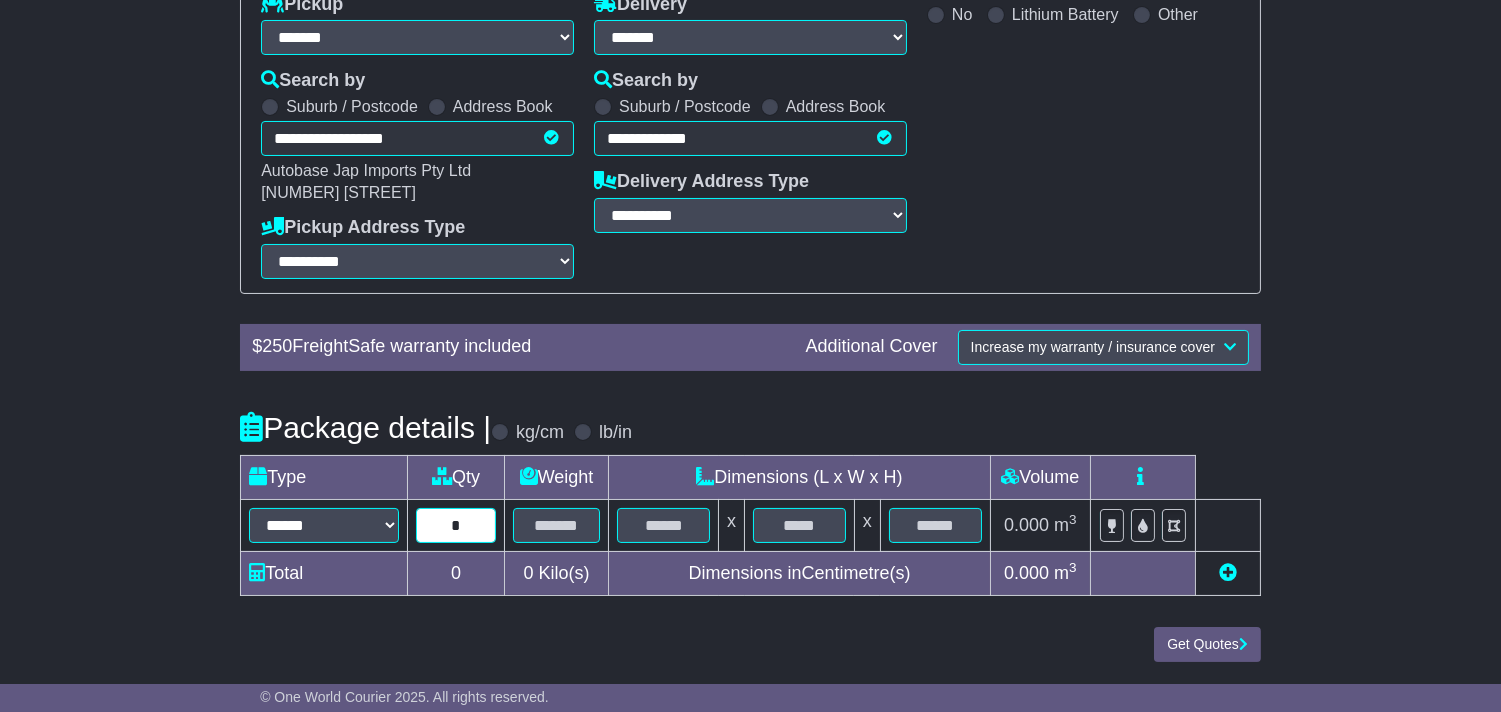 type on "*" 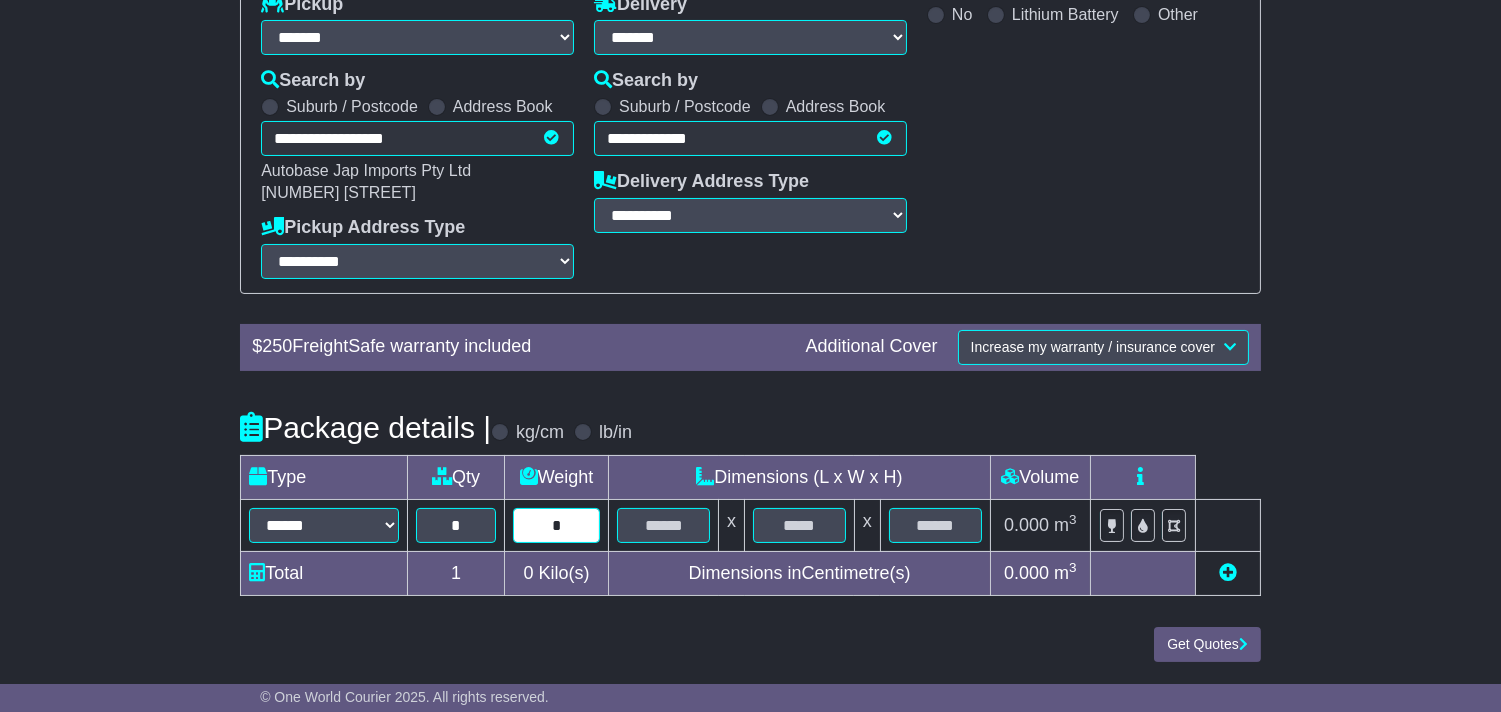 type on "*" 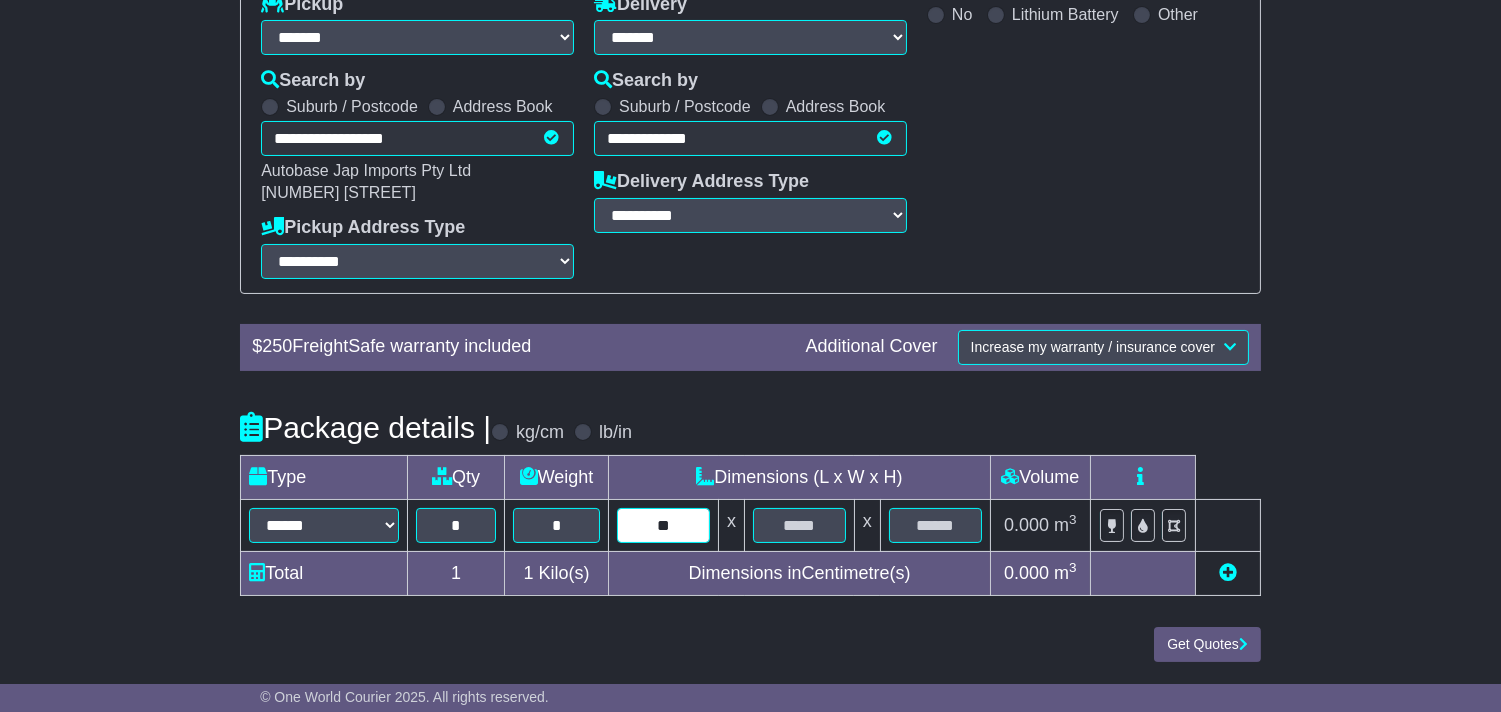 type on "**" 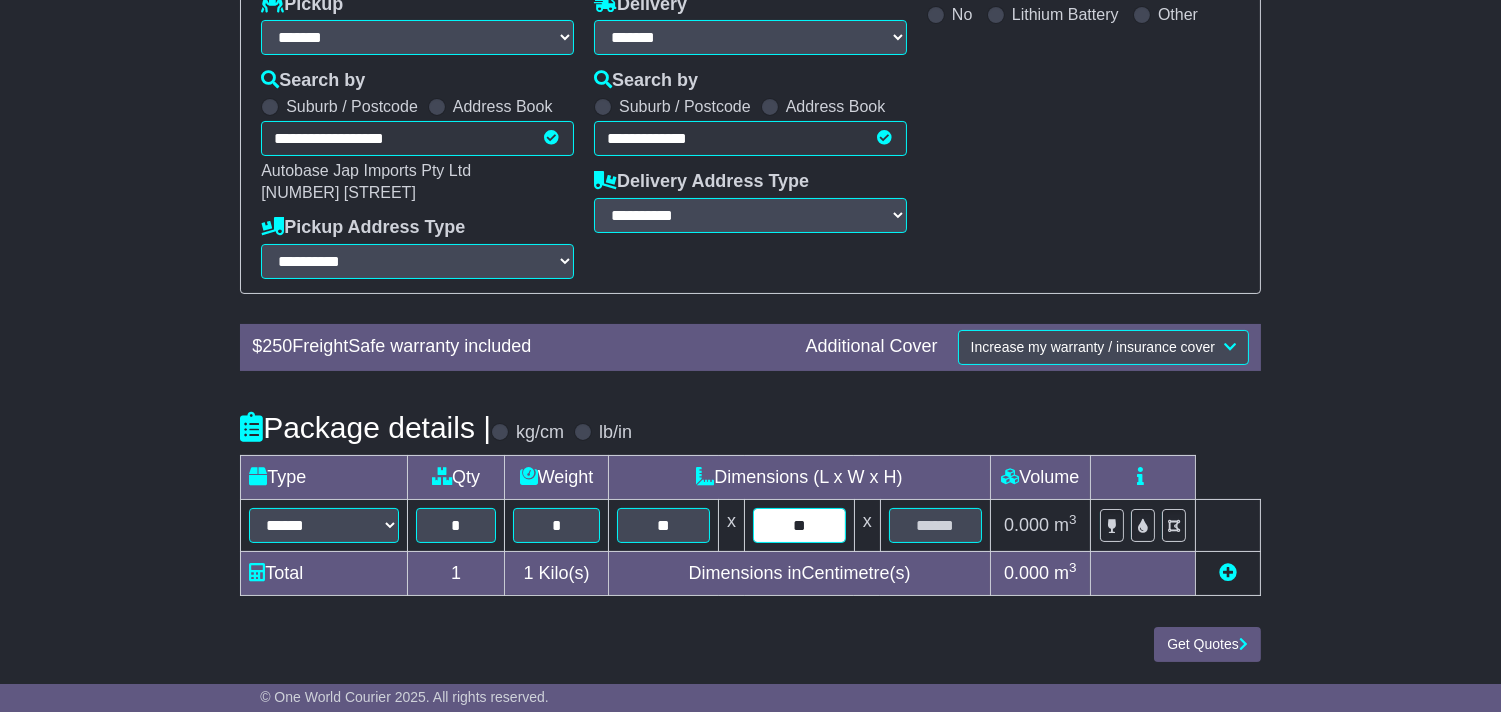 type on "**" 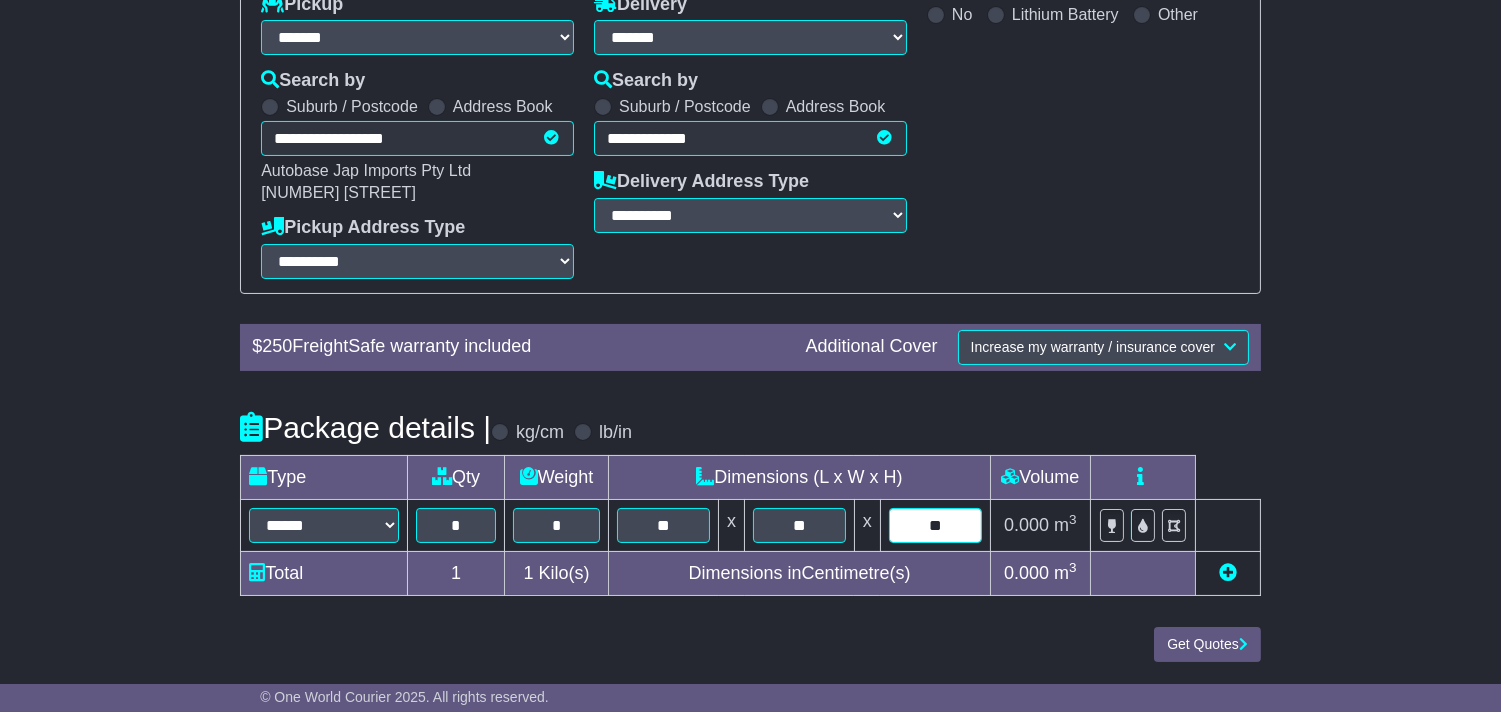 type on "**" 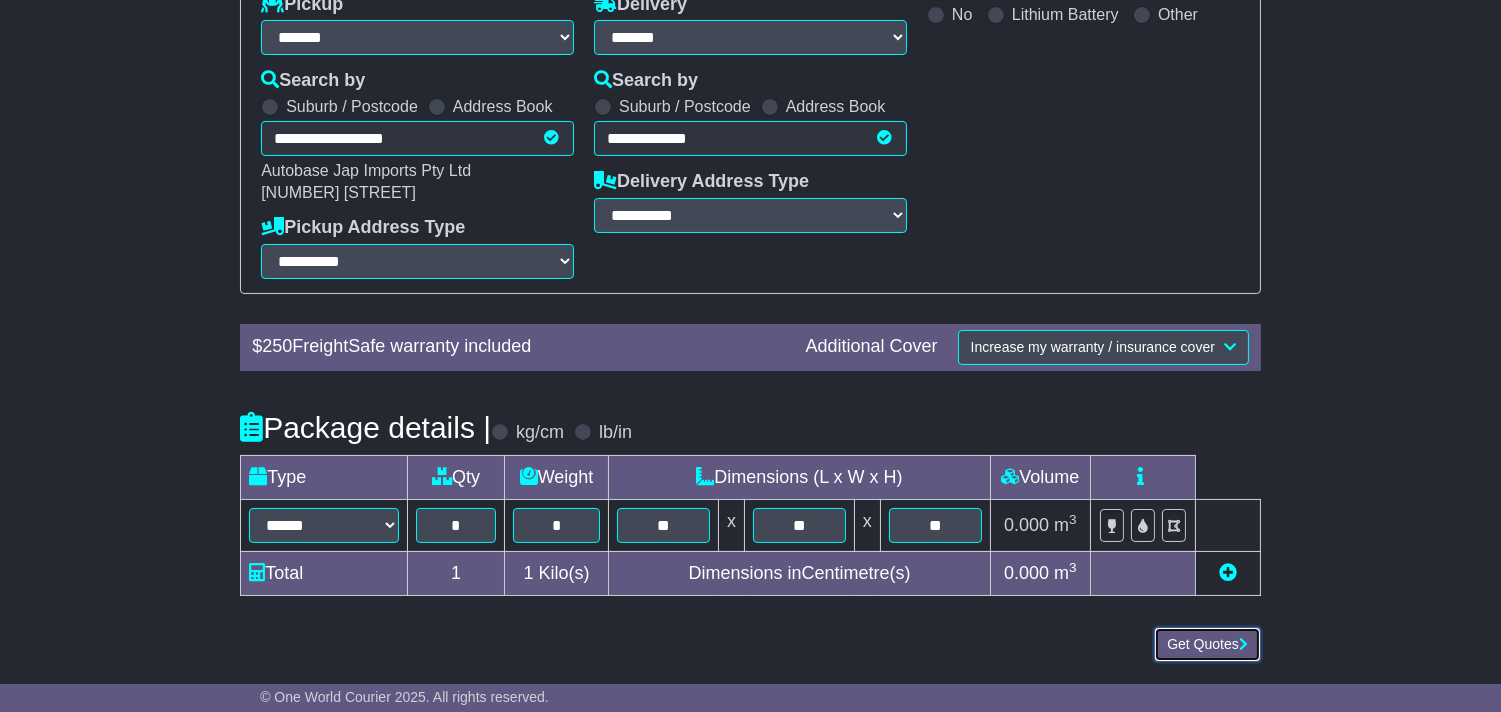 click on "Get Quotes" at bounding box center [1207, 644] 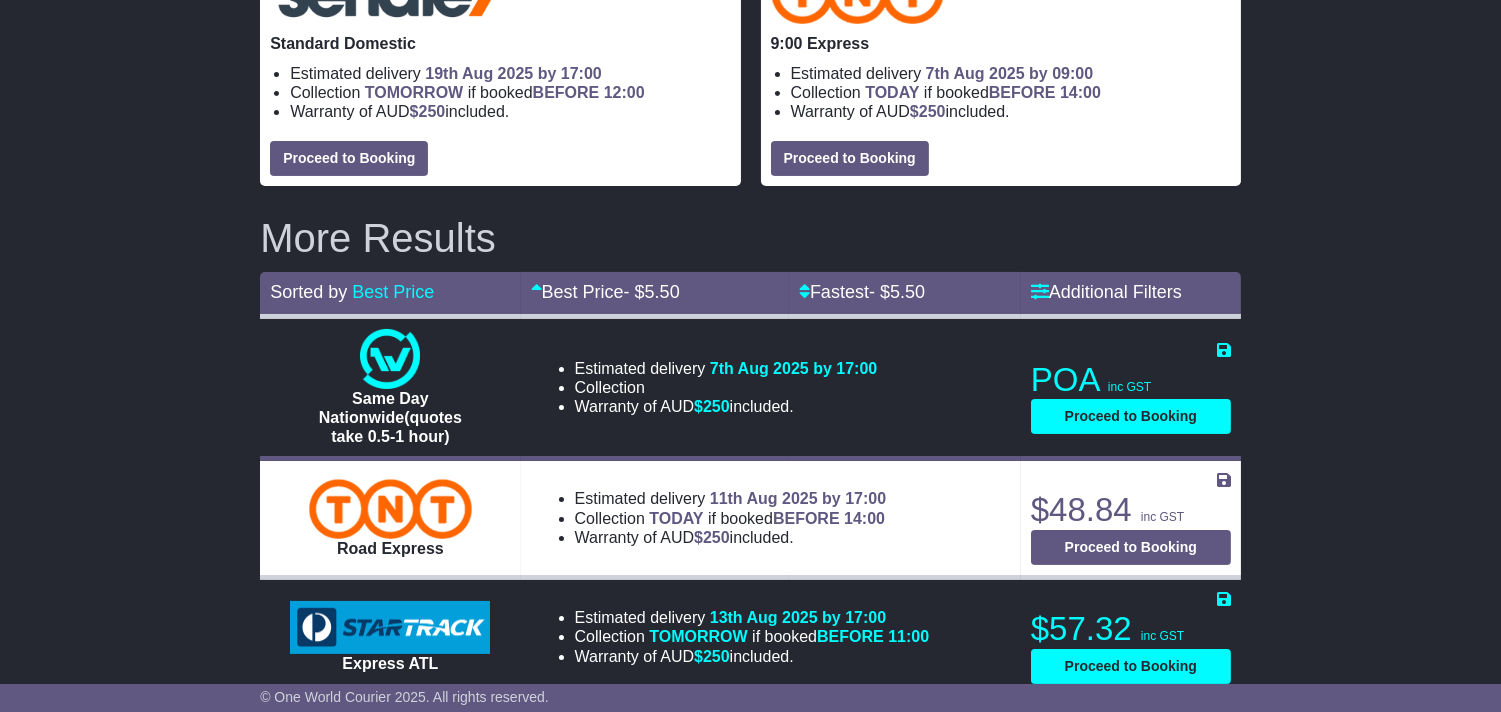 scroll, scrollTop: 777, scrollLeft: 0, axis: vertical 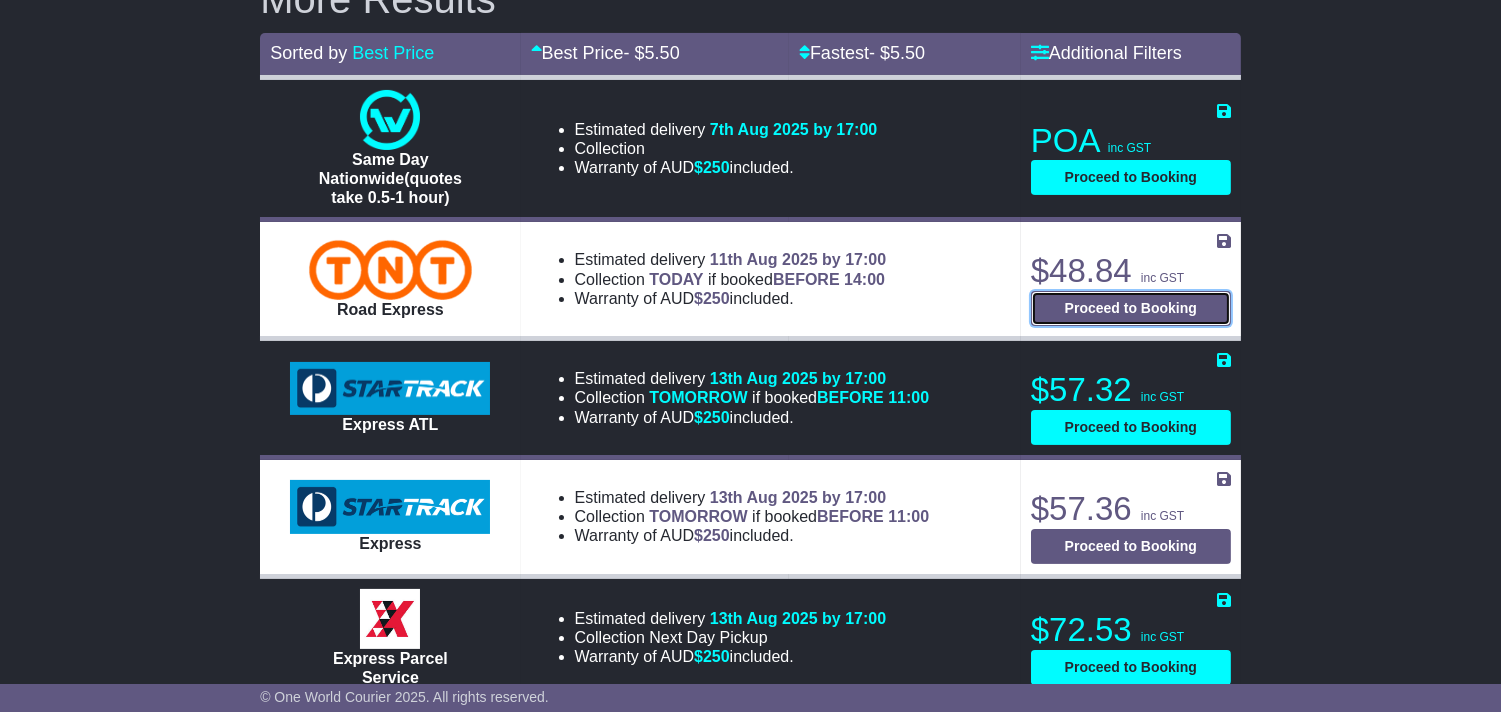 click on "Proceed to Booking" at bounding box center (1131, 308) 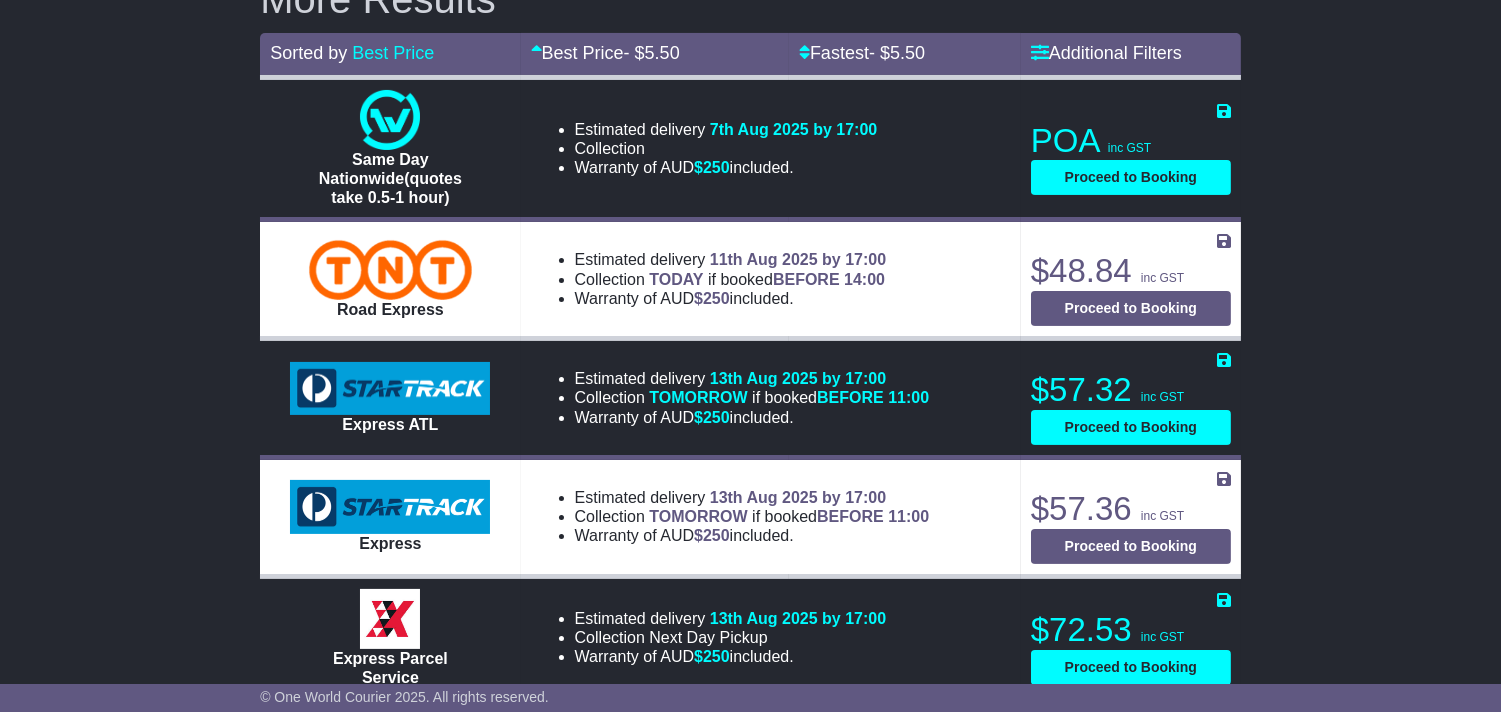 select on "****" 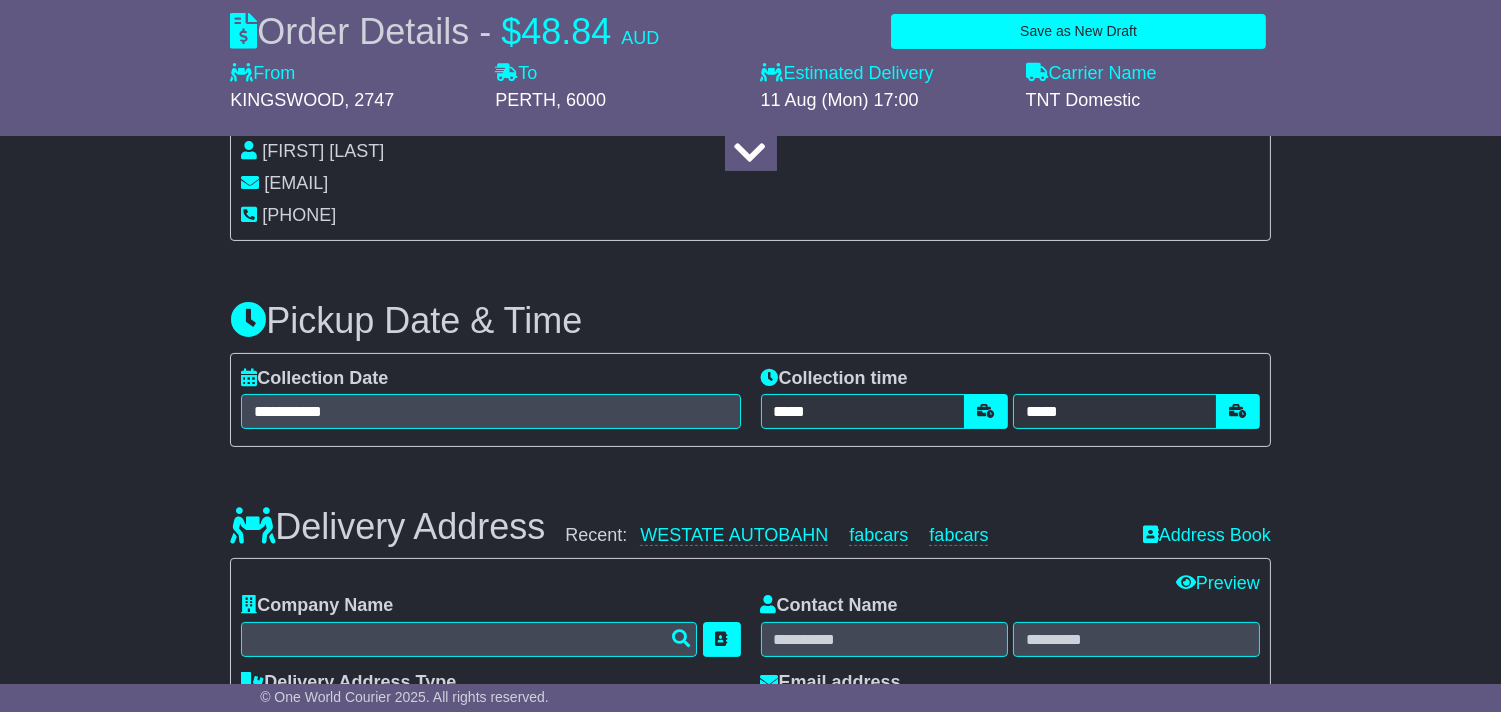 select 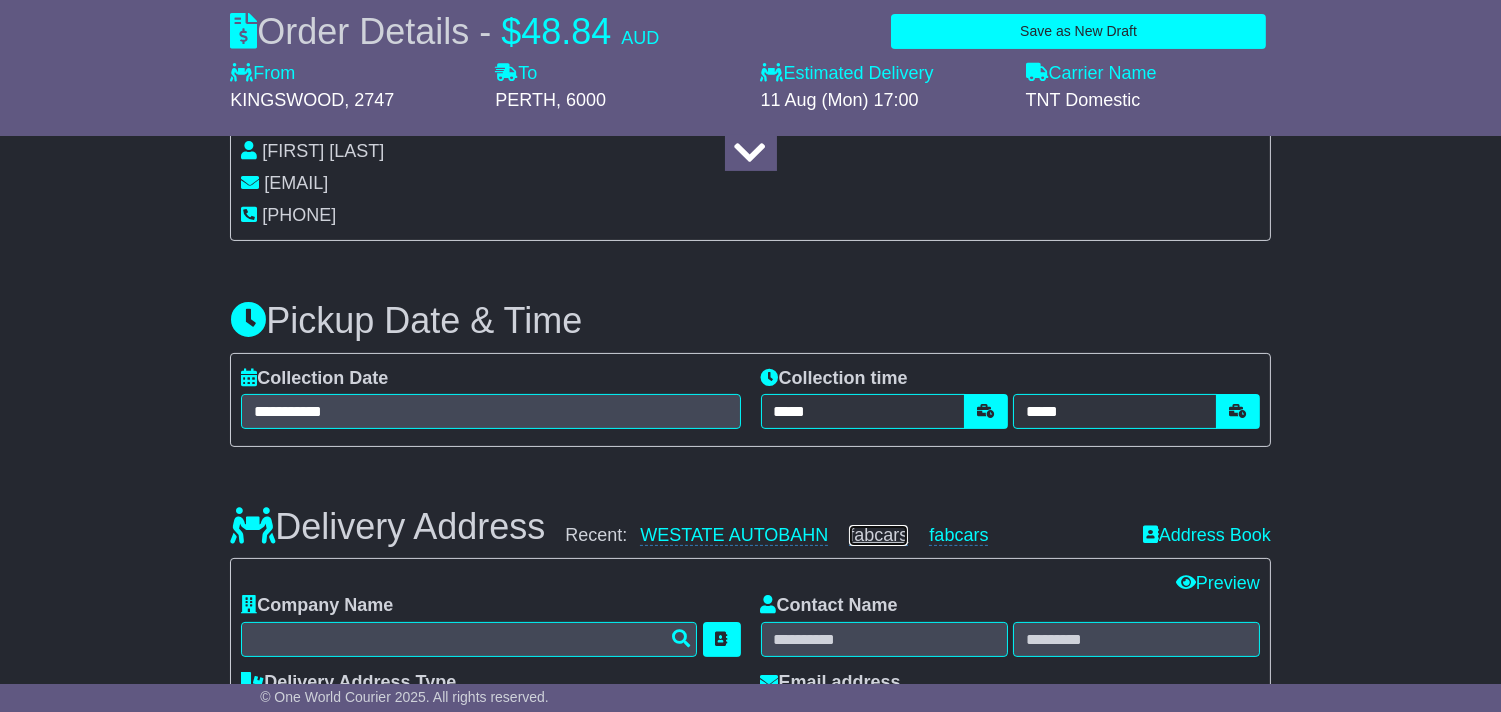 click on "fabcars" at bounding box center (878, 535) 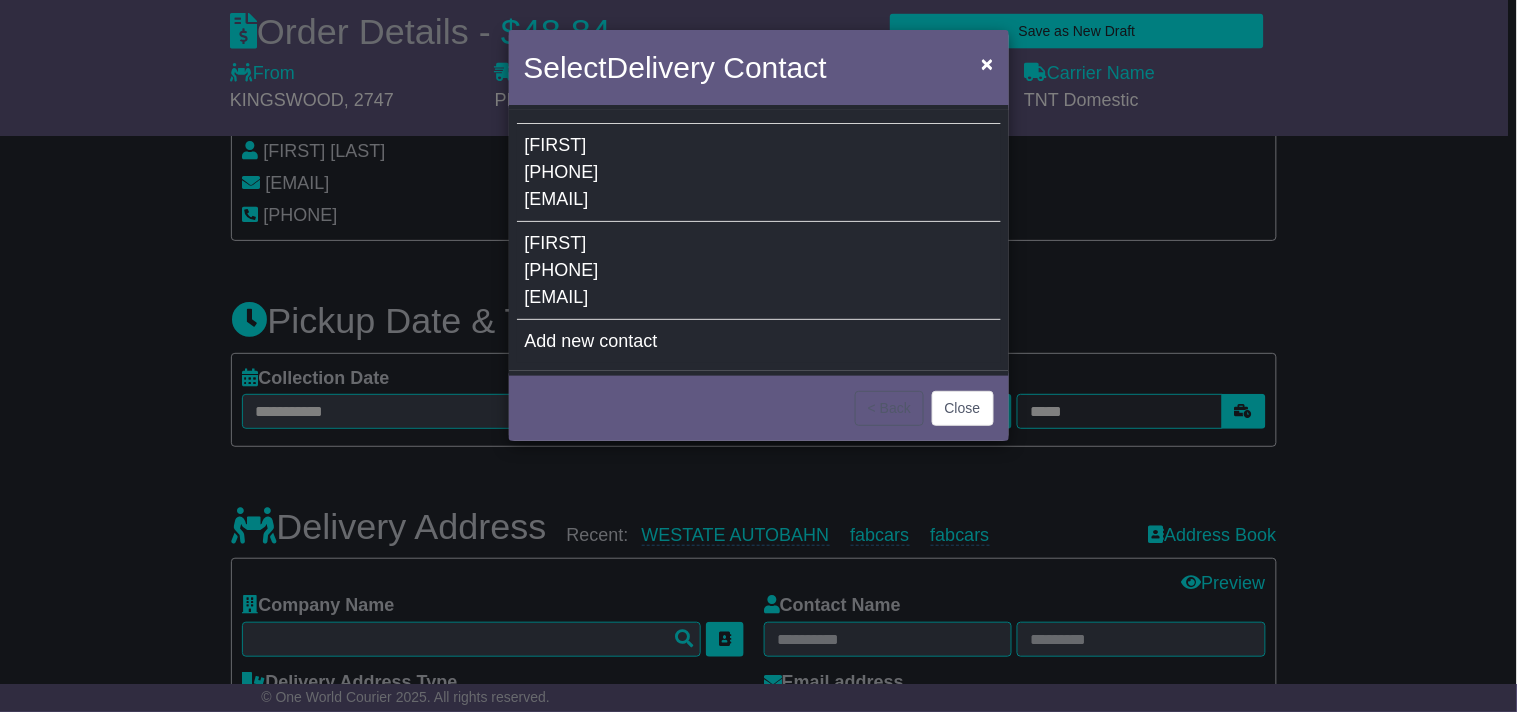 click on "ali
0893505066
ali@fabcar.com.au" at bounding box center [759, 271] 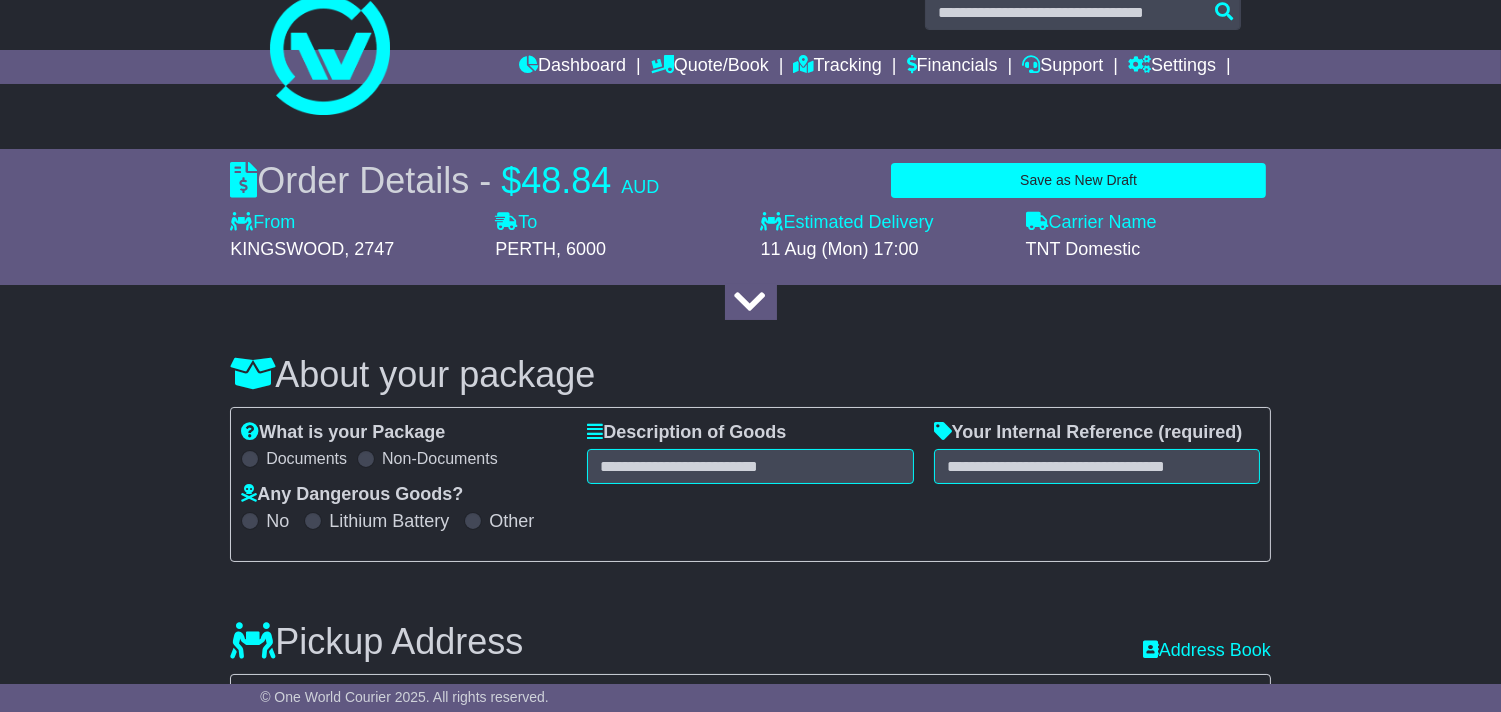 scroll, scrollTop: 0, scrollLeft: 0, axis: both 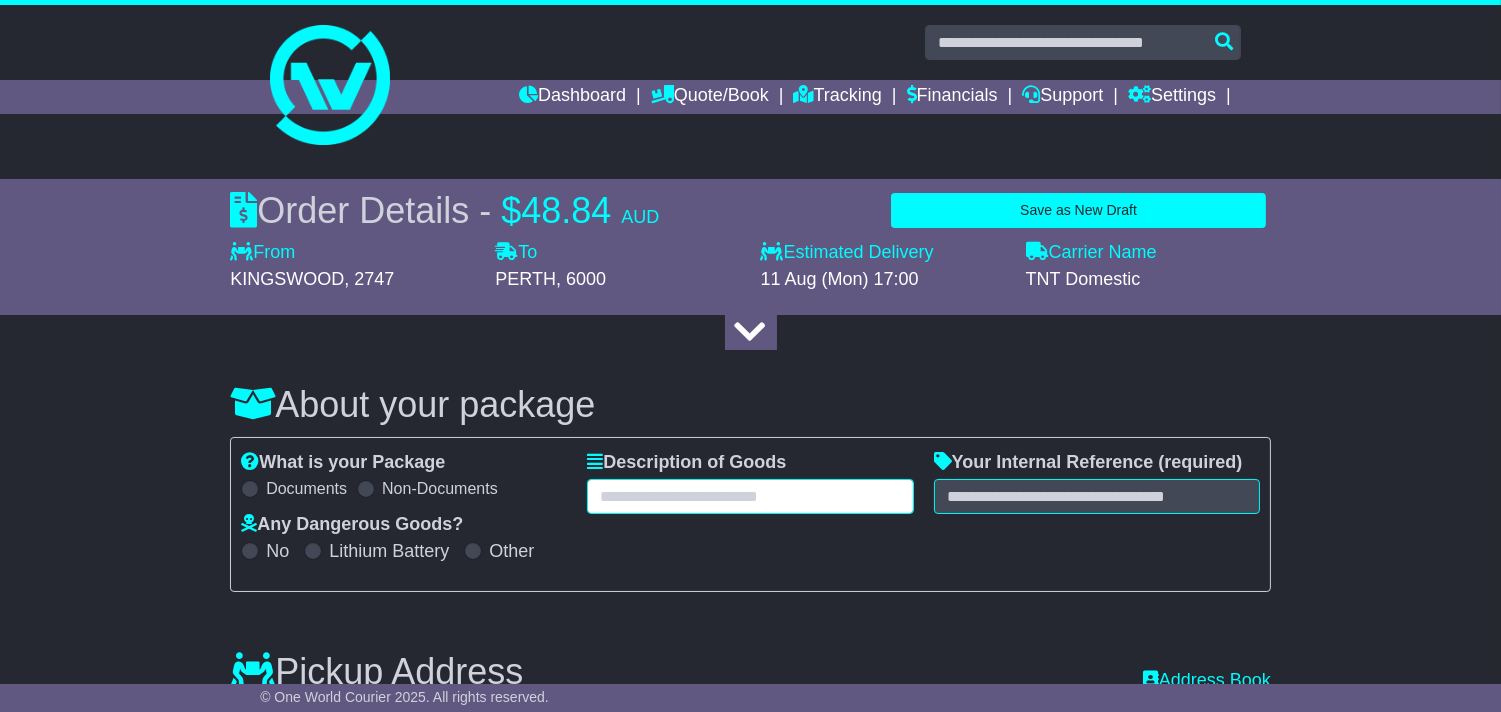 click at bounding box center [750, 496] 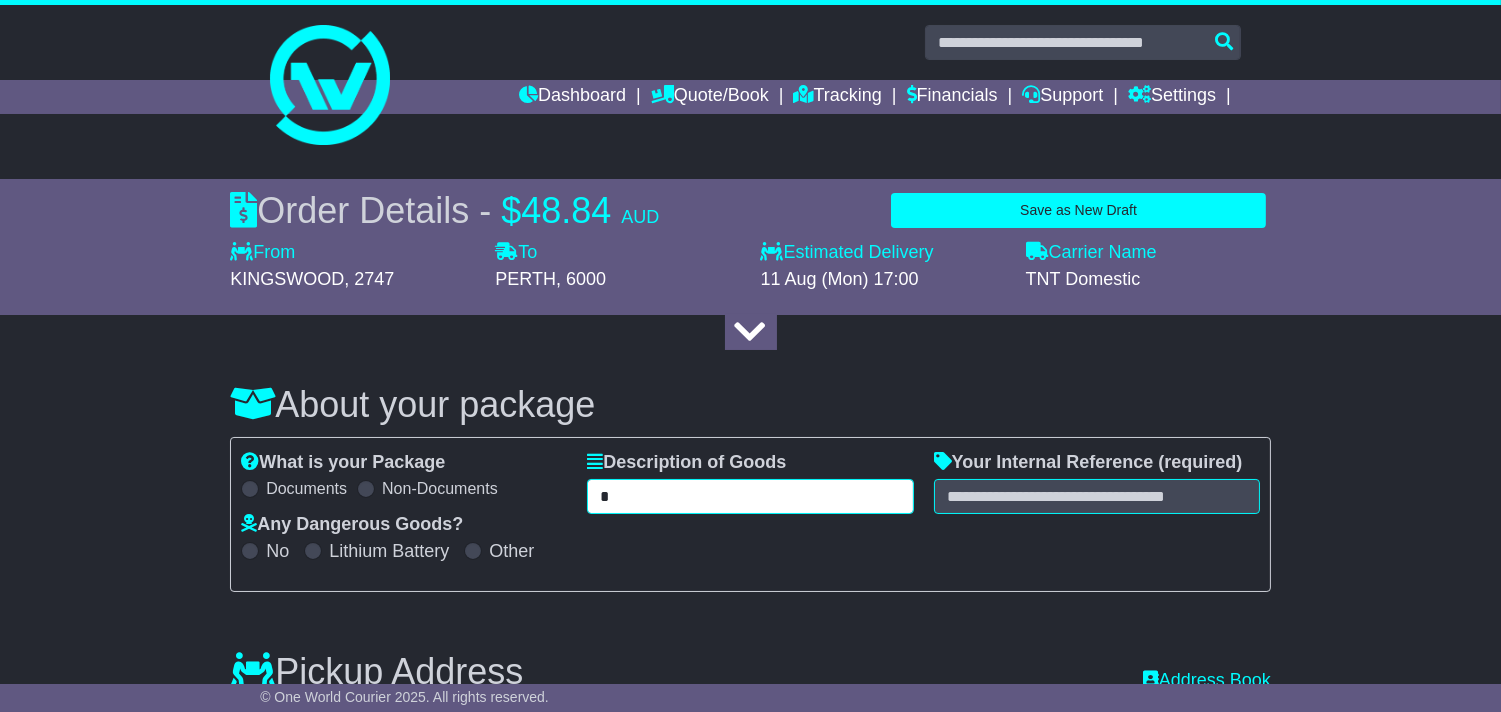 type on "**" 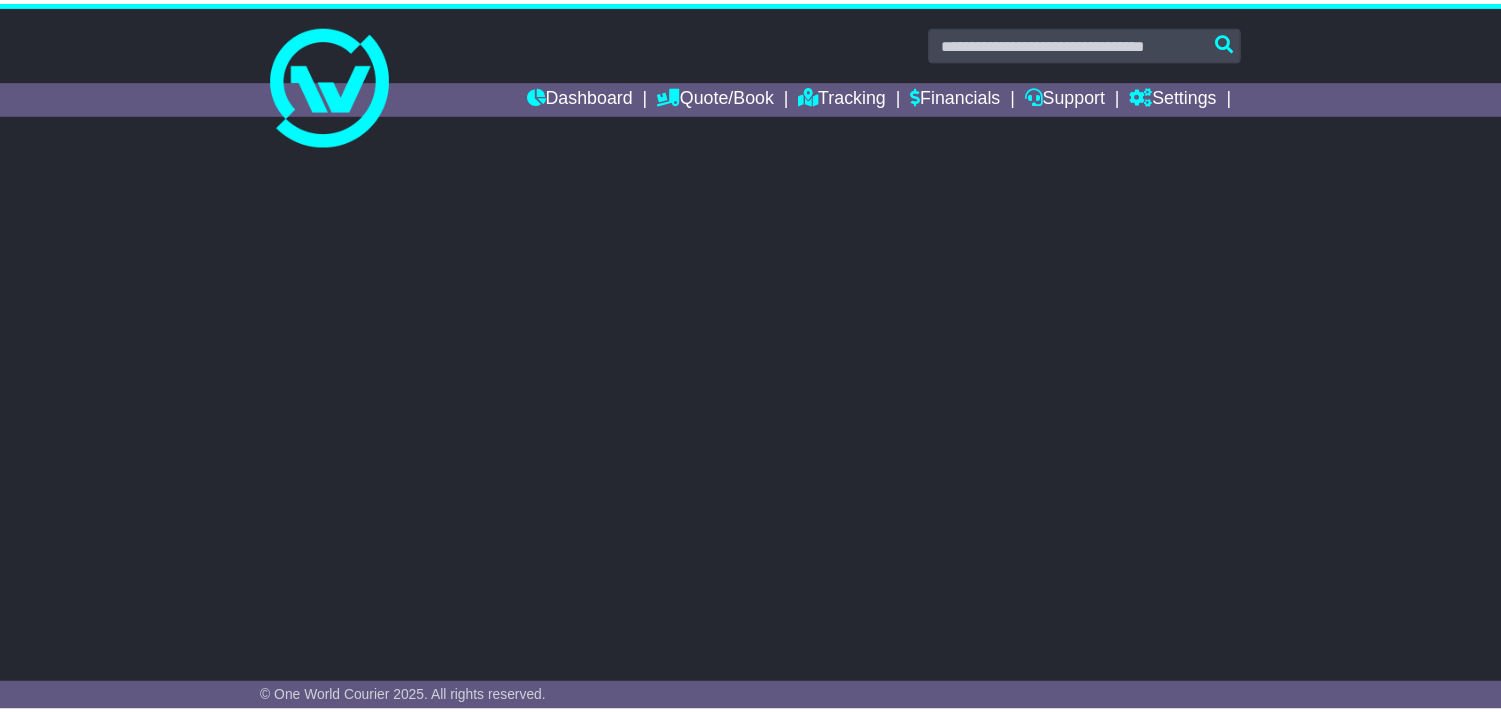 scroll, scrollTop: 0, scrollLeft: 0, axis: both 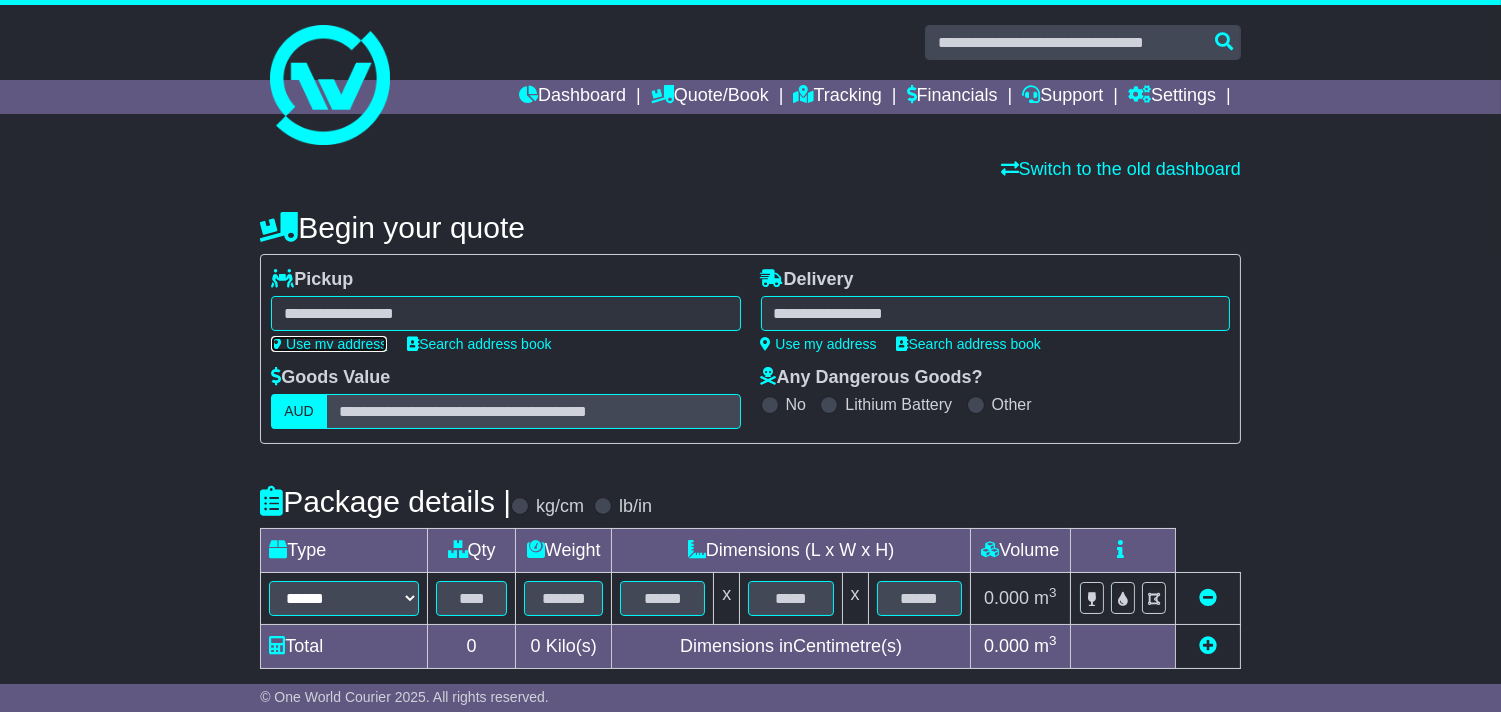 click on "Use my address" at bounding box center [329, 344] 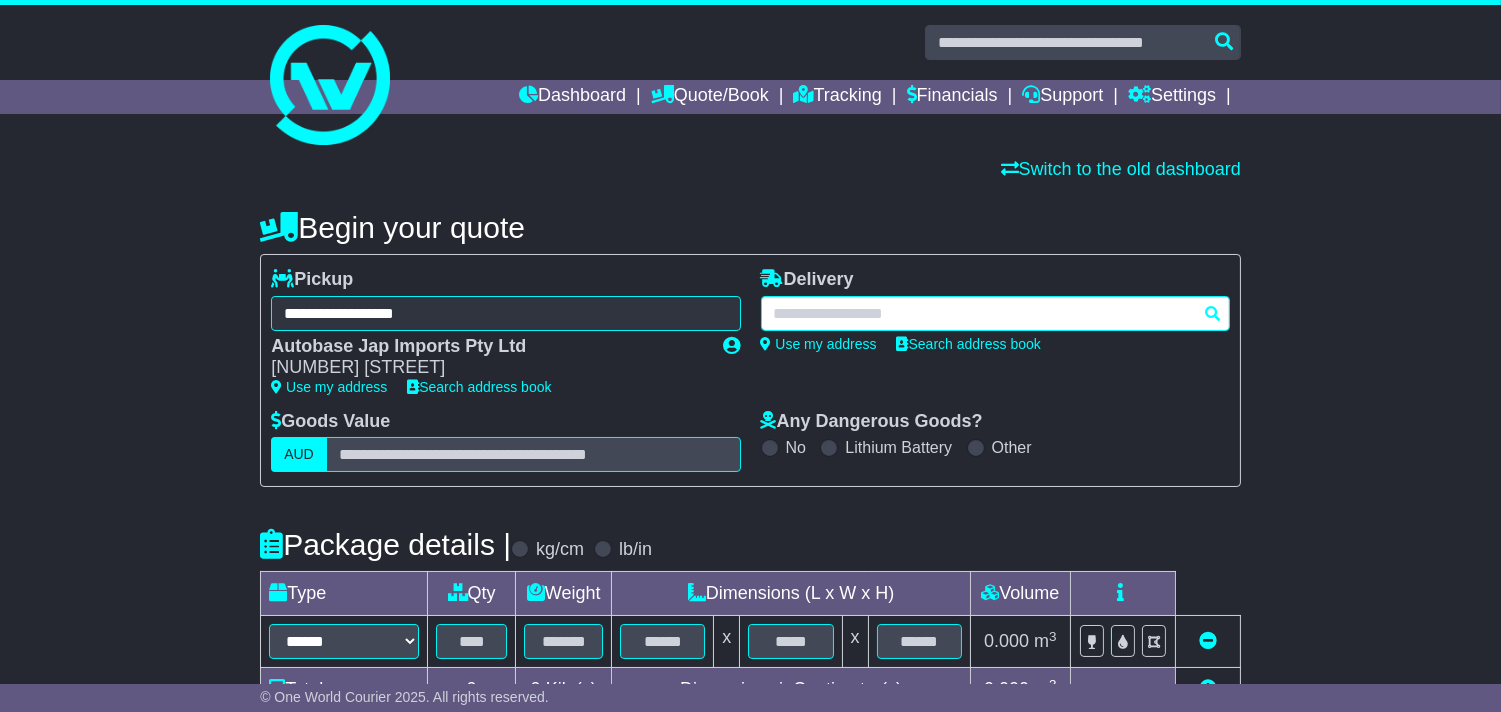 click at bounding box center (995, 313) 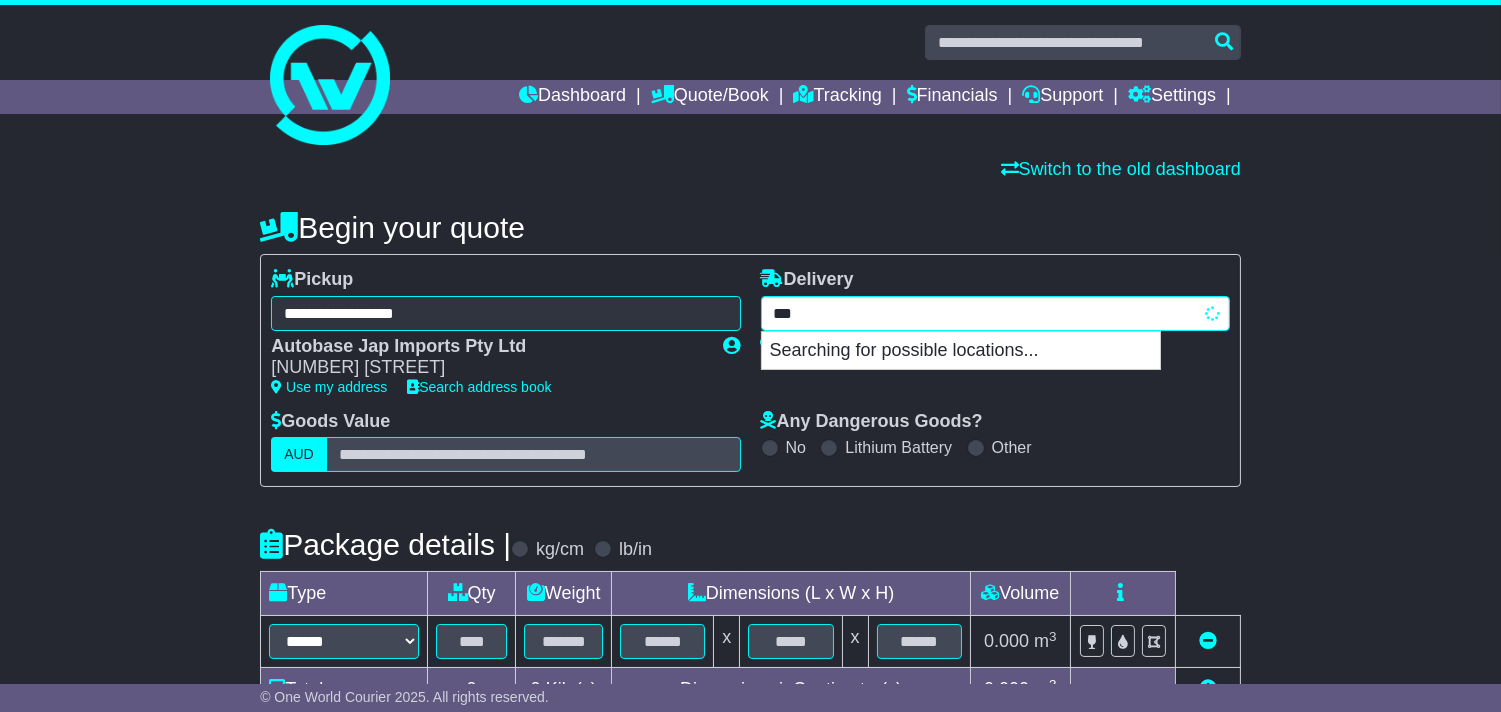 type on "****" 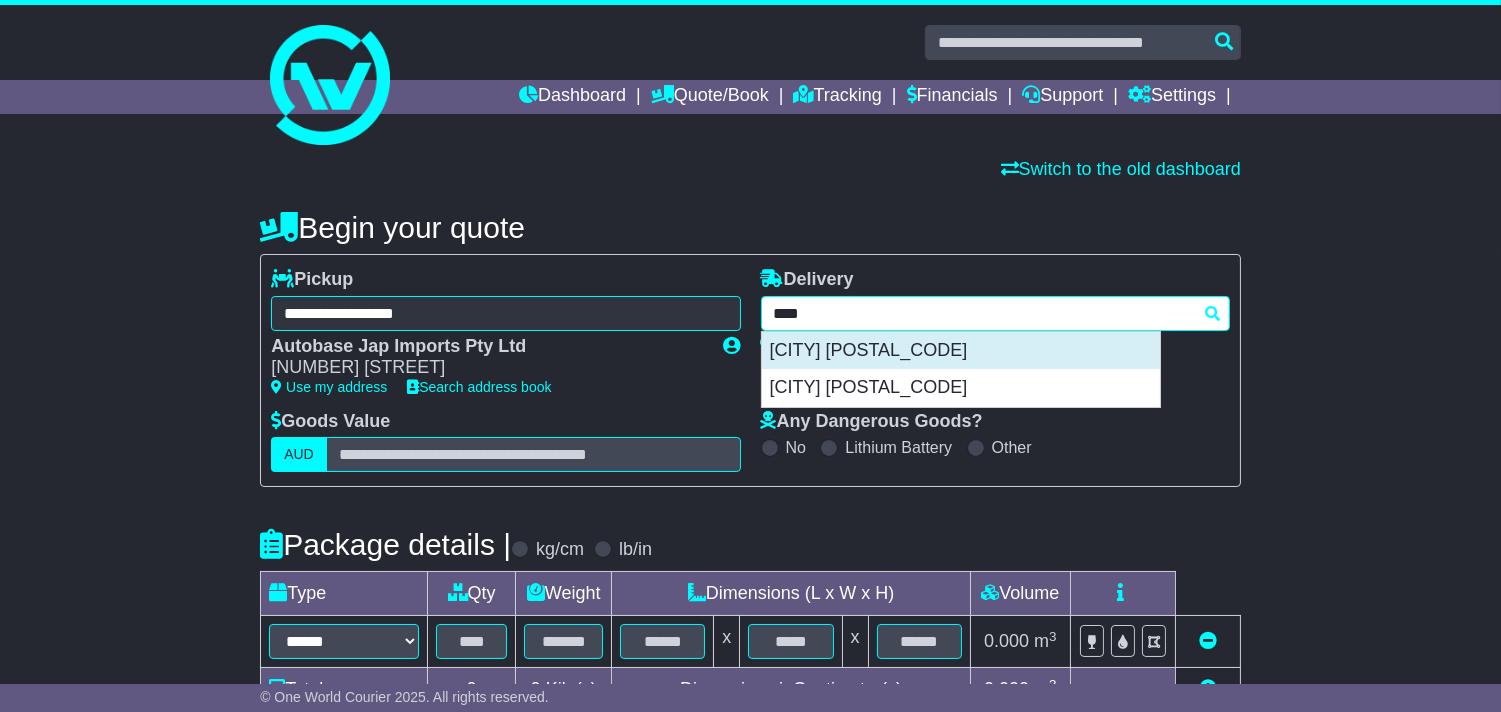 click on "[CITY] [POSTAL_CODE]" at bounding box center (961, 351) 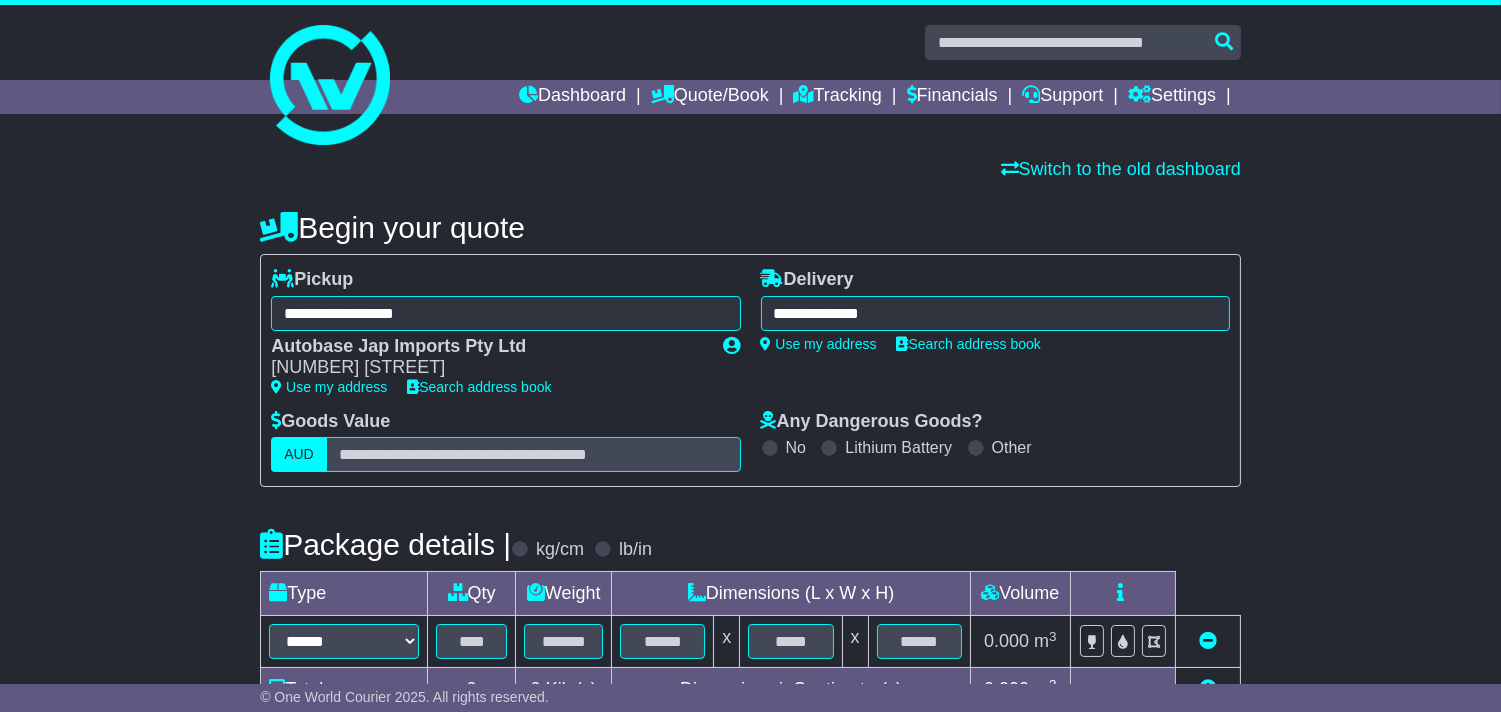type on "**********" 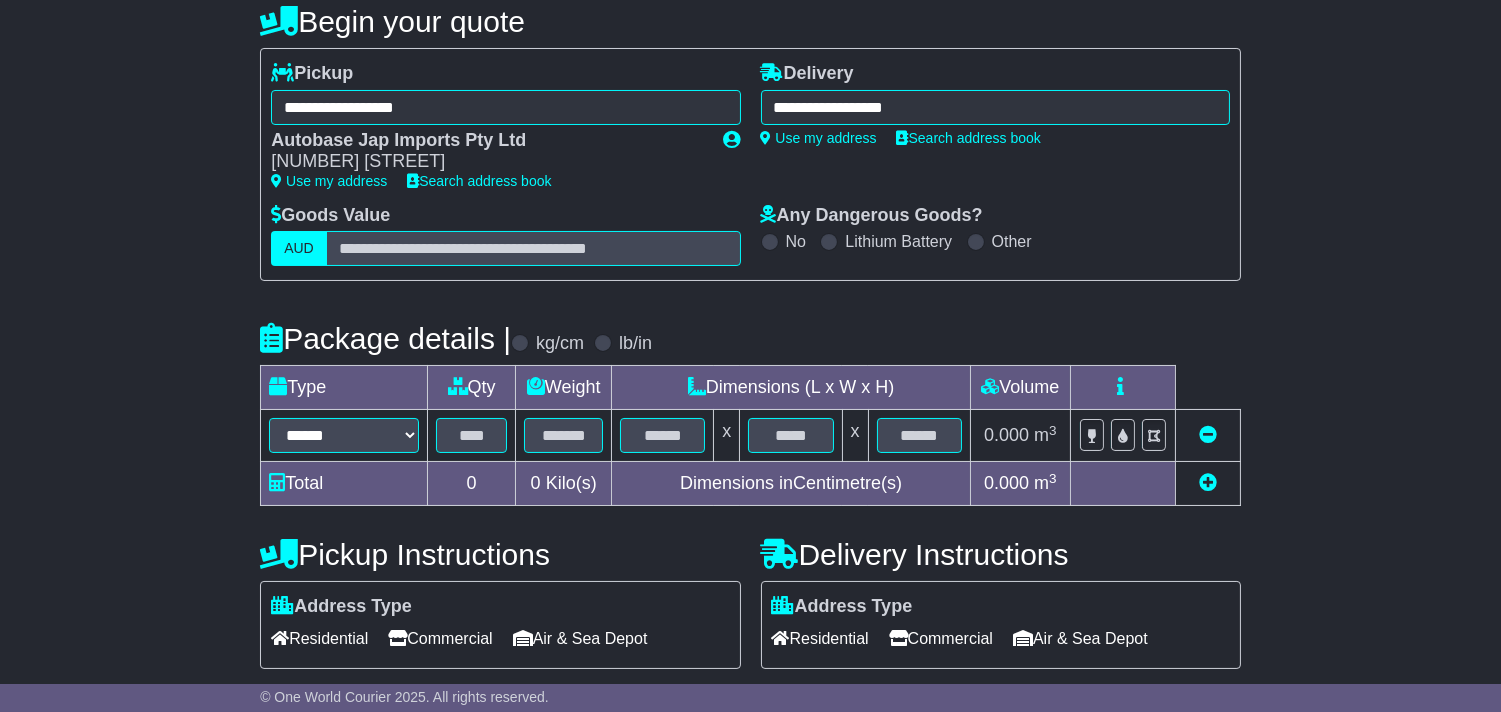 scroll, scrollTop: 222, scrollLeft: 0, axis: vertical 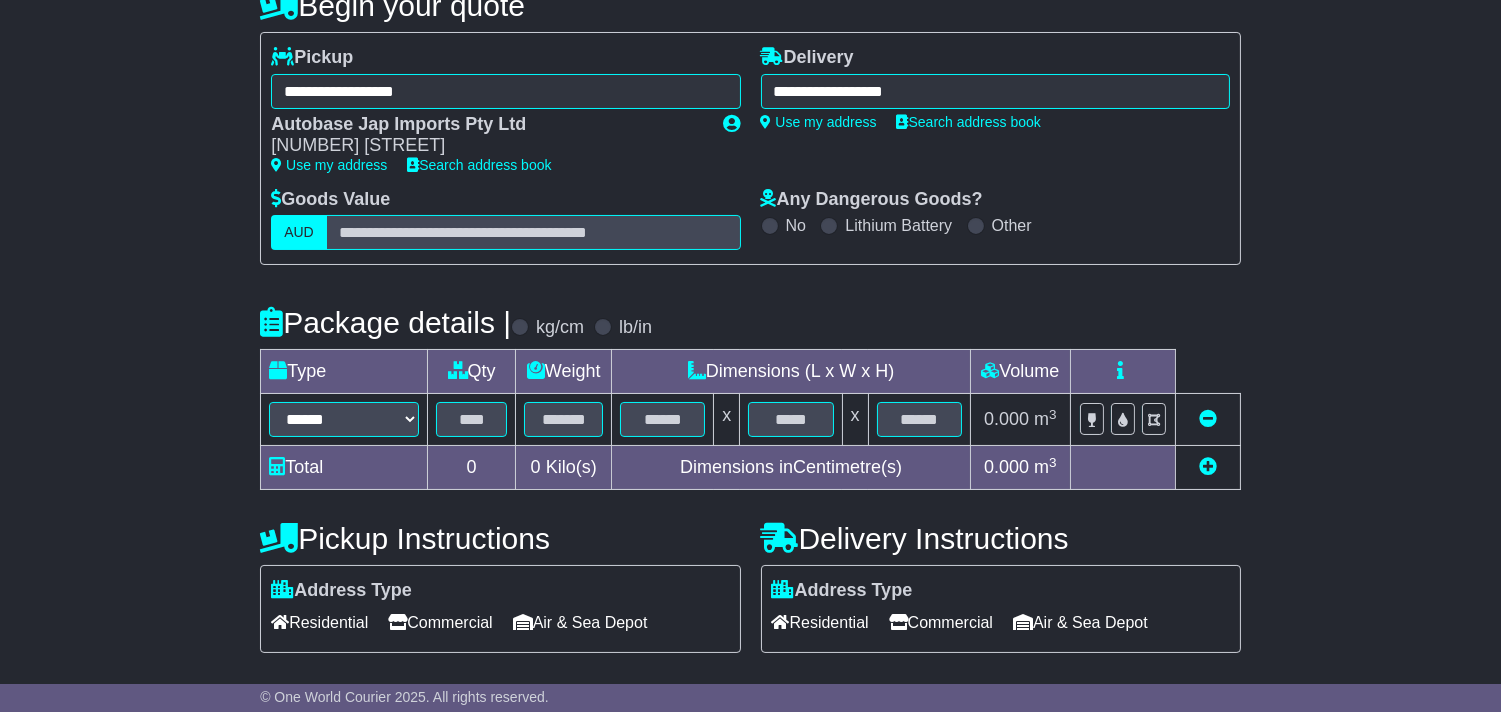 click on "****** ****** *** ******** ***** **** **** ****** *** *******" at bounding box center [344, 420] 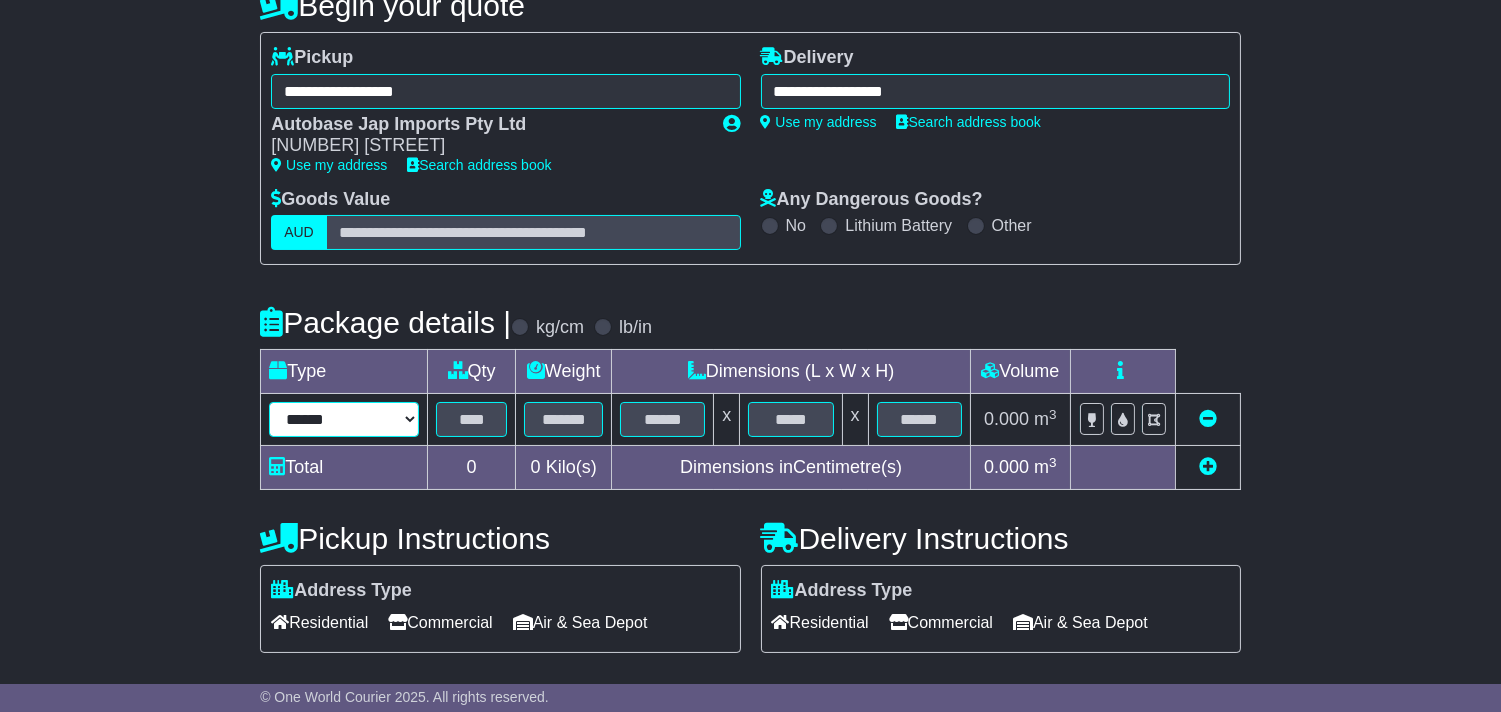 click on "****** ****** *** ******** ***** **** **** ****** *** *******" at bounding box center [344, 419] 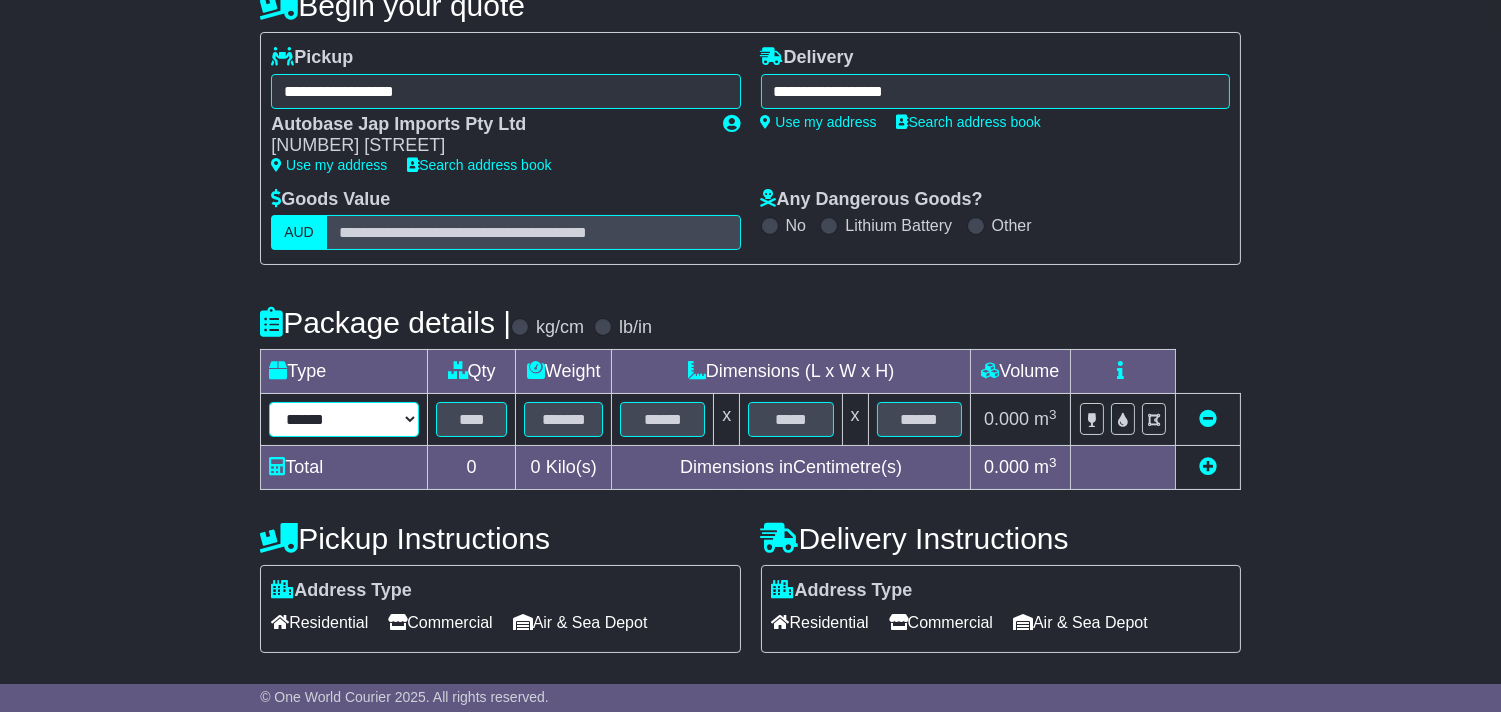 select on "****" 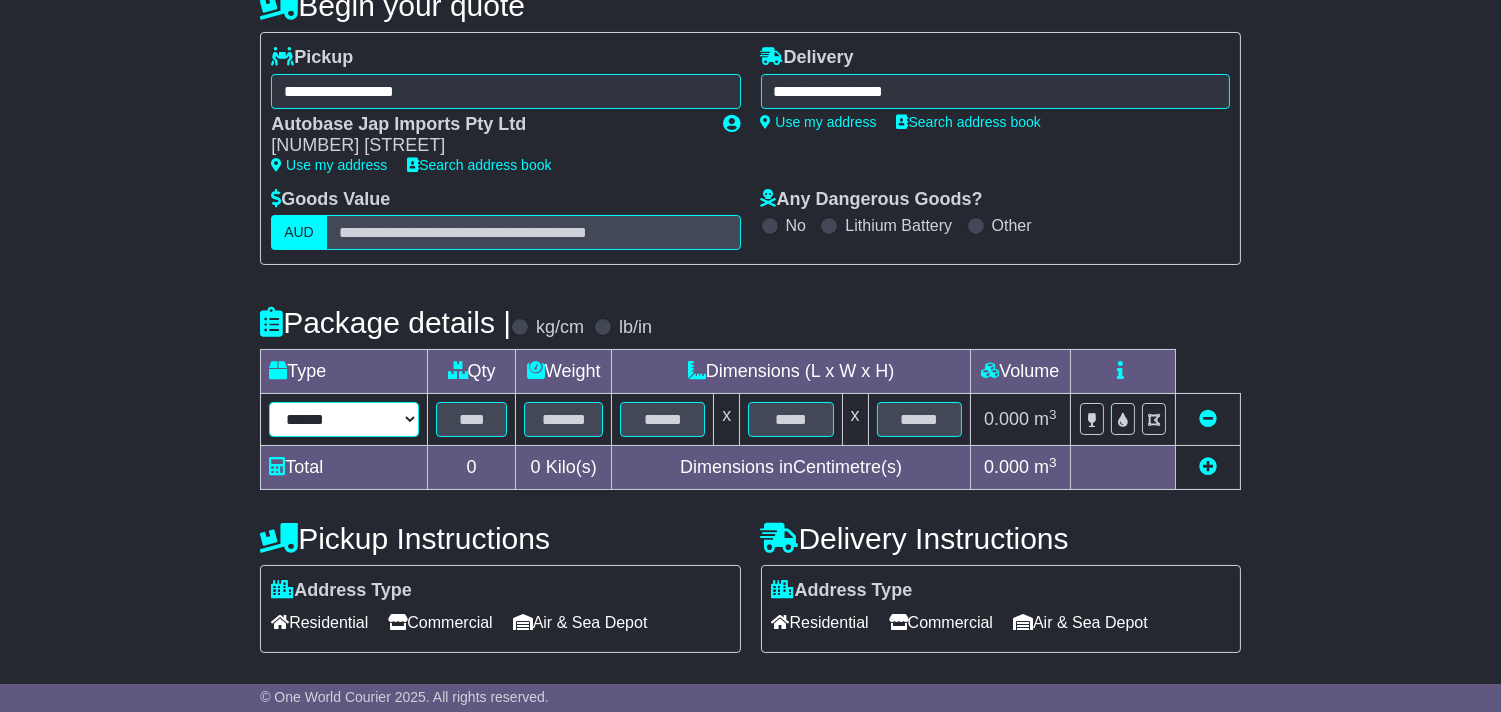 click on "****** ****** *** ******** ***** **** **** ****** *** *******" at bounding box center [344, 419] 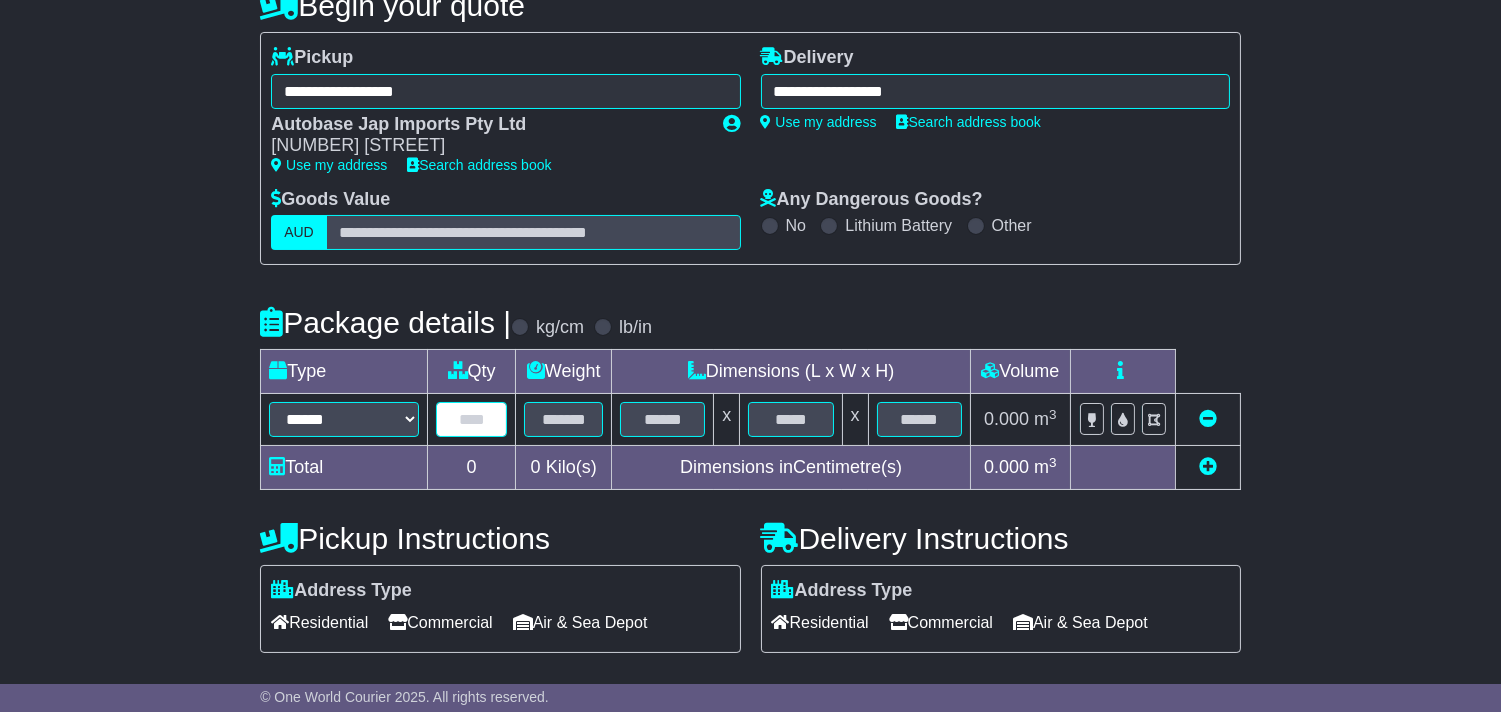 click at bounding box center (471, 419) 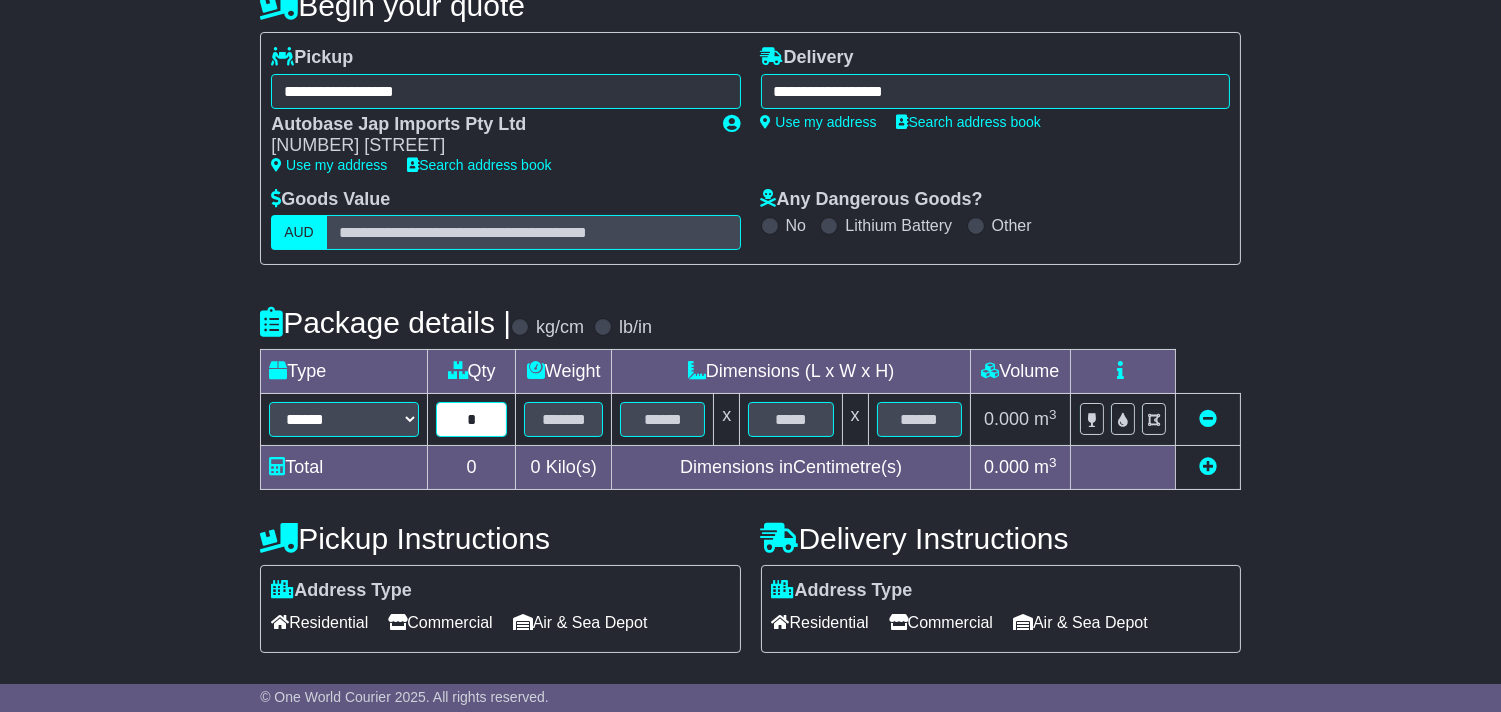 type on "*" 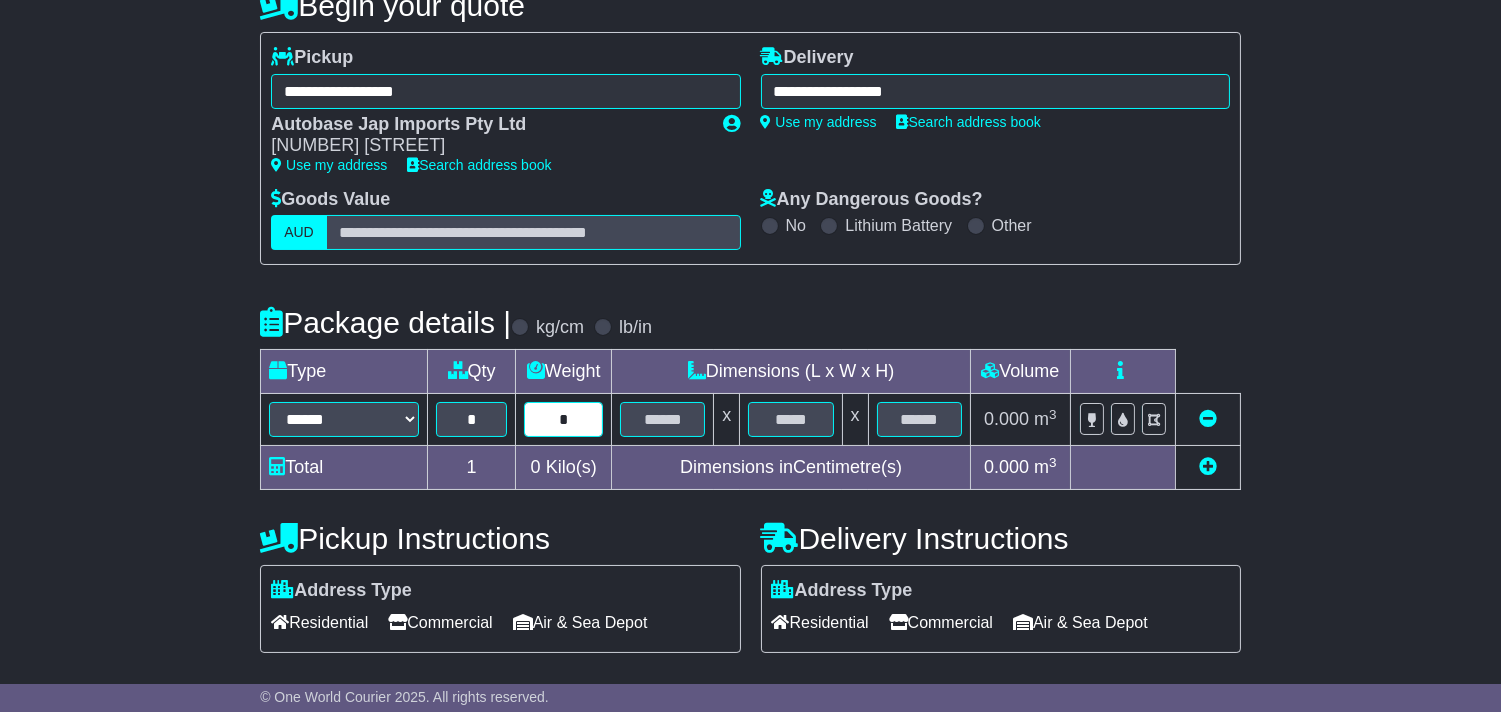 type on "*" 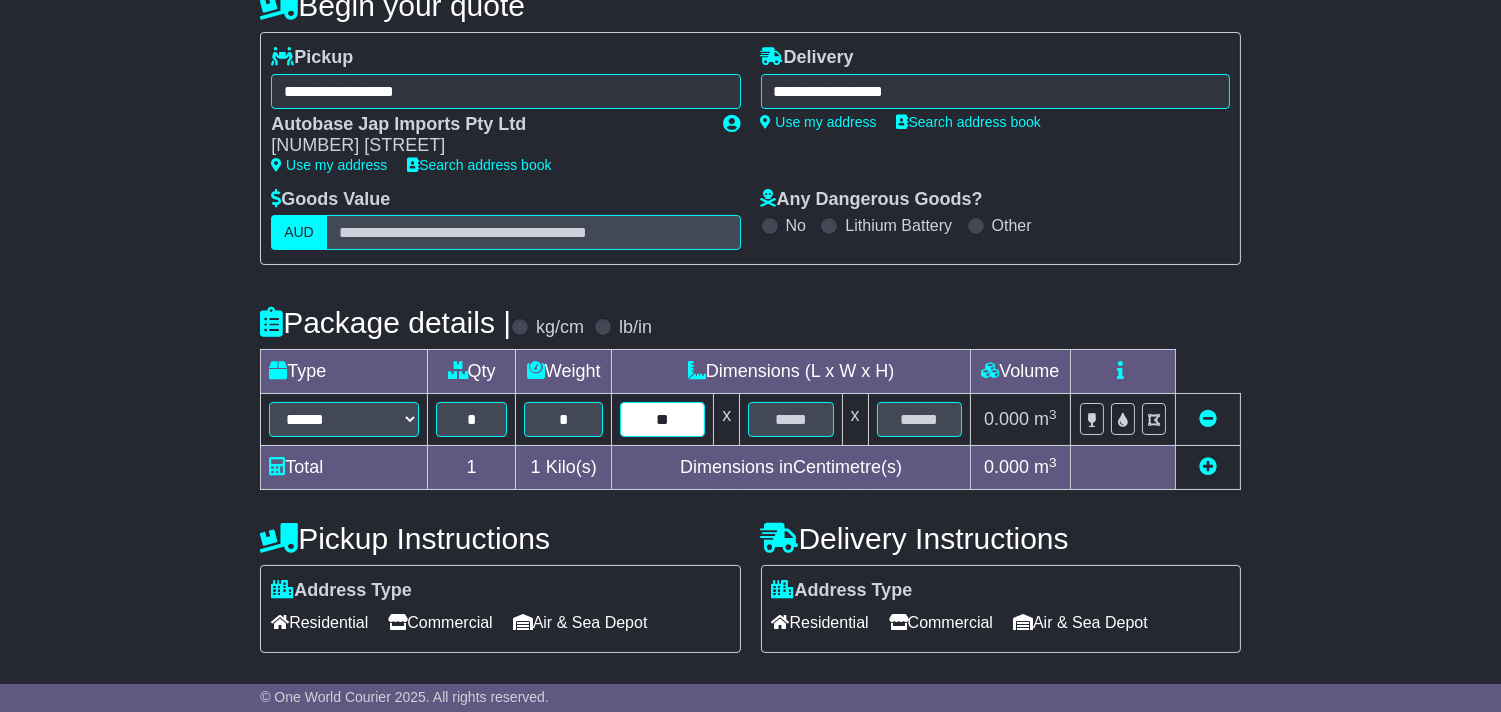 type on "**" 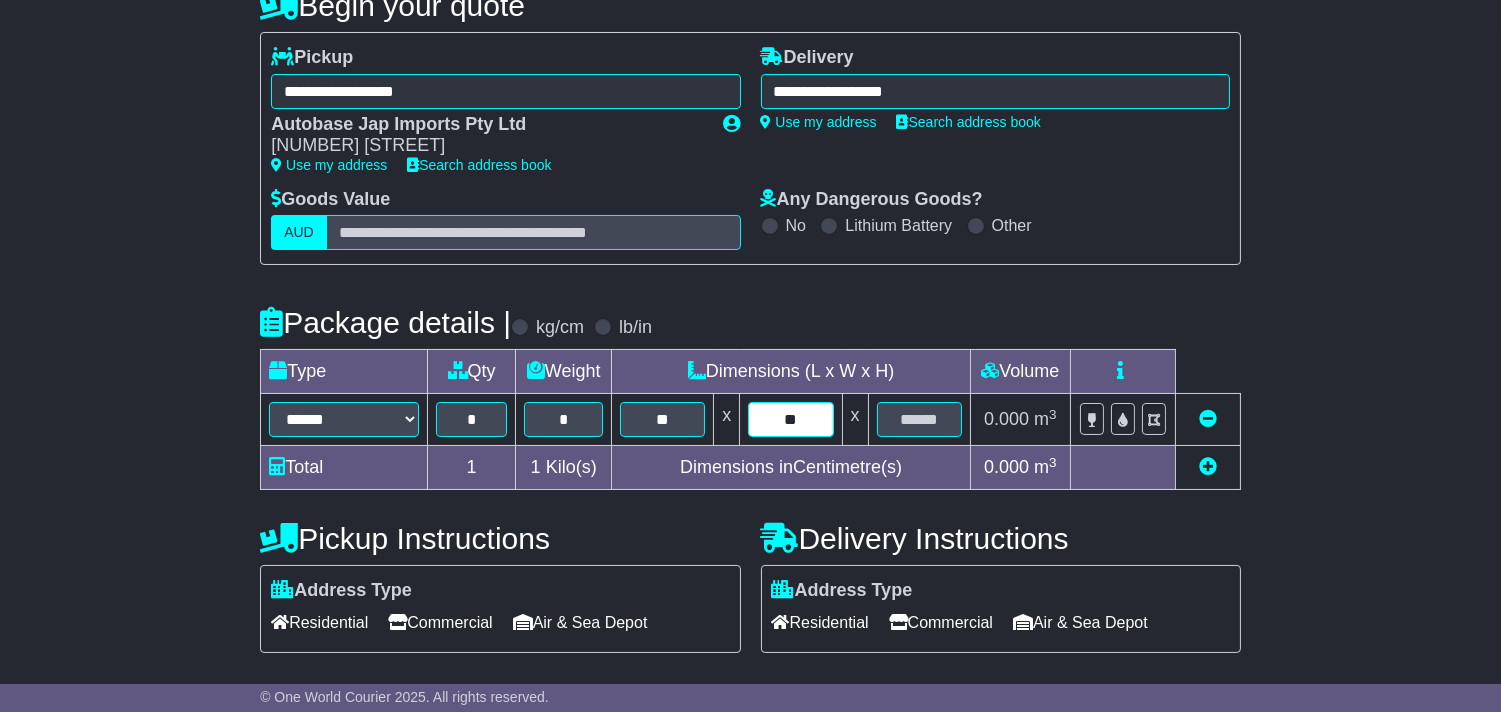 type on "**" 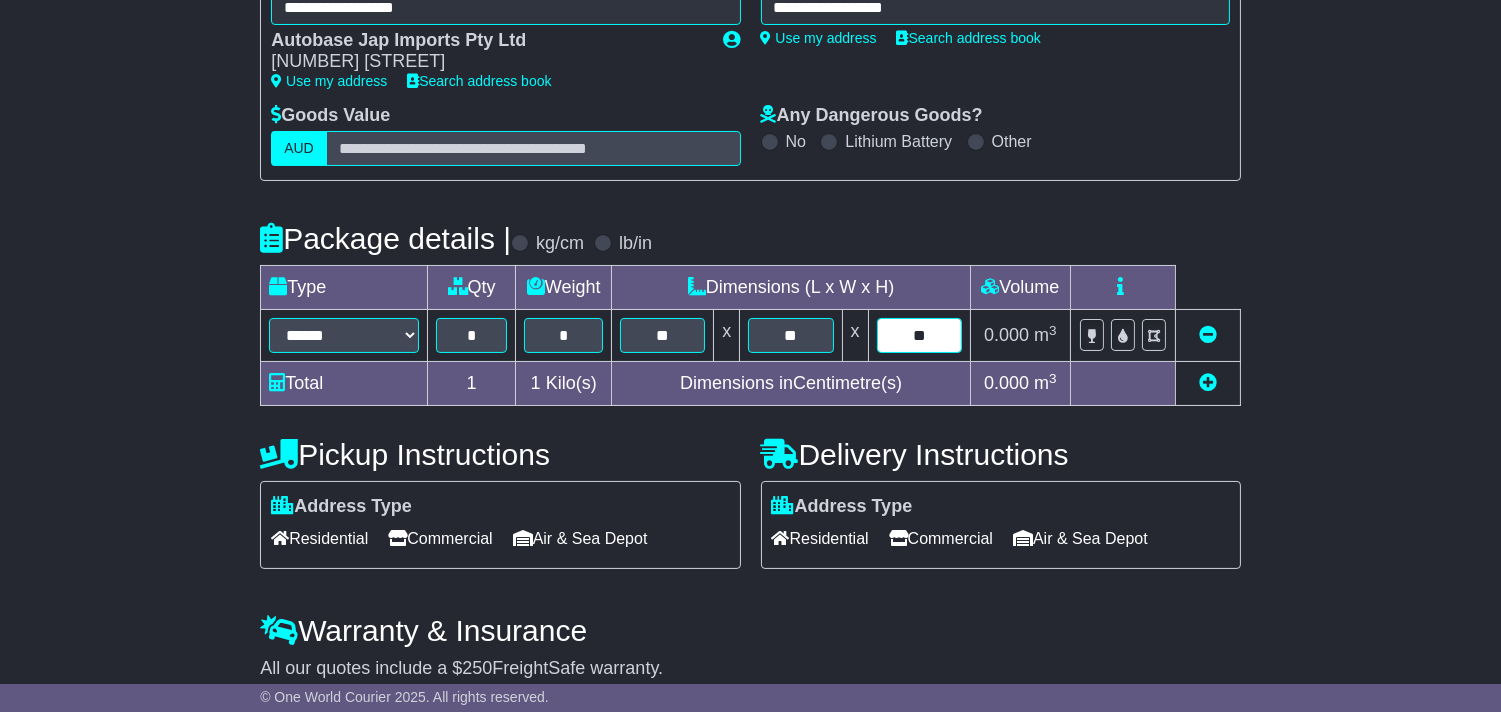 scroll, scrollTop: 388, scrollLeft: 0, axis: vertical 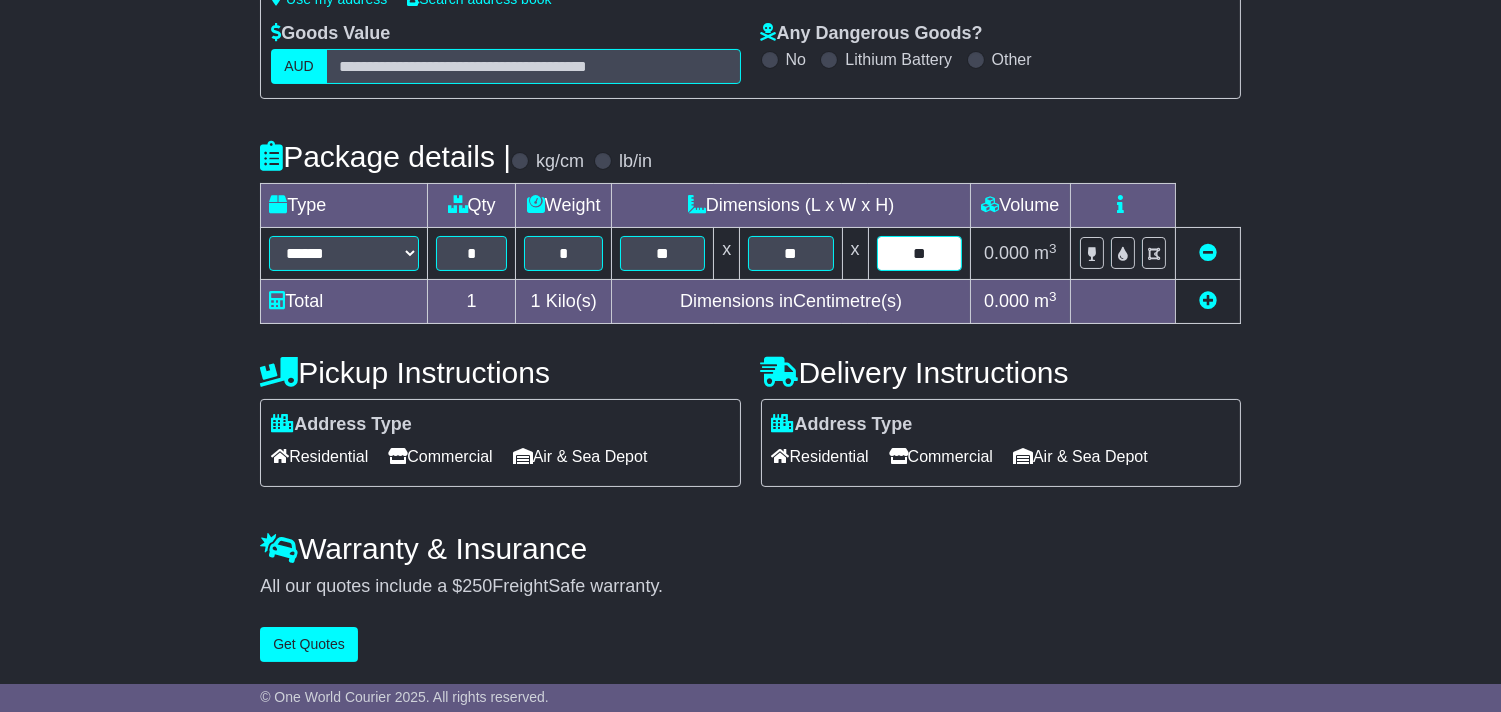 type on "**" 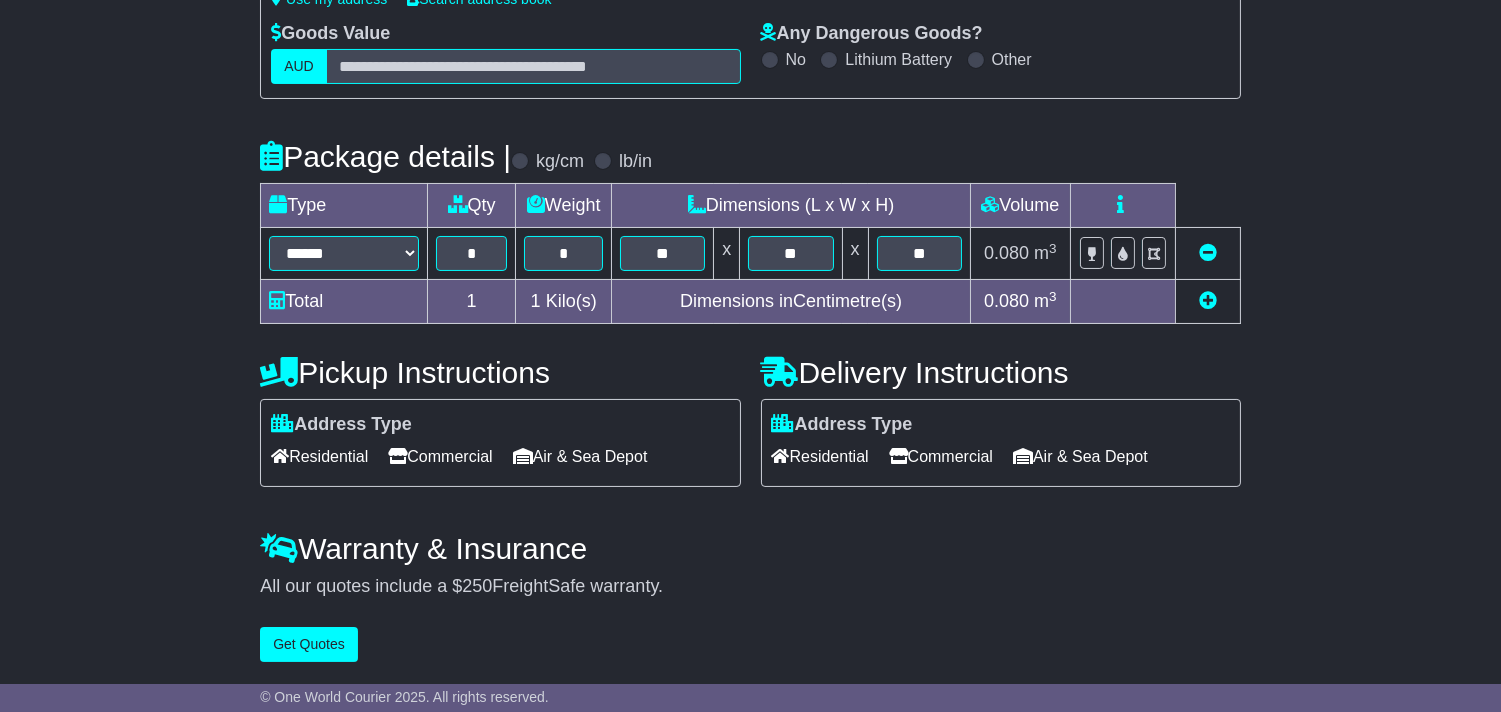 click on "Commercial" at bounding box center [941, 456] 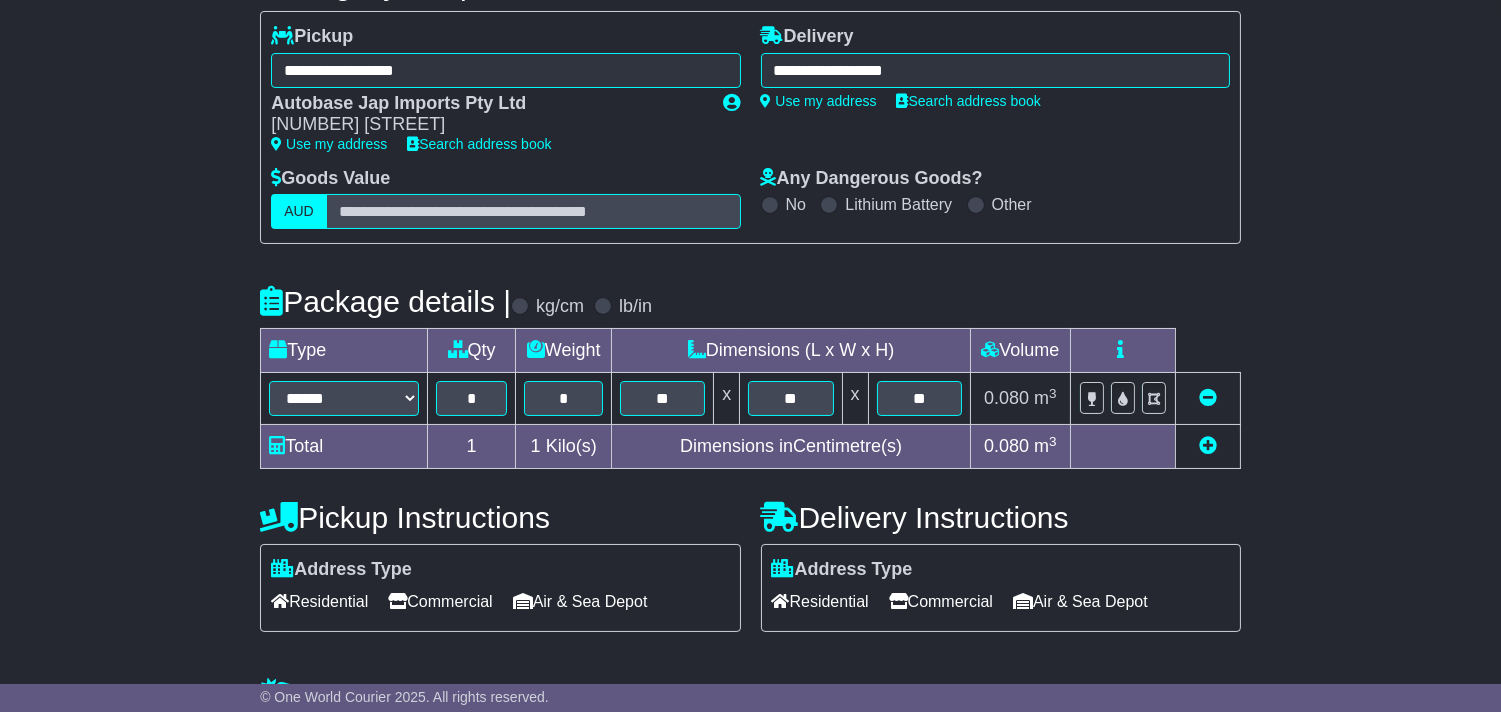 scroll, scrollTop: 391, scrollLeft: 0, axis: vertical 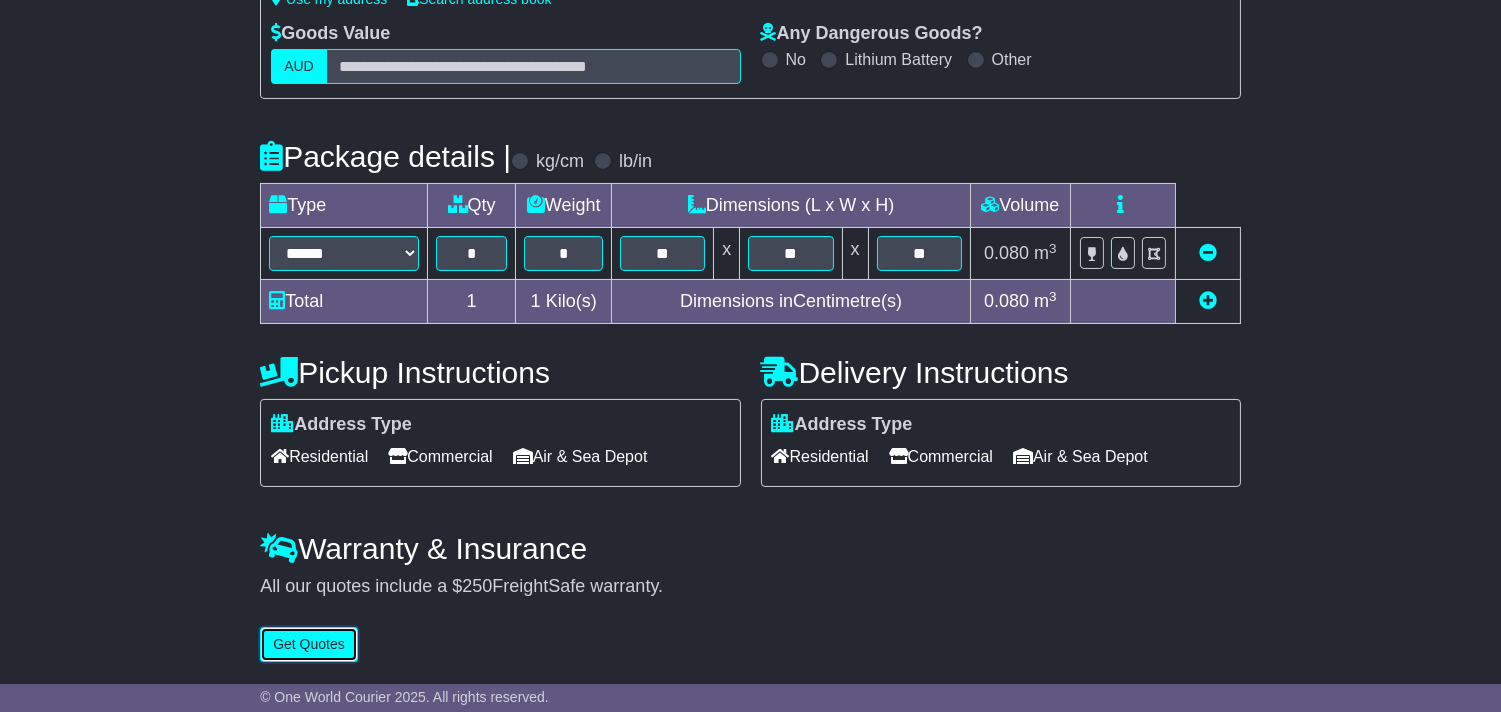 click on "Get Quotes" at bounding box center (309, 644) 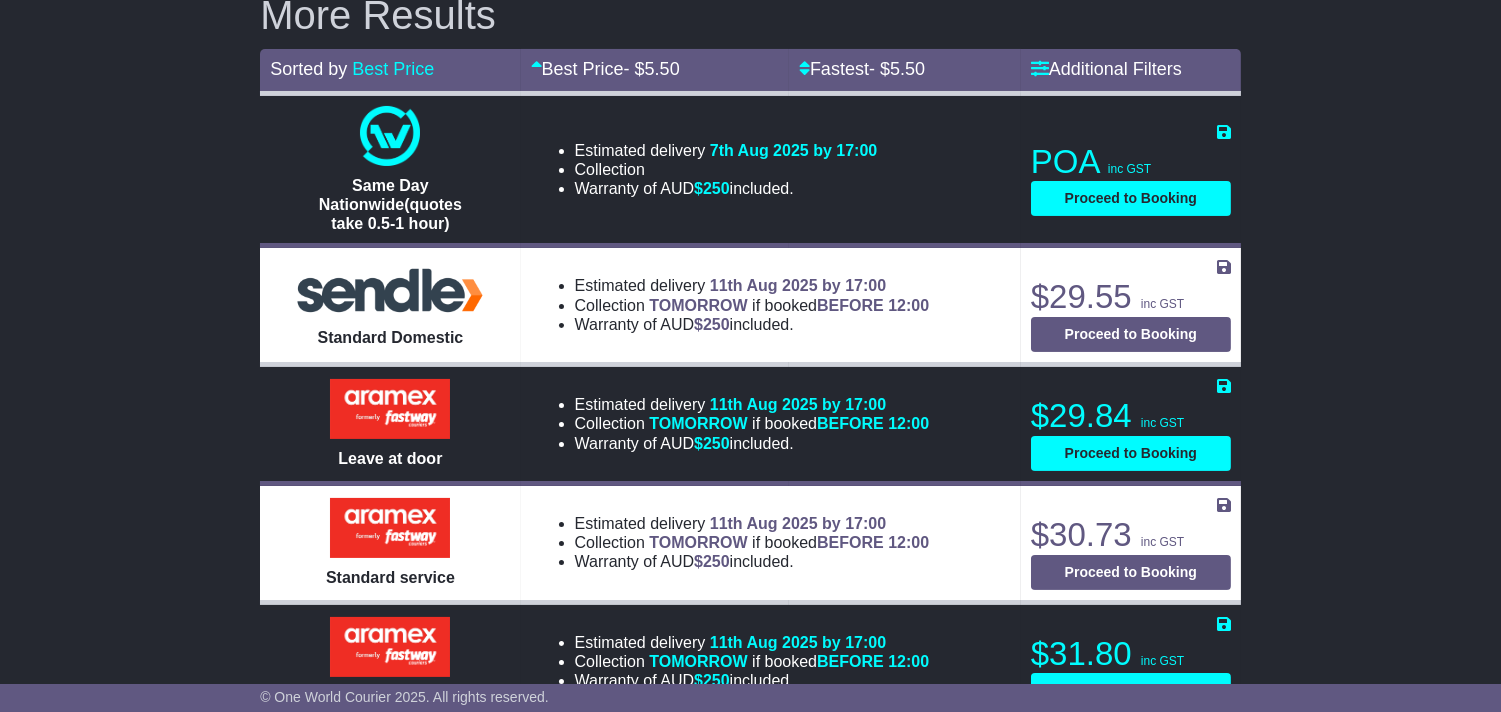 scroll, scrollTop: 333, scrollLeft: 0, axis: vertical 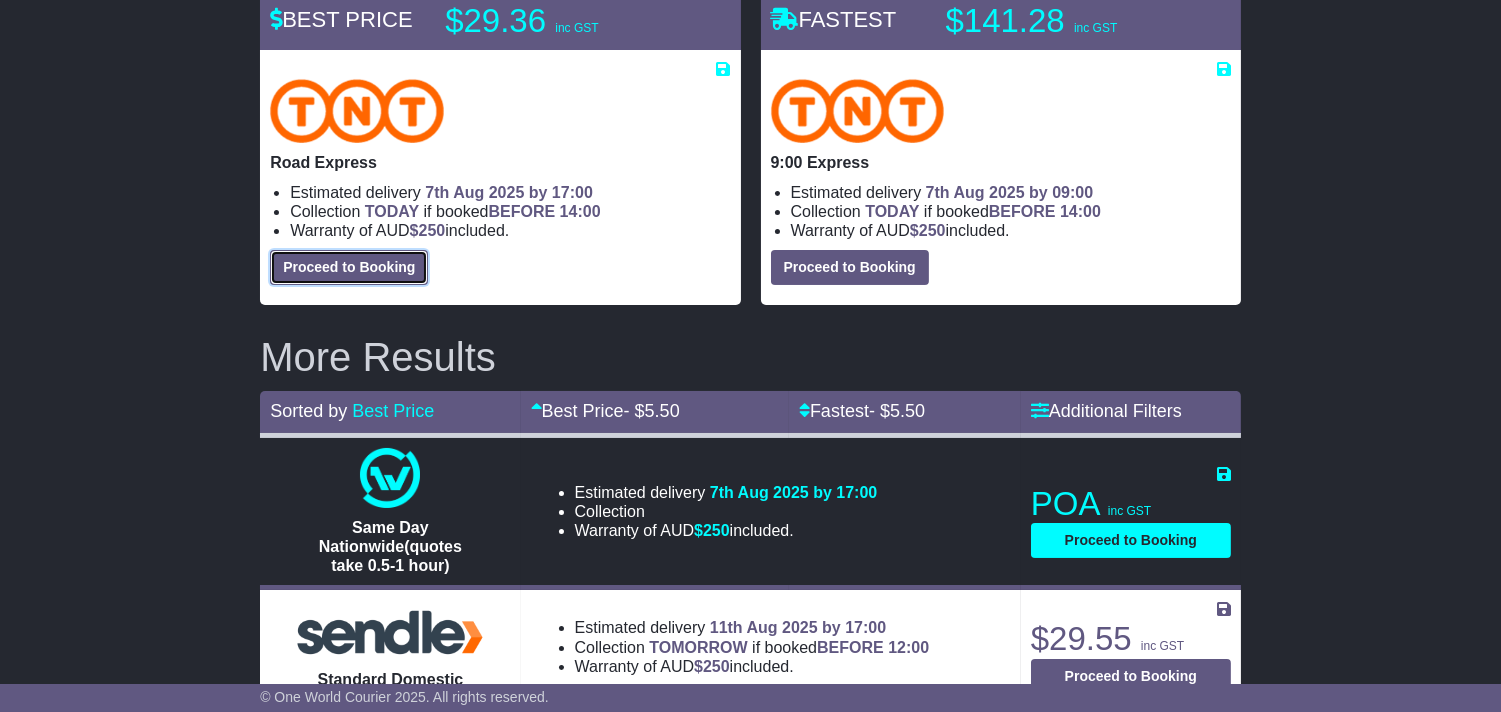 click on "Proceed to Booking" at bounding box center (349, 267) 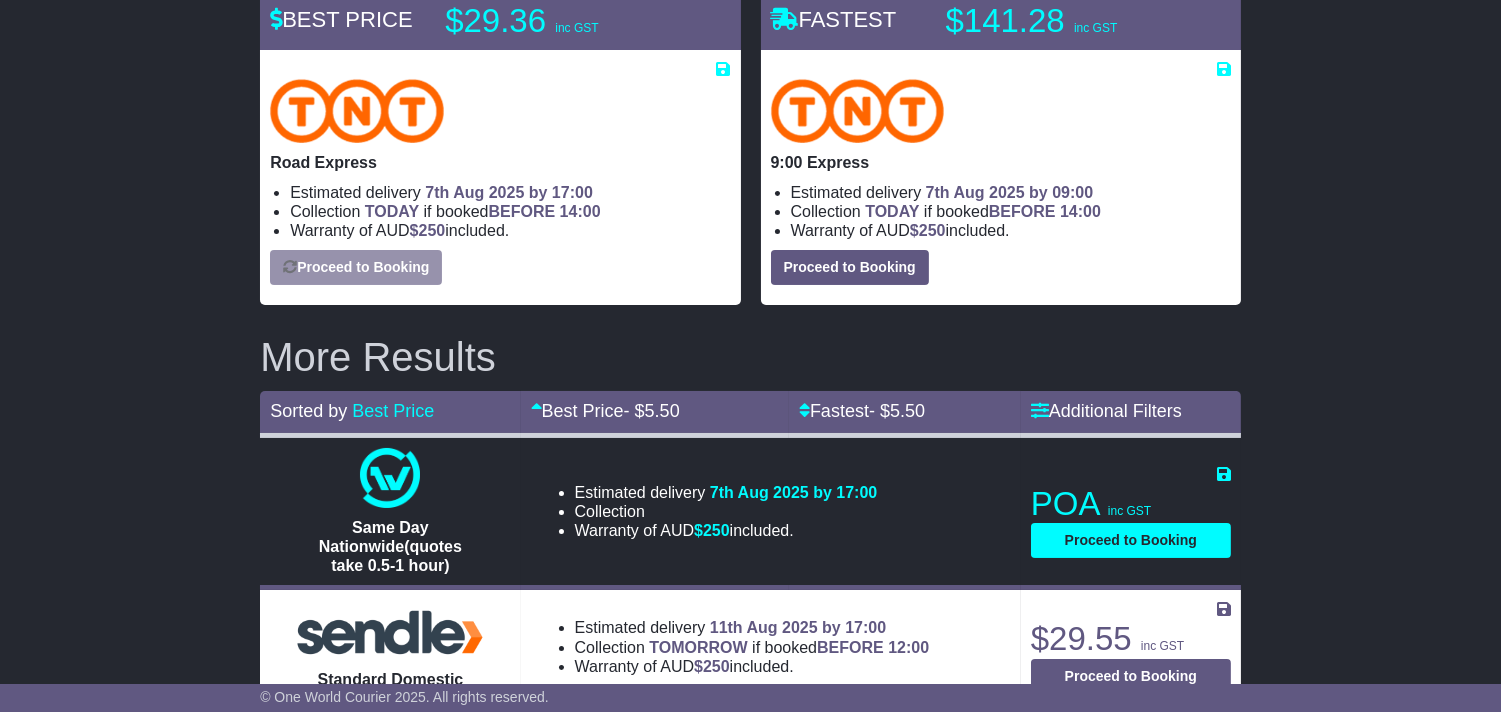 select on "****" 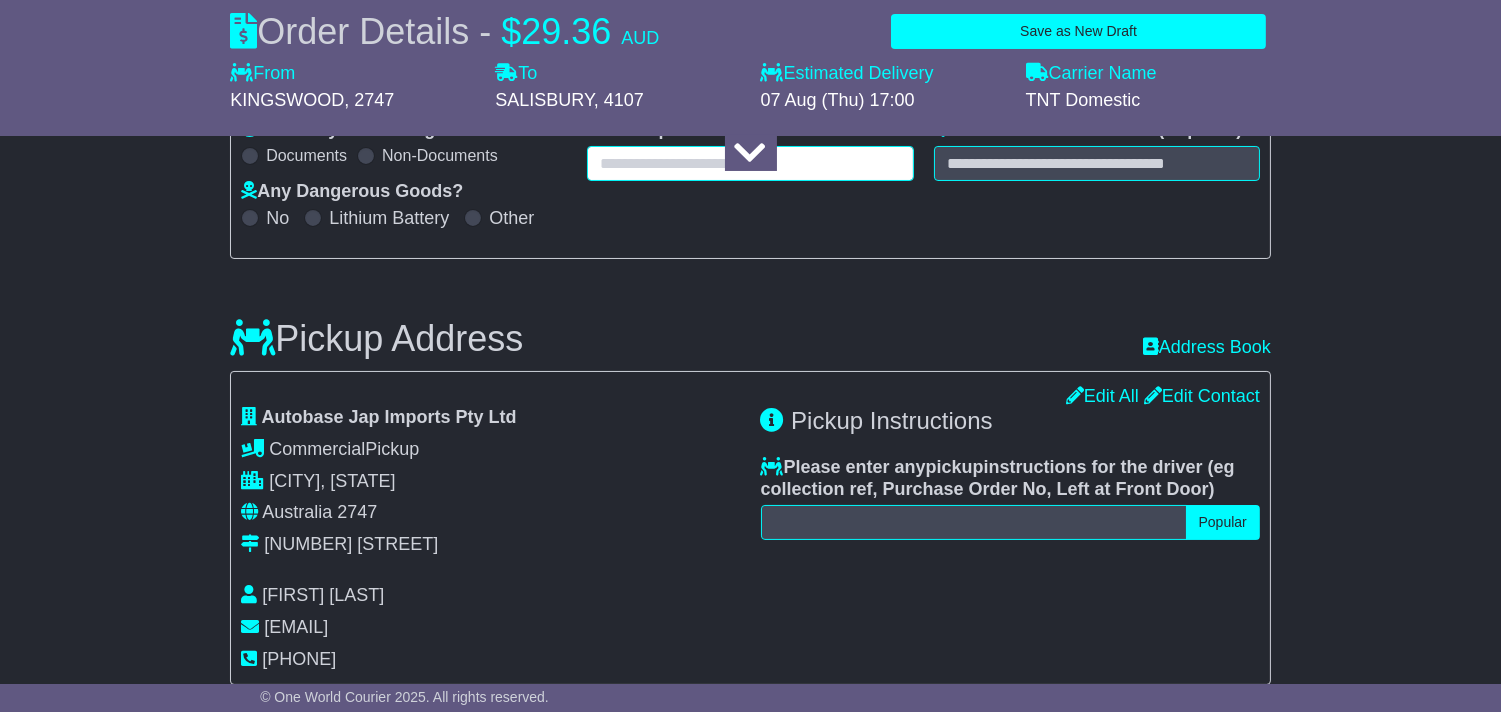click at bounding box center (750, 163) 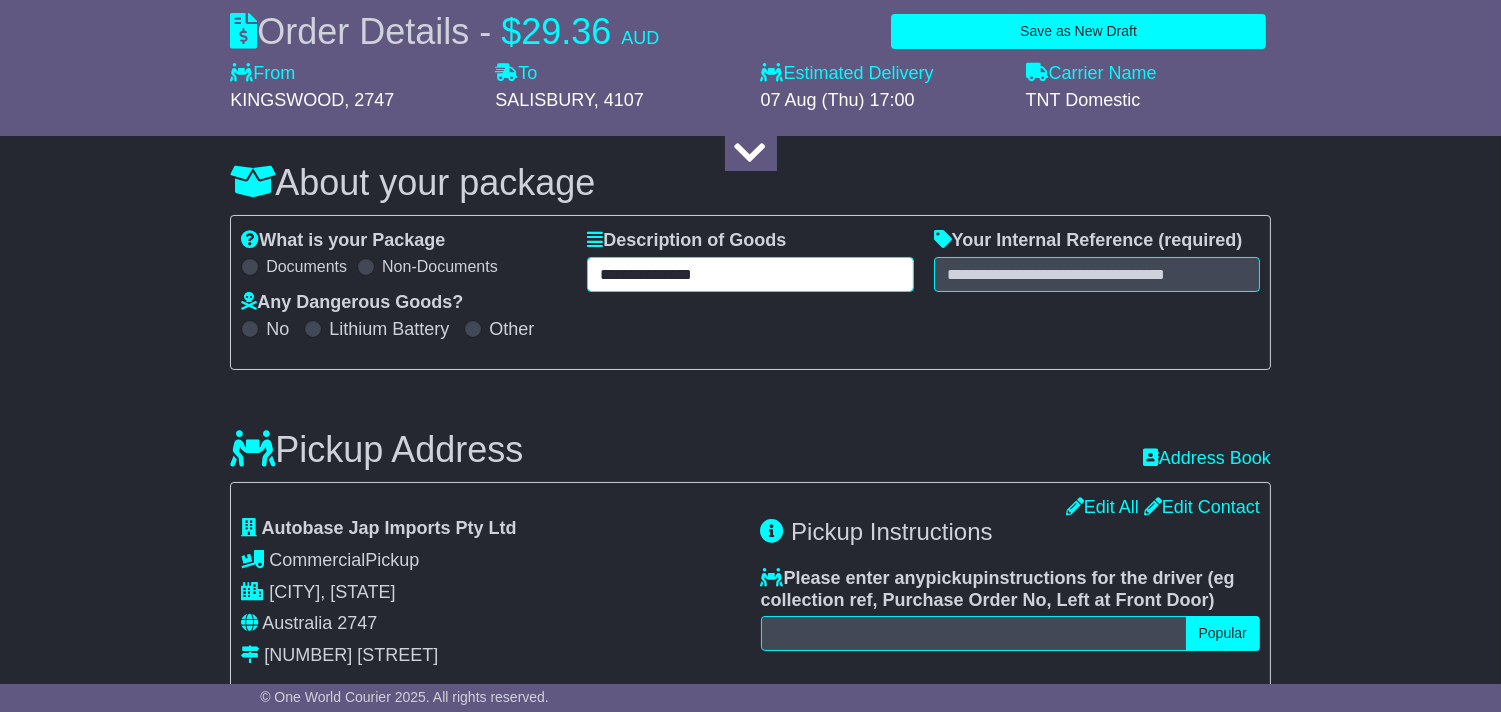 type on "**********" 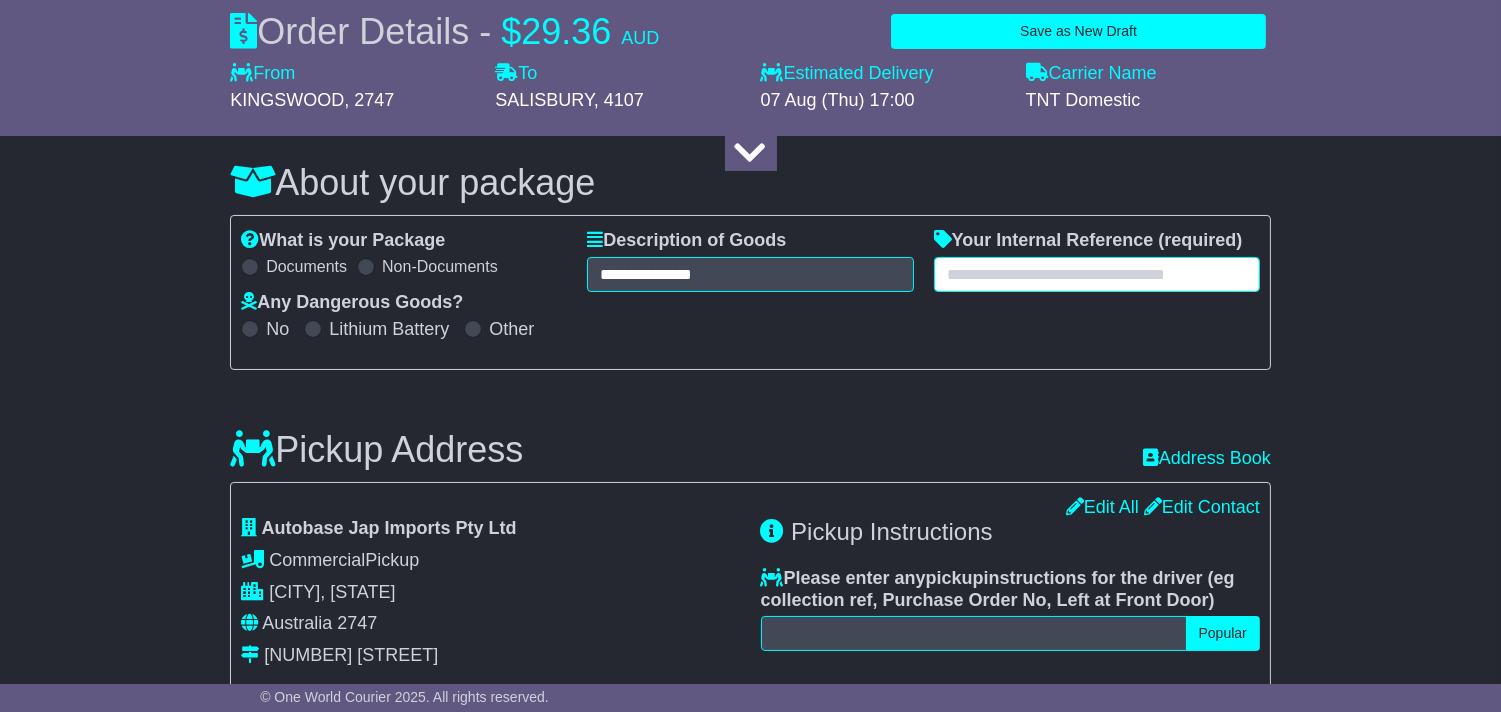 paste on "**********" 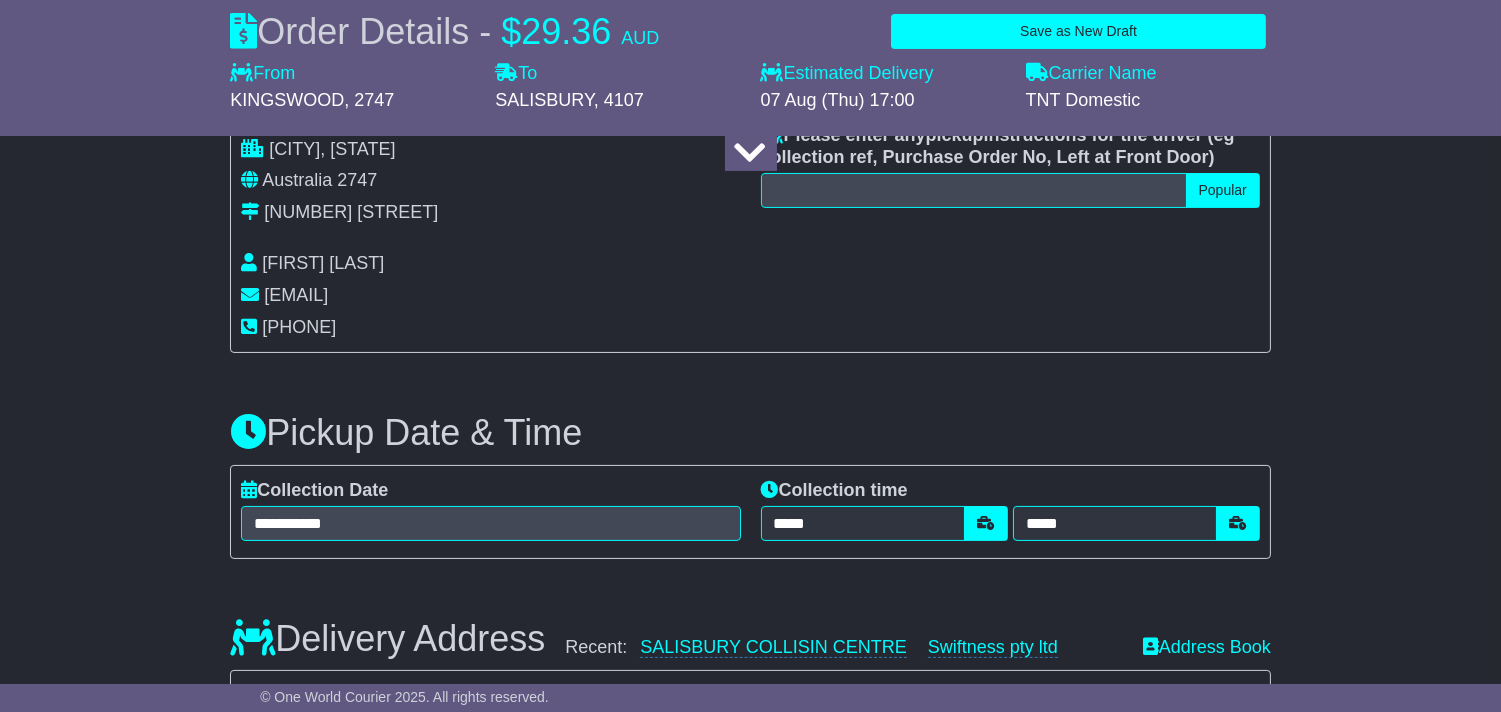 scroll, scrollTop: 666, scrollLeft: 0, axis: vertical 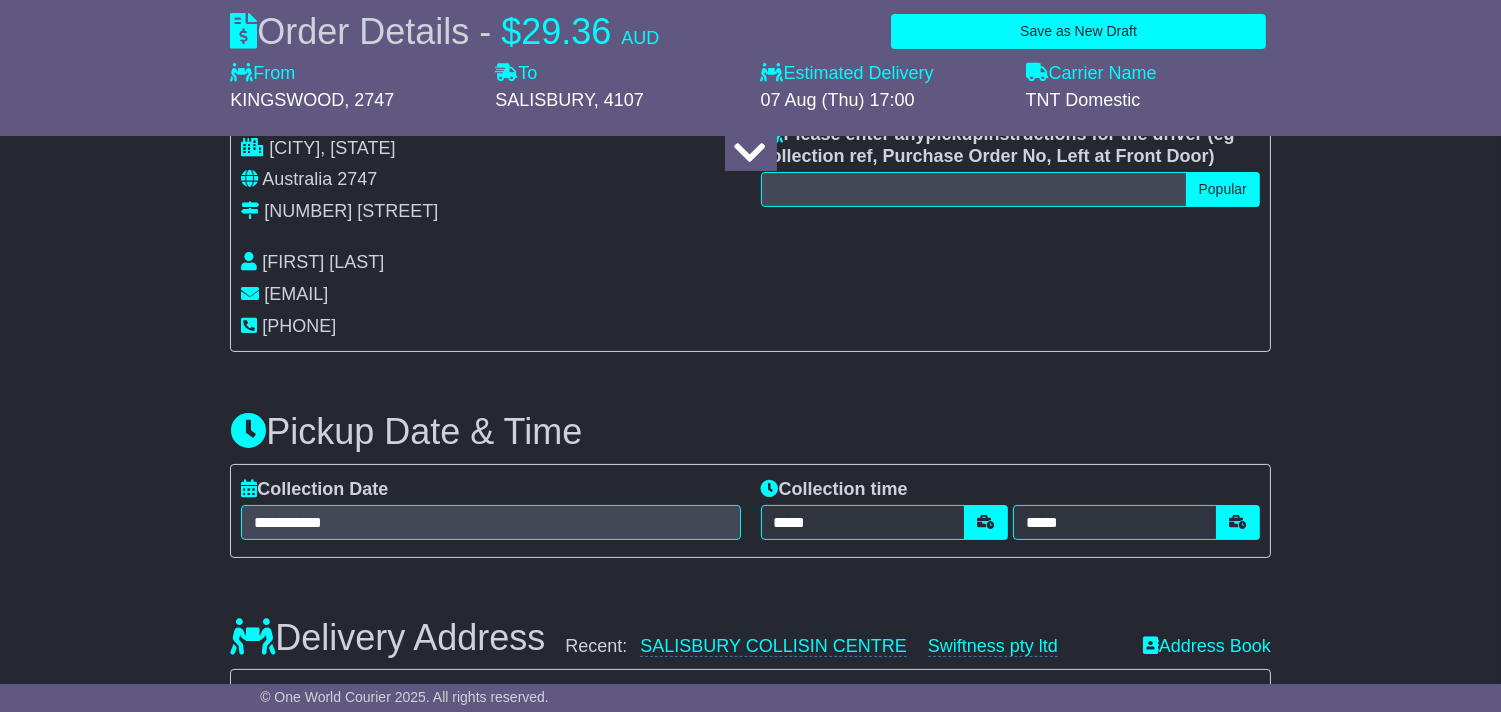 type on "**********" 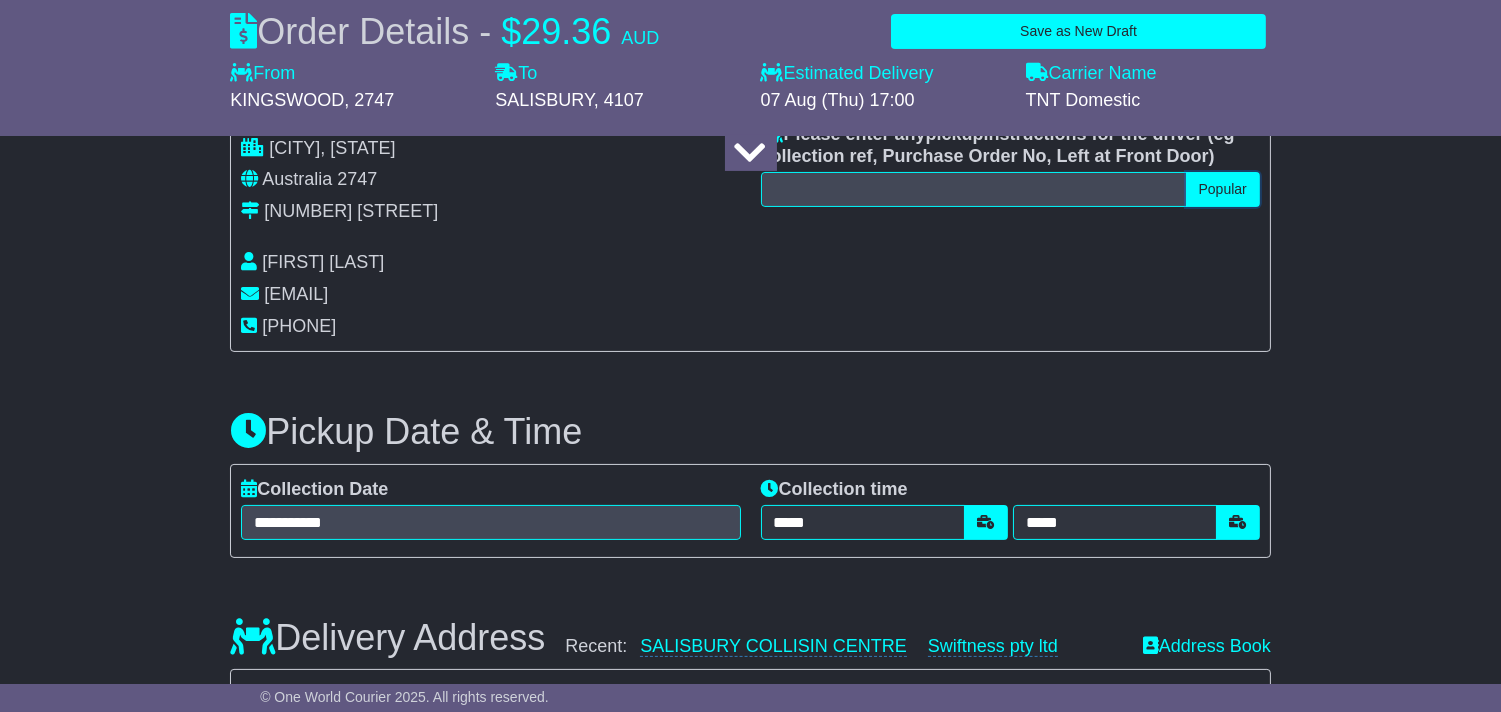 click on "Popular" at bounding box center [1223, 189] 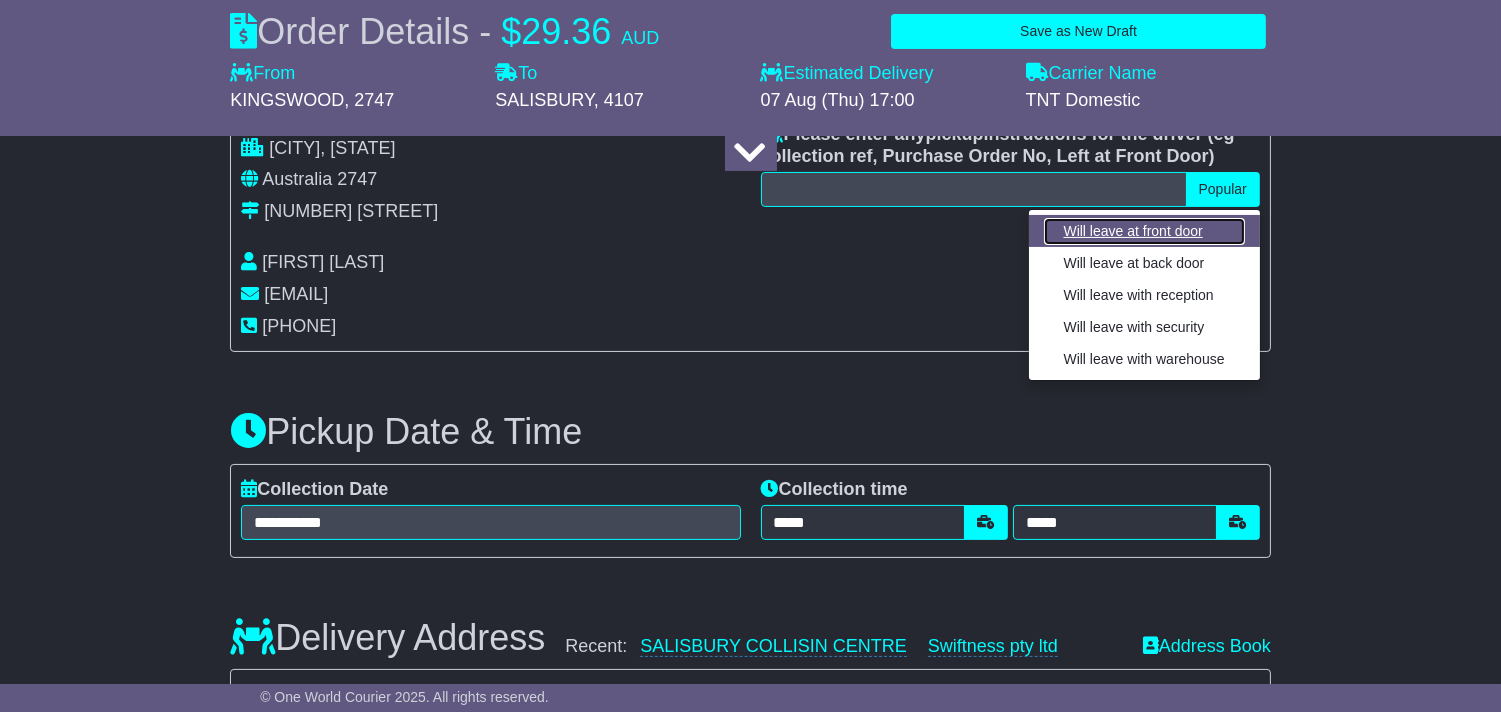 click on "Will leave at front door" at bounding box center (1144, 231) 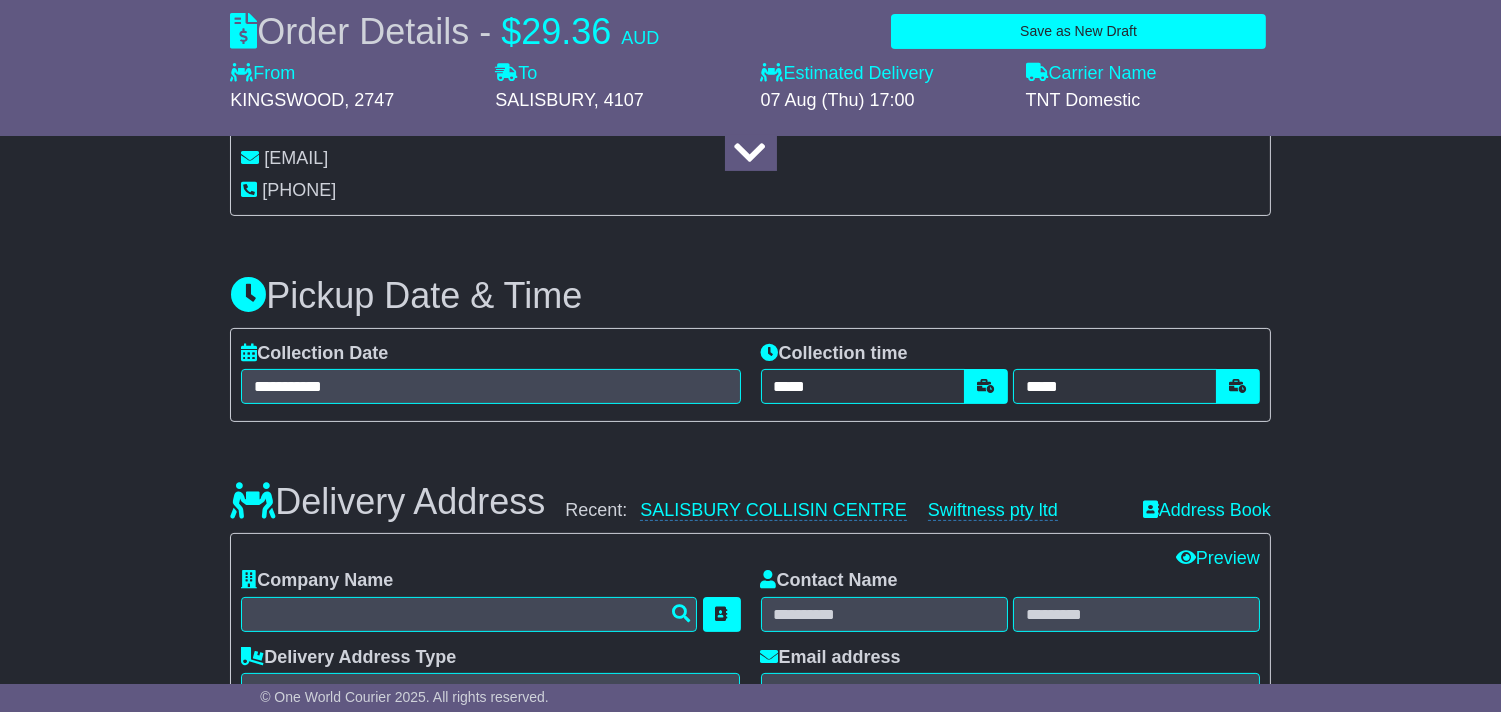 scroll, scrollTop: 1000, scrollLeft: 0, axis: vertical 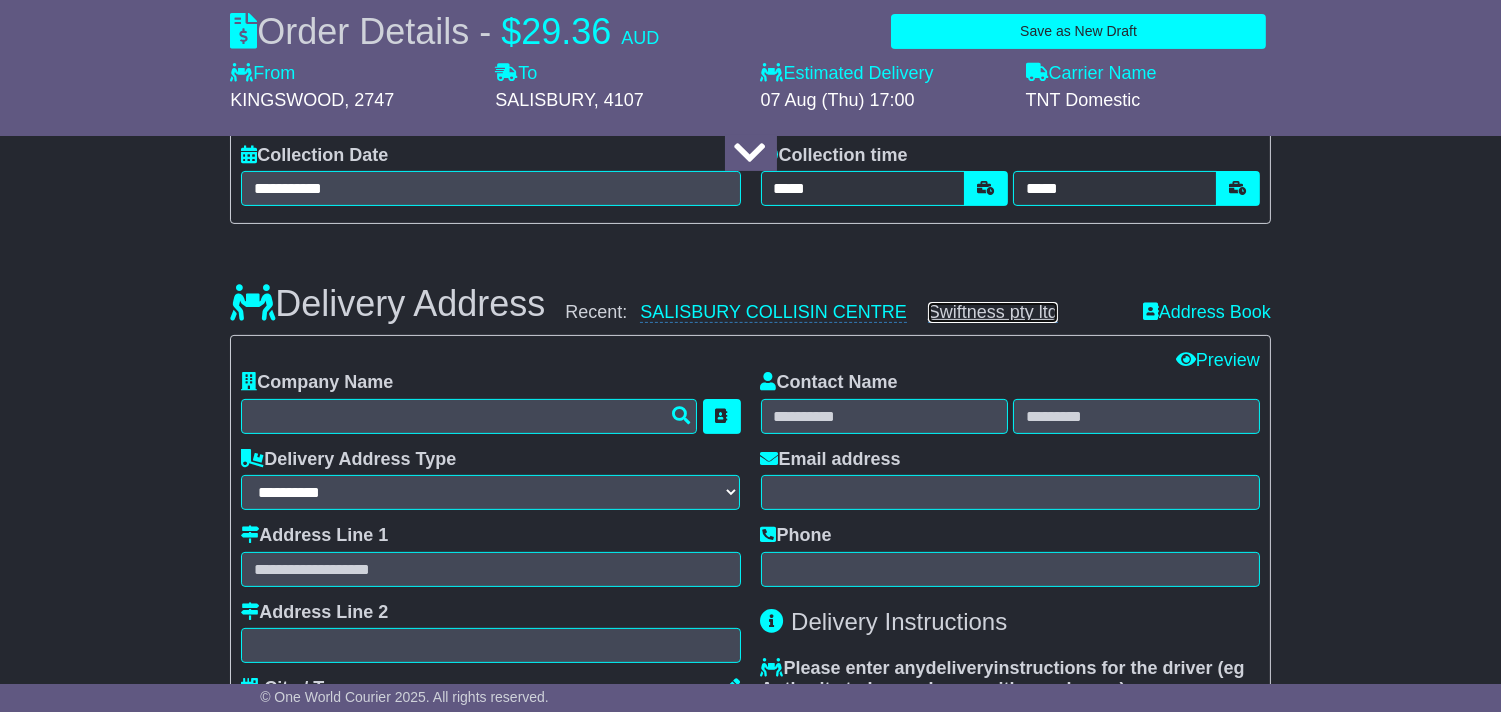 click on "Swiftness pty ltd" at bounding box center (993, 312) 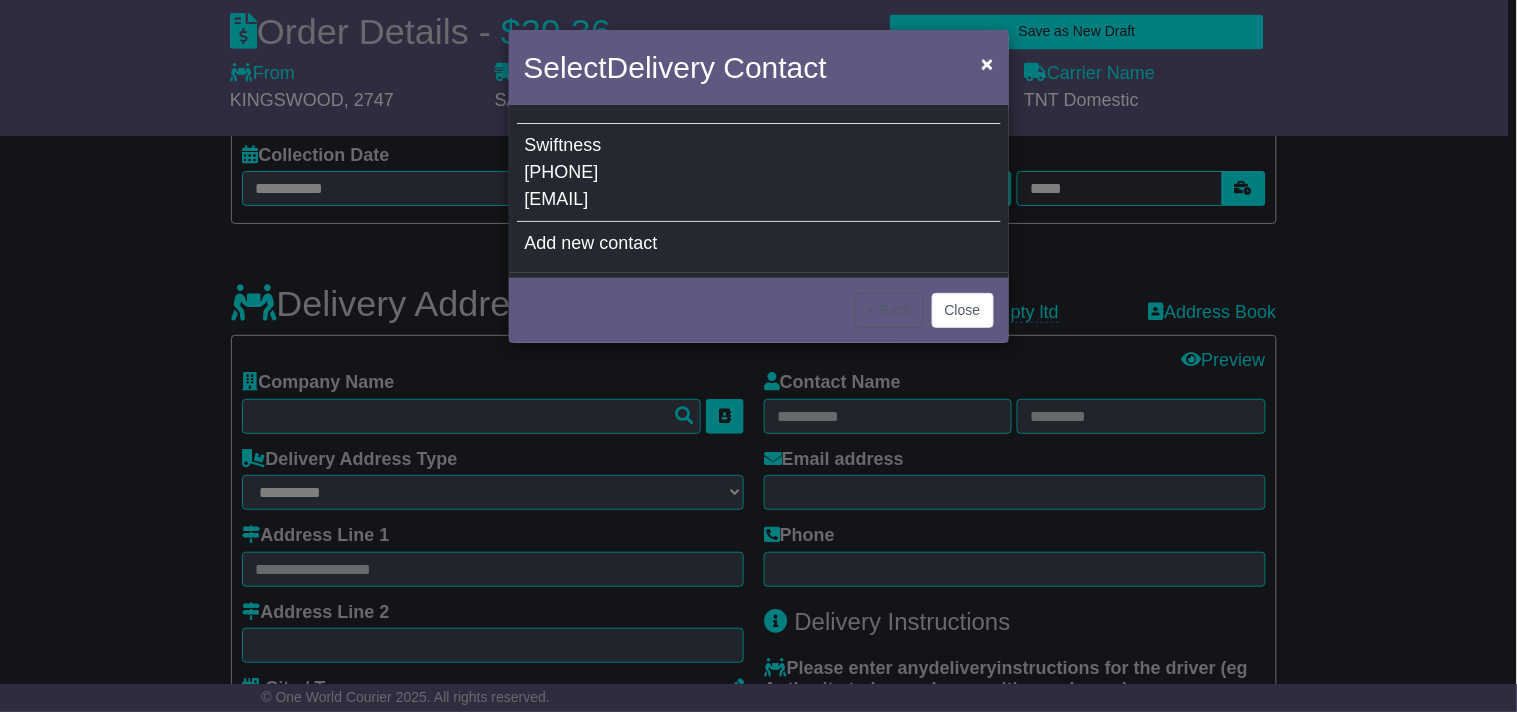 click on "Swiftness
0492494498
Autobase@bigpond.com" at bounding box center (759, 173) 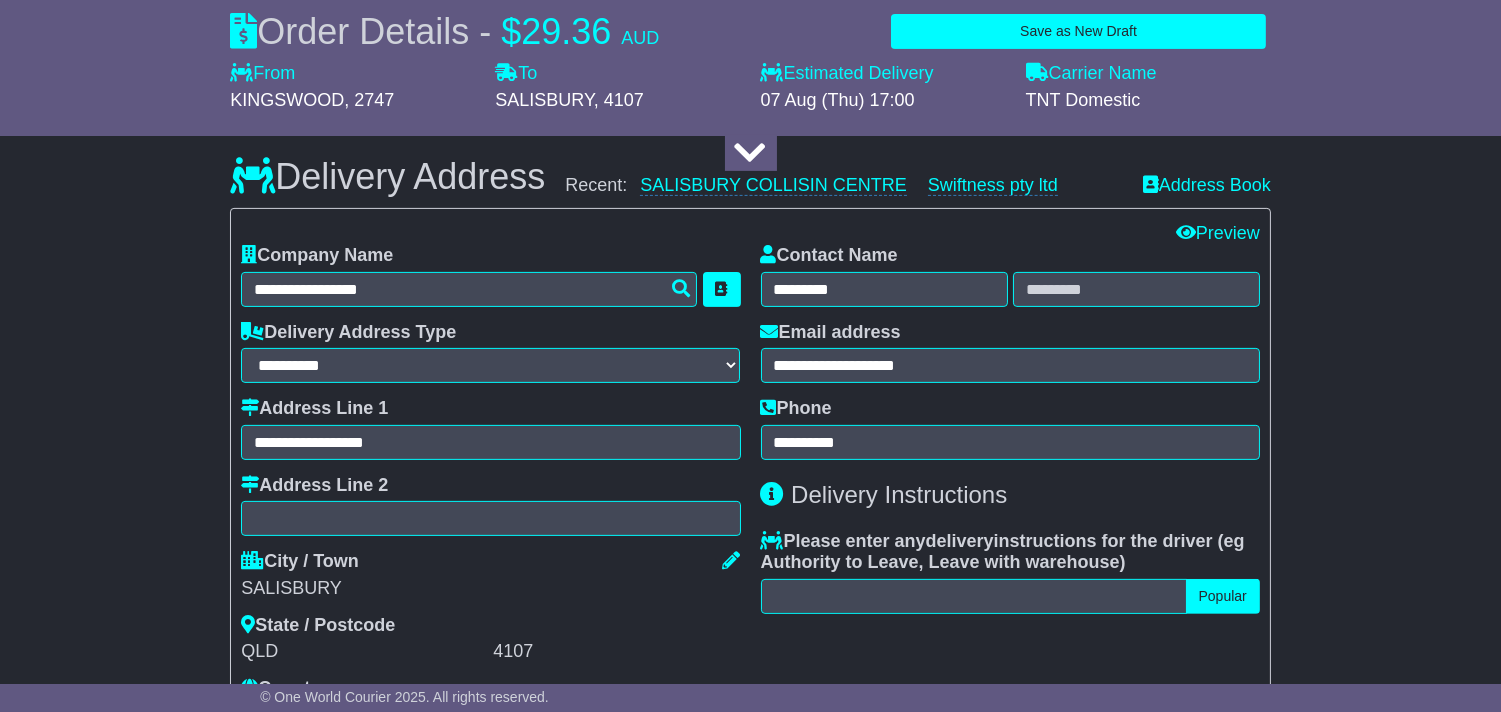 scroll, scrollTop: 1333, scrollLeft: 0, axis: vertical 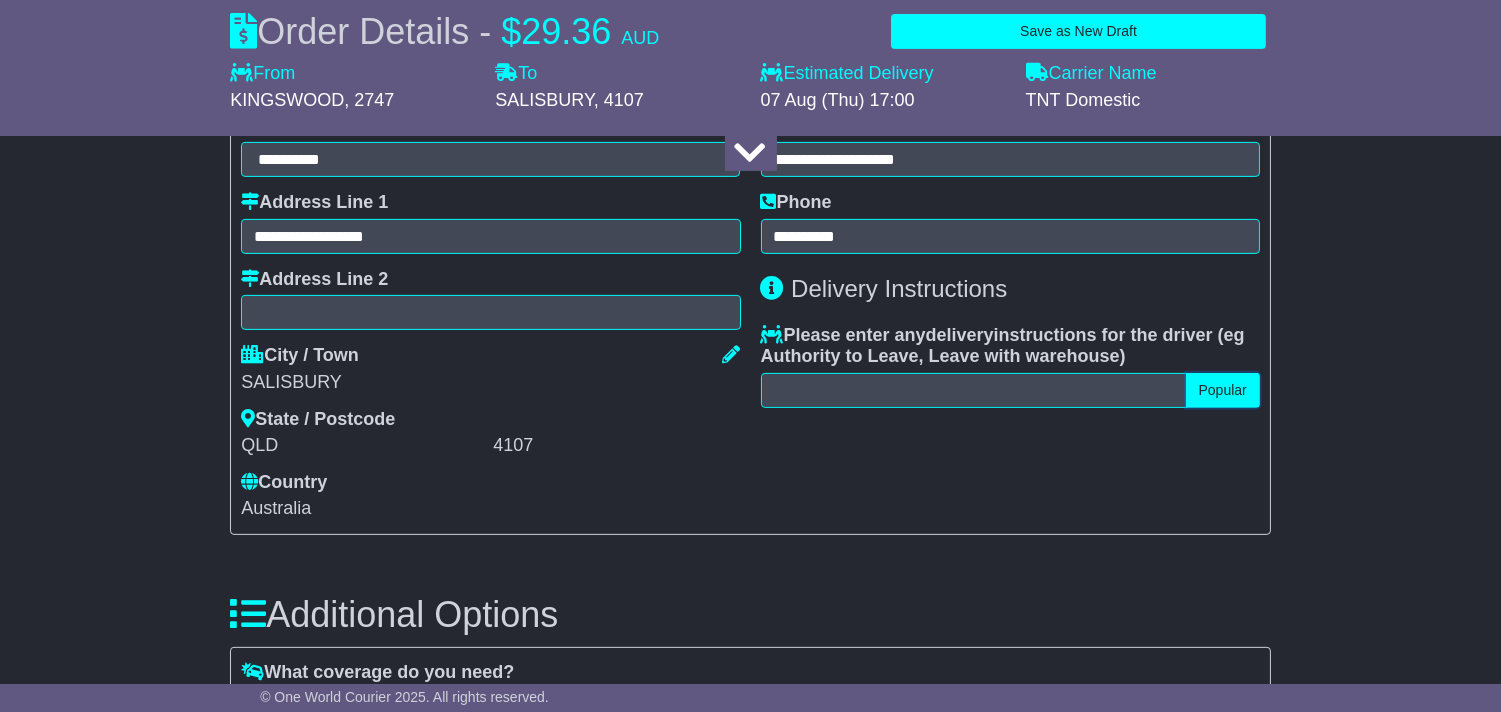 click on "Popular" at bounding box center [1223, 390] 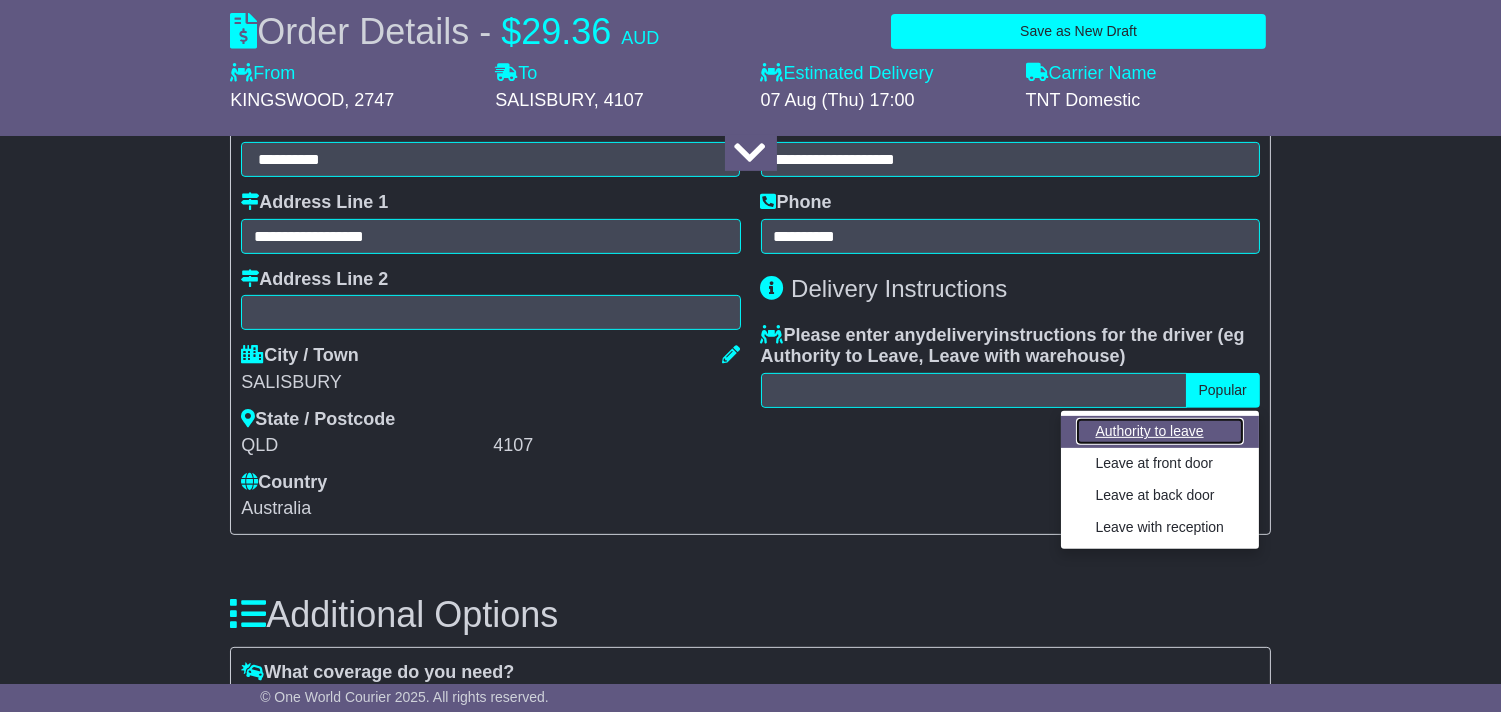 click on "Authority to leave" at bounding box center (1160, 431) 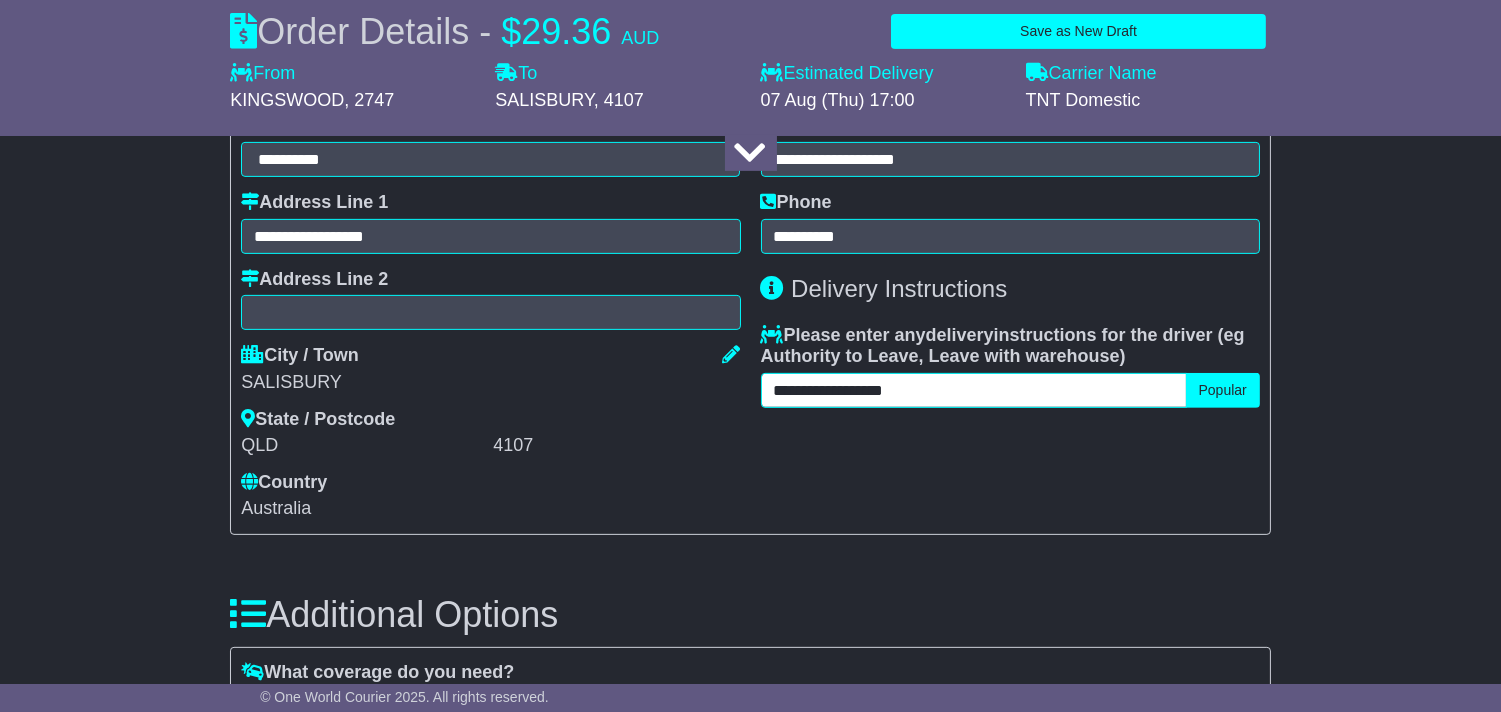 click on "**********" at bounding box center (974, 390) 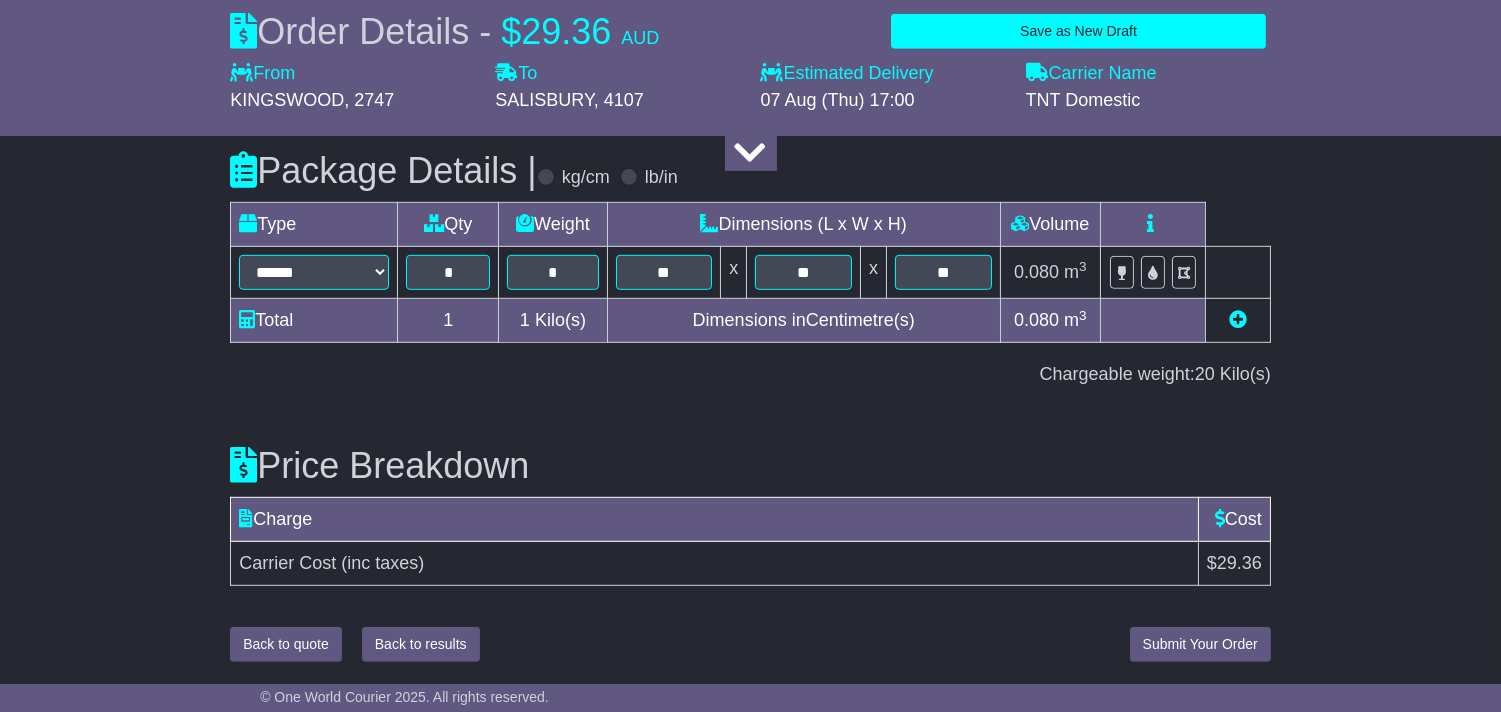 scroll, scrollTop: 2185, scrollLeft: 0, axis: vertical 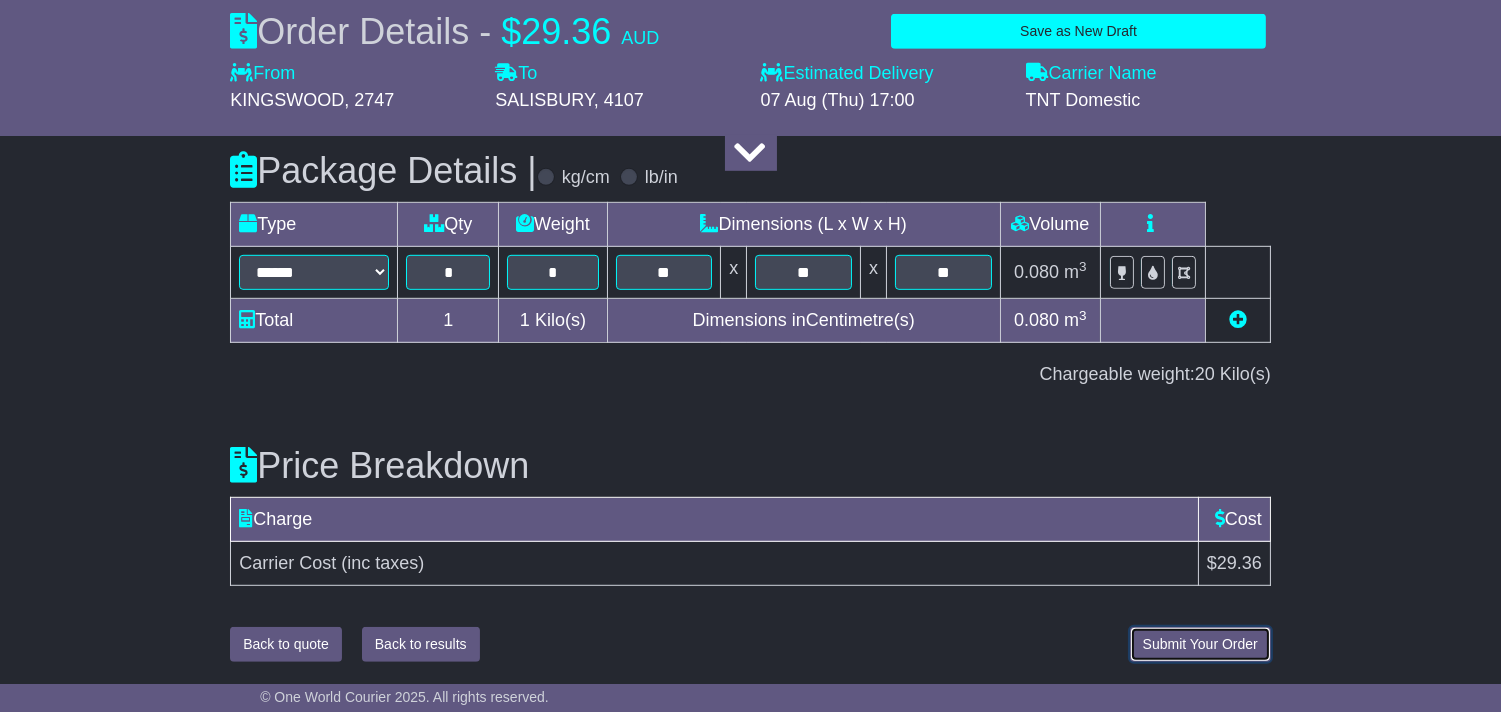 click on "Submit Your Order" at bounding box center [1200, 644] 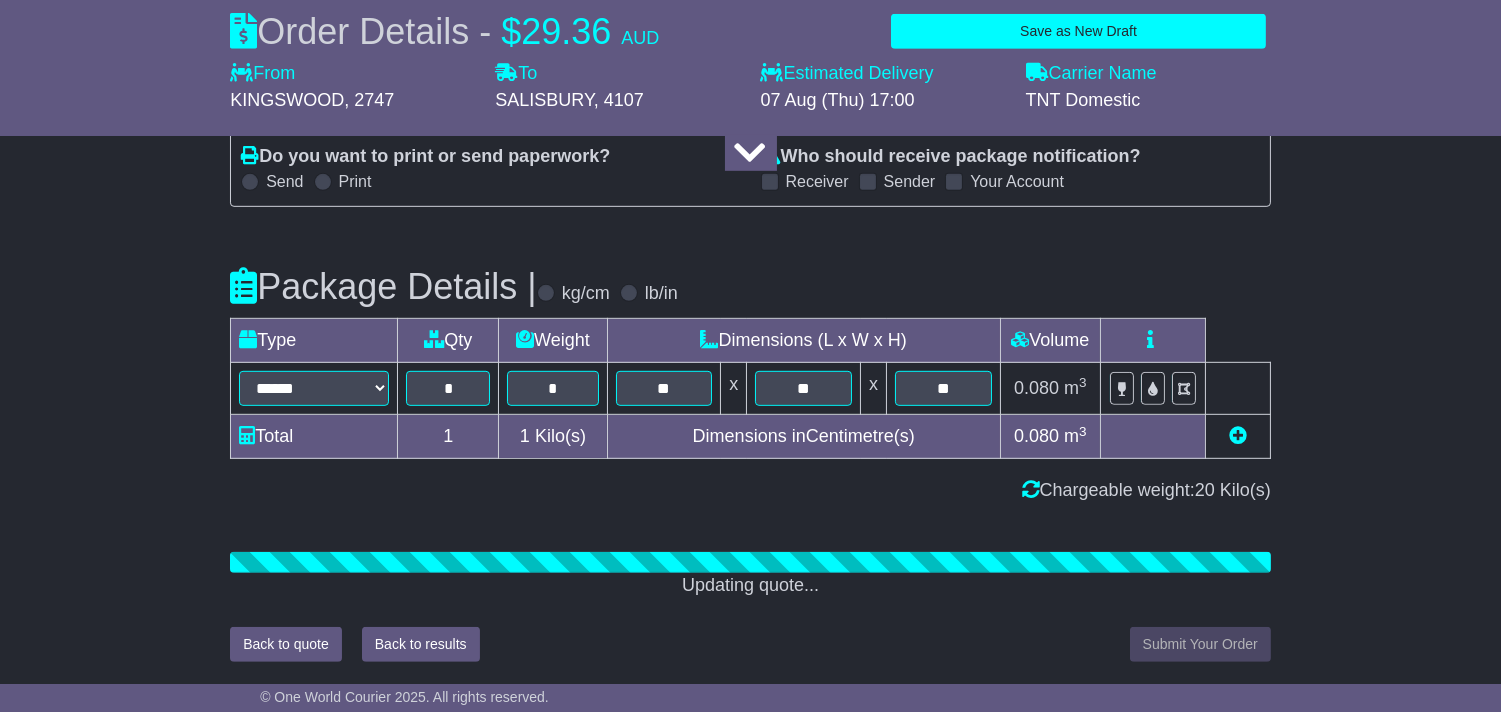scroll, scrollTop: 2185, scrollLeft: 0, axis: vertical 